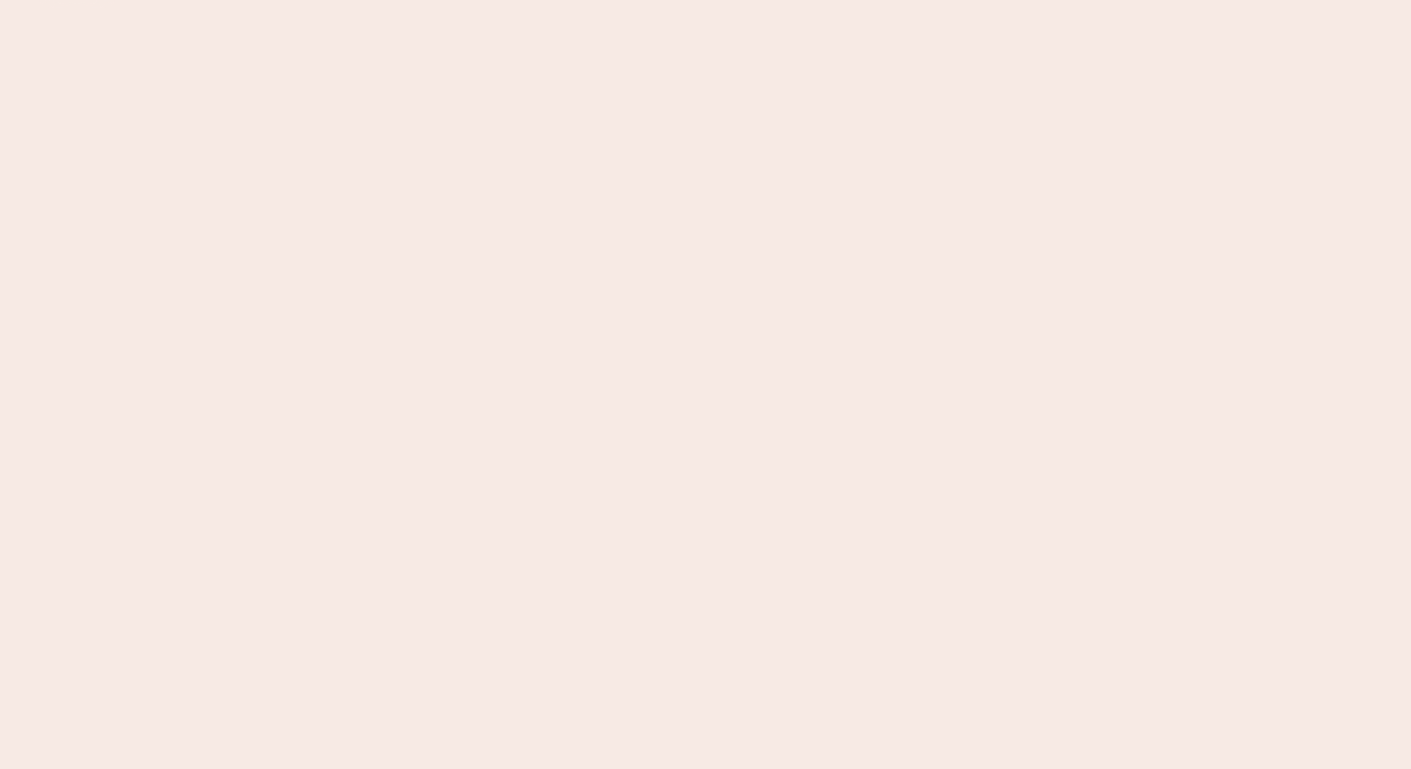 scroll, scrollTop: 0, scrollLeft: 0, axis: both 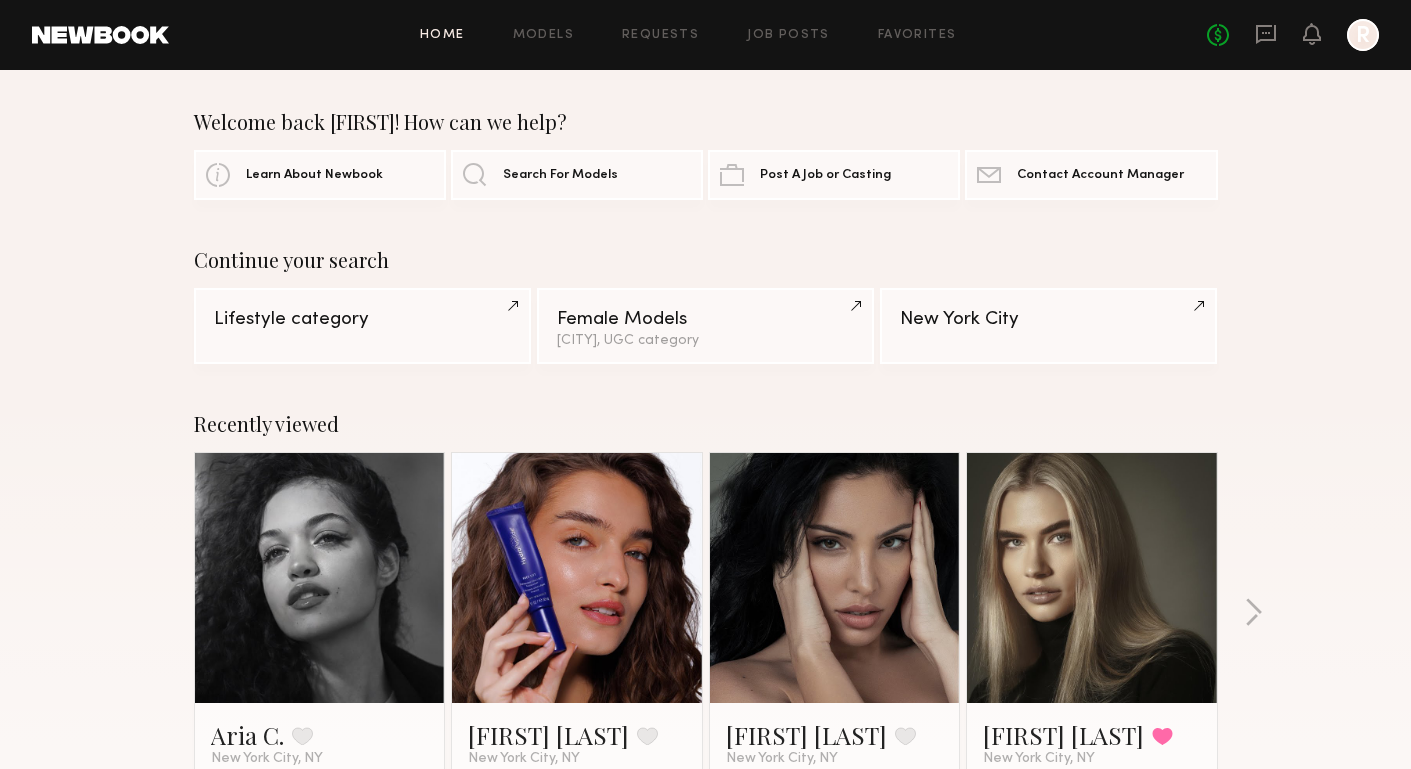 click on "Welcome back Rebecca! How can we help? Learn About Newbook Search For Models Post A Job or Casting Contact Newbook Contact Account Manager" 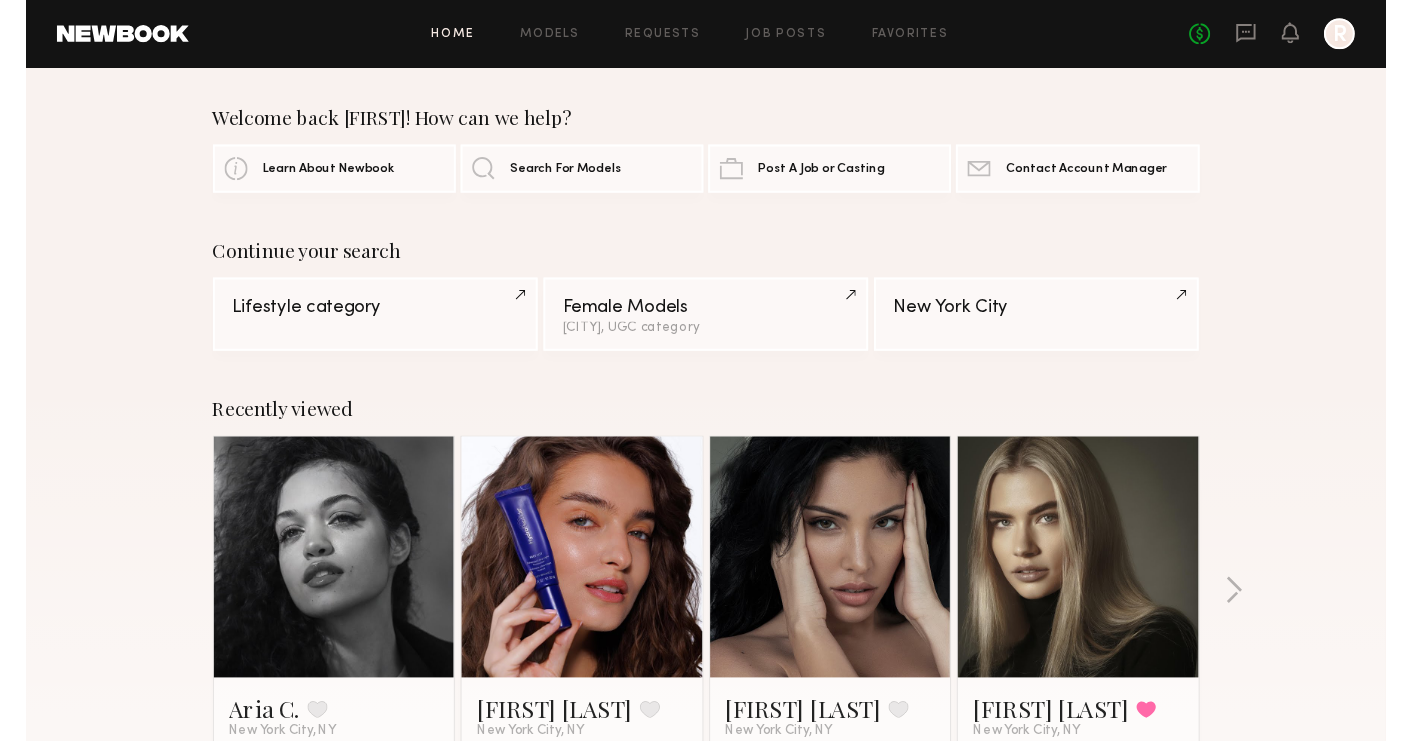scroll, scrollTop: 0, scrollLeft: 0, axis: both 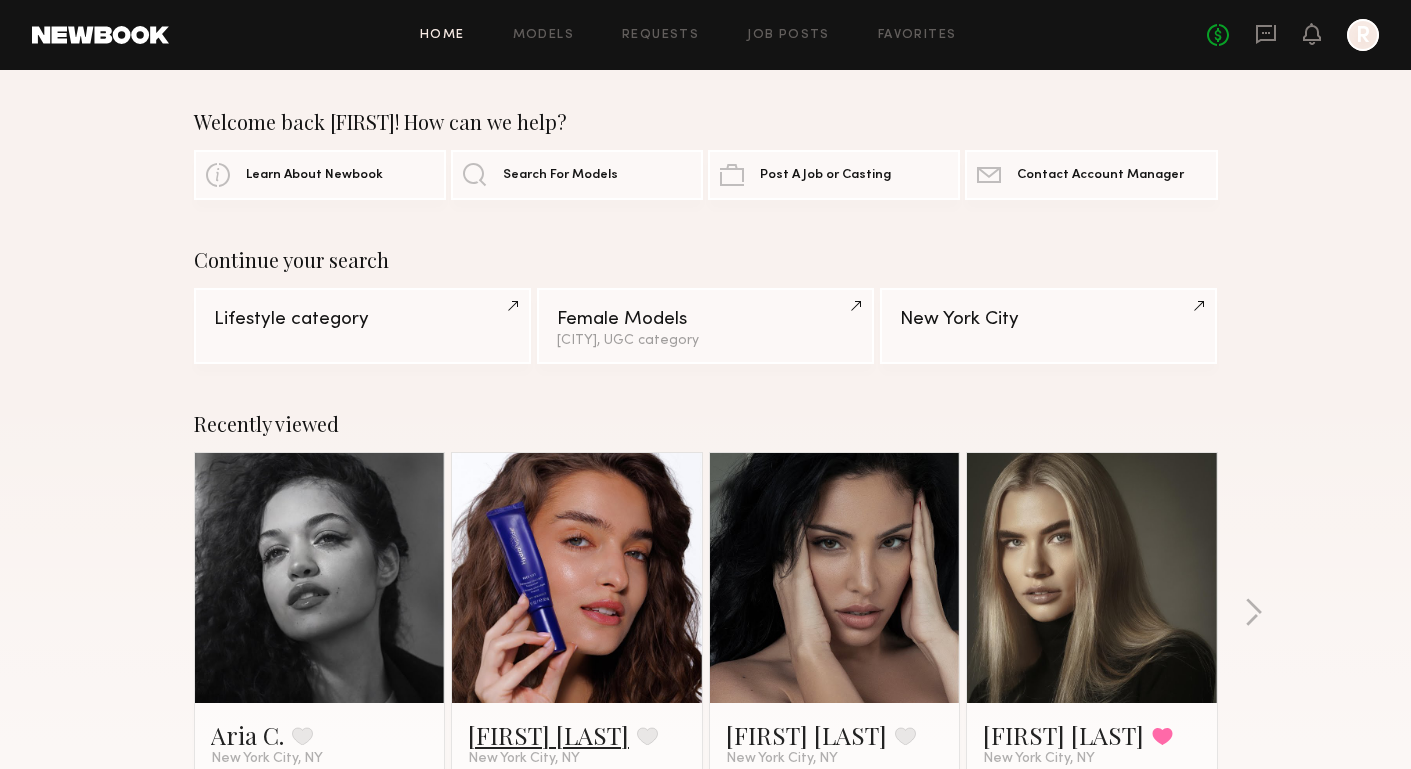 click on "Olviya K." 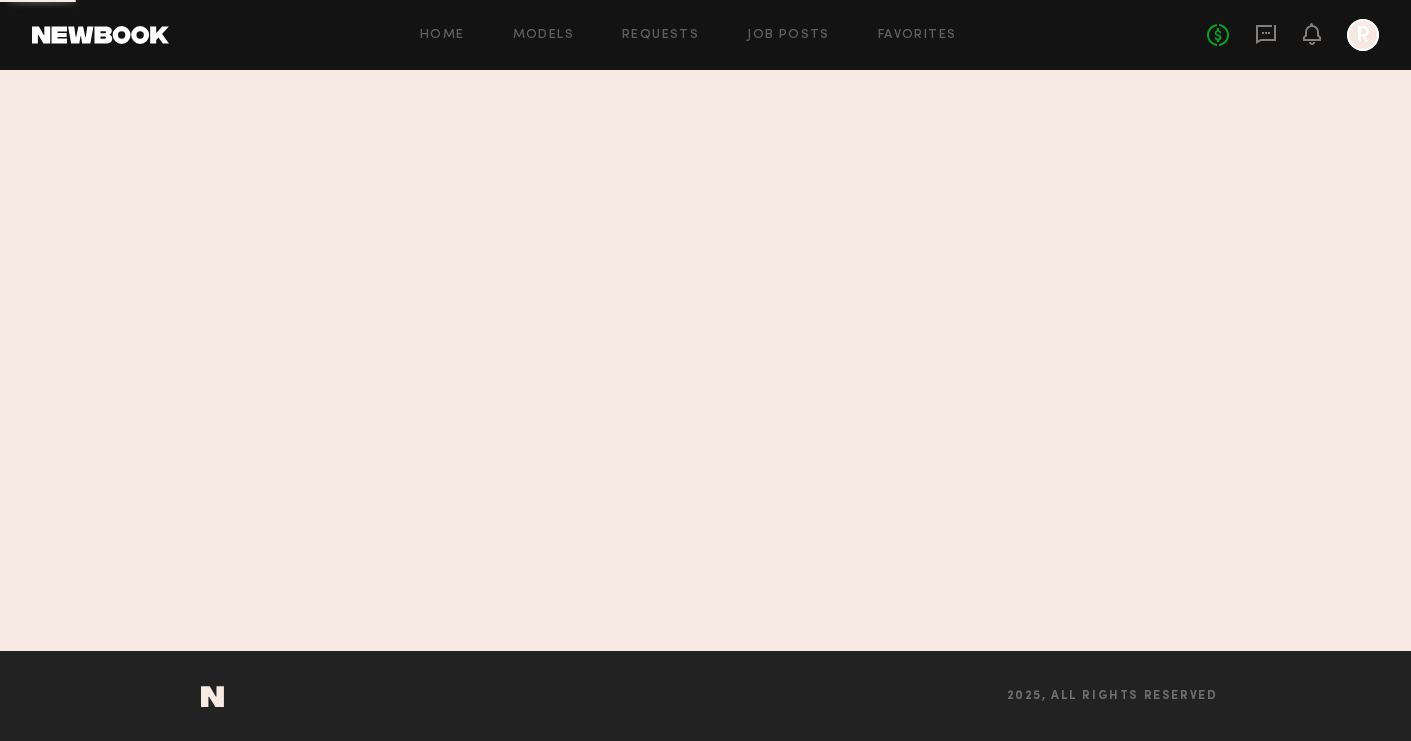 scroll, scrollTop: 0, scrollLeft: 0, axis: both 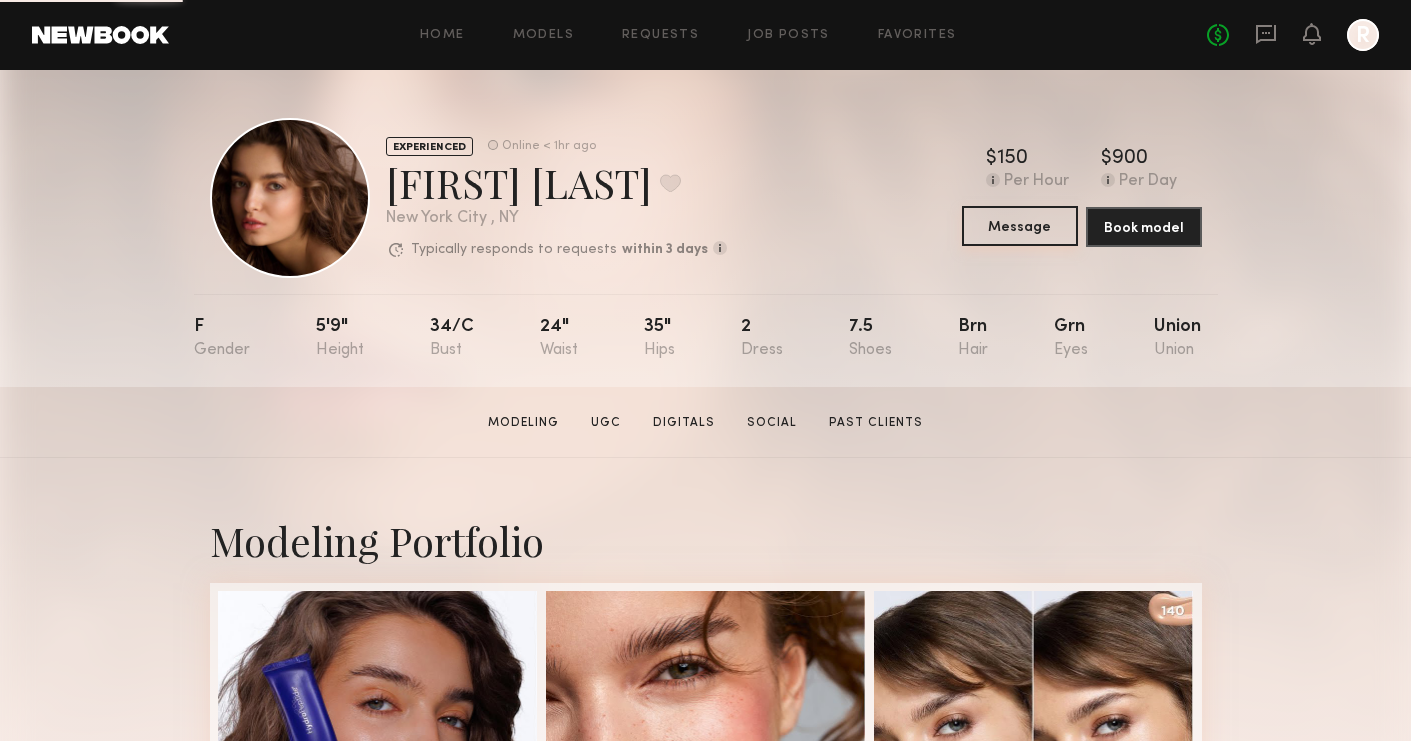 click on "Message" 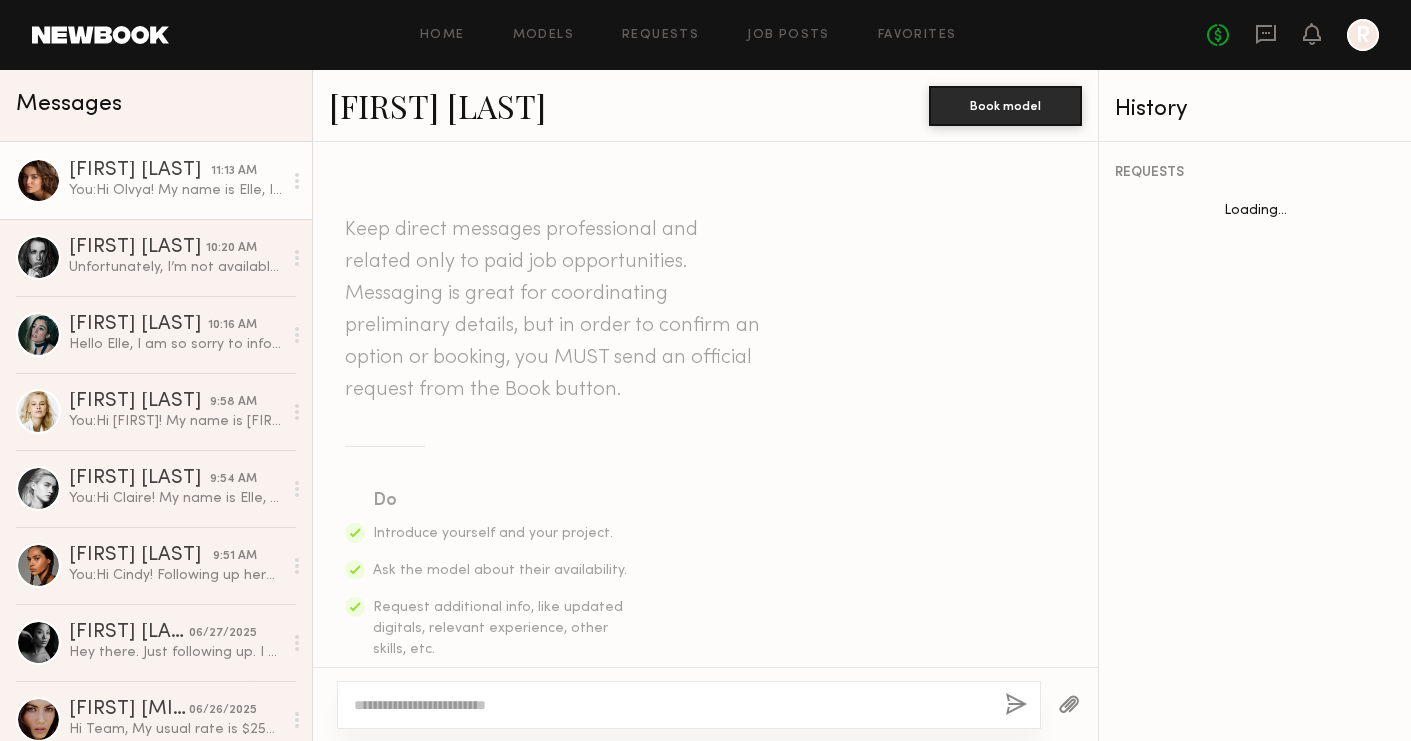 scroll, scrollTop: 671, scrollLeft: 0, axis: vertical 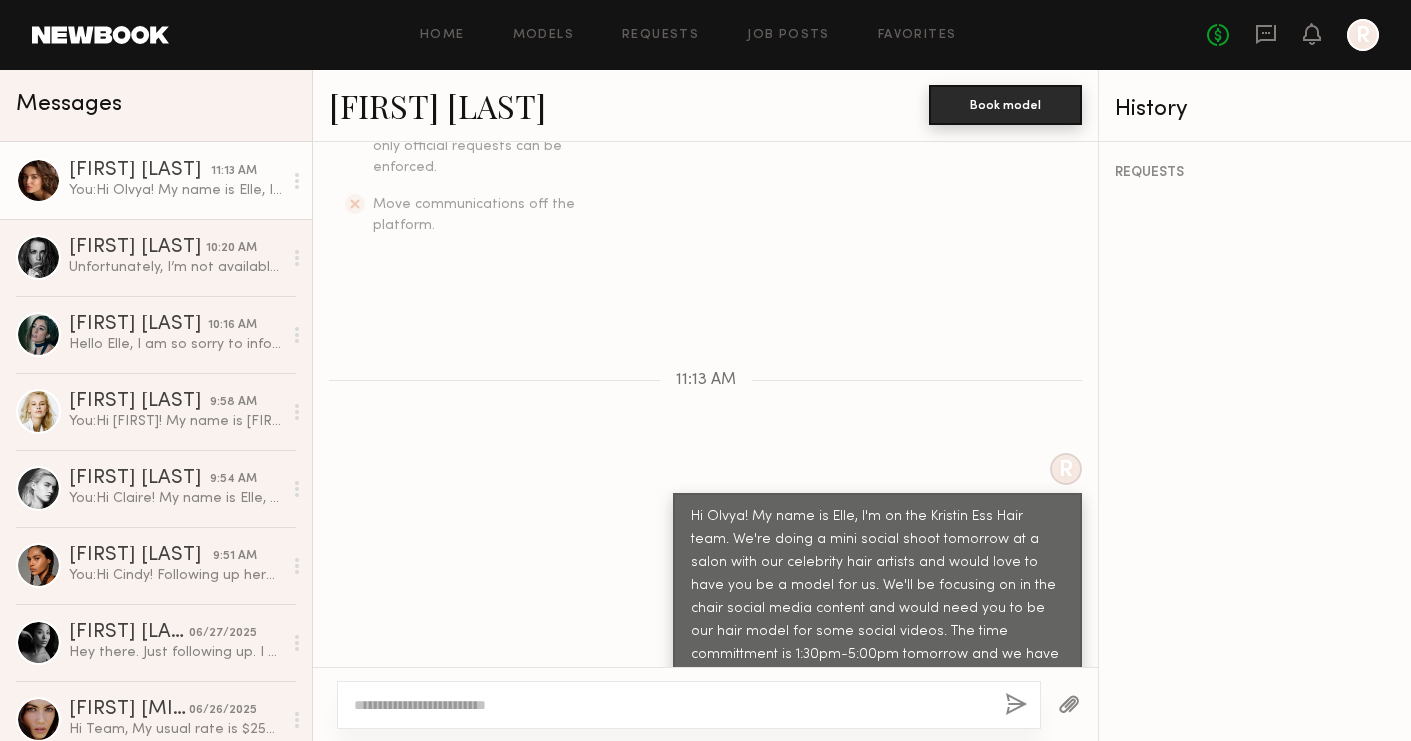 click on "Book model" 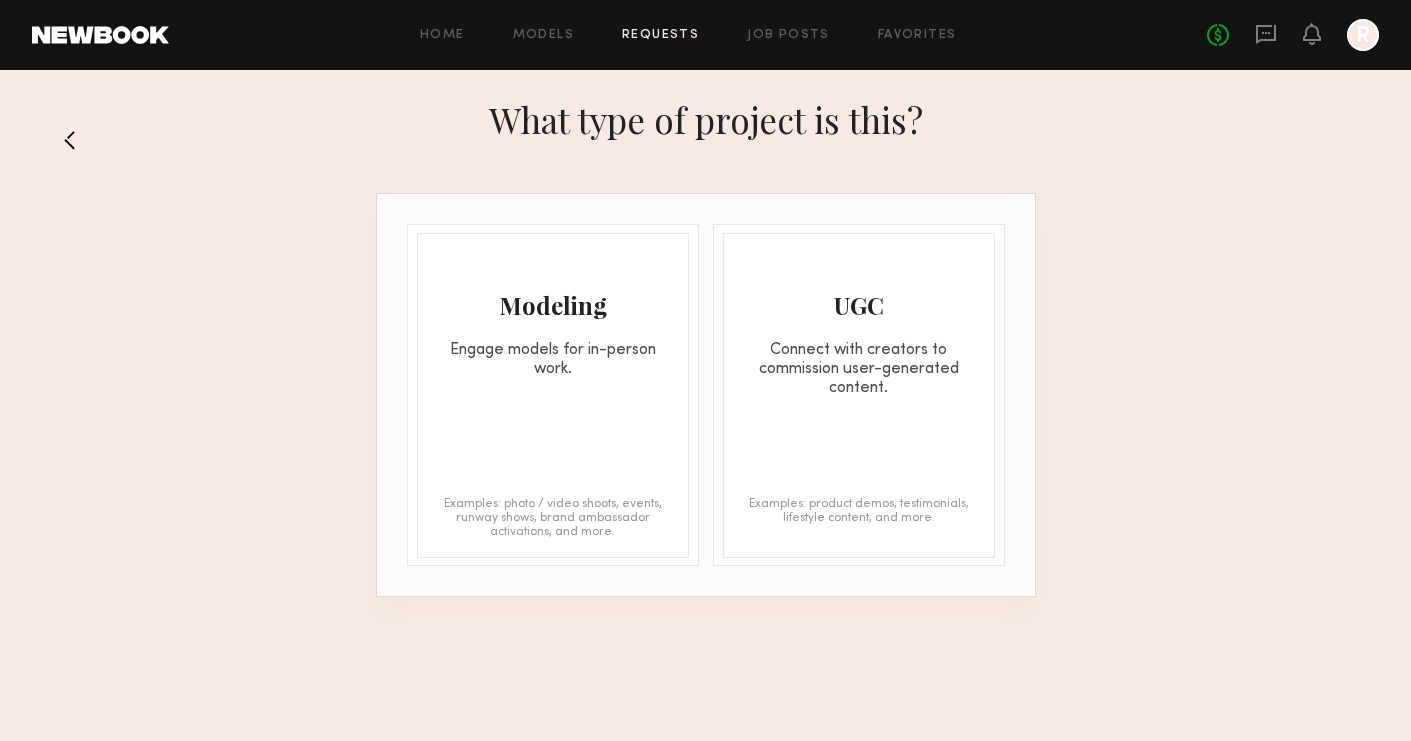 click on "Modeling Engage models for in-person work. Examples: photo / video shoots, events, runway shows, brand ambassador activations, and more." 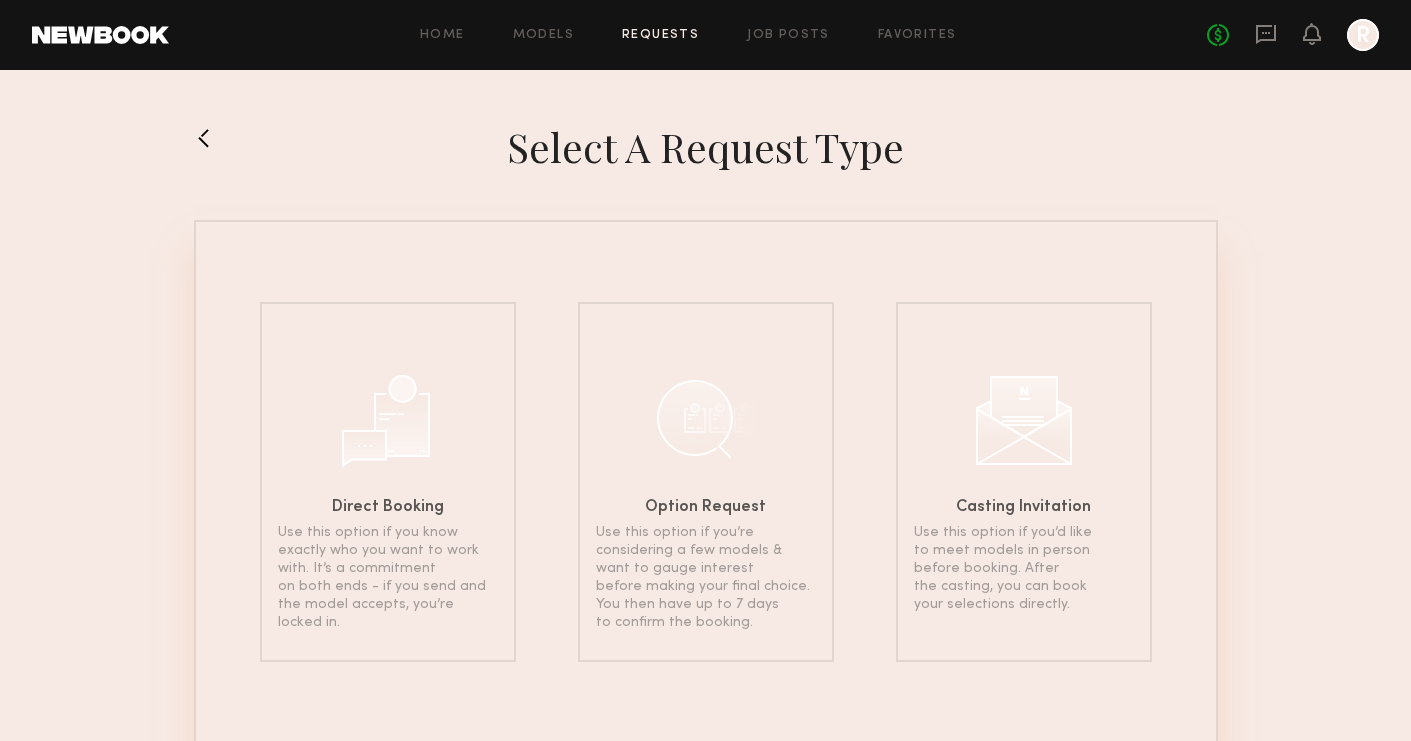 click on "Direct Booking Use this option if you know exactly who you want to work with. It’s a commitment on both ends - if you send and the model accepts, you’re locked in. Option Request Use this option if you’re considering a few models & want to gauge interest before making your final choice. You then have up to 7 days to confirm the booking. Casting Invitation Use this option if you’d like to meet models in person before booking. After the casting, you can book your selections directly." 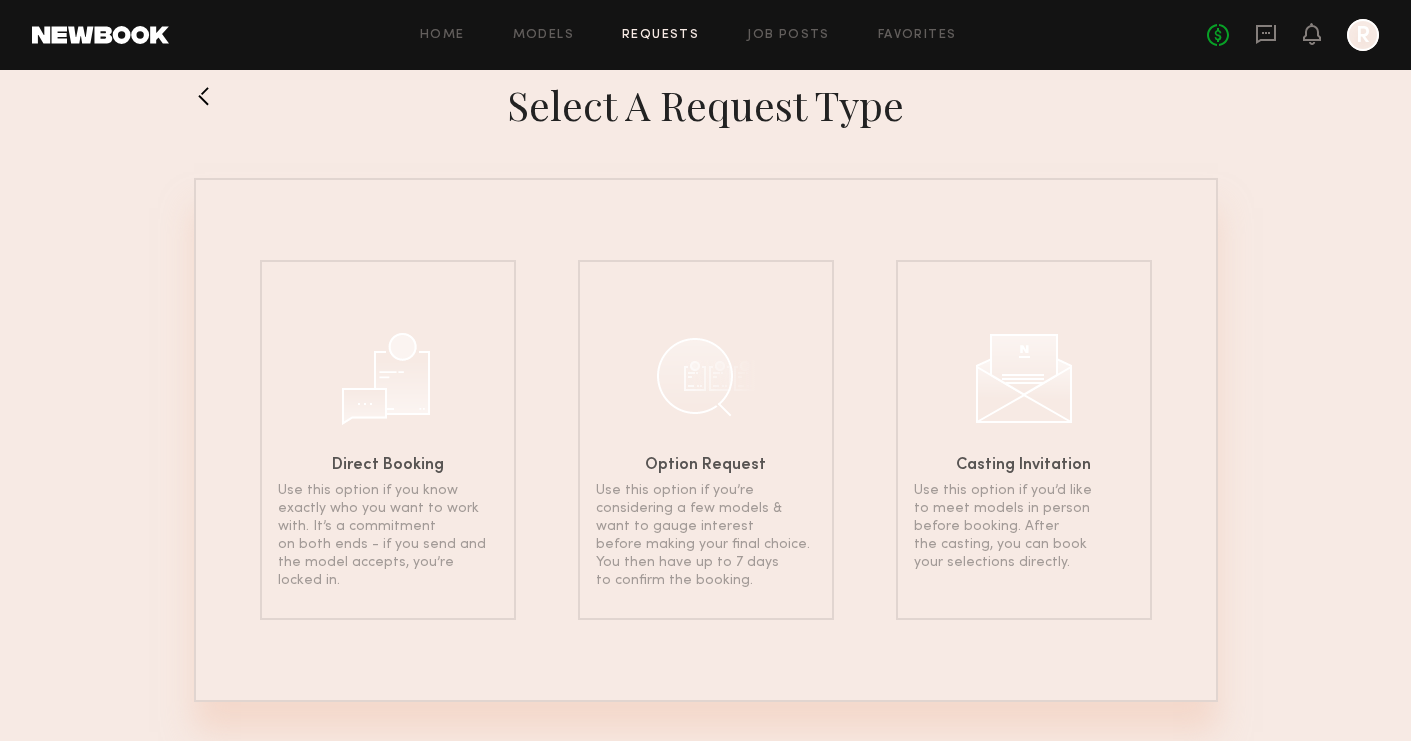 scroll, scrollTop: 47, scrollLeft: 0, axis: vertical 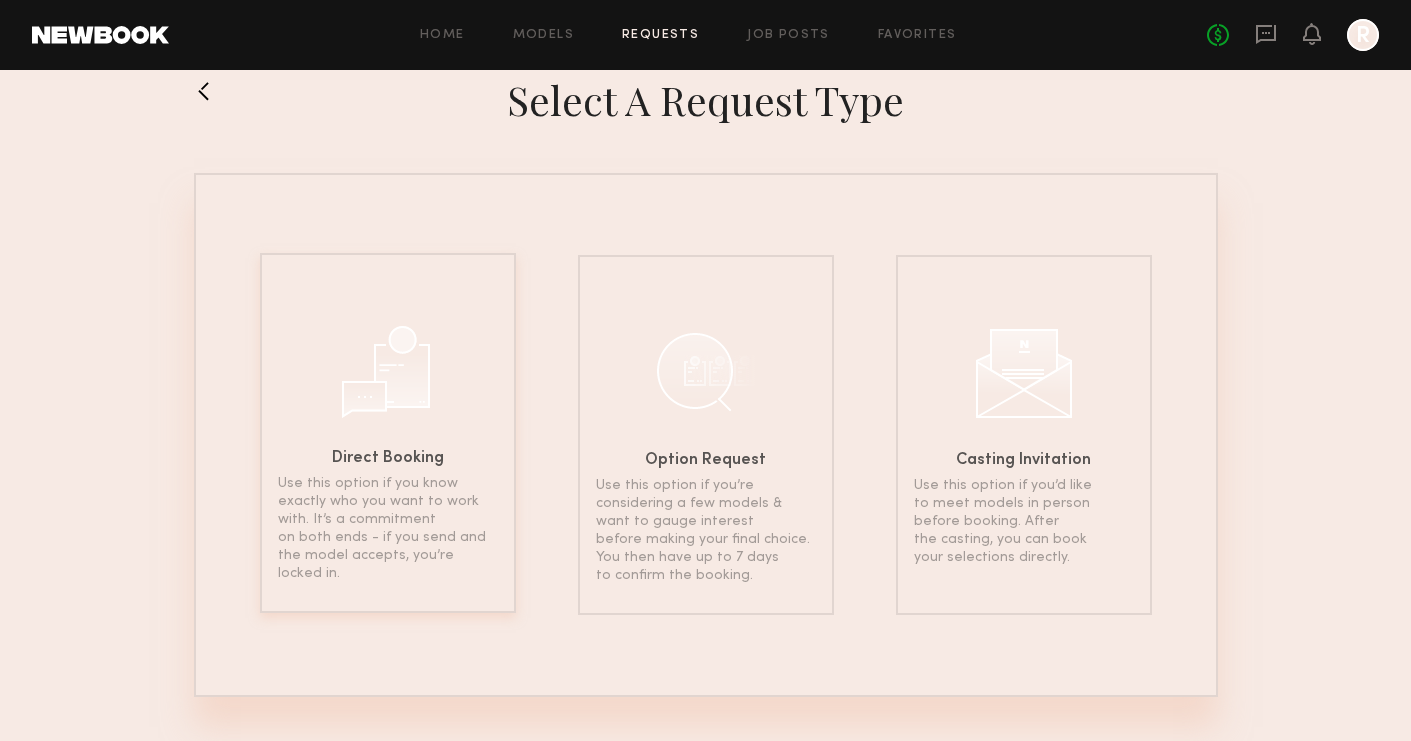 click on "Use this option if you know exactly who you want to work with. It’s a commitment on both ends - if you send and the model accepts, you’re locked in." 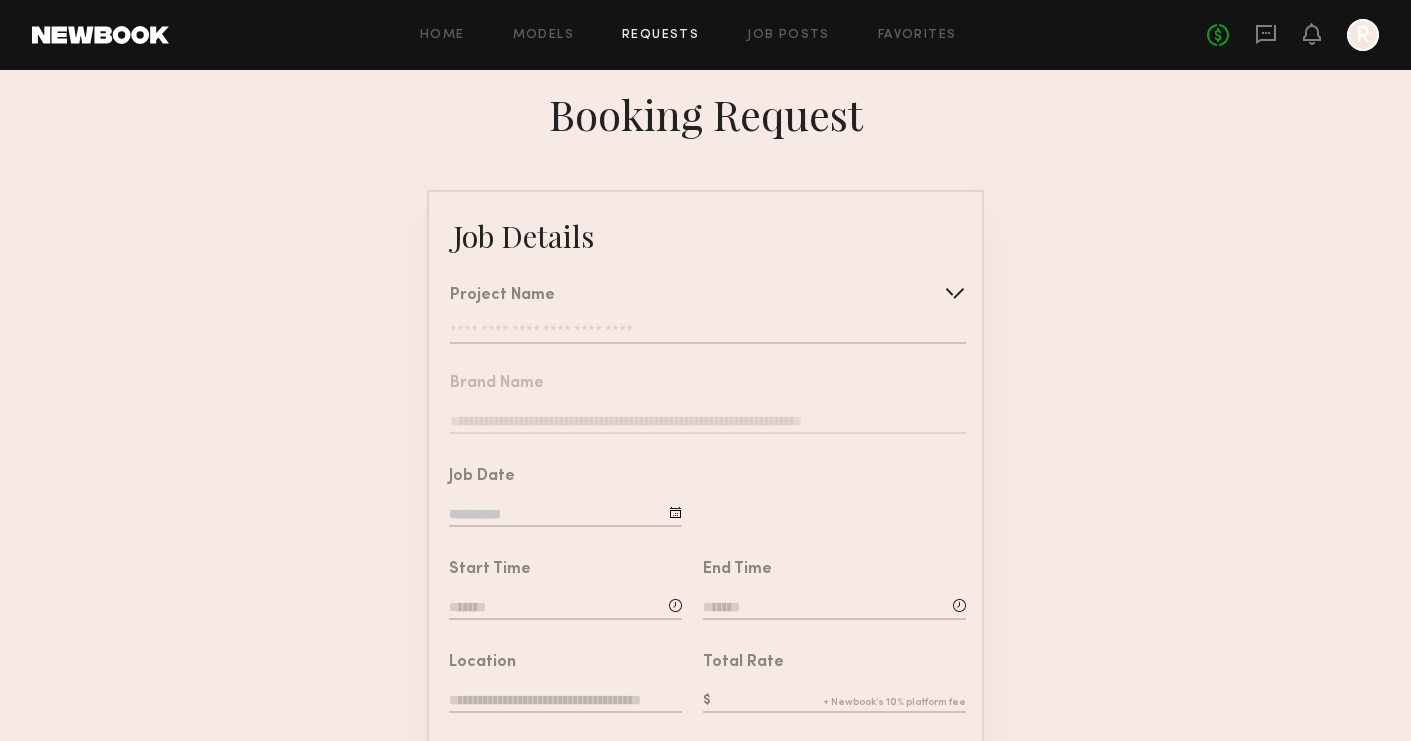 click on "Project Name   Create   Use recent modeling project  Hair Brand Salon Shoot  Hair Brand Summer Shine Photoshoot  Ulta/Target Haircare Brand Photoshoot  Hair Tools Shoot" 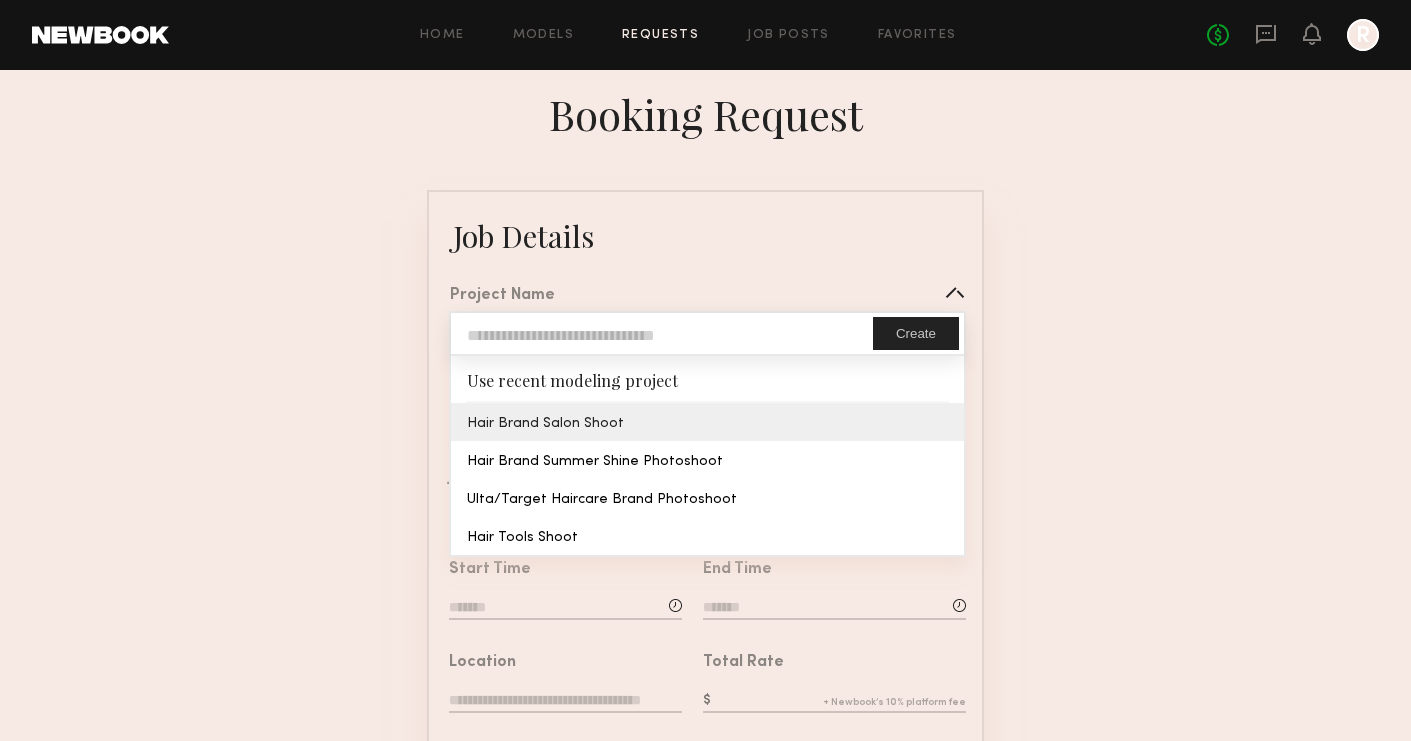 type on "**********" 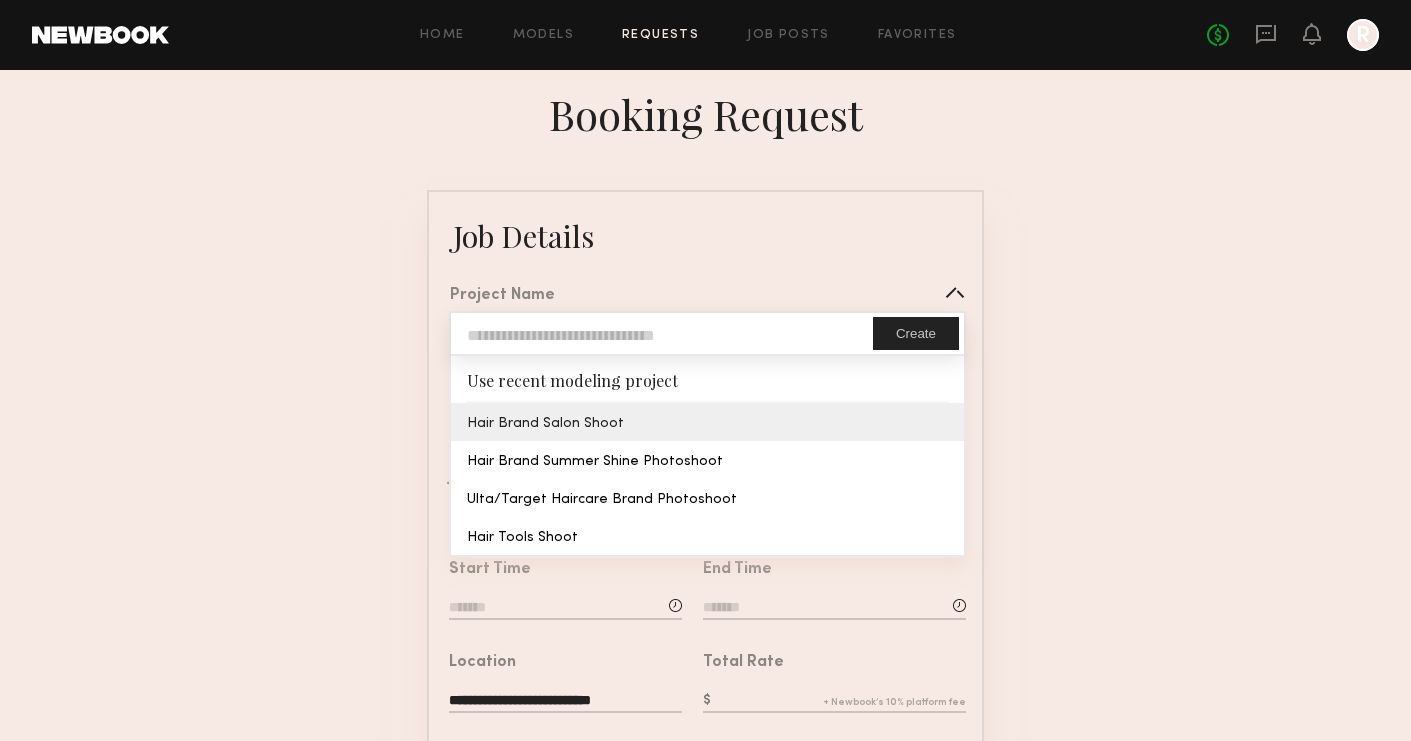 click on "**********" 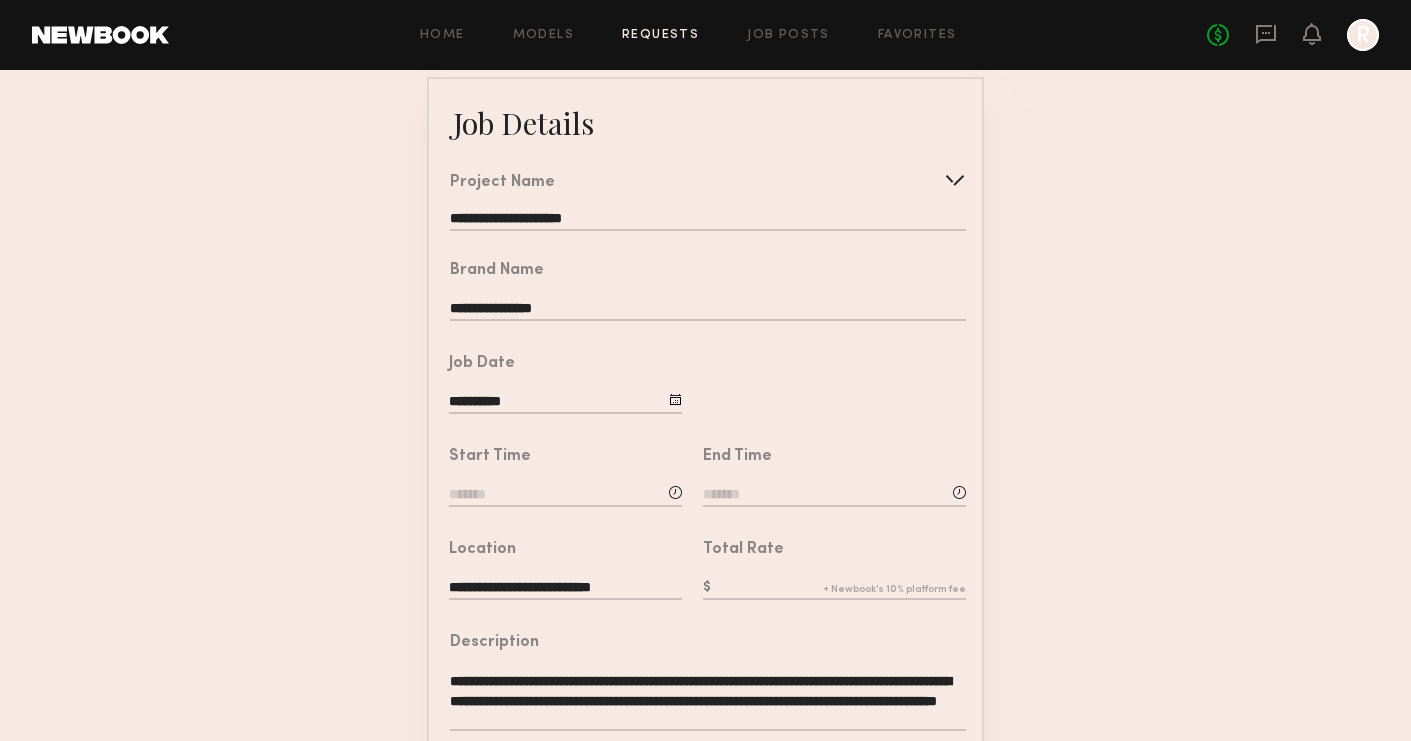 scroll, scrollTop: 123, scrollLeft: 0, axis: vertical 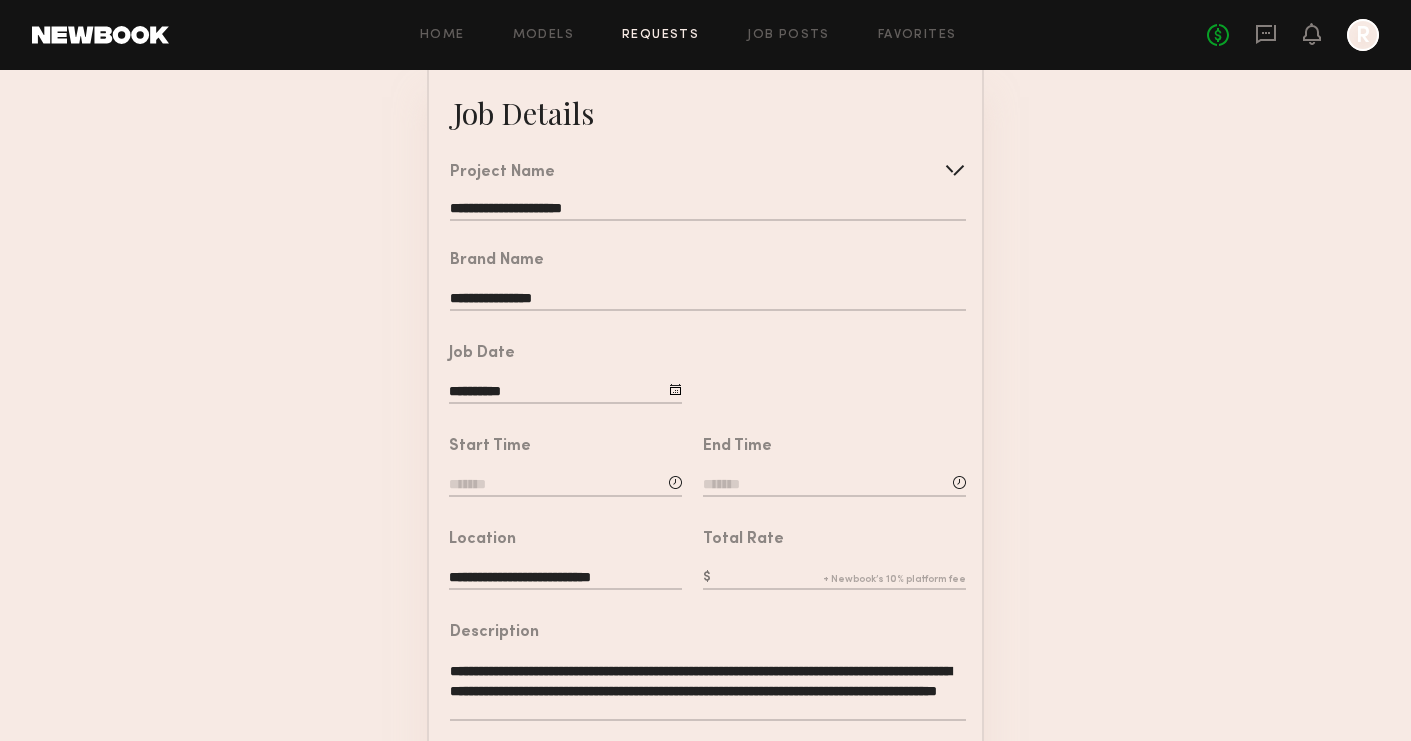 click 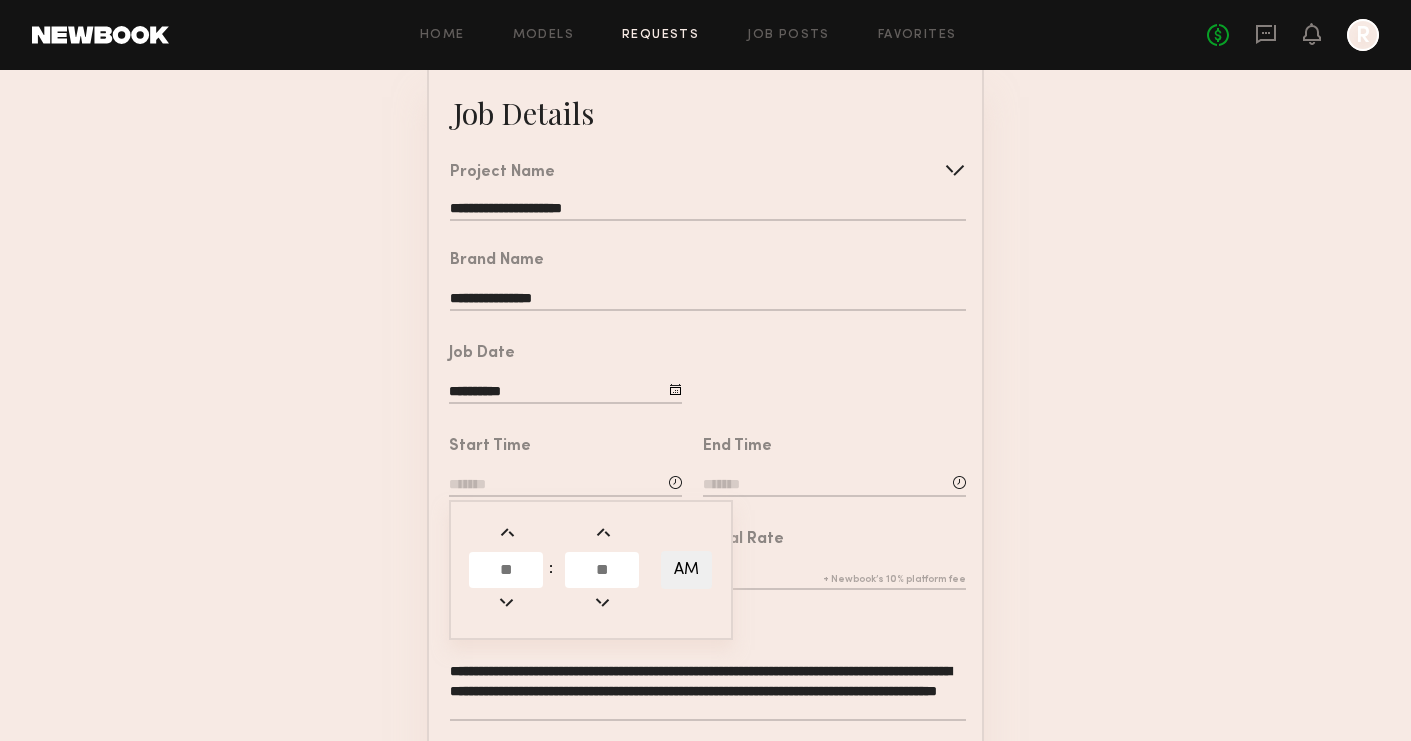 click 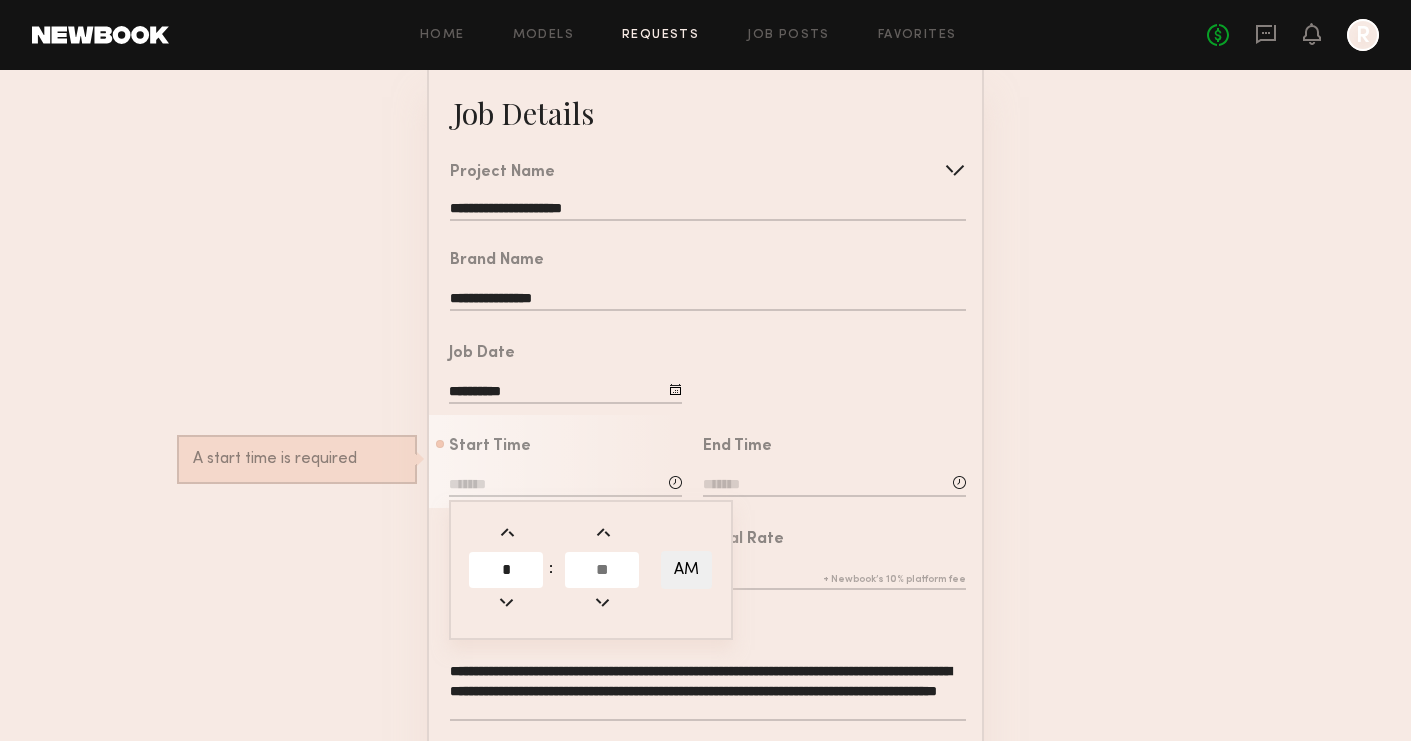 type on "*" 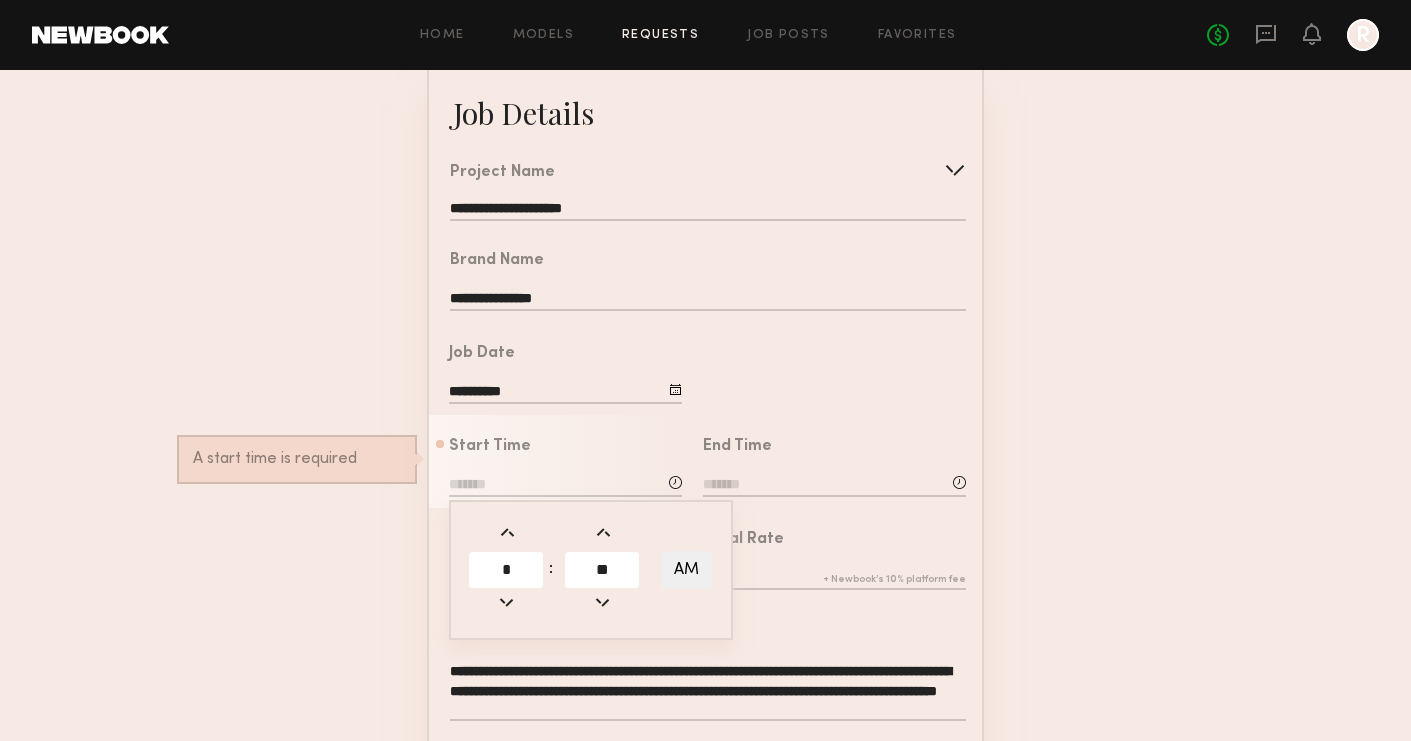 type on "**" 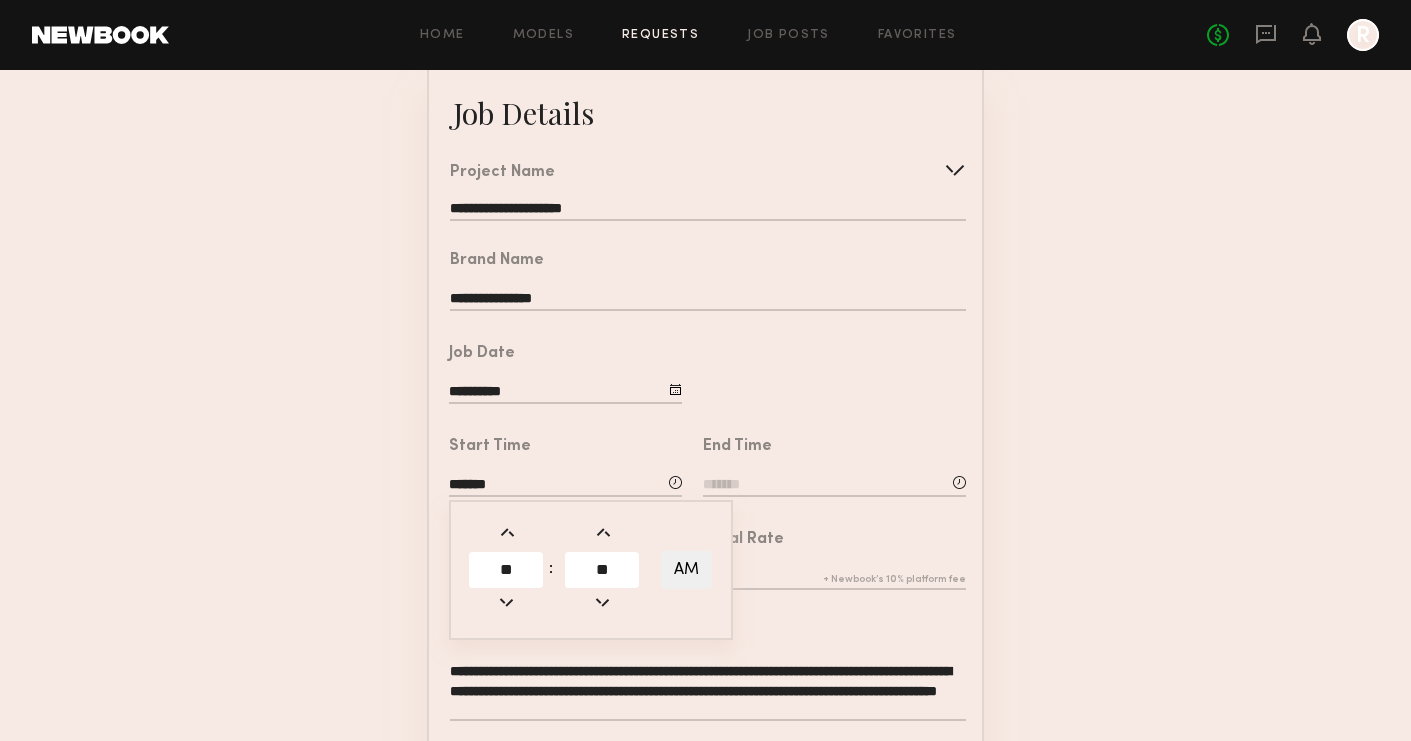 click on "AM" 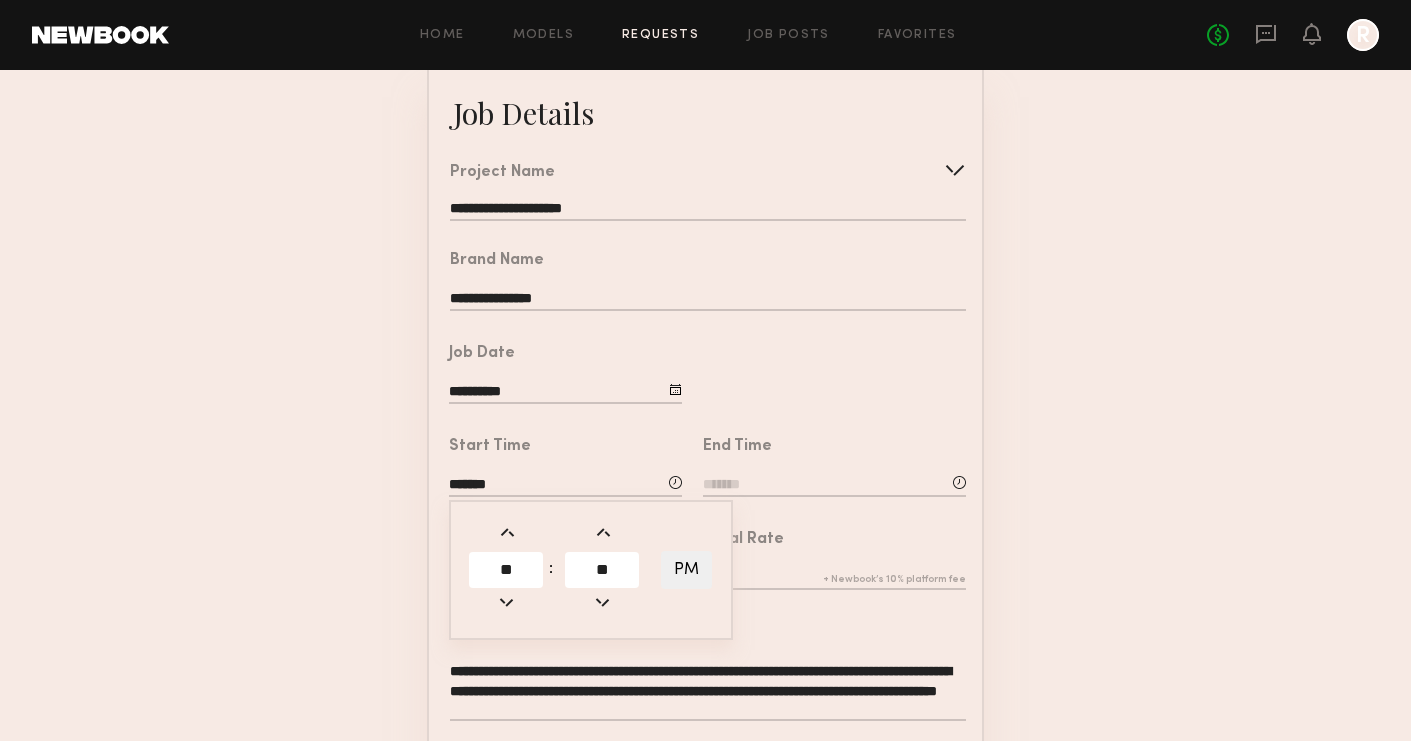click 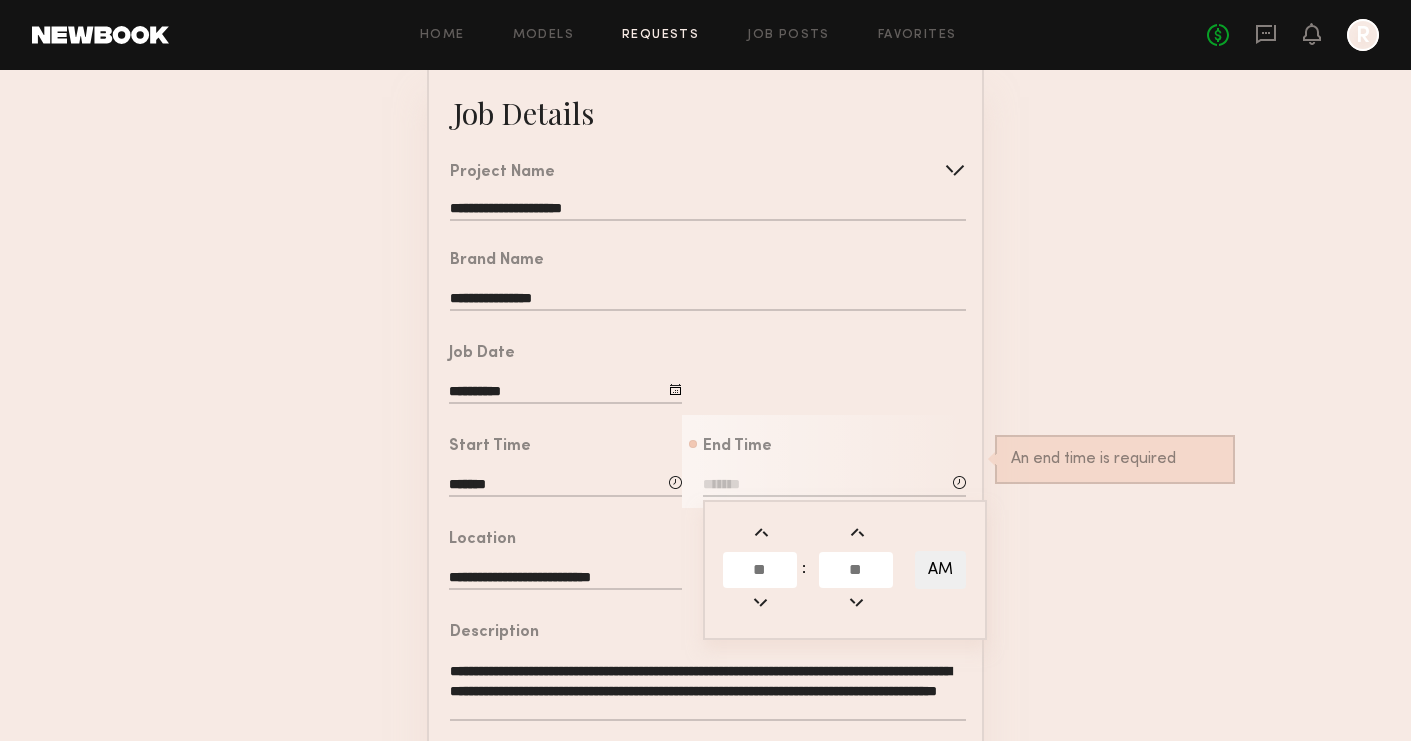 click 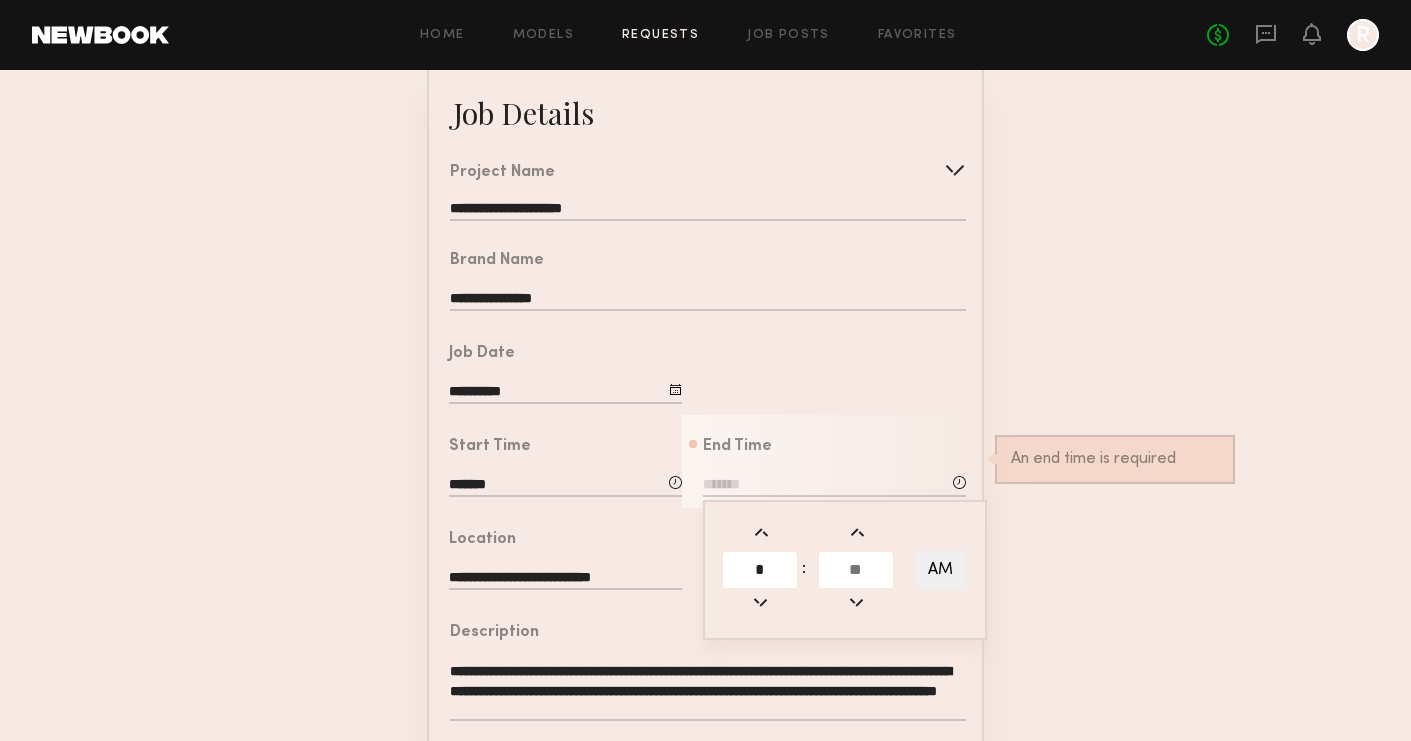 type on "*" 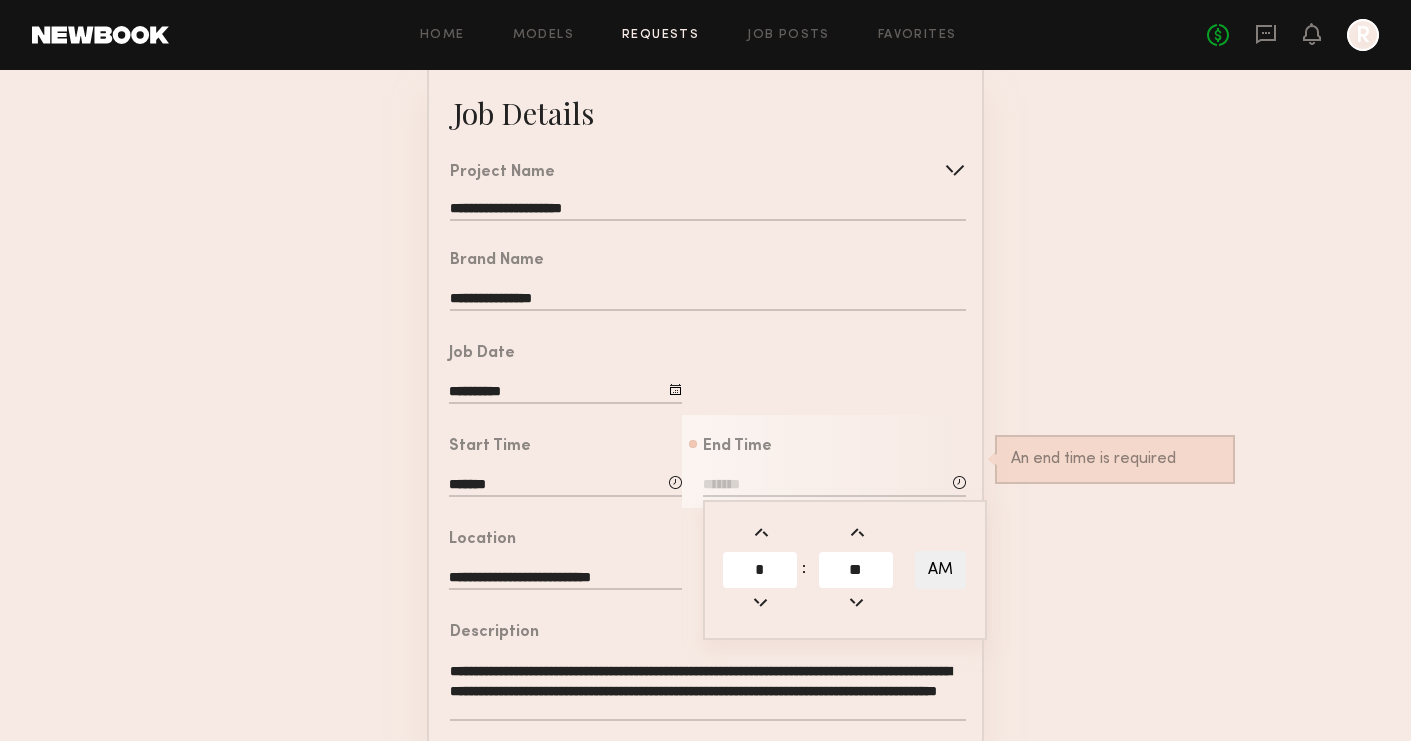type on "**" 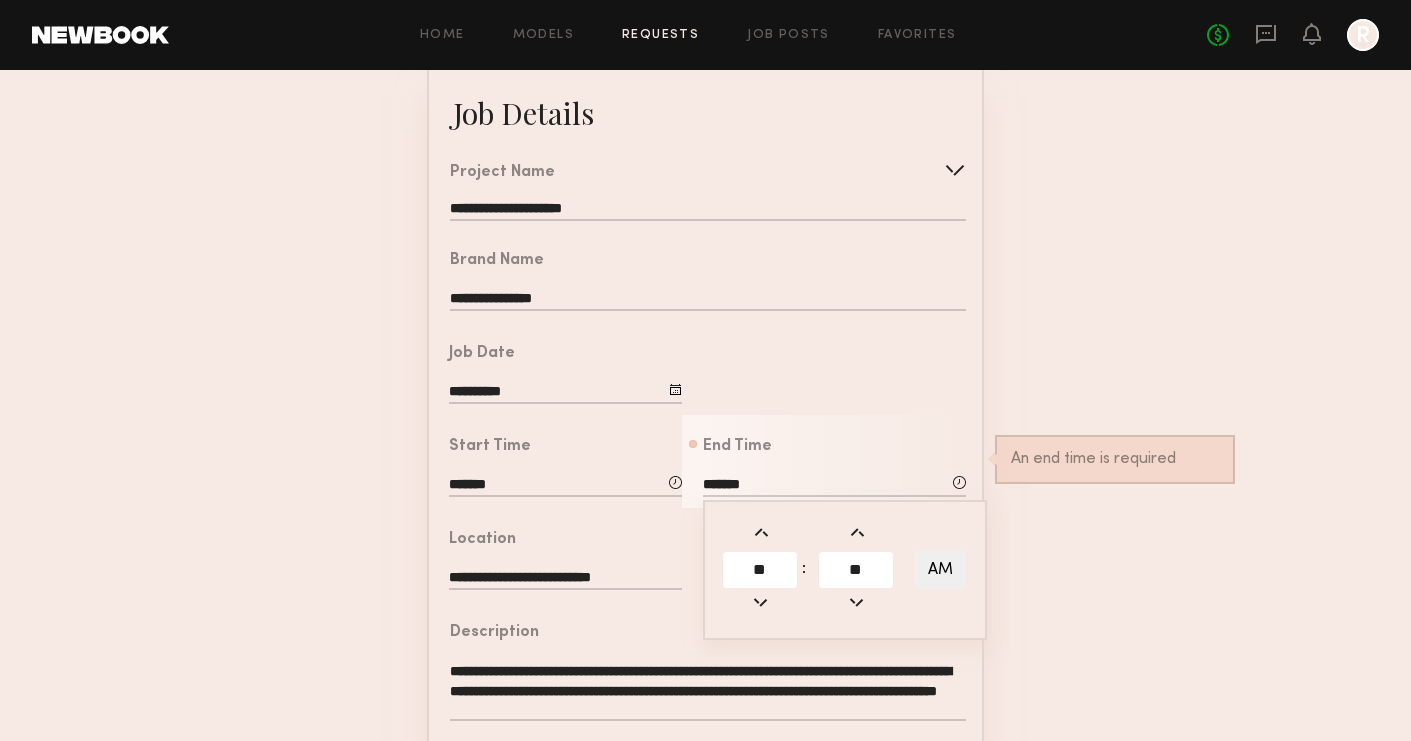 click on "AM" 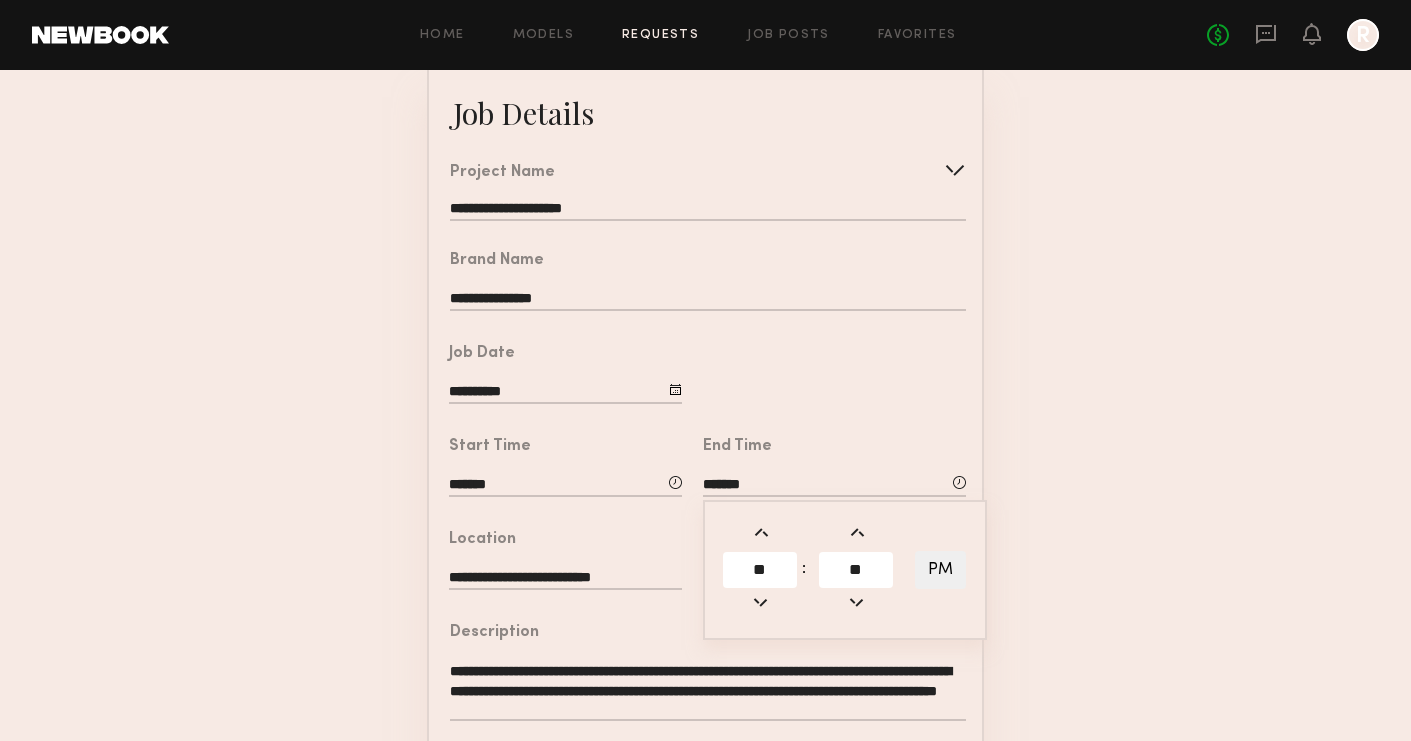 click on "**********" 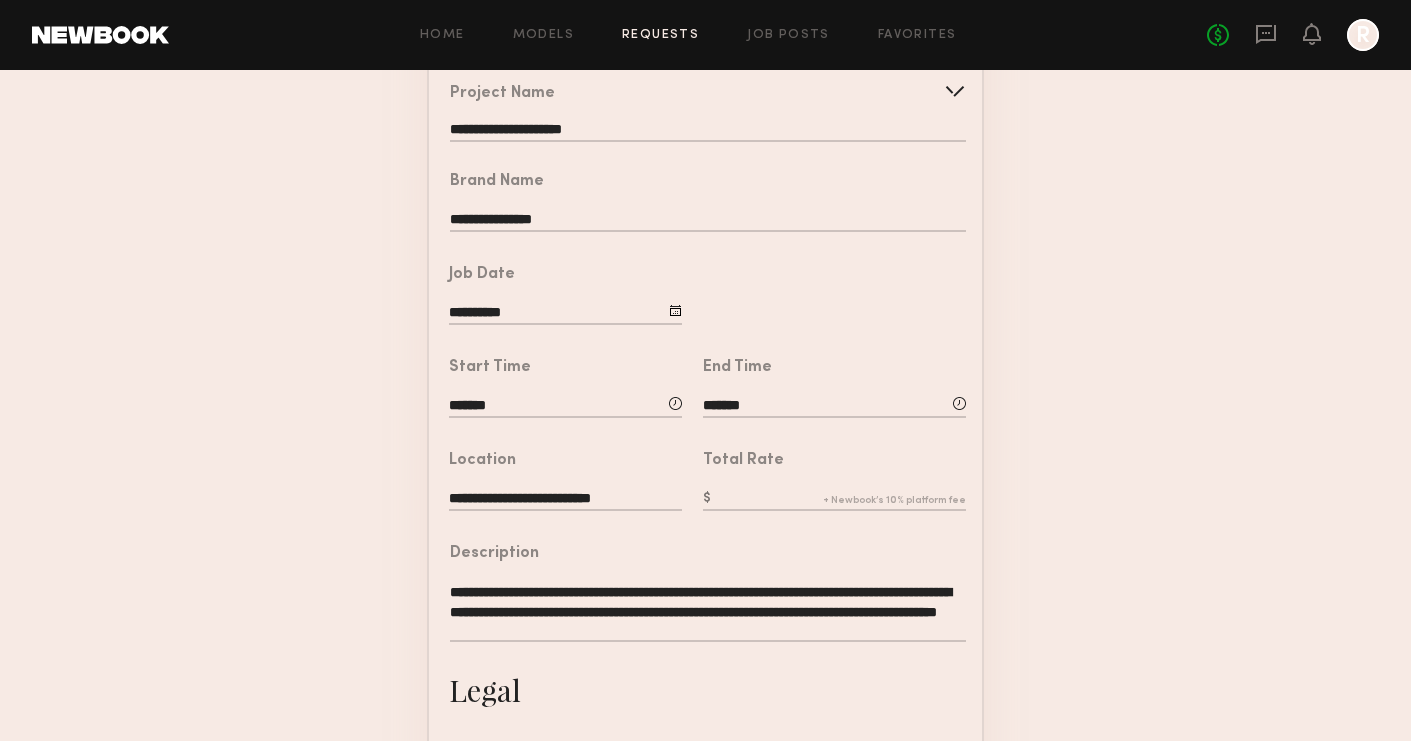 scroll, scrollTop: 203, scrollLeft: 0, axis: vertical 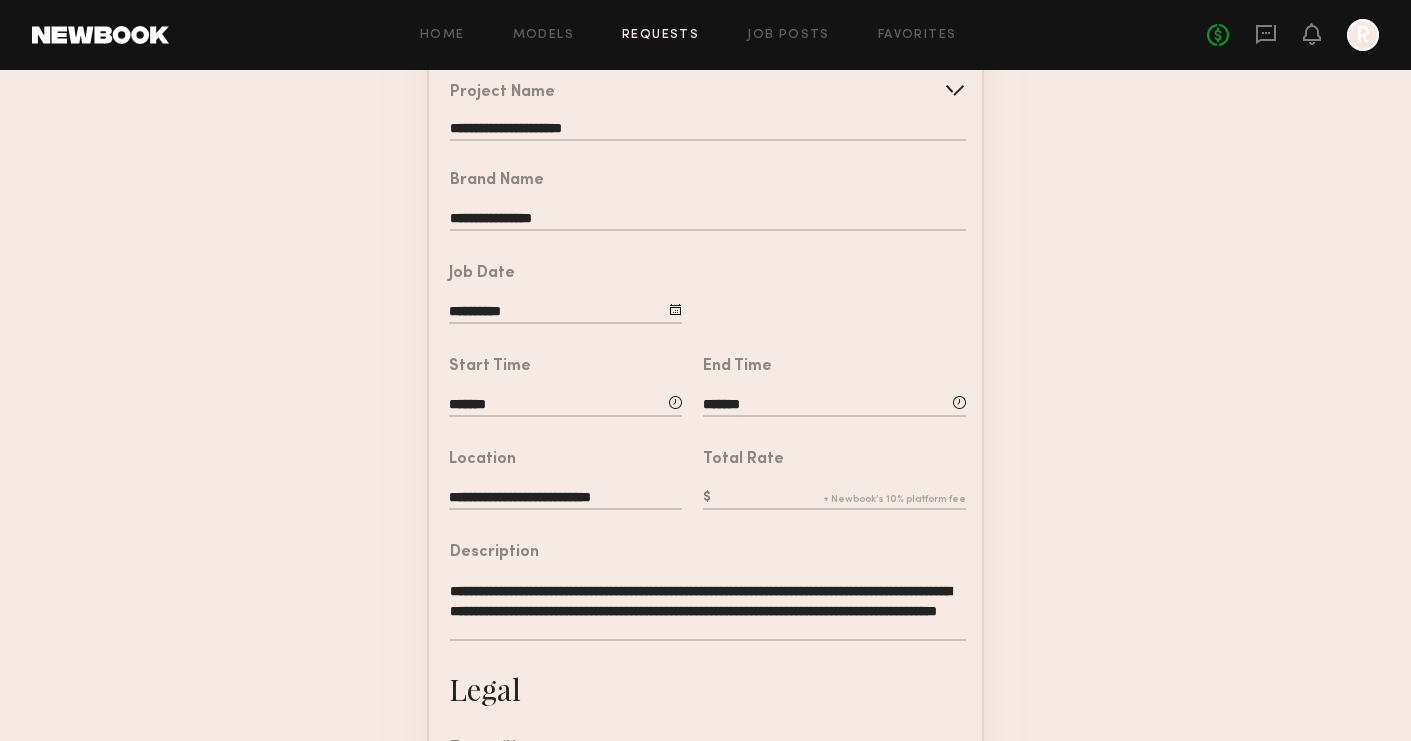 click 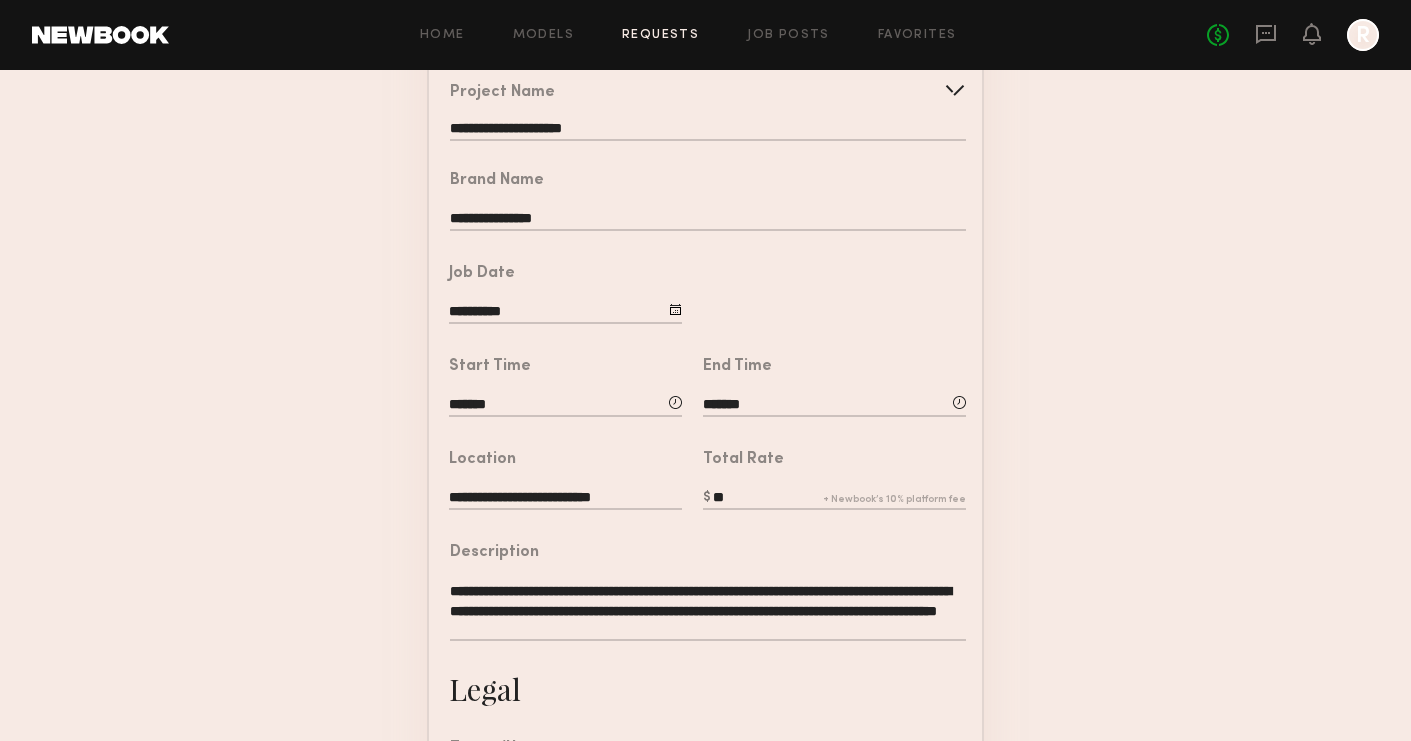 type on "*" 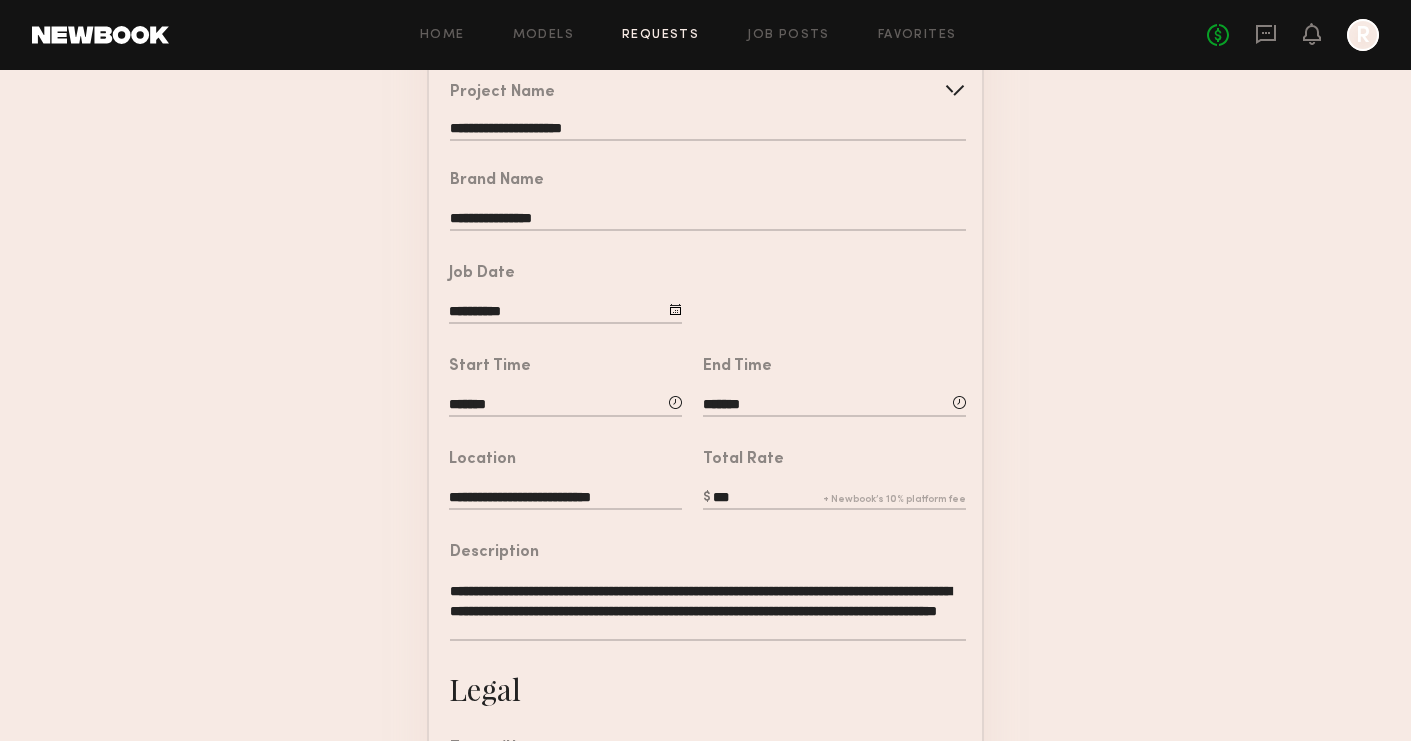 type on "***" 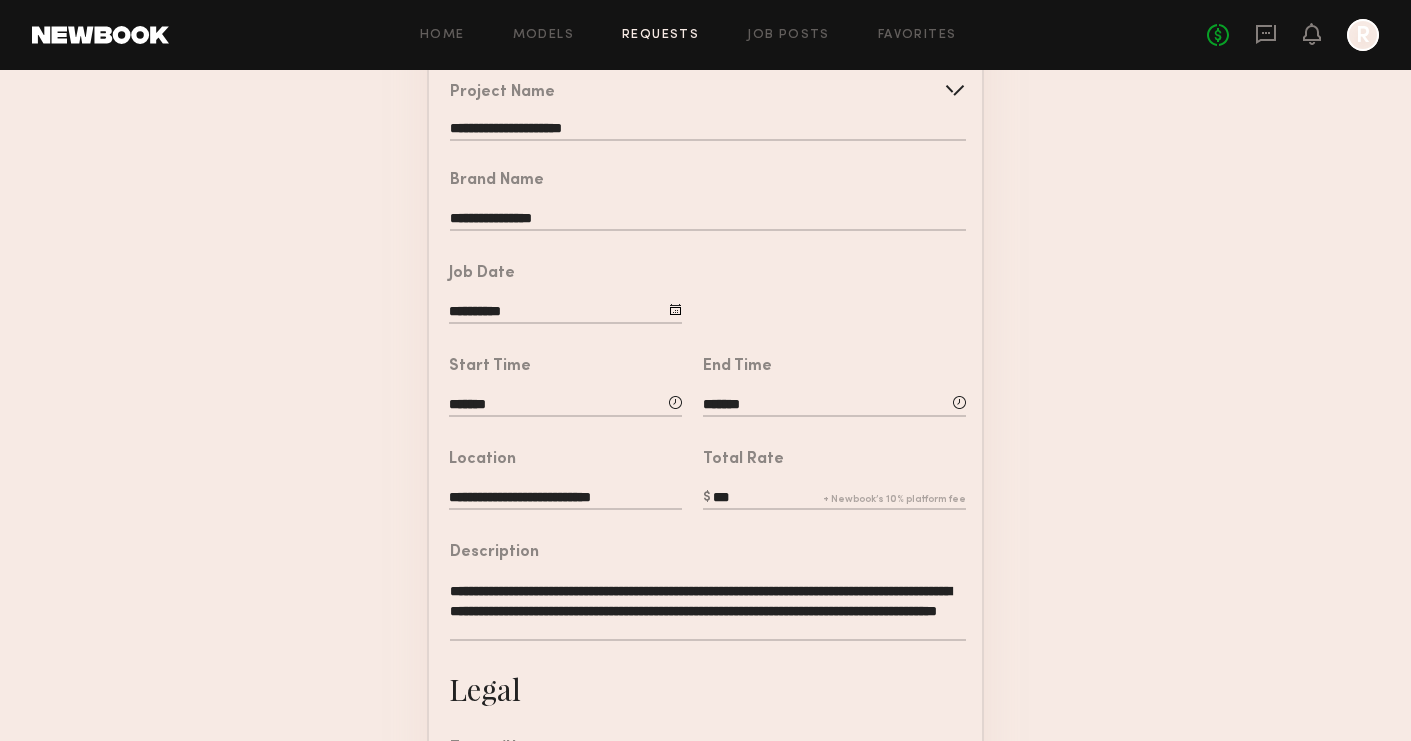 click on "**********" 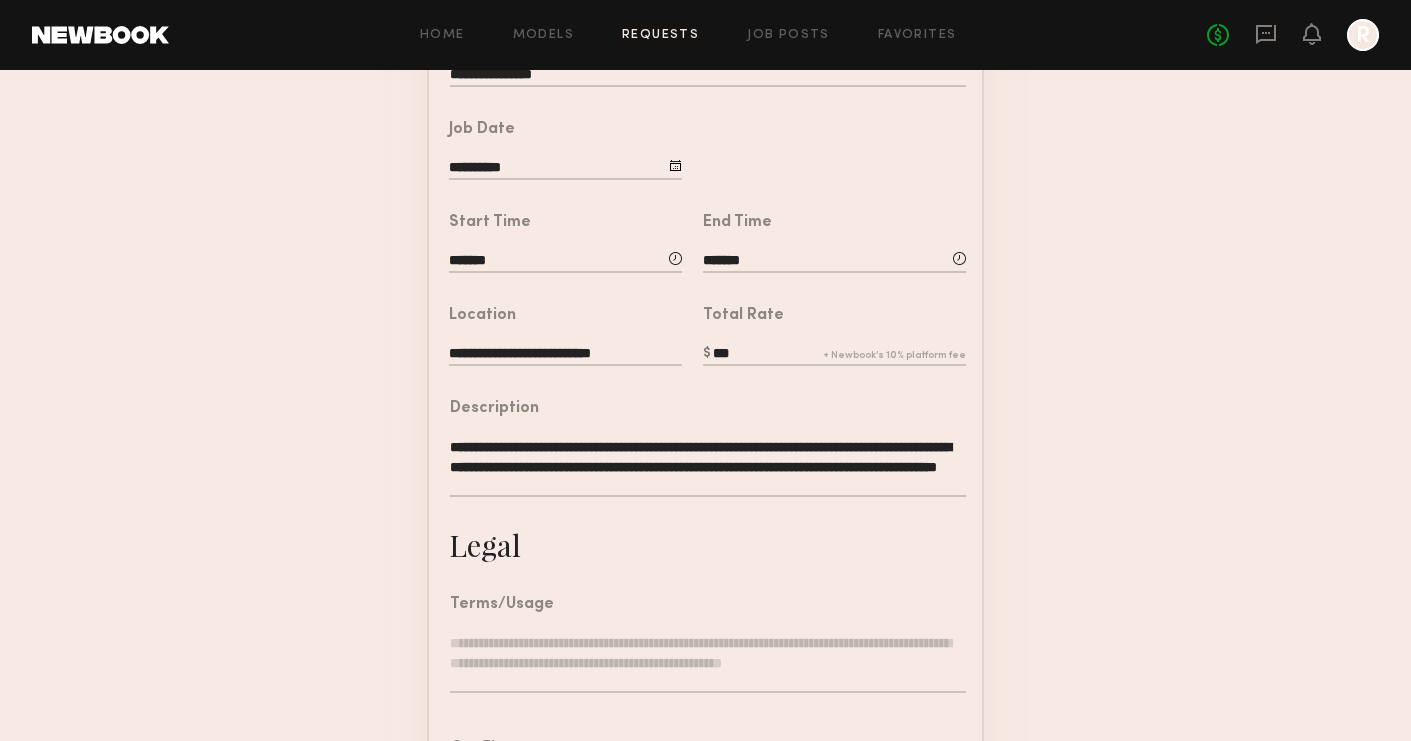 scroll, scrollTop: 348, scrollLeft: 0, axis: vertical 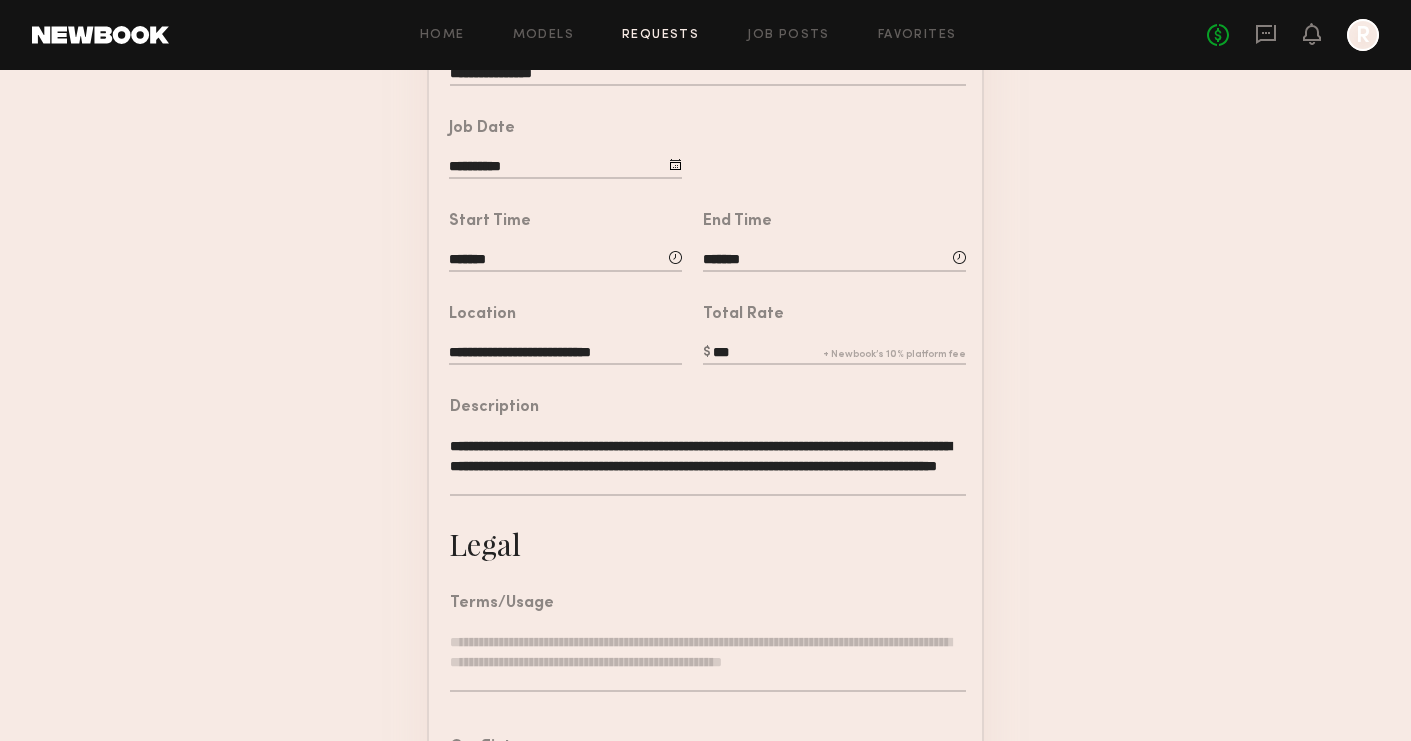 click on "**********" 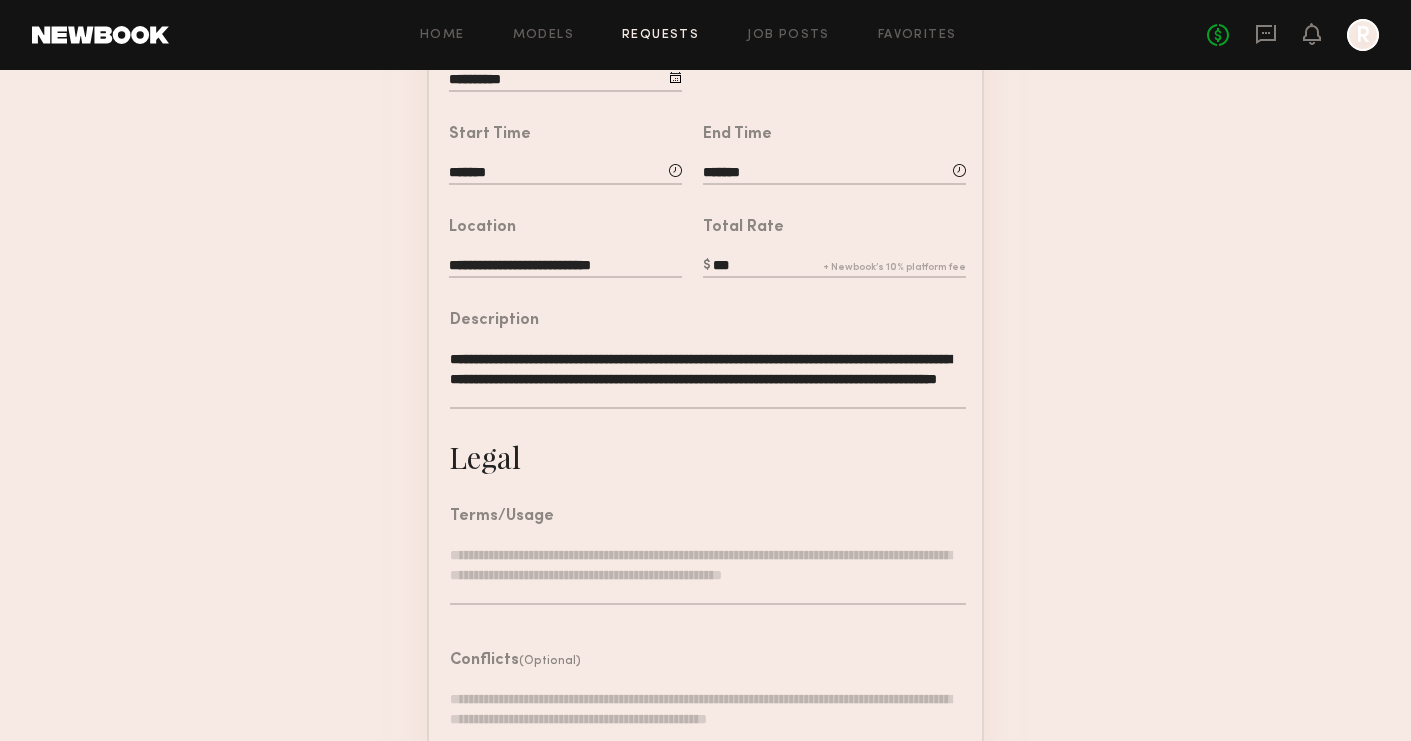 scroll, scrollTop: 439, scrollLeft: 0, axis: vertical 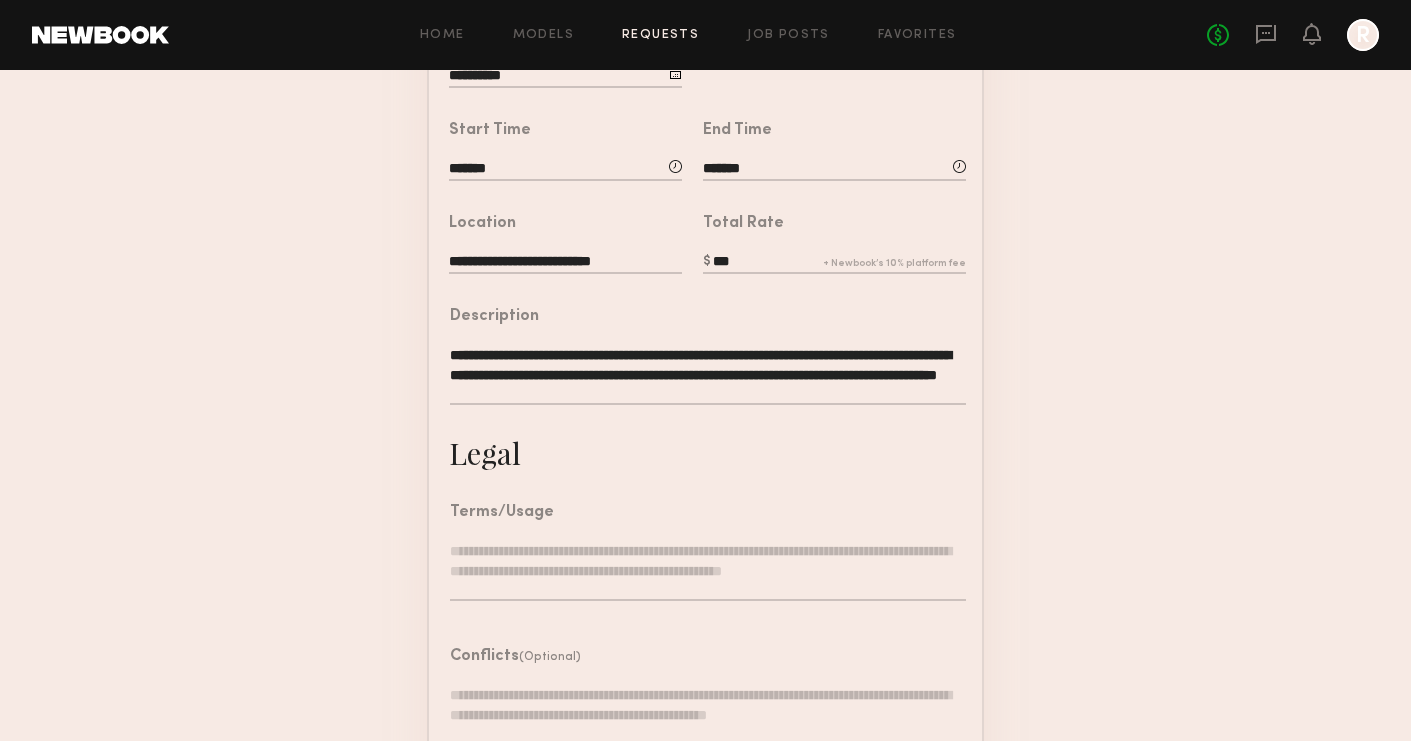 click 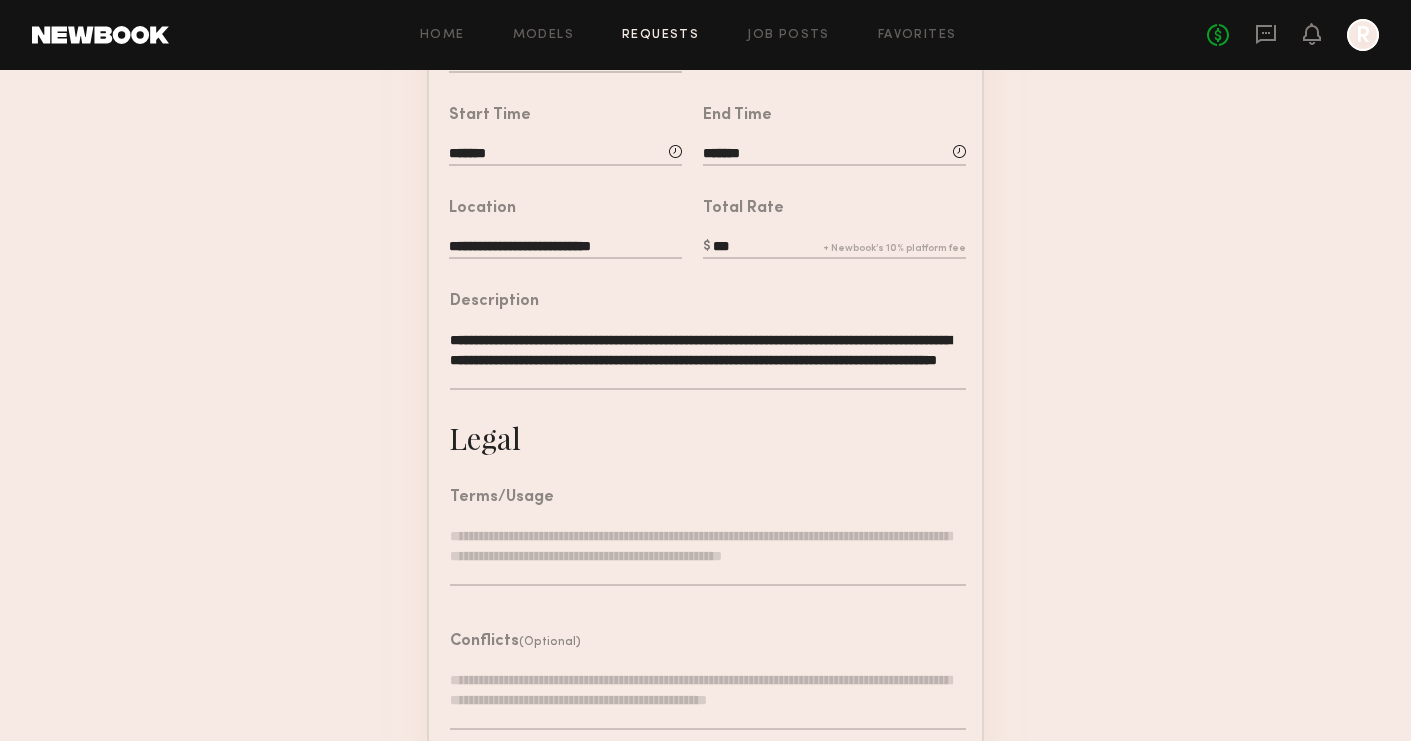 scroll, scrollTop: 456, scrollLeft: 0, axis: vertical 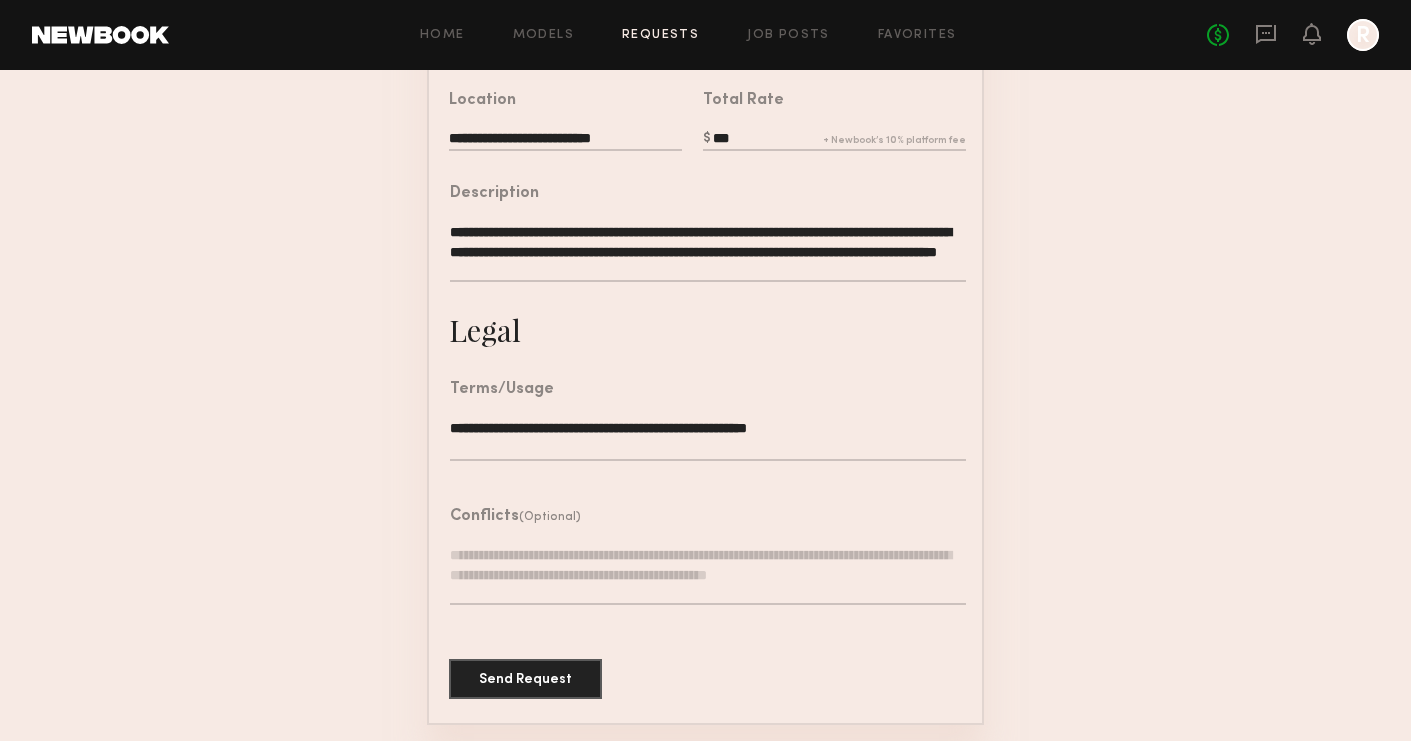 type on "**********" 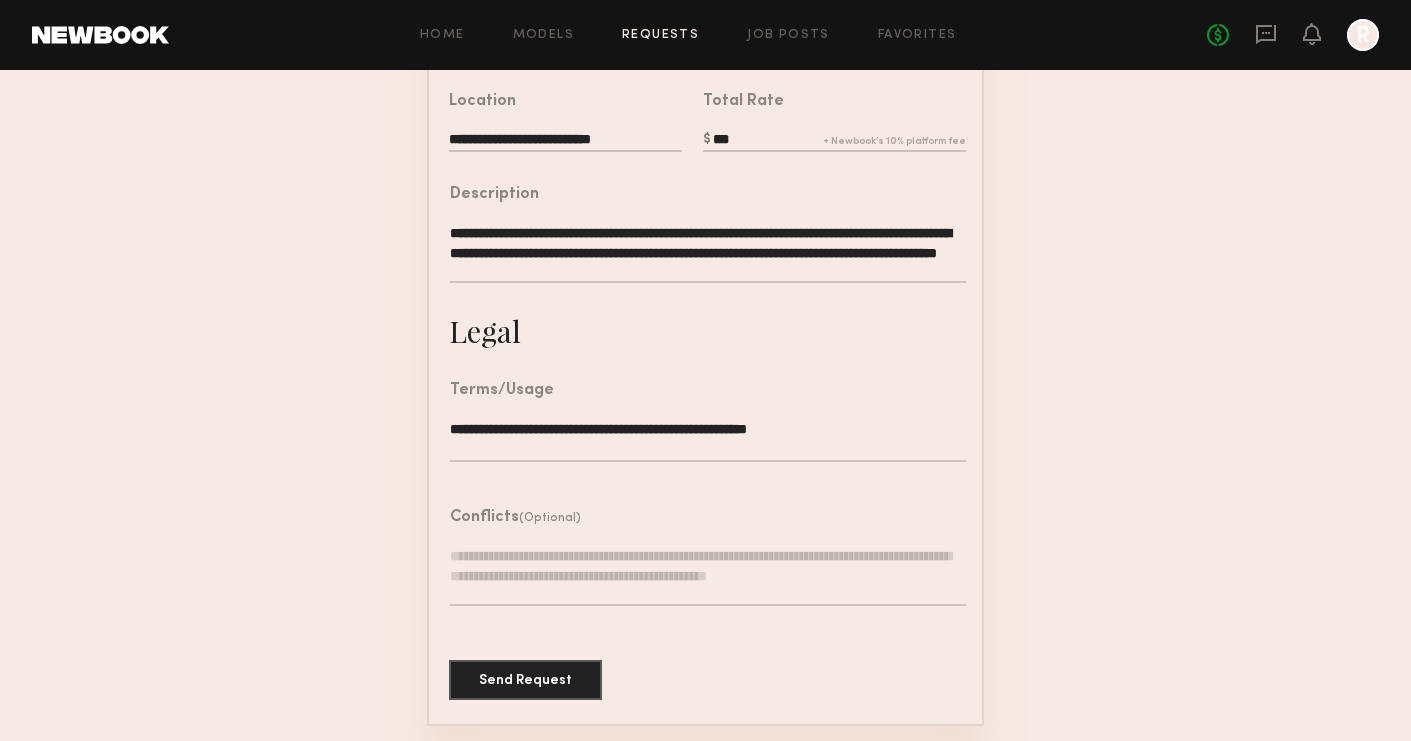 click on "**********" 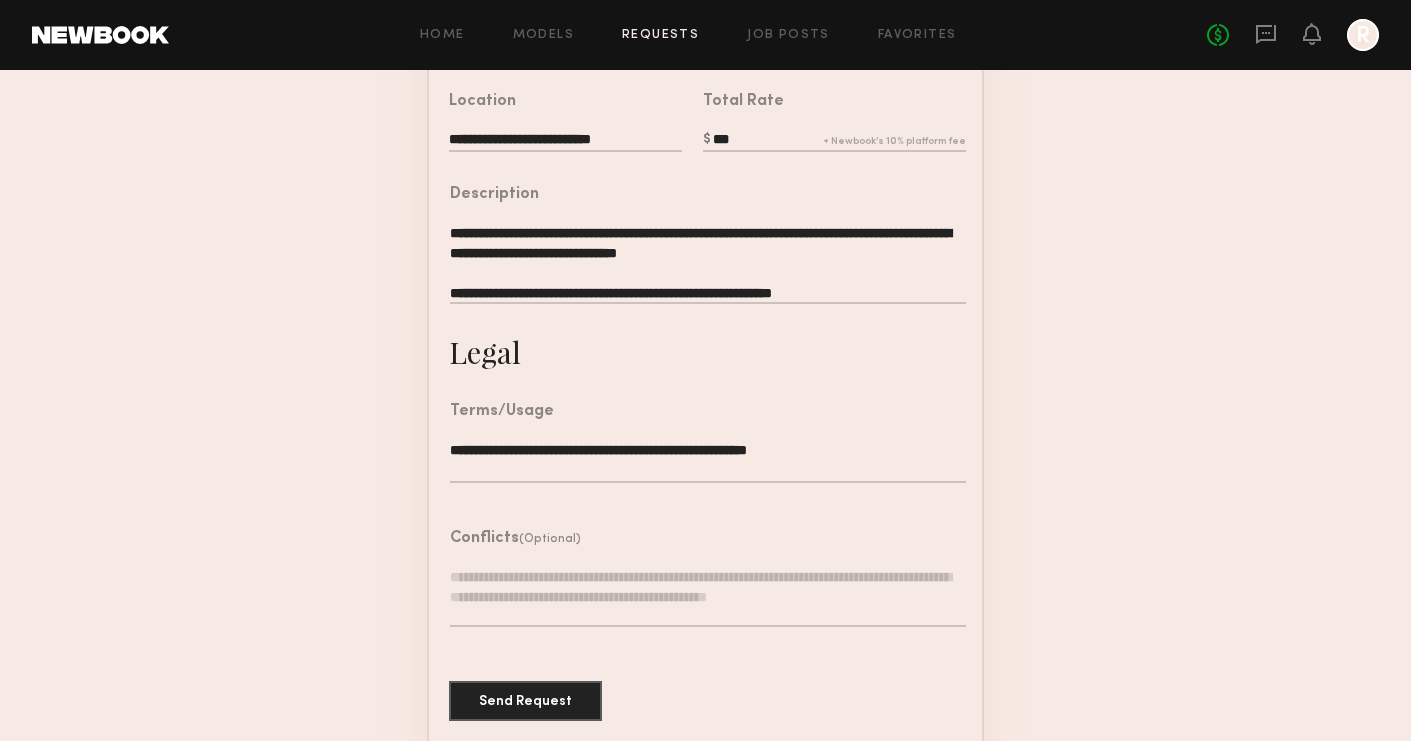 click on "**********" 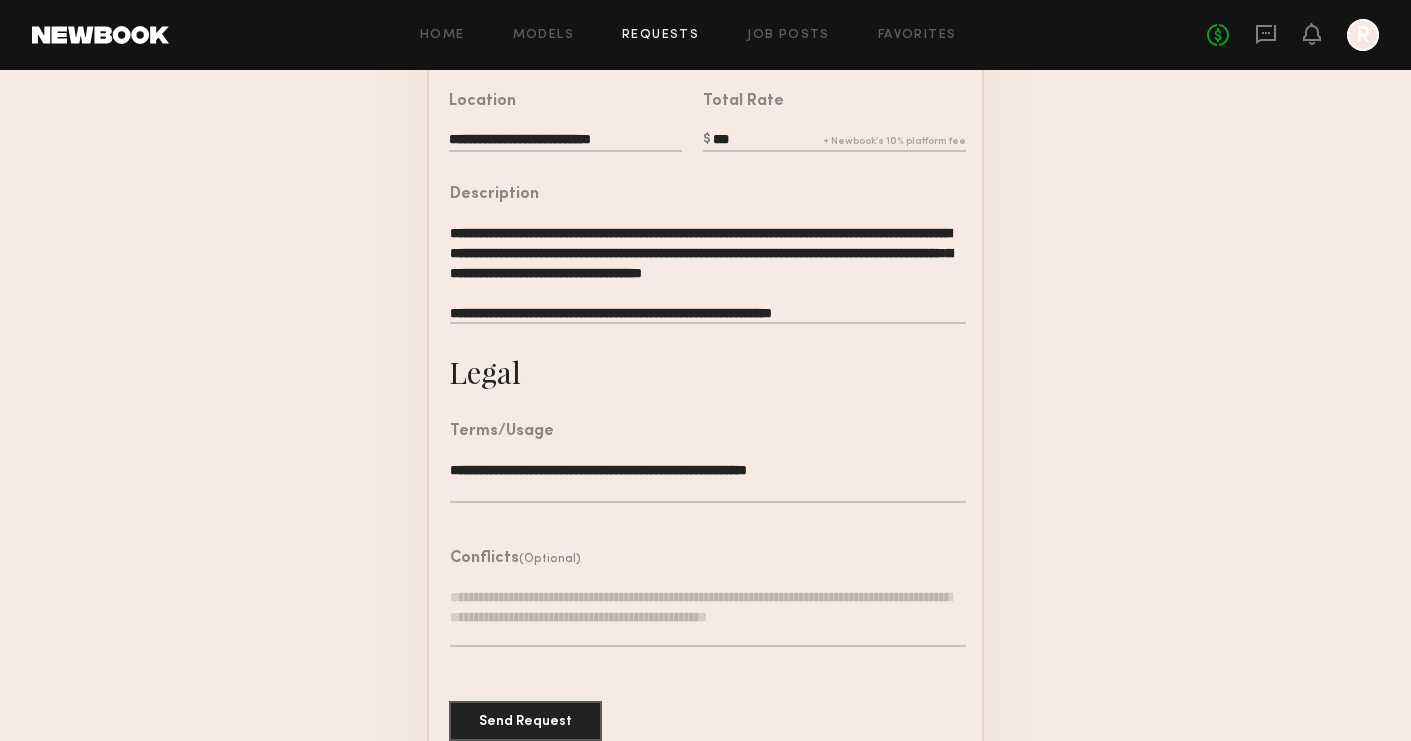 click on "**********" 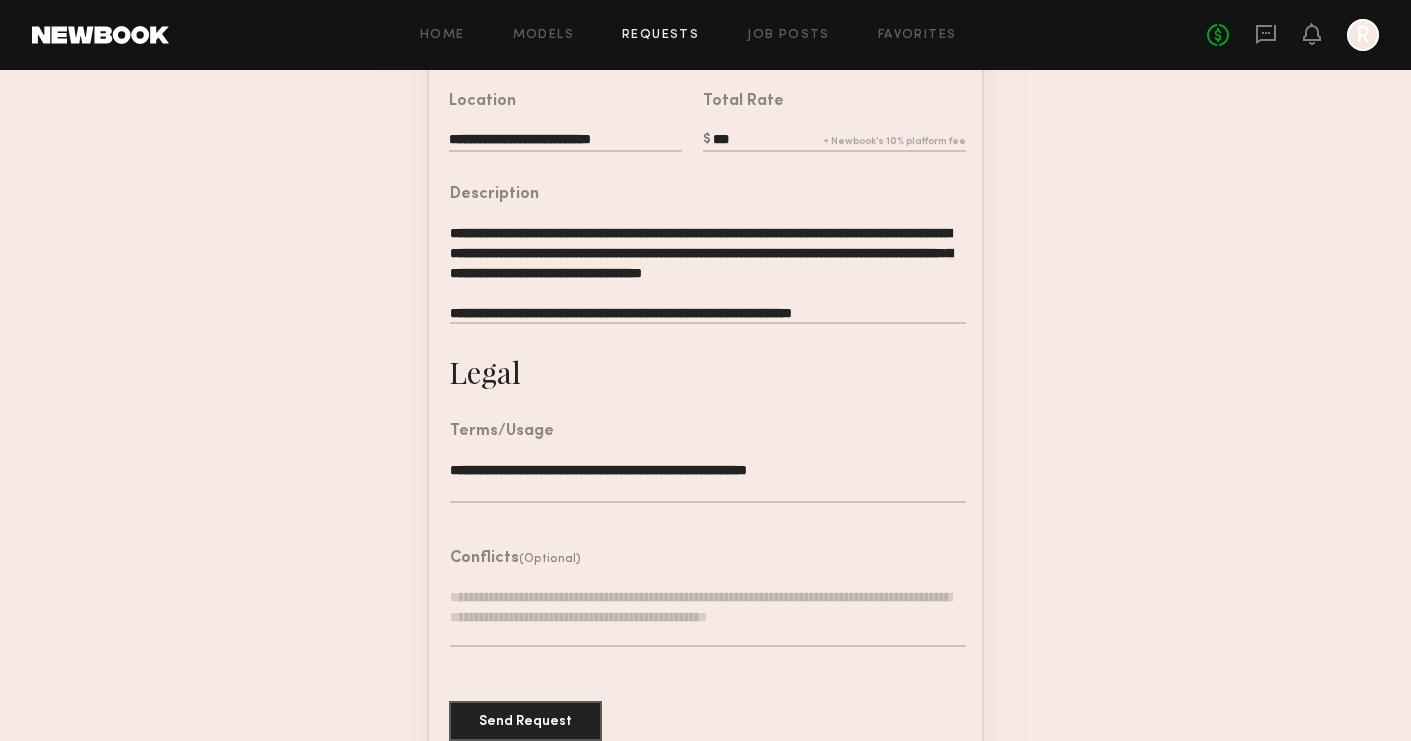 type on "**********" 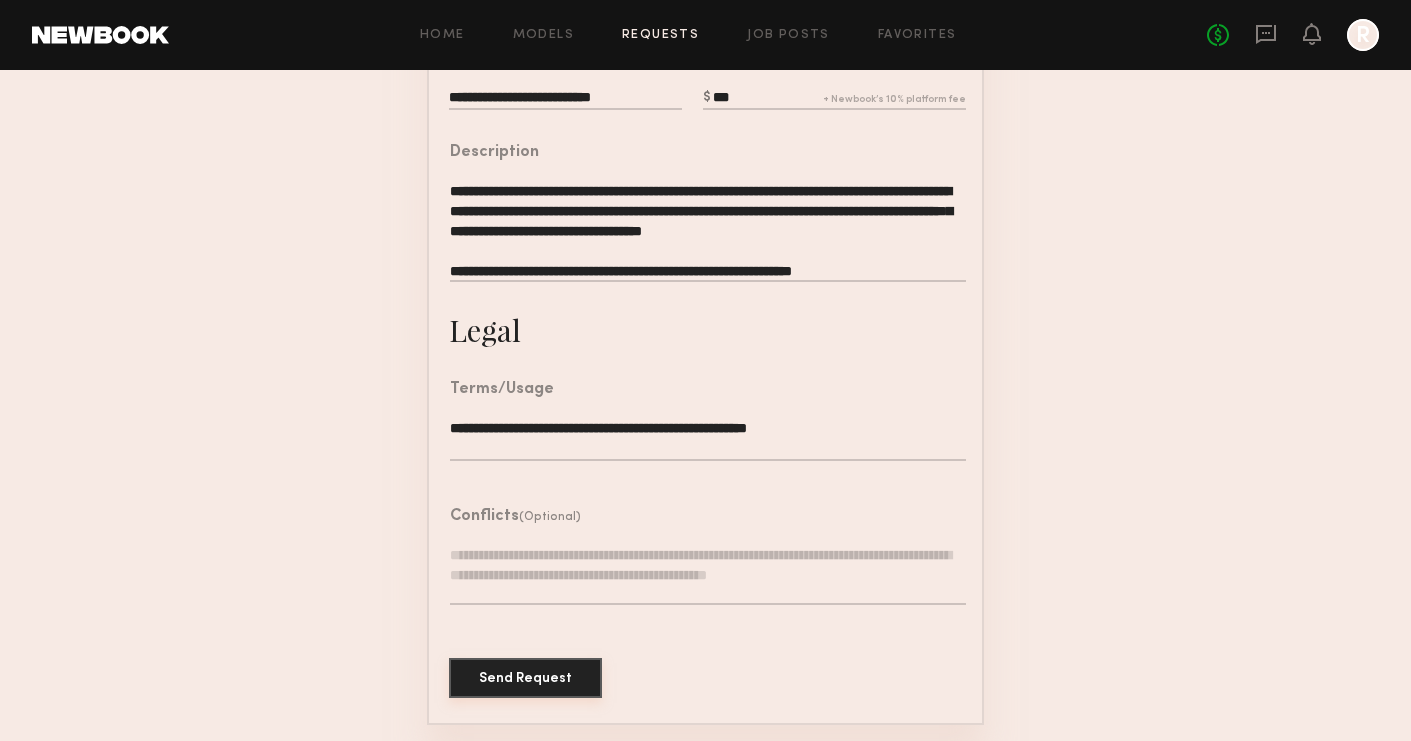 scroll, scrollTop: 602, scrollLeft: 0, axis: vertical 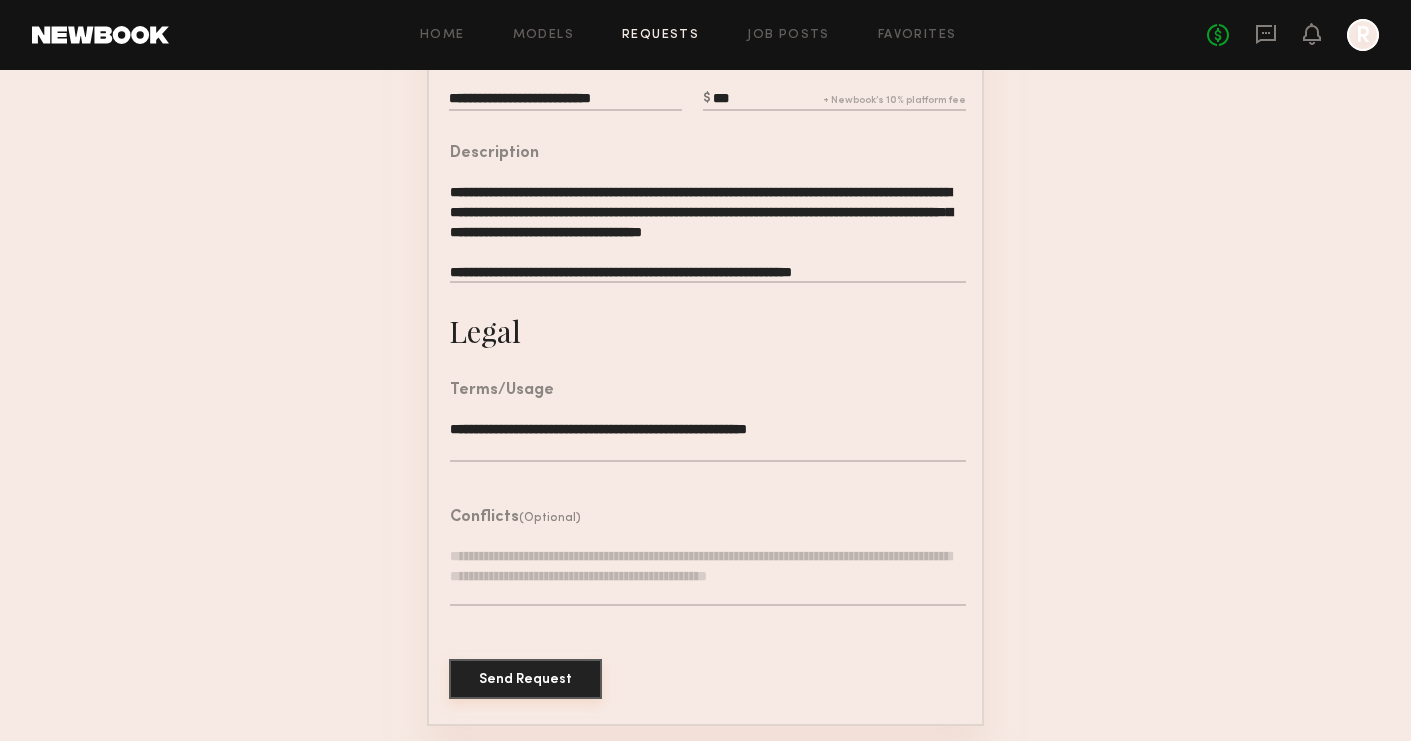click on "Send Request" 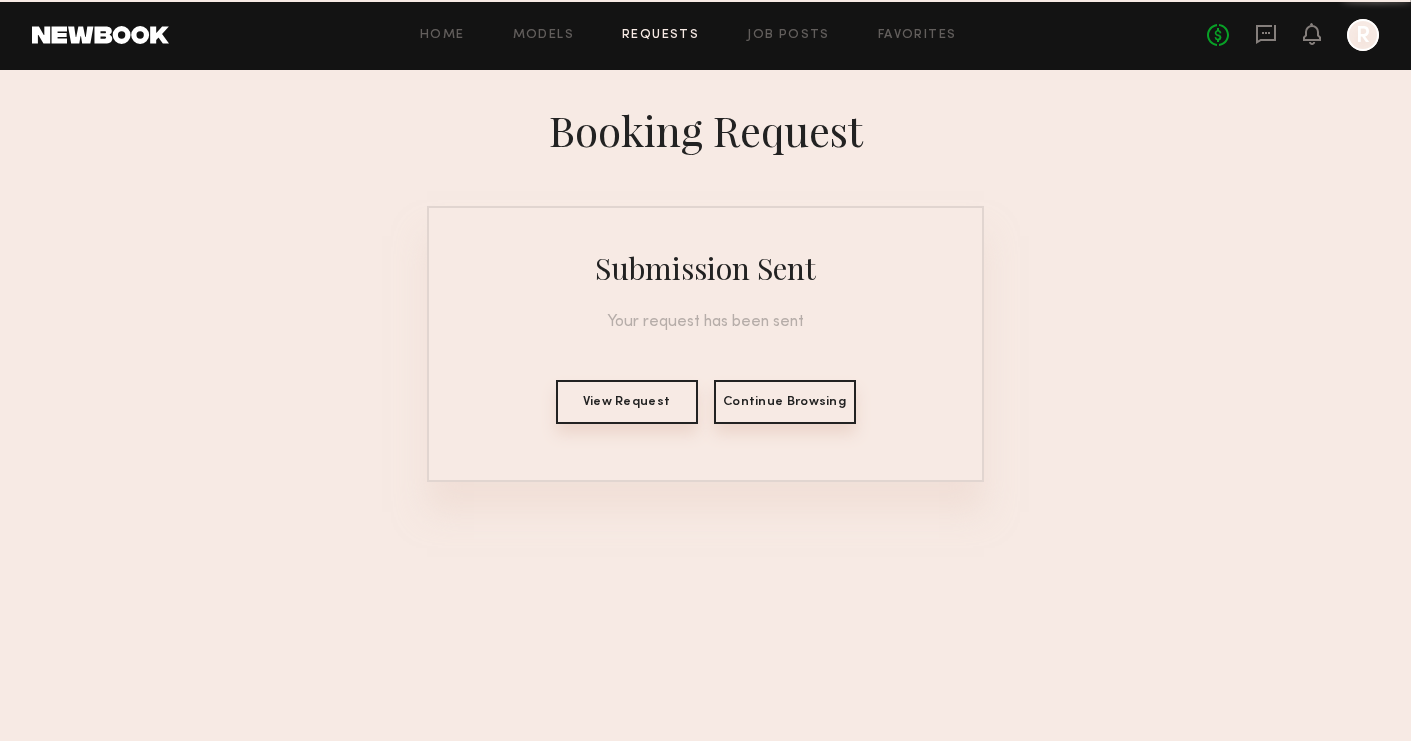 scroll, scrollTop: 0, scrollLeft: 0, axis: both 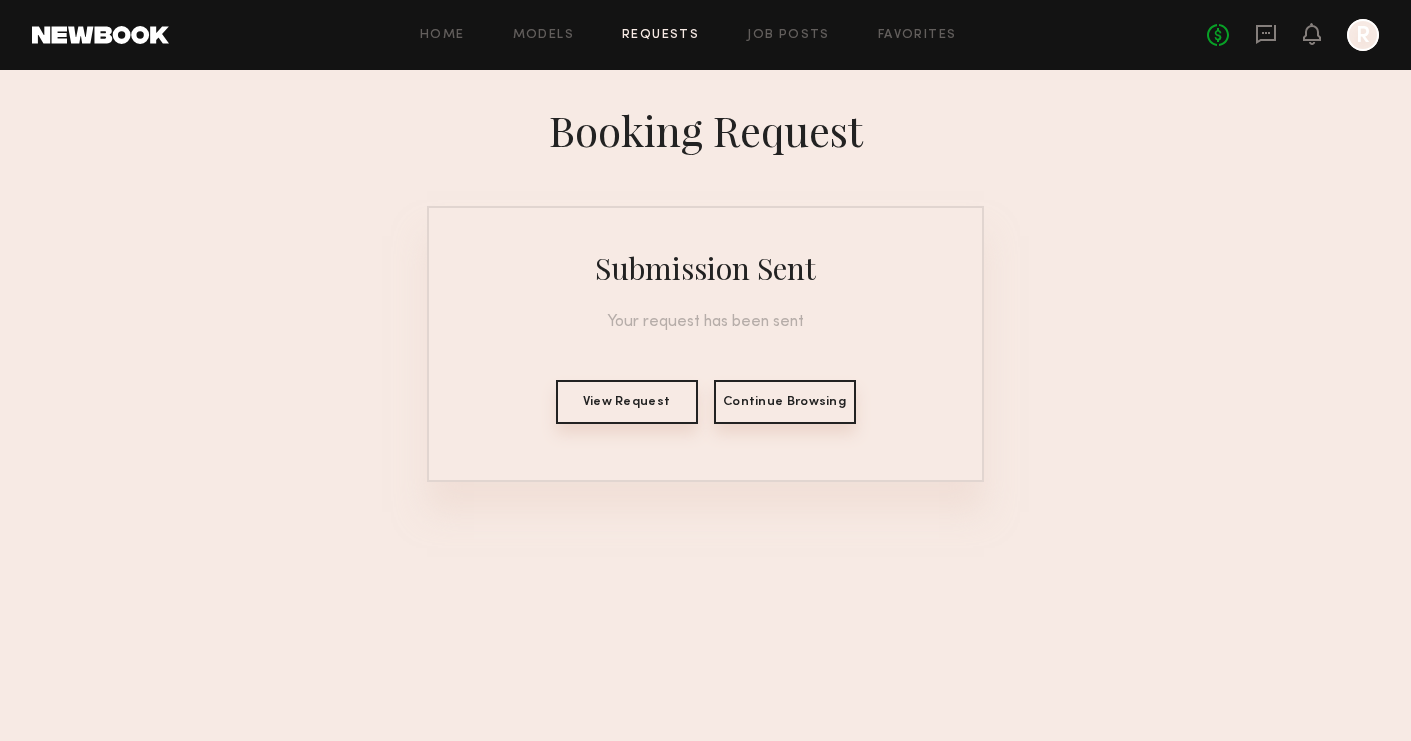 click on "Booking Request Submission Sent Your request has been sent  View Request   Continue Browsing" 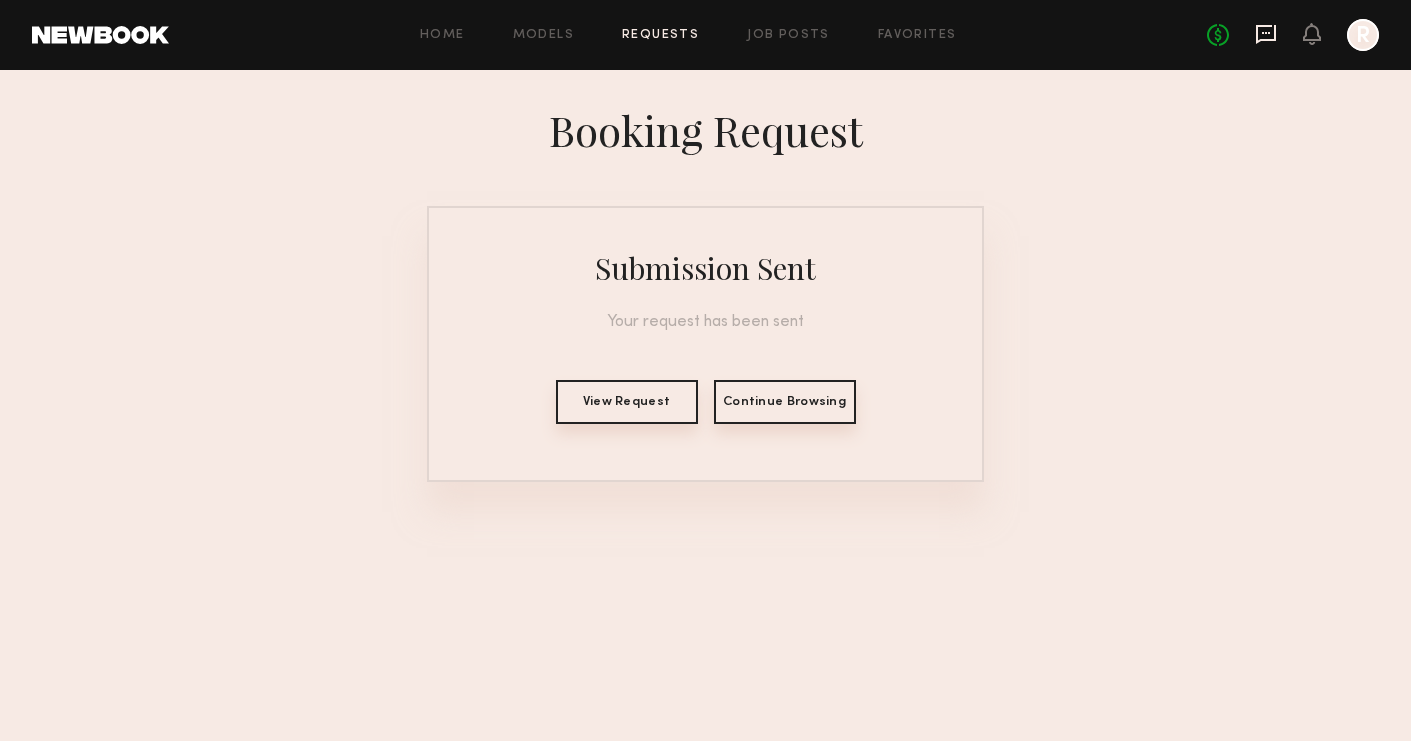 click 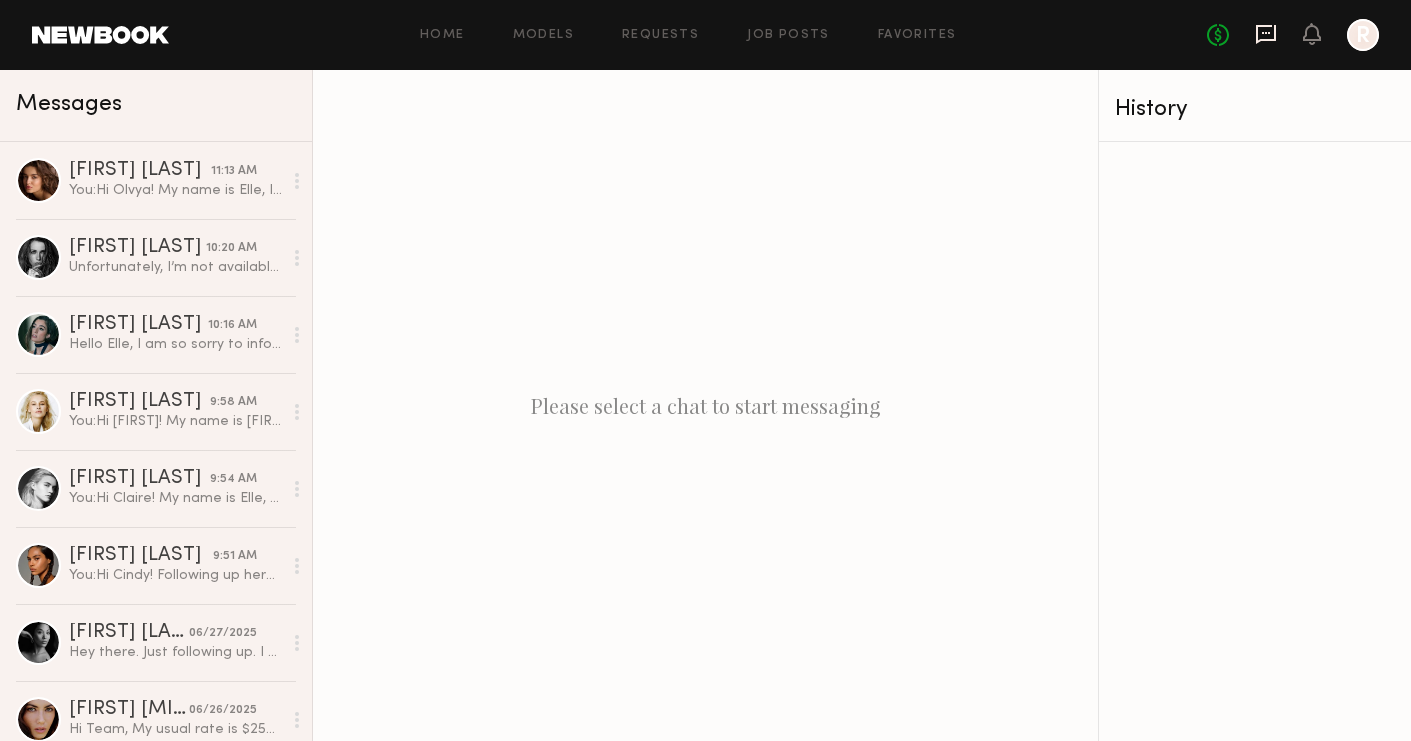 click 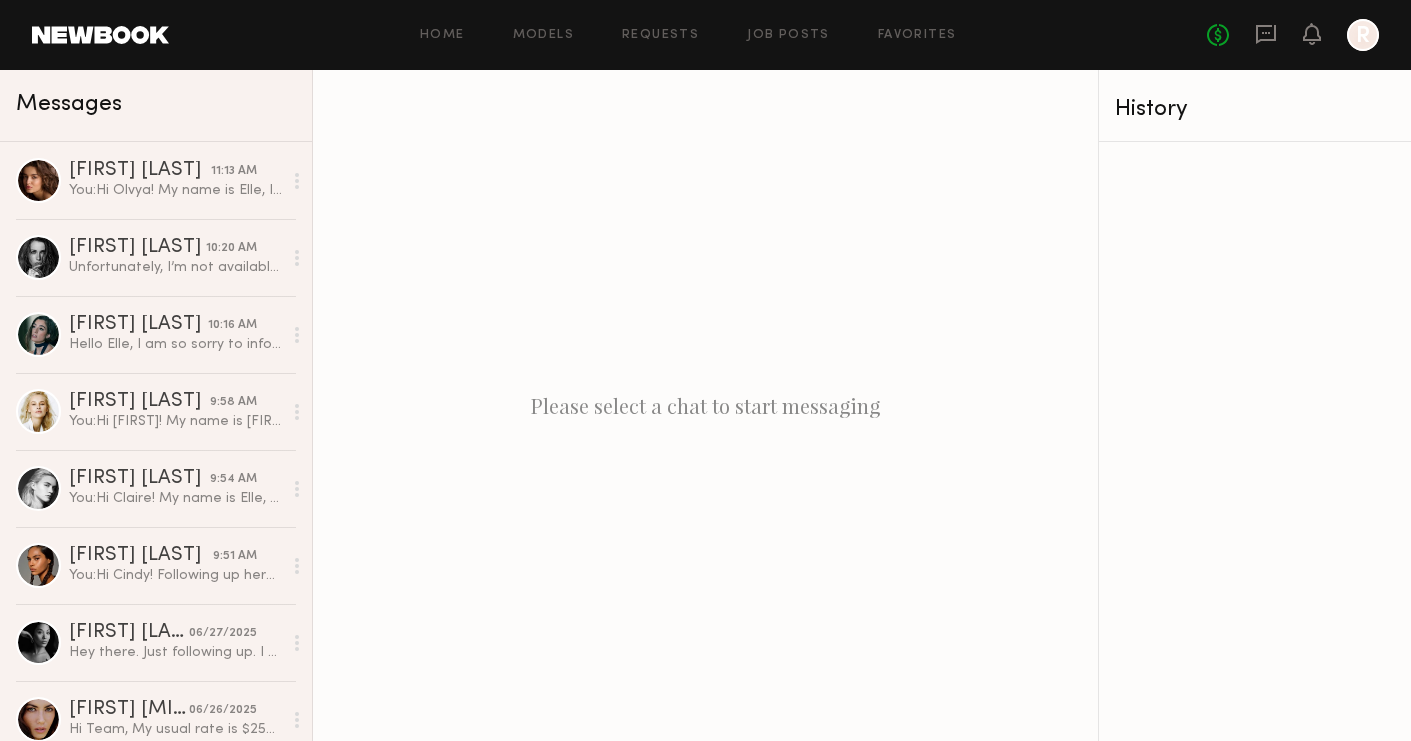 click on "Please select a chat to start messaging" 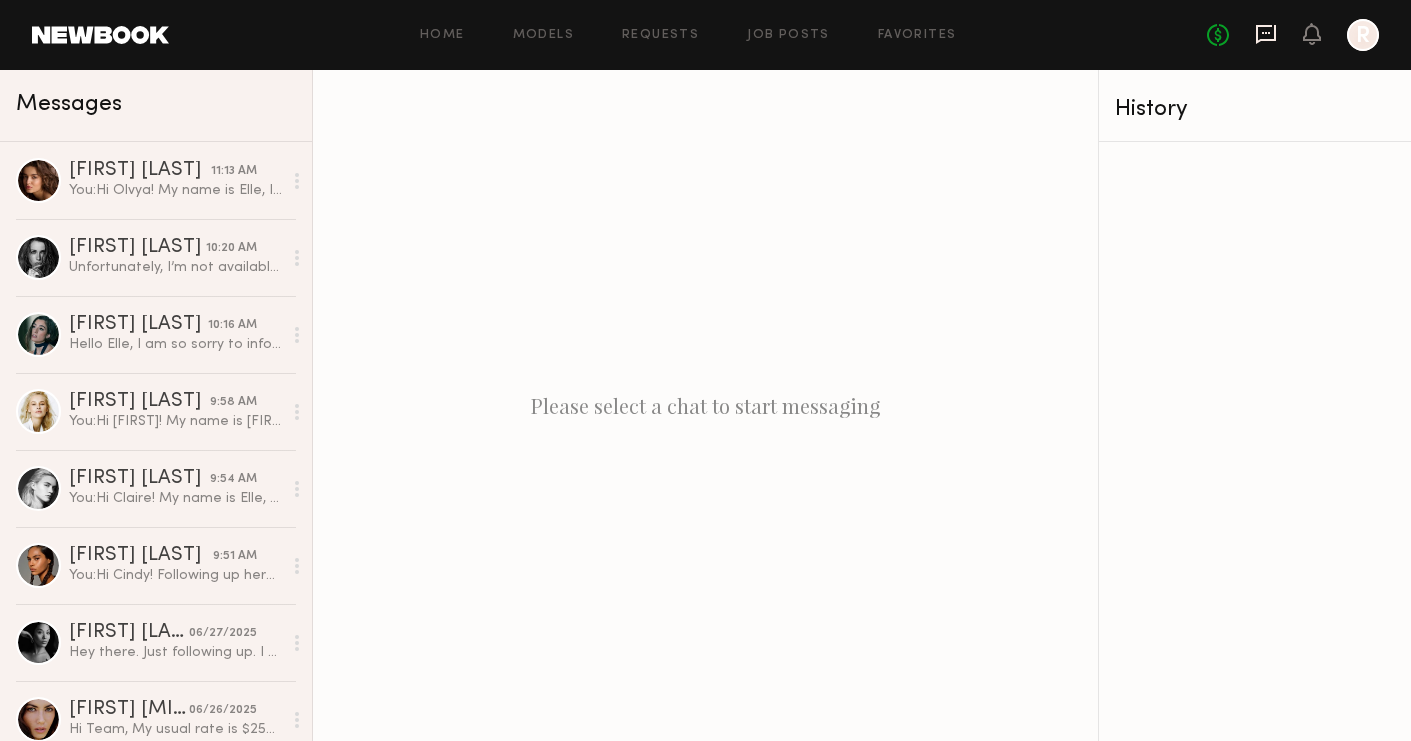 click 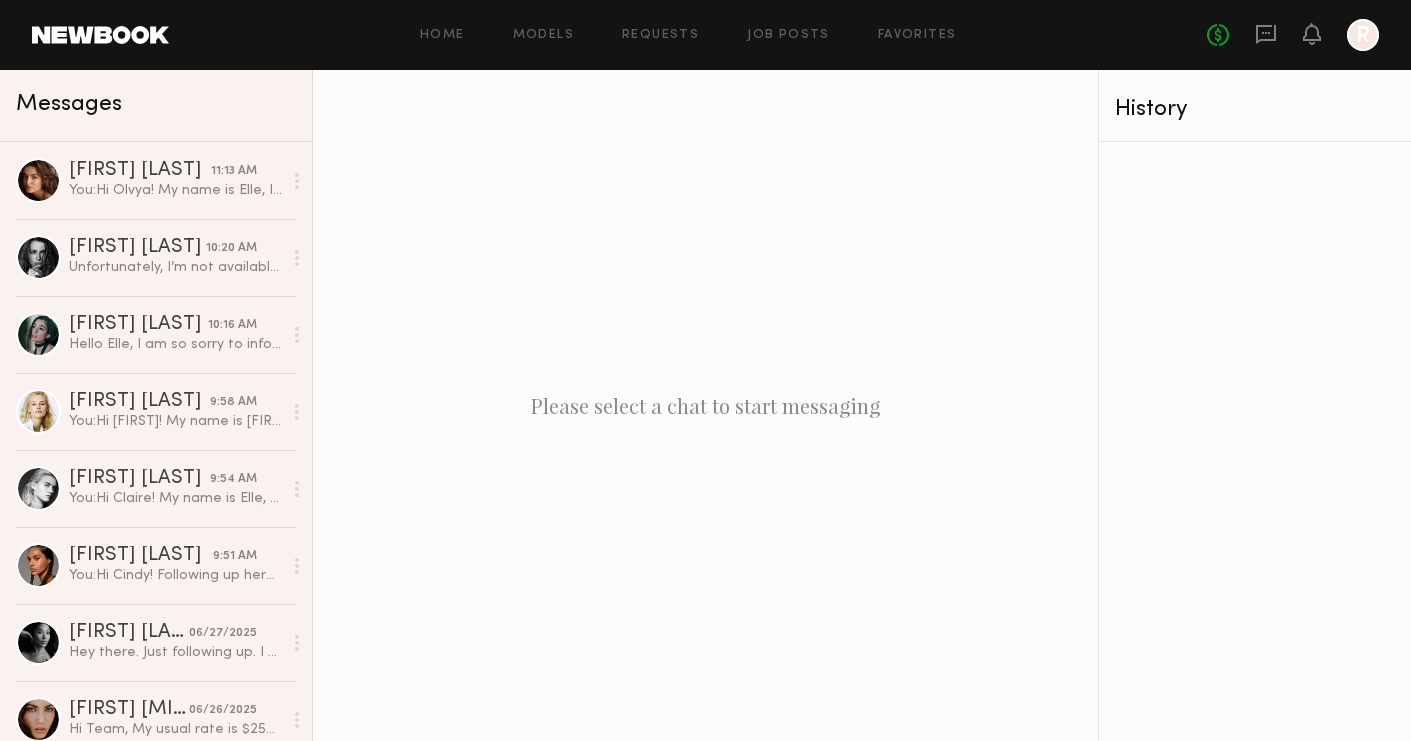 click on "Please select a chat to start messaging" 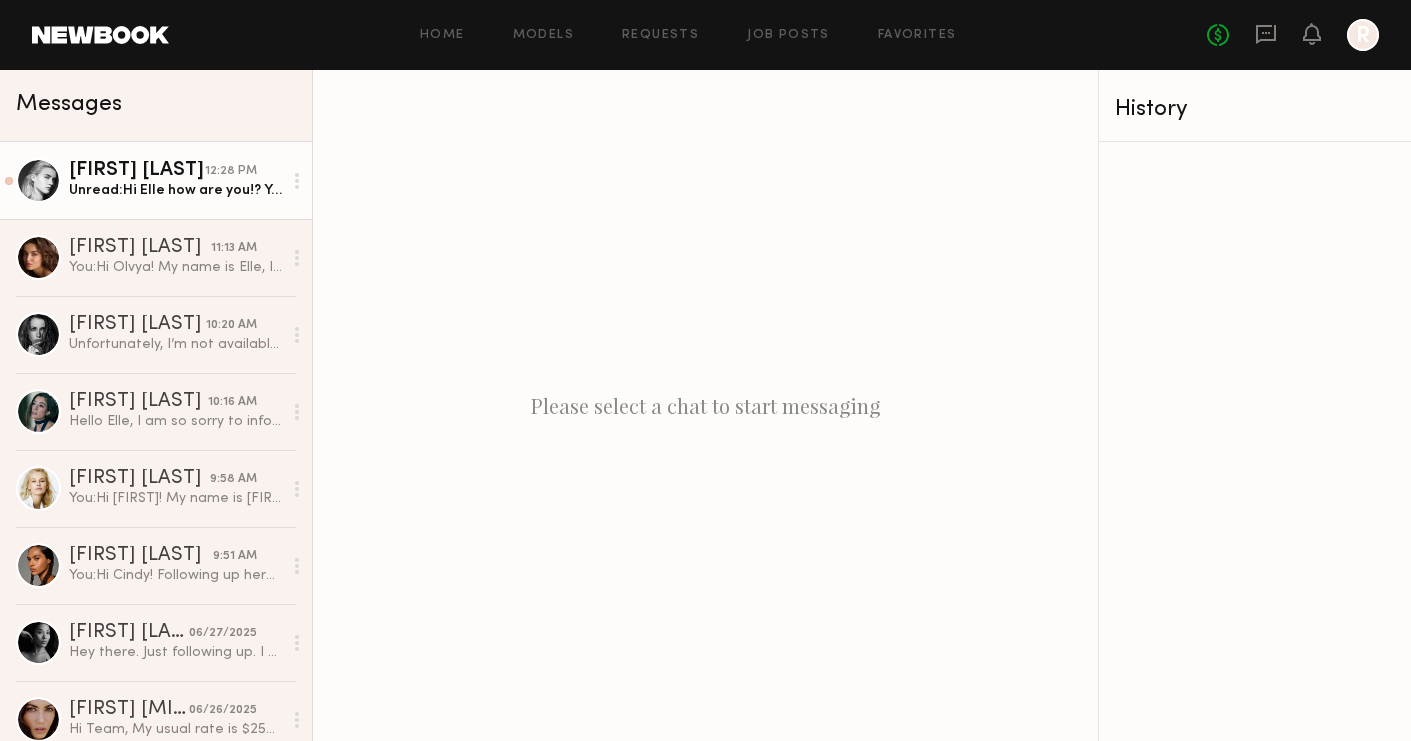 click on "Claire V." 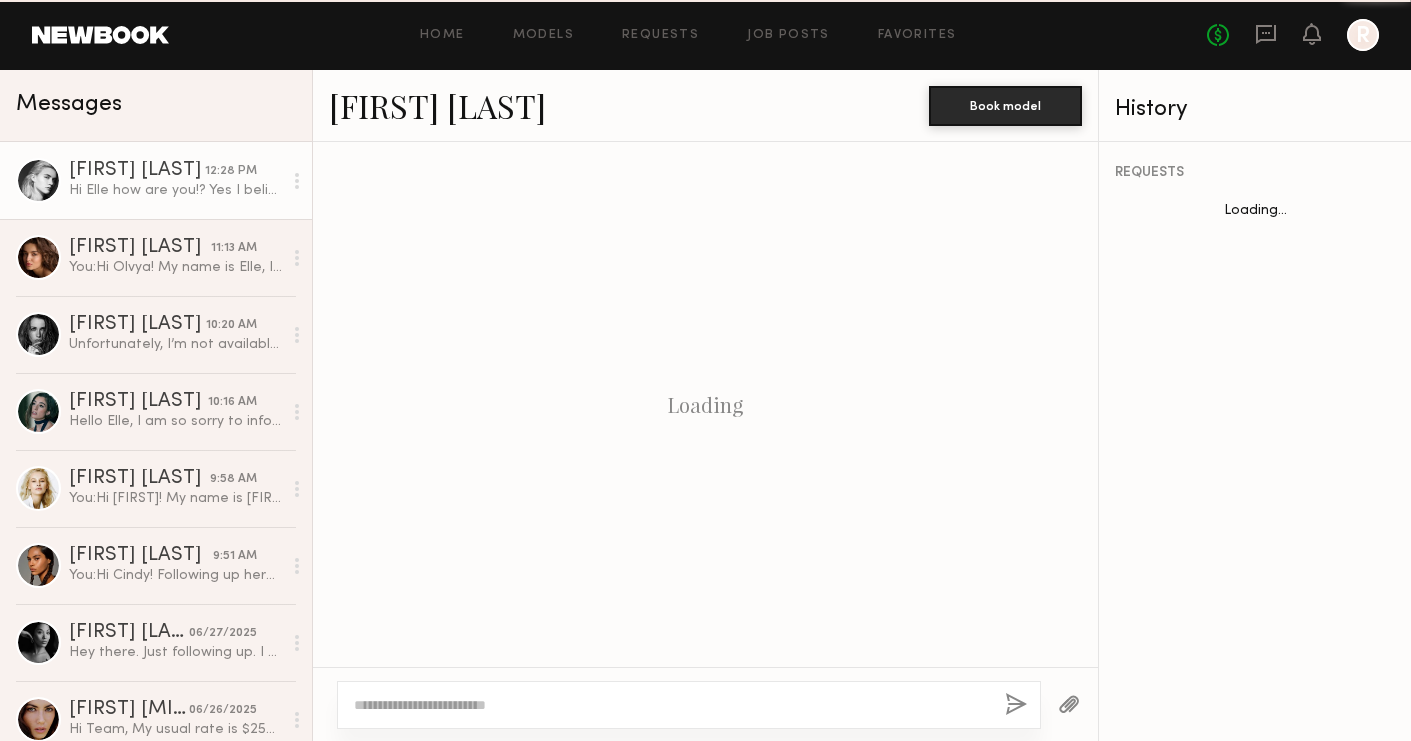scroll, scrollTop: 1892, scrollLeft: 0, axis: vertical 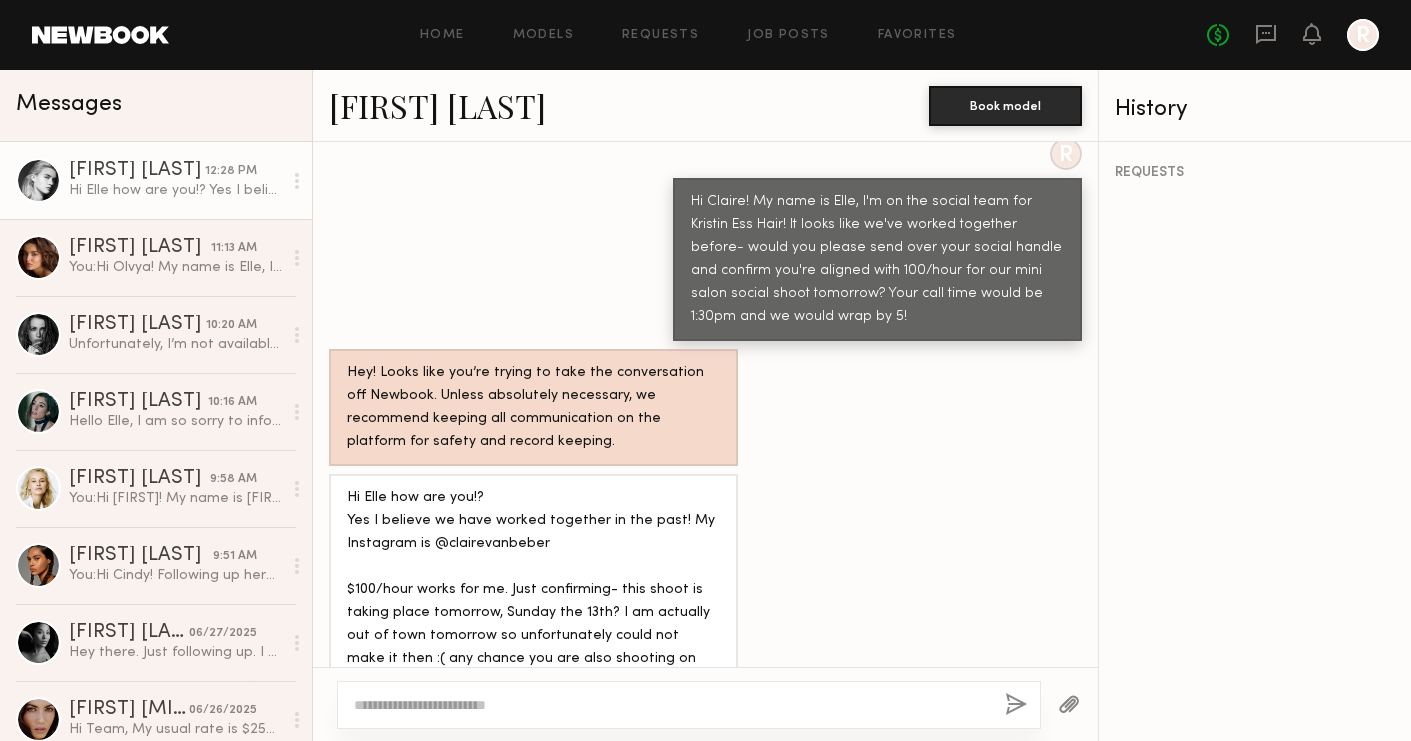 click on "Hi Elle how are you!?
Yes I believe we have worked together in the past!  My Instagram is @clairevanbeber
$100/hour works for me.  Just confirming- this shoot is taking place tomorrow, Sunday the 13th?  I am actually out of town tomorrow so unfortunately could not make it then :( any chance you are also shooting on monday?  I would be available for that!" 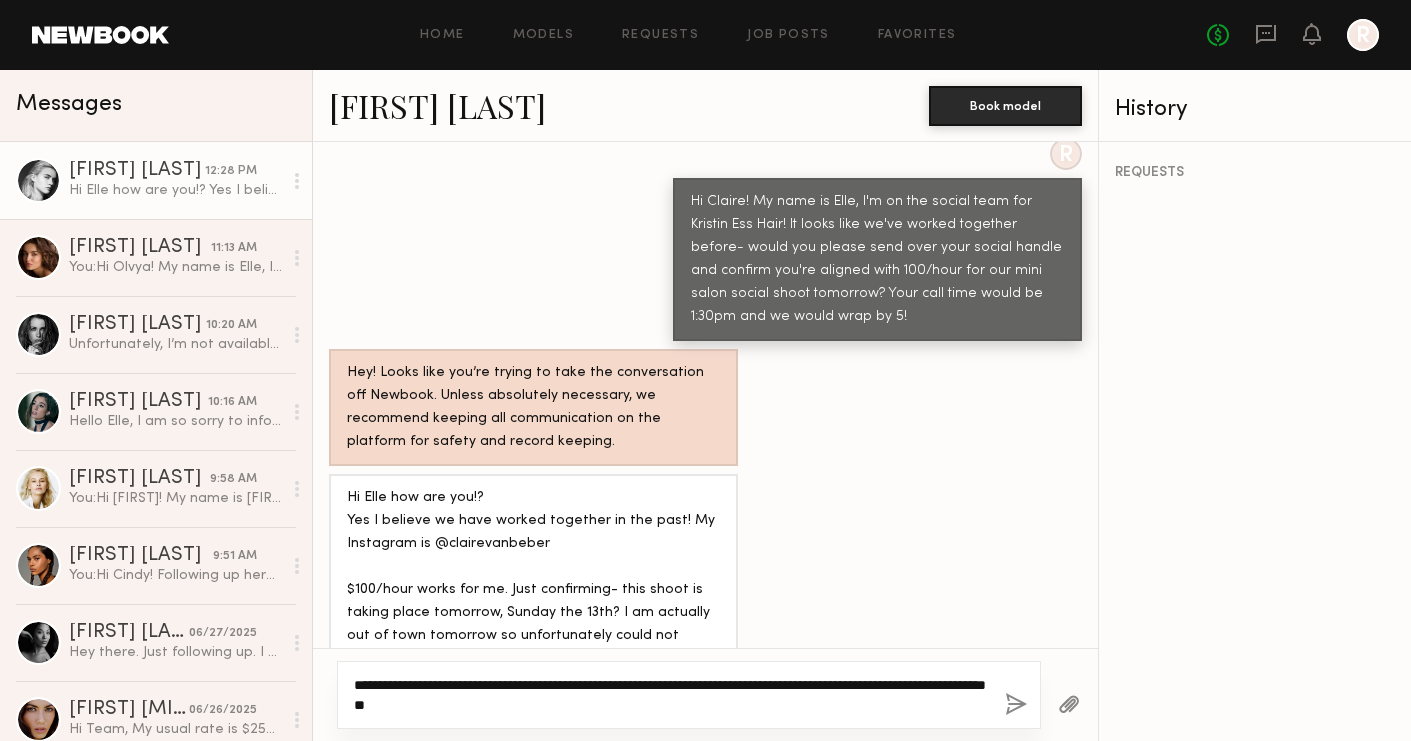 click on "**********" 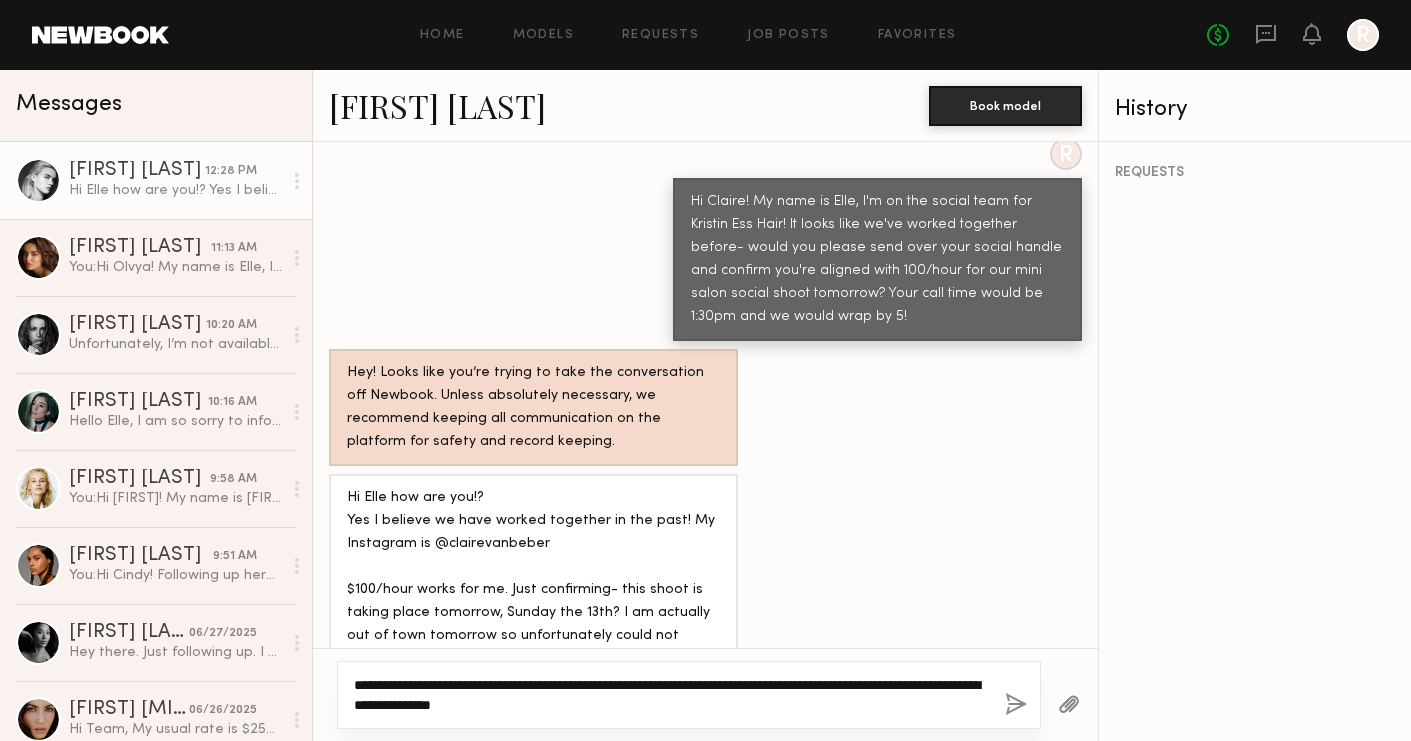 drag, startPoint x: 552, startPoint y: 705, endPoint x: 487, endPoint y: 706, distance: 65.00769 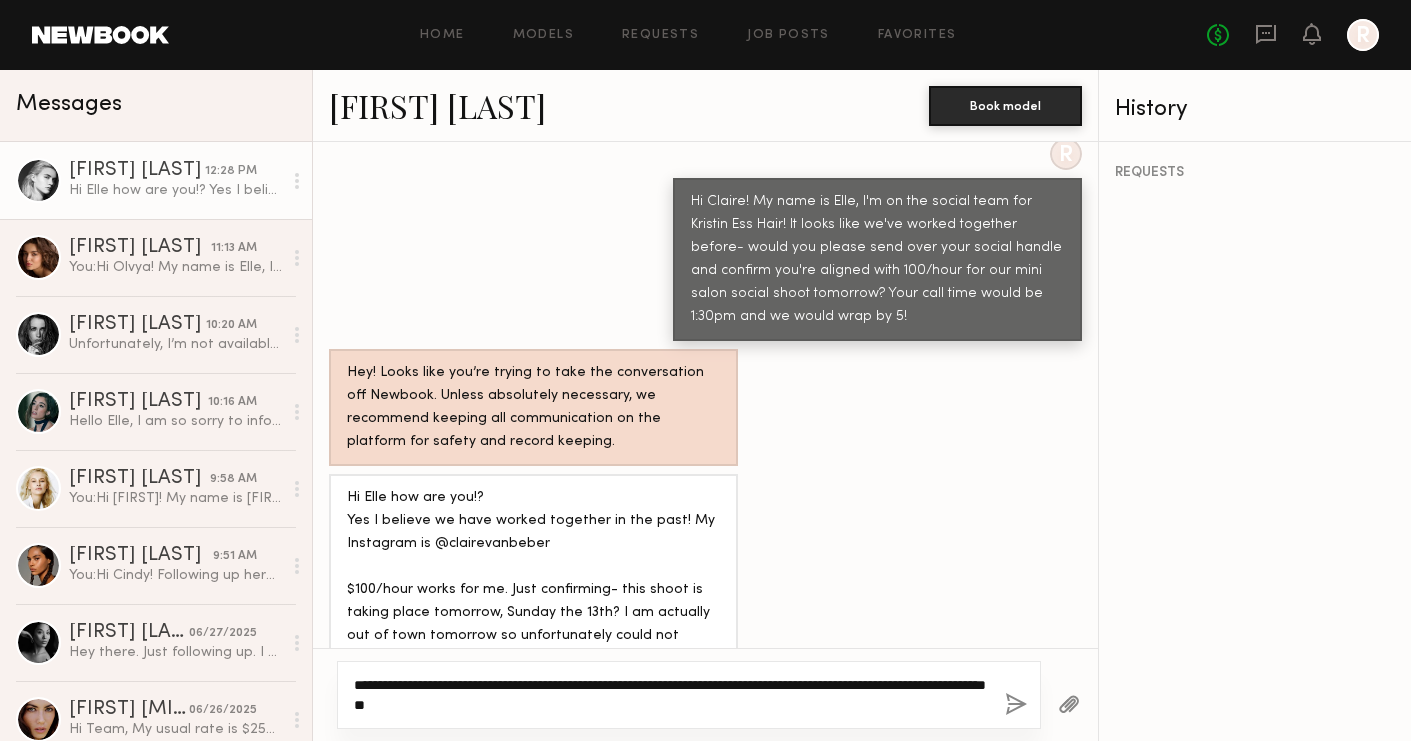 click on "**********" 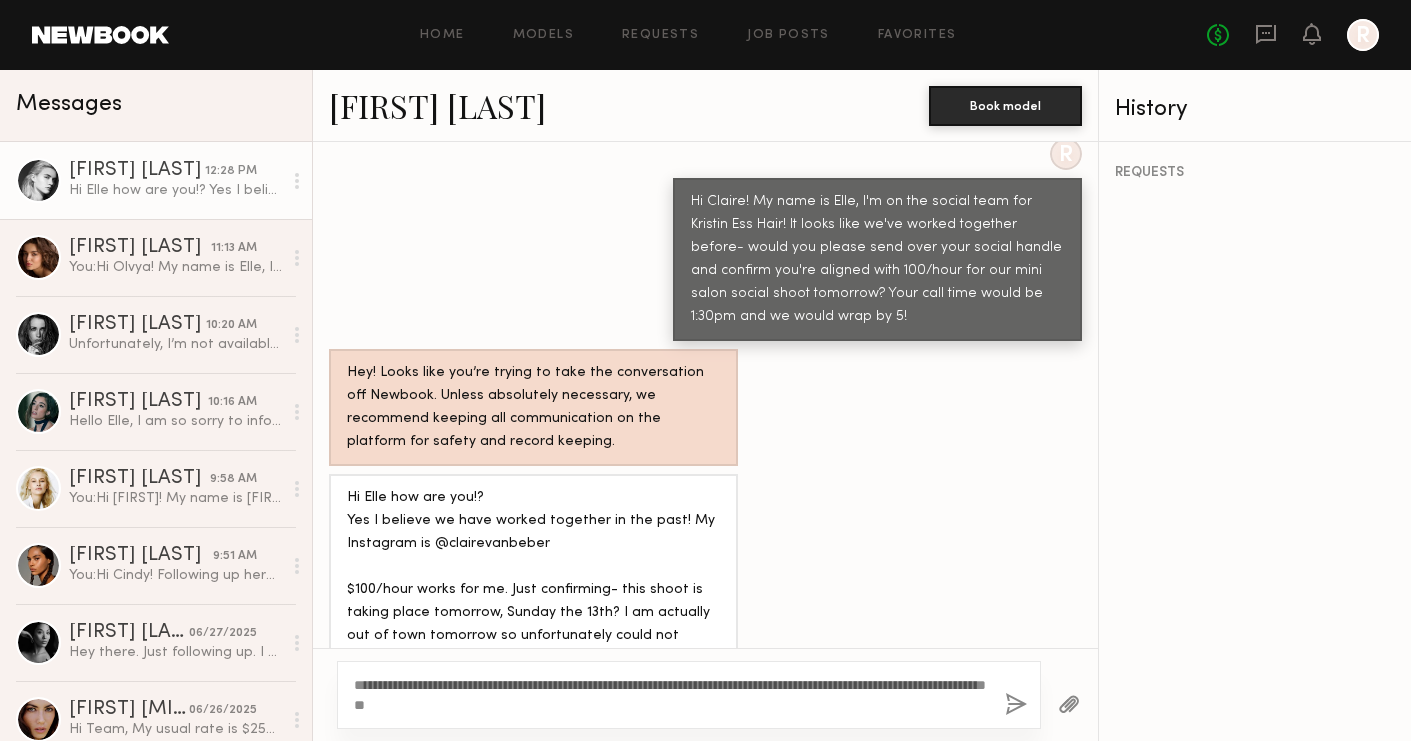 click 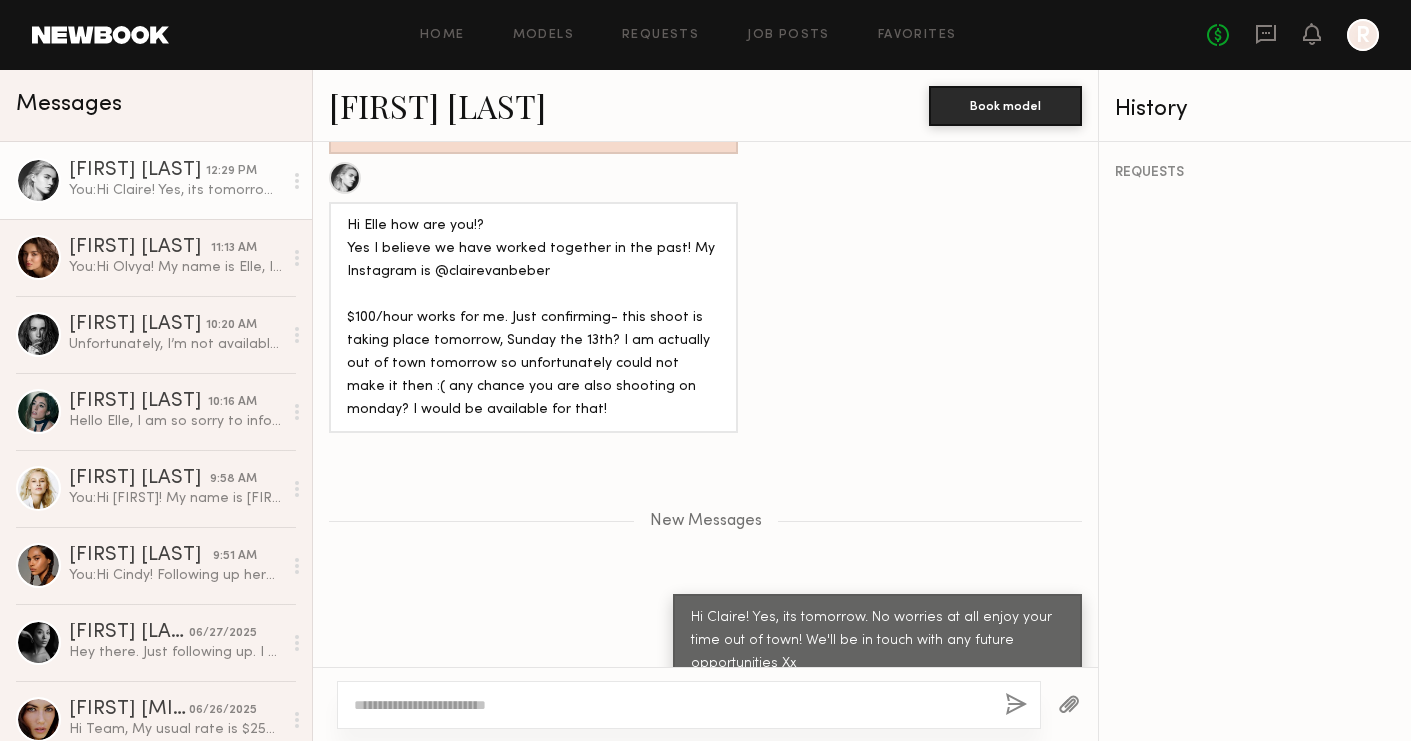 scroll, scrollTop: 2184, scrollLeft: 0, axis: vertical 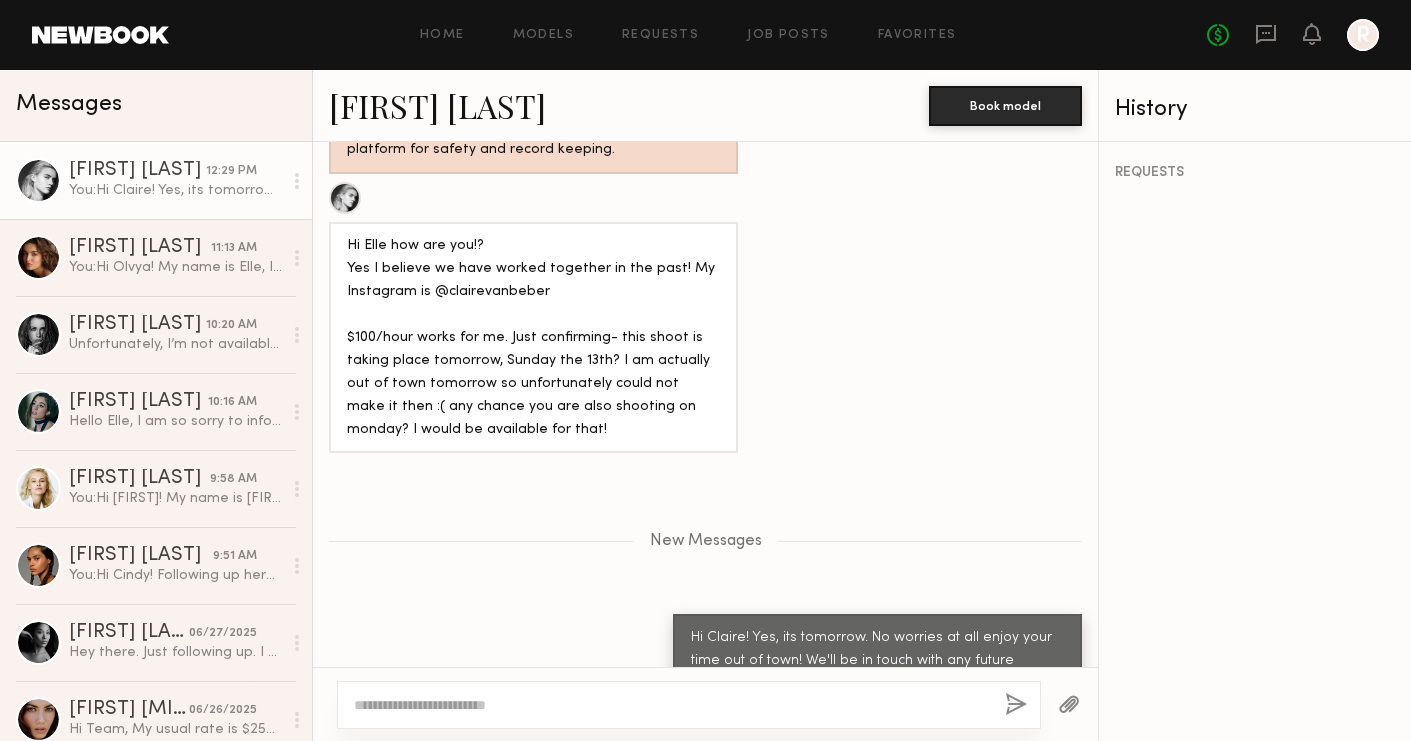 click on "New Messages" 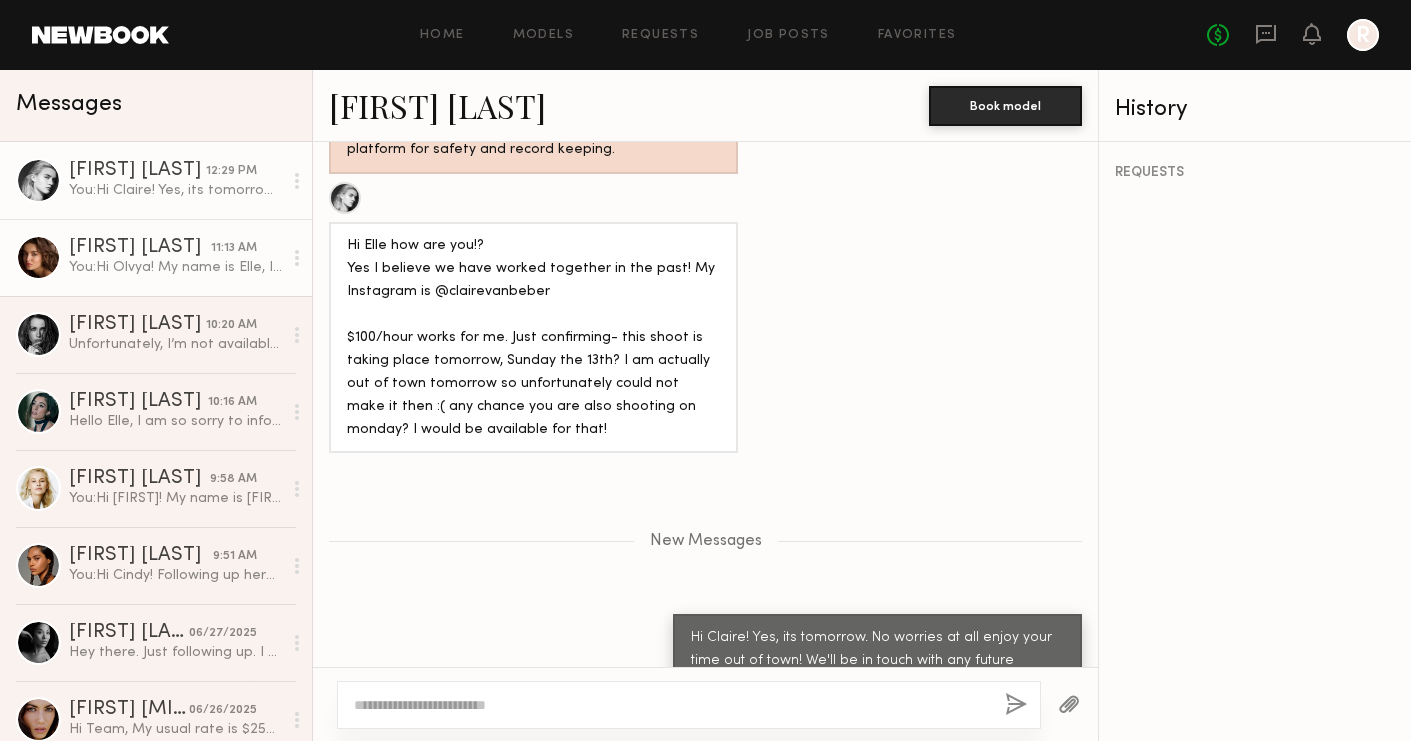 scroll, scrollTop: 0, scrollLeft: 0, axis: both 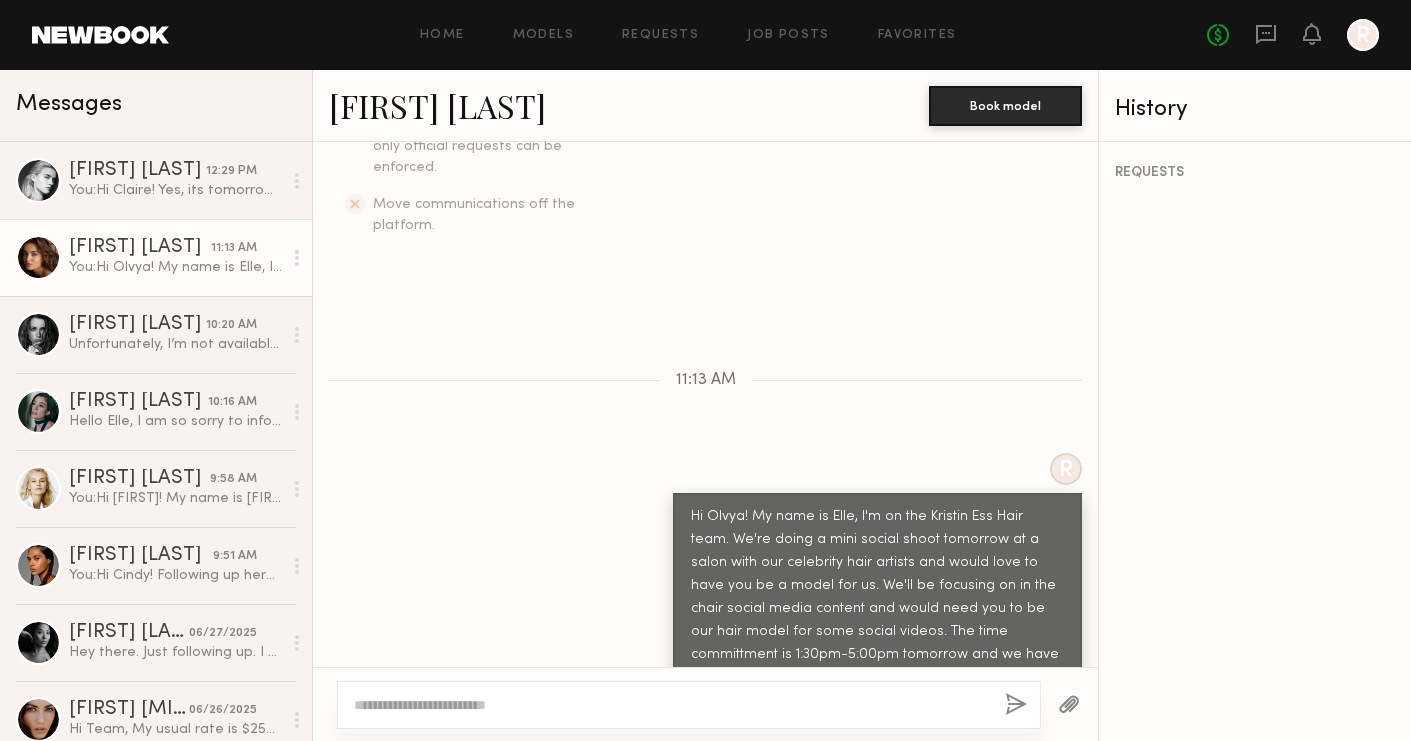 click 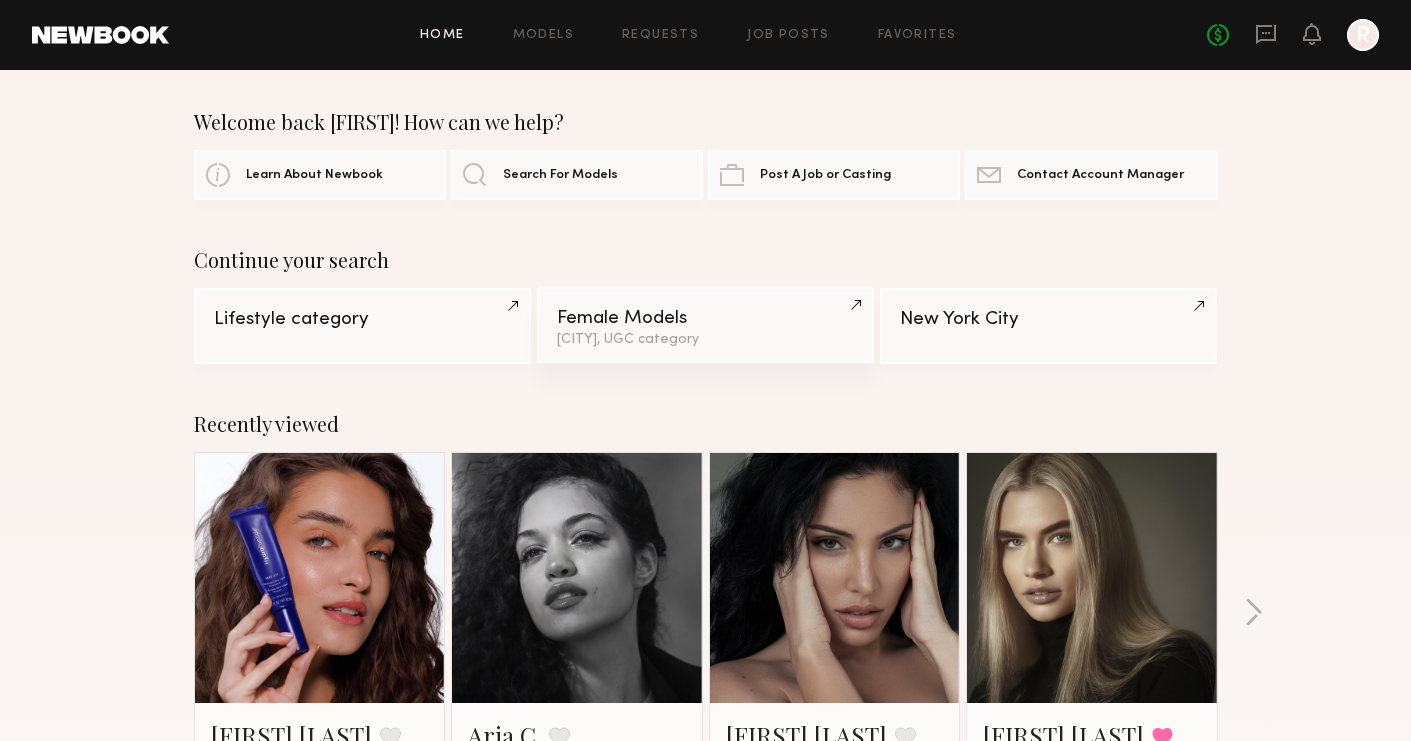 click on "New York City, UGC category" 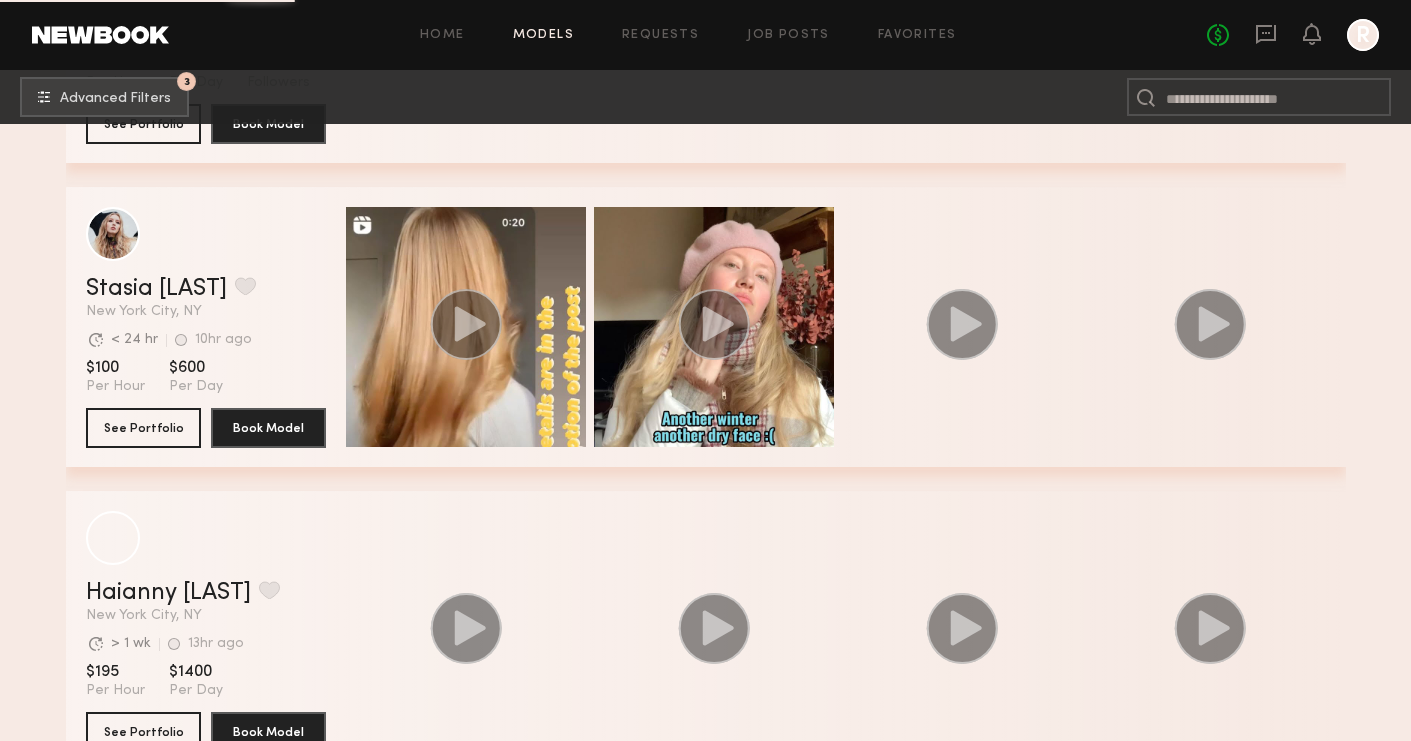 scroll, scrollTop: 6361, scrollLeft: 0, axis: vertical 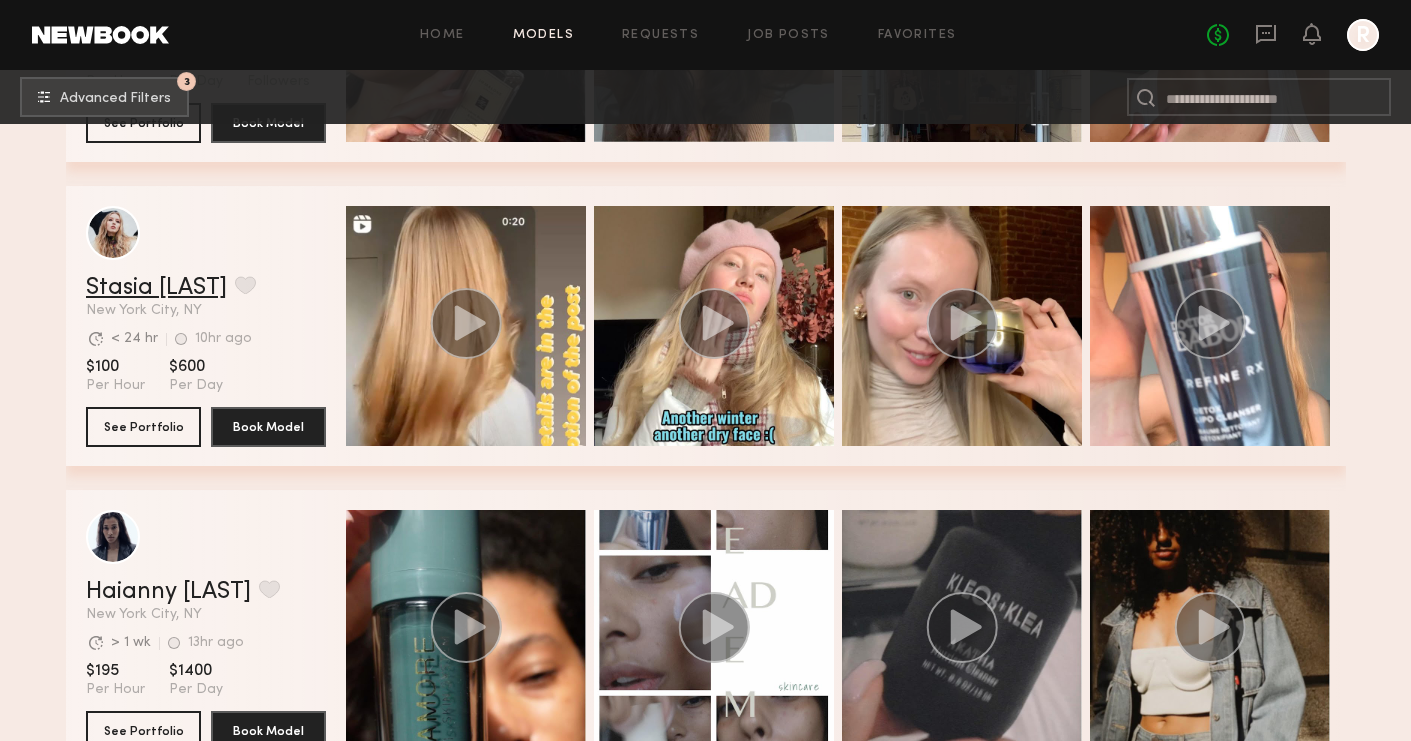 click on "Stasia [LAST]" 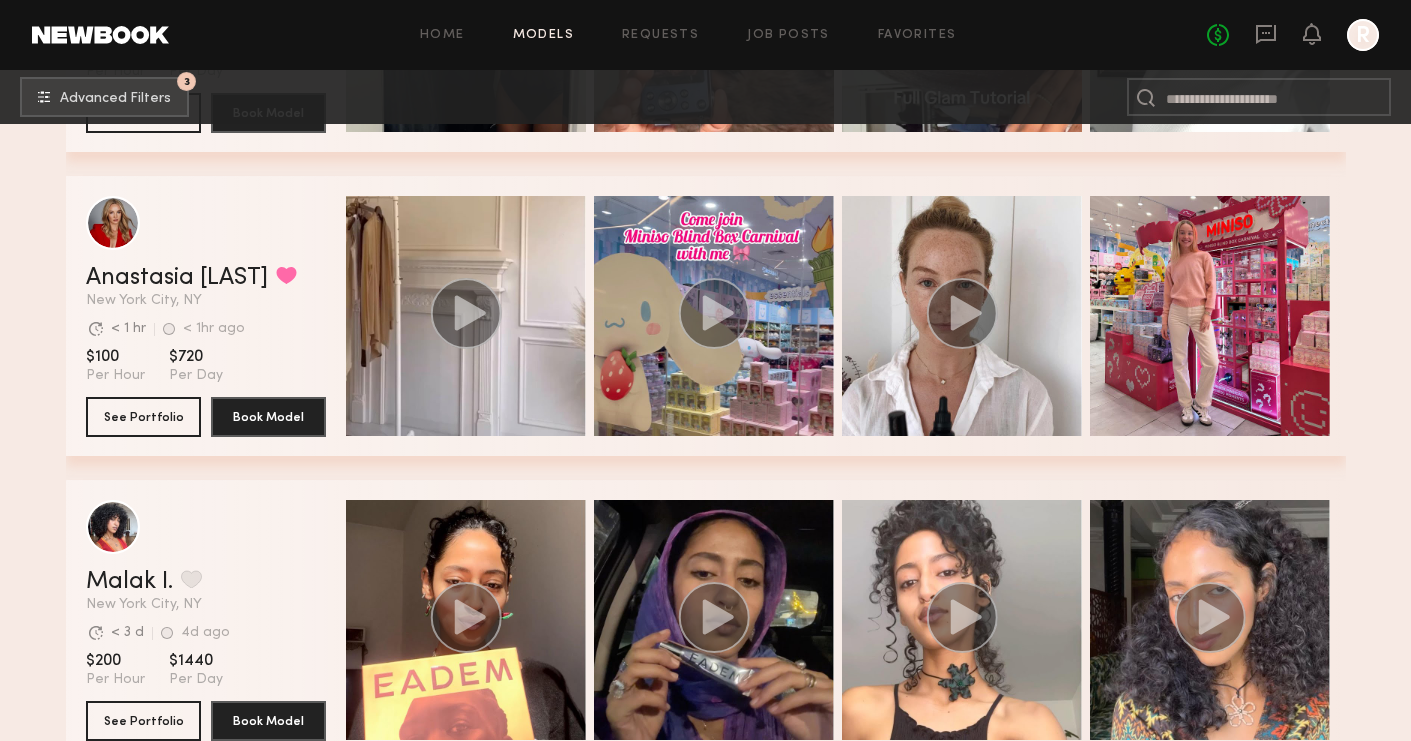scroll, scrollTop: 8498, scrollLeft: 0, axis: vertical 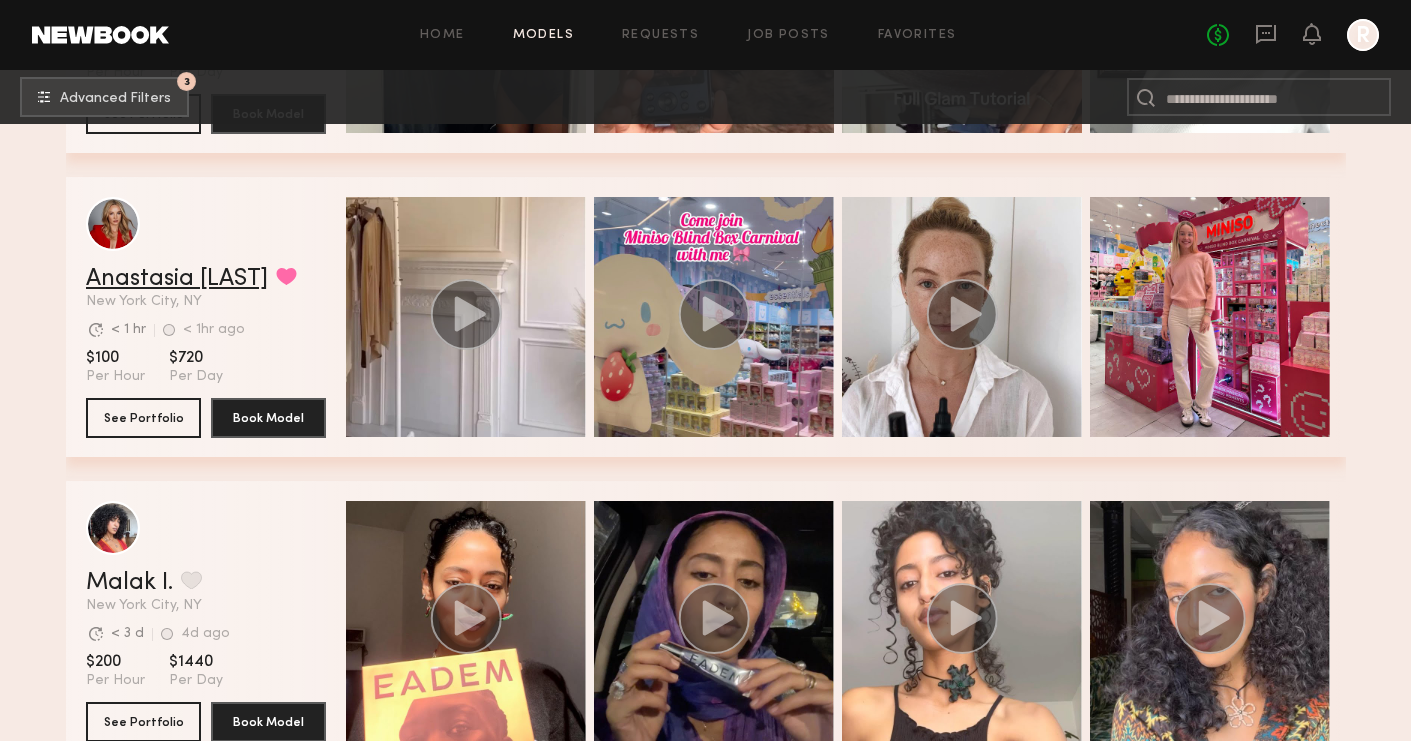 click on "Anastasia V." 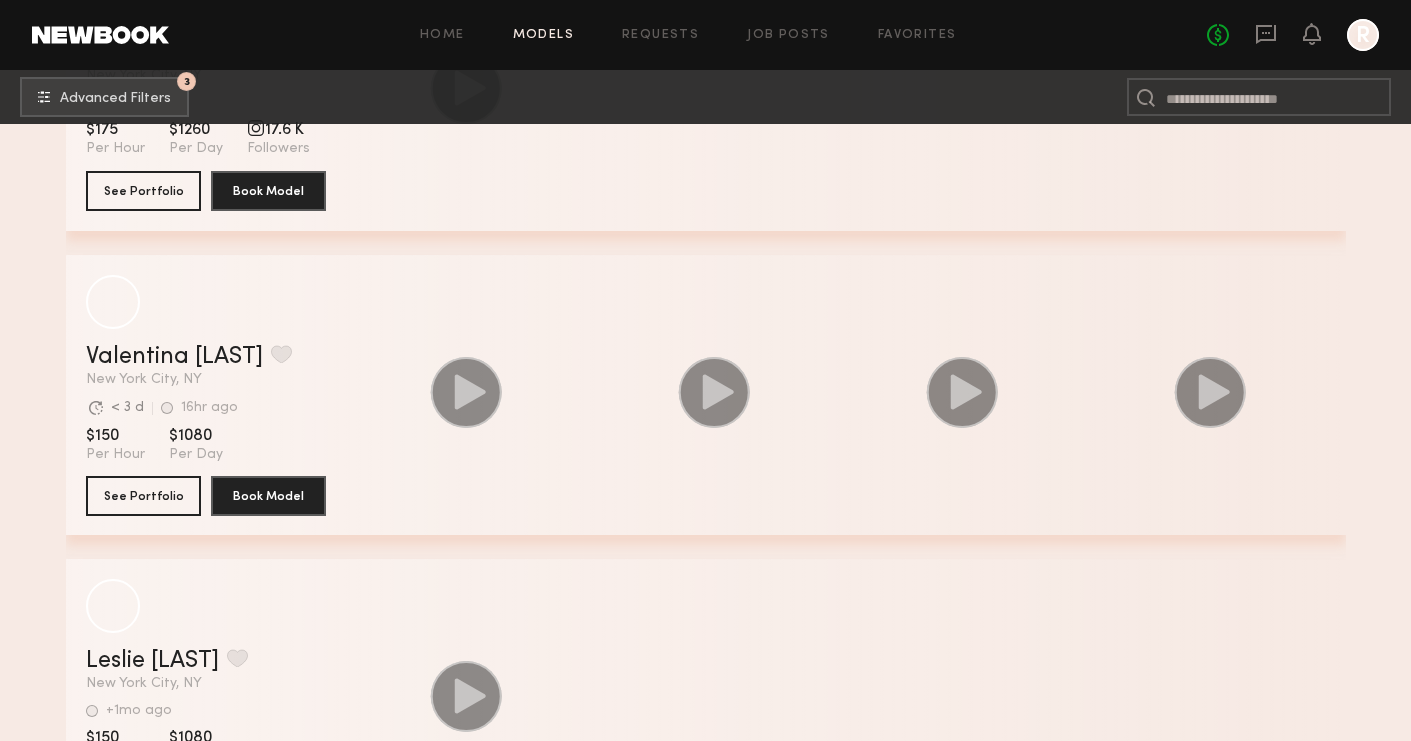 scroll, scrollTop: 15722, scrollLeft: 0, axis: vertical 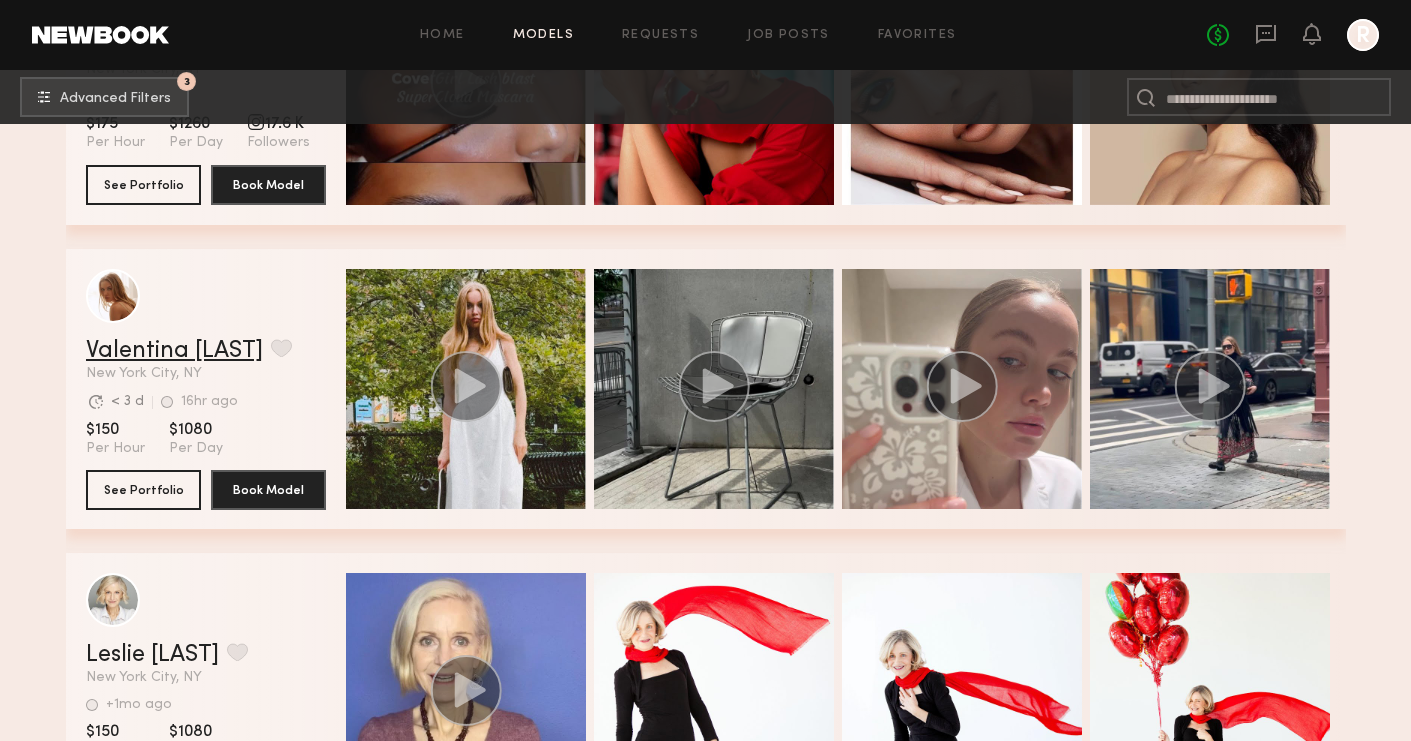 click on "Valentina B." 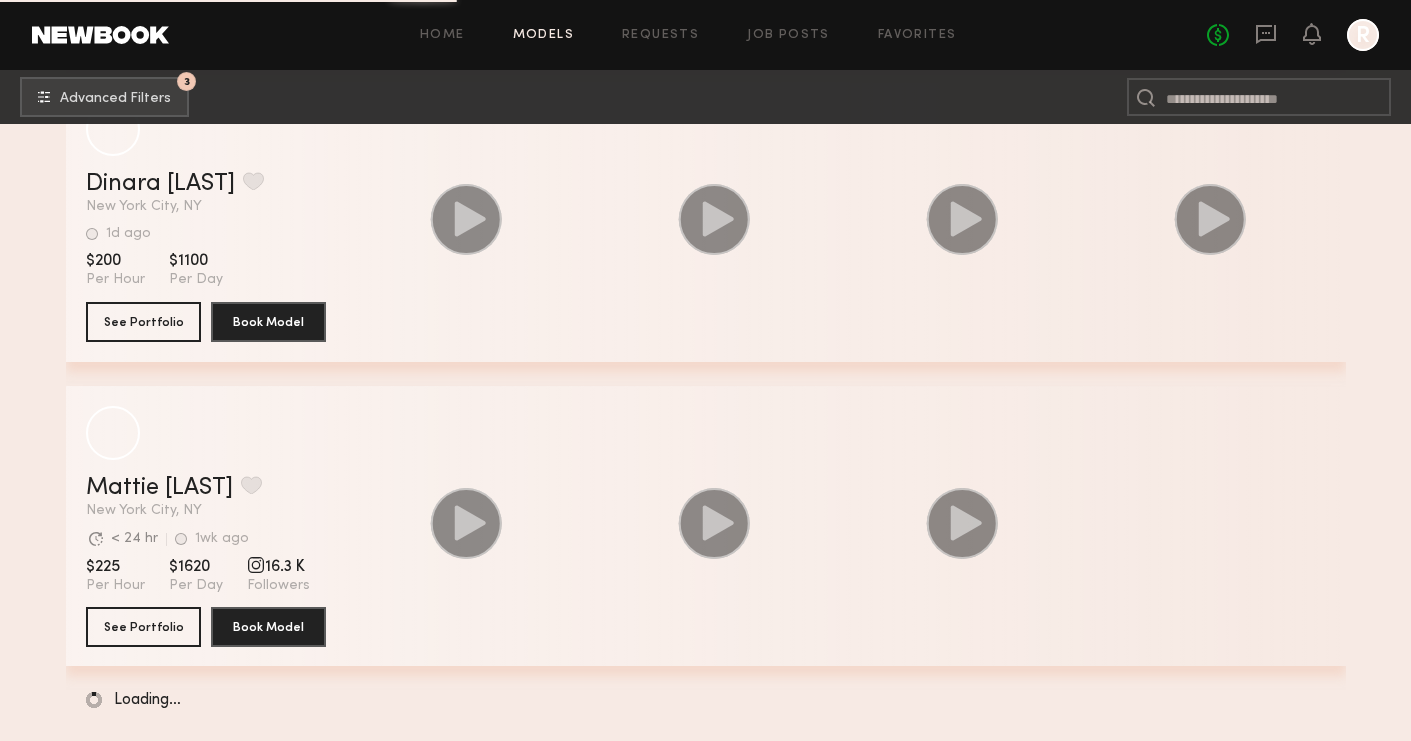 scroll, scrollTop: 21665, scrollLeft: 0, axis: vertical 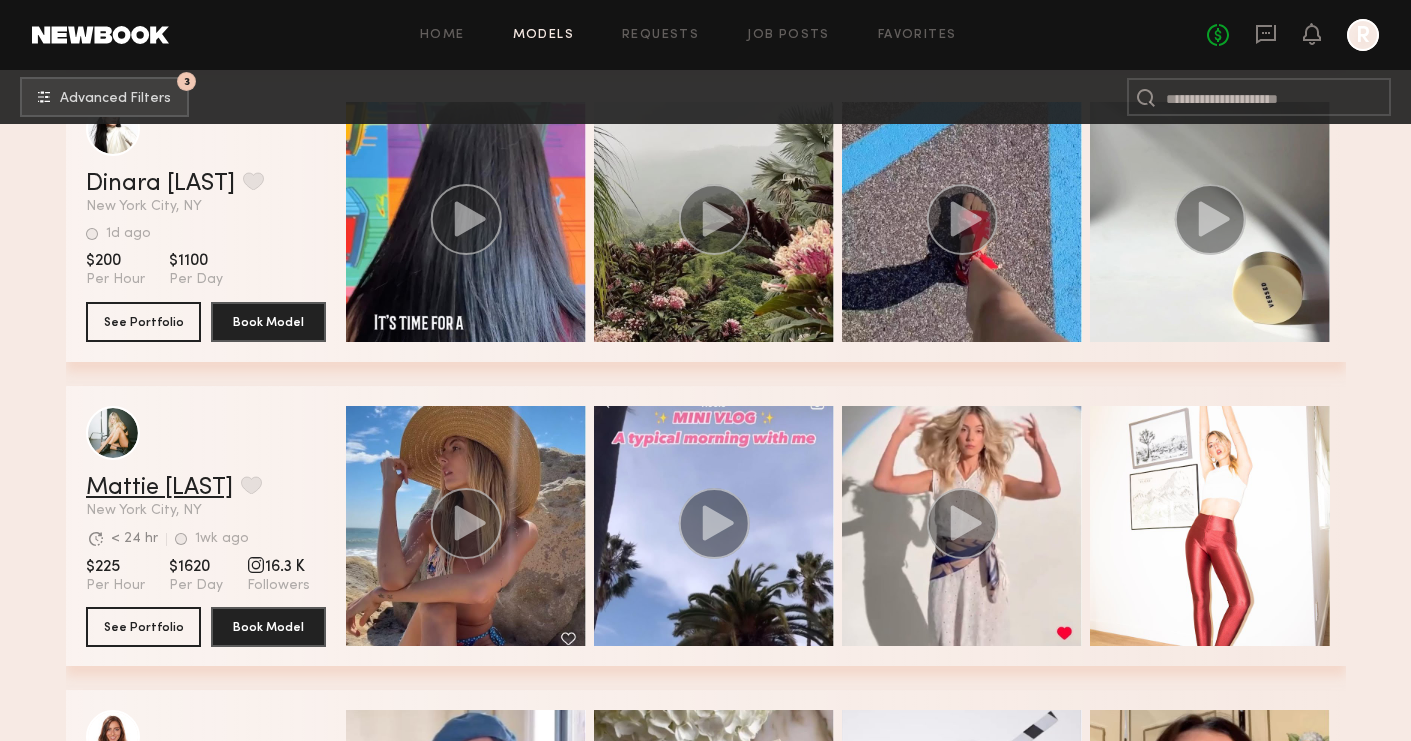 click on "Mattie B." 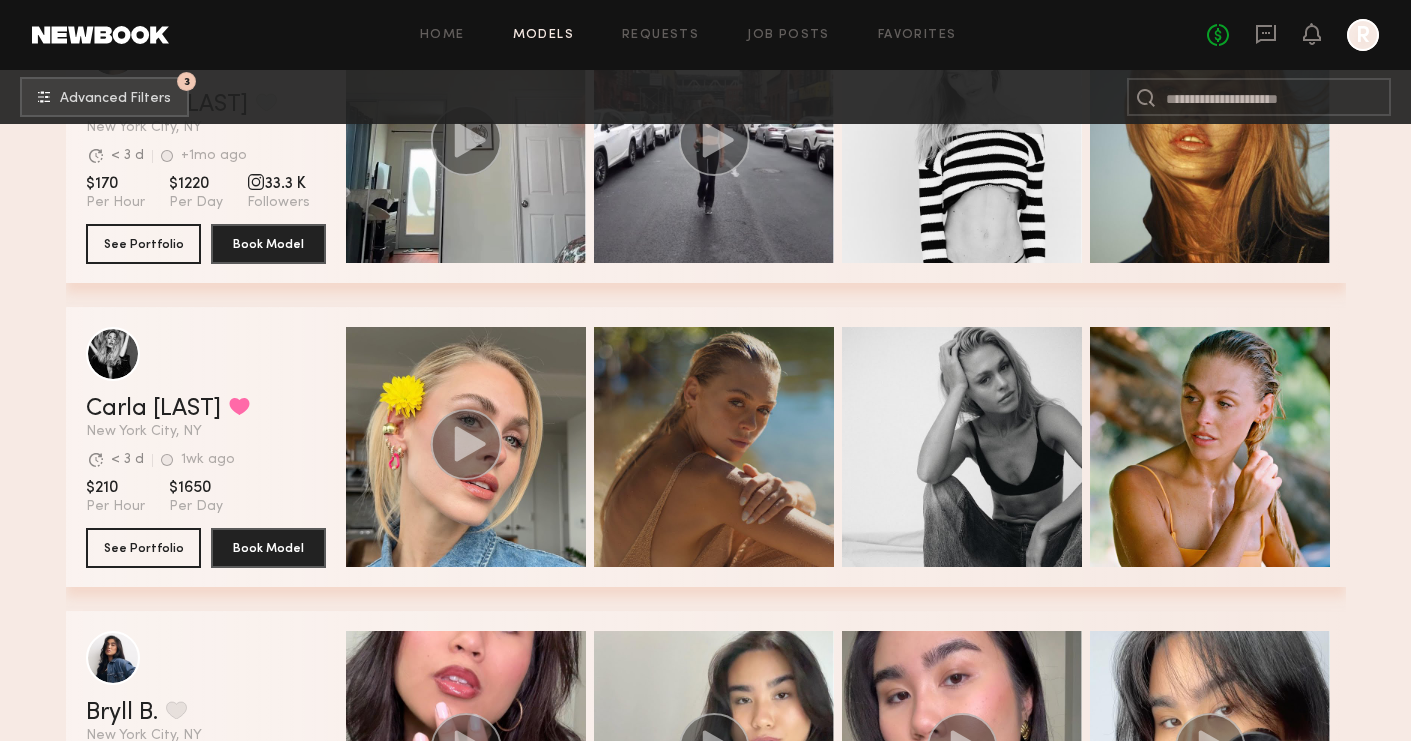scroll, scrollTop: 26619, scrollLeft: 0, axis: vertical 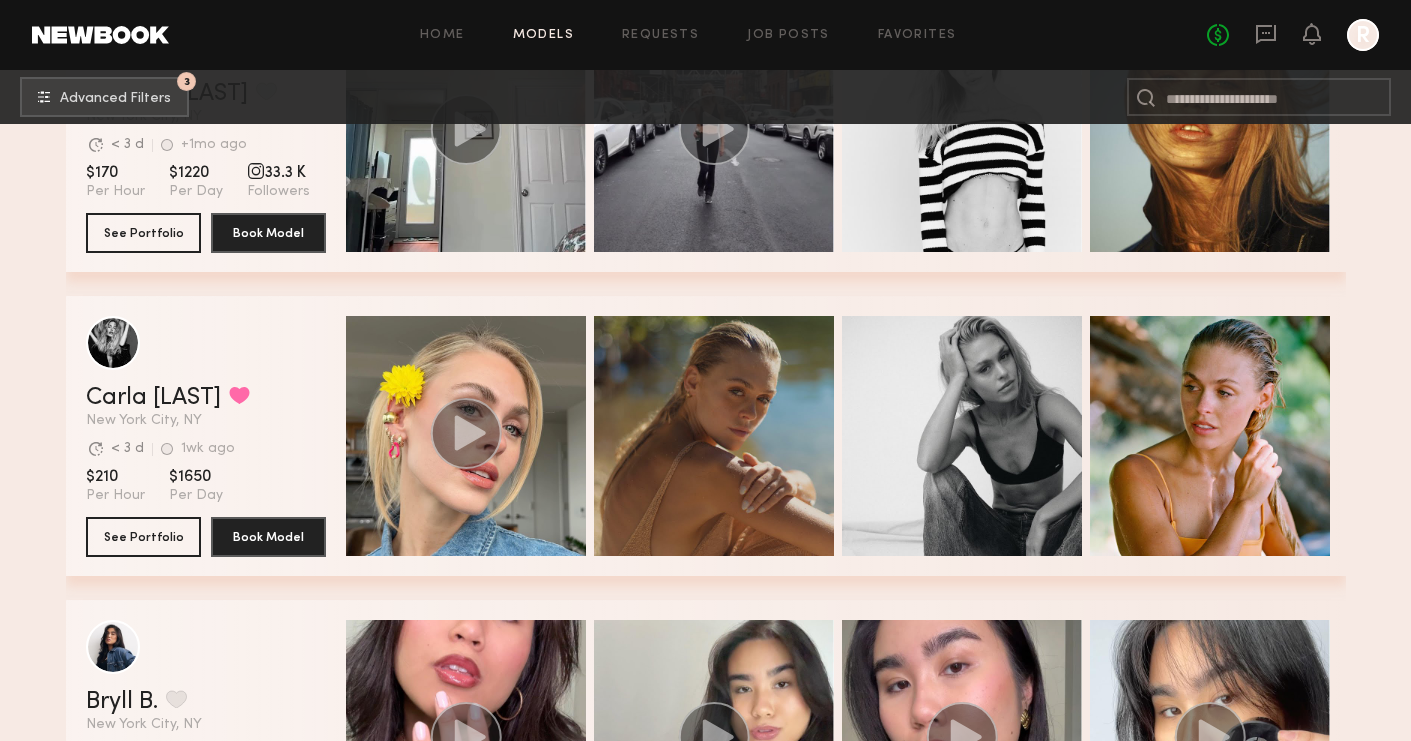 click 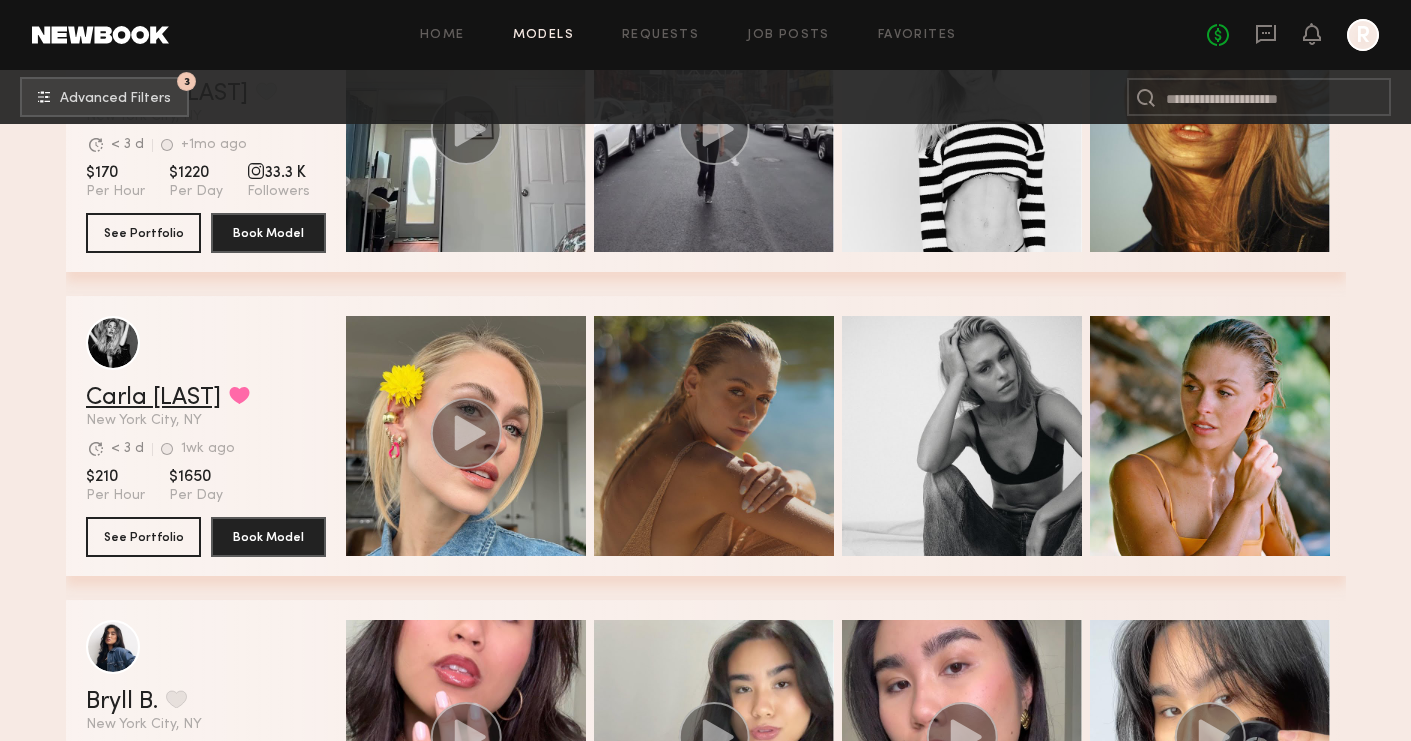 click on "Carla R." 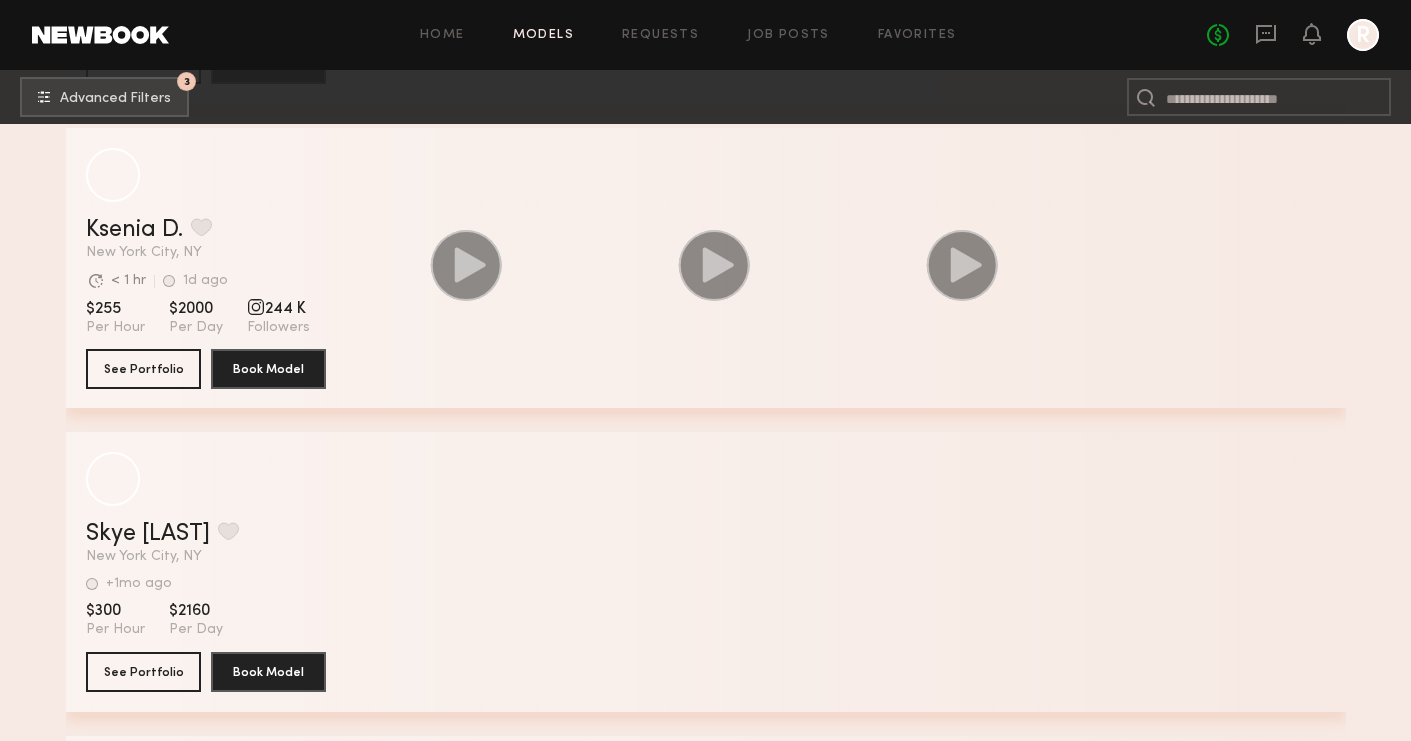 scroll, scrollTop: 34697, scrollLeft: 0, axis: vertical 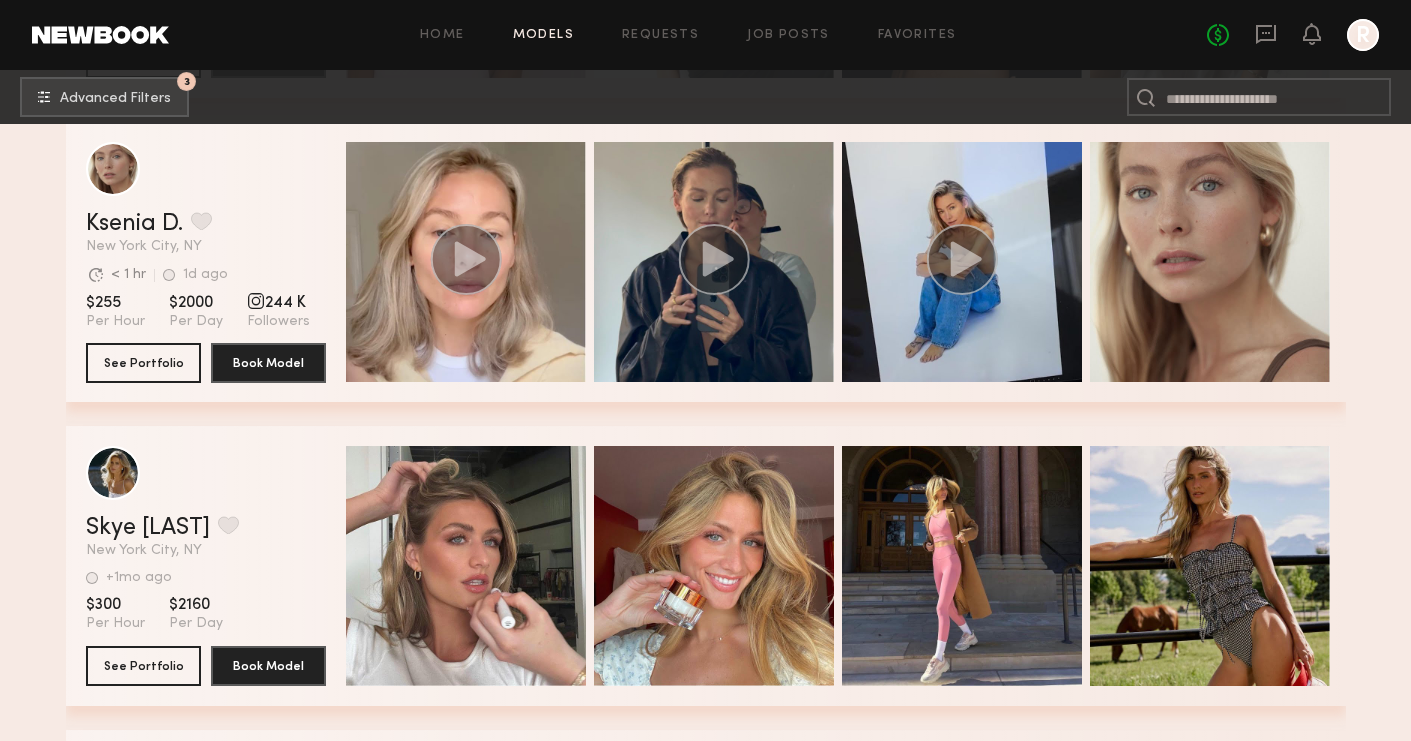 click on "Filter by Category  beauty lifestyle e-comm UGC curve unique swimwear influencer 354  models match  your search criteria: Angelica S. Favorite New York City, NY +1mo ago Last Online View Portfolio +1mo ago Last Online $100 Per Hour $720 Per Day 1,378 Followers See Portfolio Book Model Quick Preview Quick Preview Maria R. Favorite New York City, NY 2wk ago Last Online View Portfolio 2wk ago Last Online $170 Per Hour $1220 Per Day See Portfolio Book Model Quick Preview Quick Preview Quick Preview Ksenia D. Favorite New York City, NY Avg. request  response time < 1 hr 1d ago Last Online View Portfolio Avg. request  response time < 1 hr 1d ago Last Online $255 Per Hour $2000 Per Day 244 K Followers See Portfolio Book Model Quick Preview Skye H. Favorite New York City, NY +1mo ago Last Online View Portfolio +1mo ago Last Online $300 Per Hour $2160 Per Day See Portfolio Book Model Quick Preview Quick Preview Quick Preview Quick Preview Teyonna J. Favorite New York City, NY 1d ago Last Online View Portfolio $75" 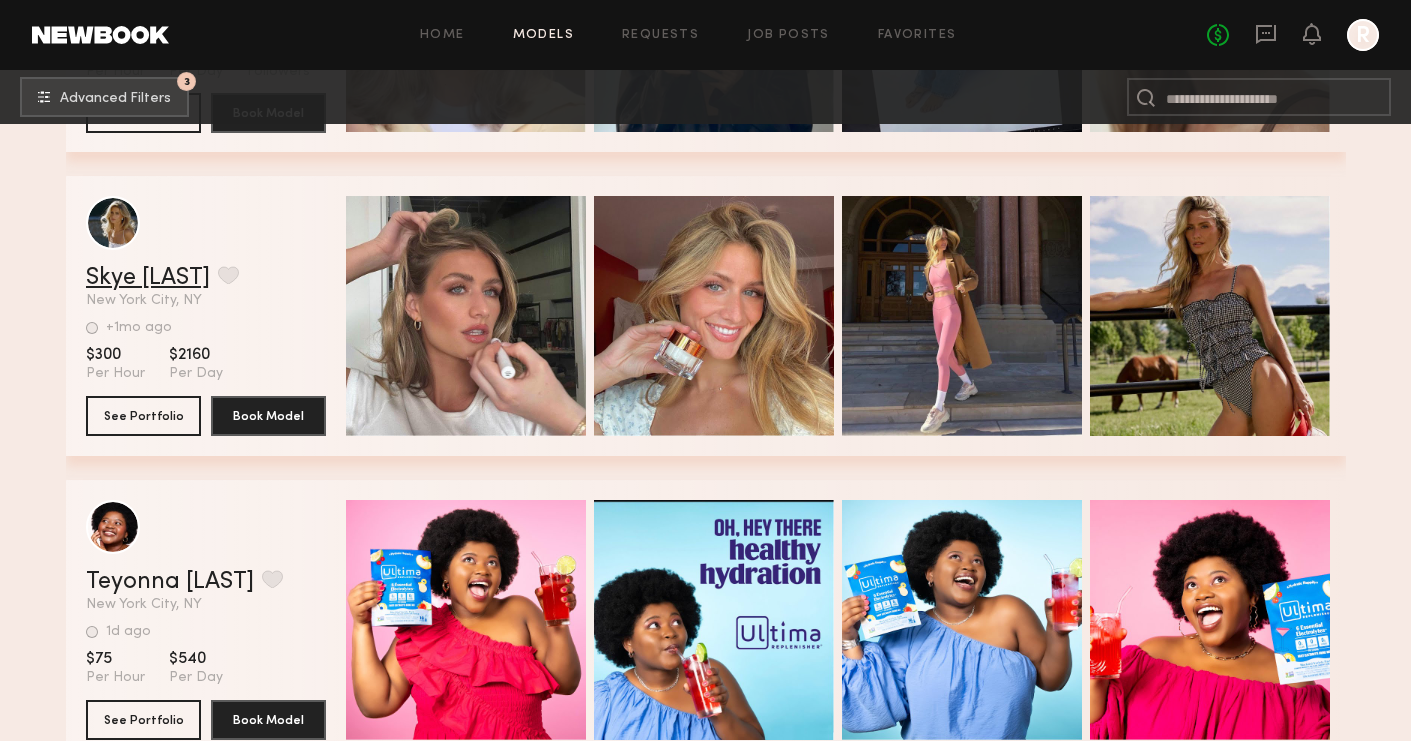 scroll, scrollTop: 34954, scrollLeft: 0, axis: vertical 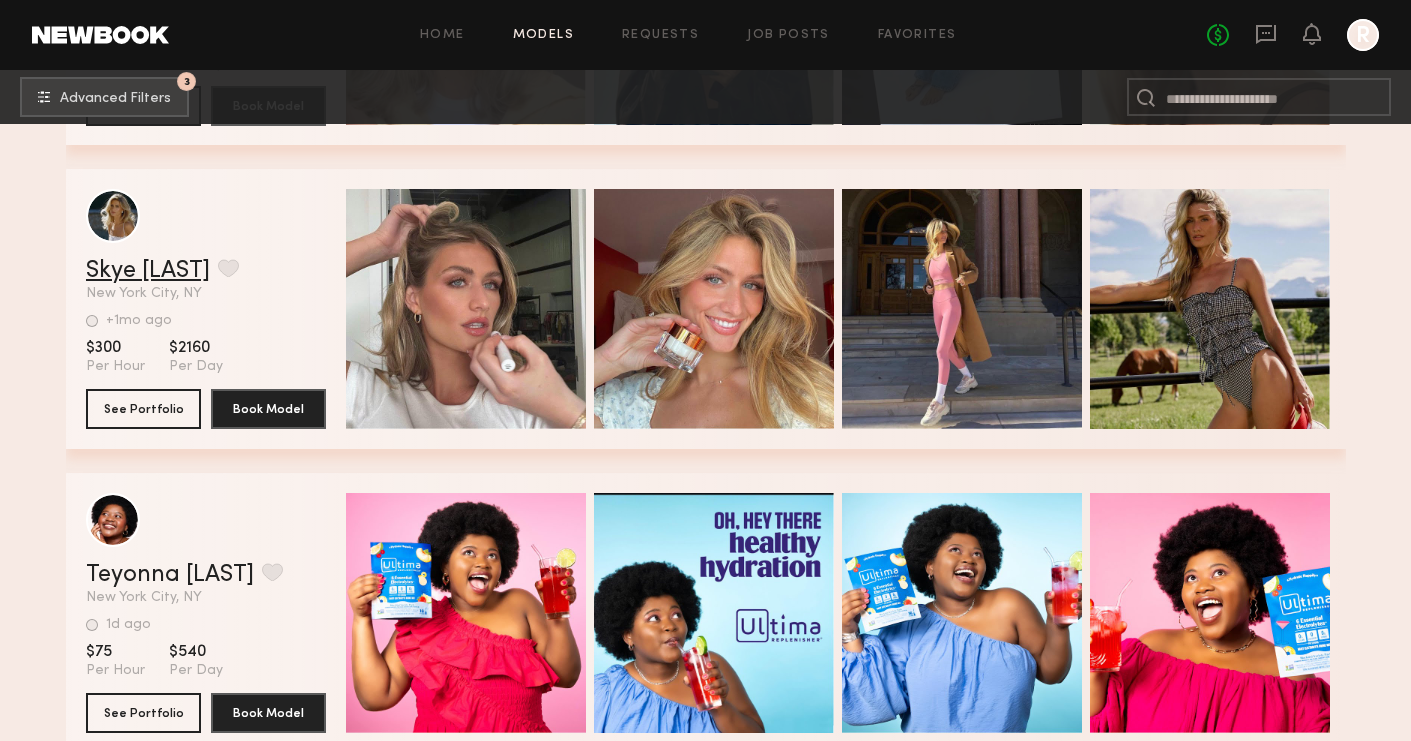 click on "Skye H." 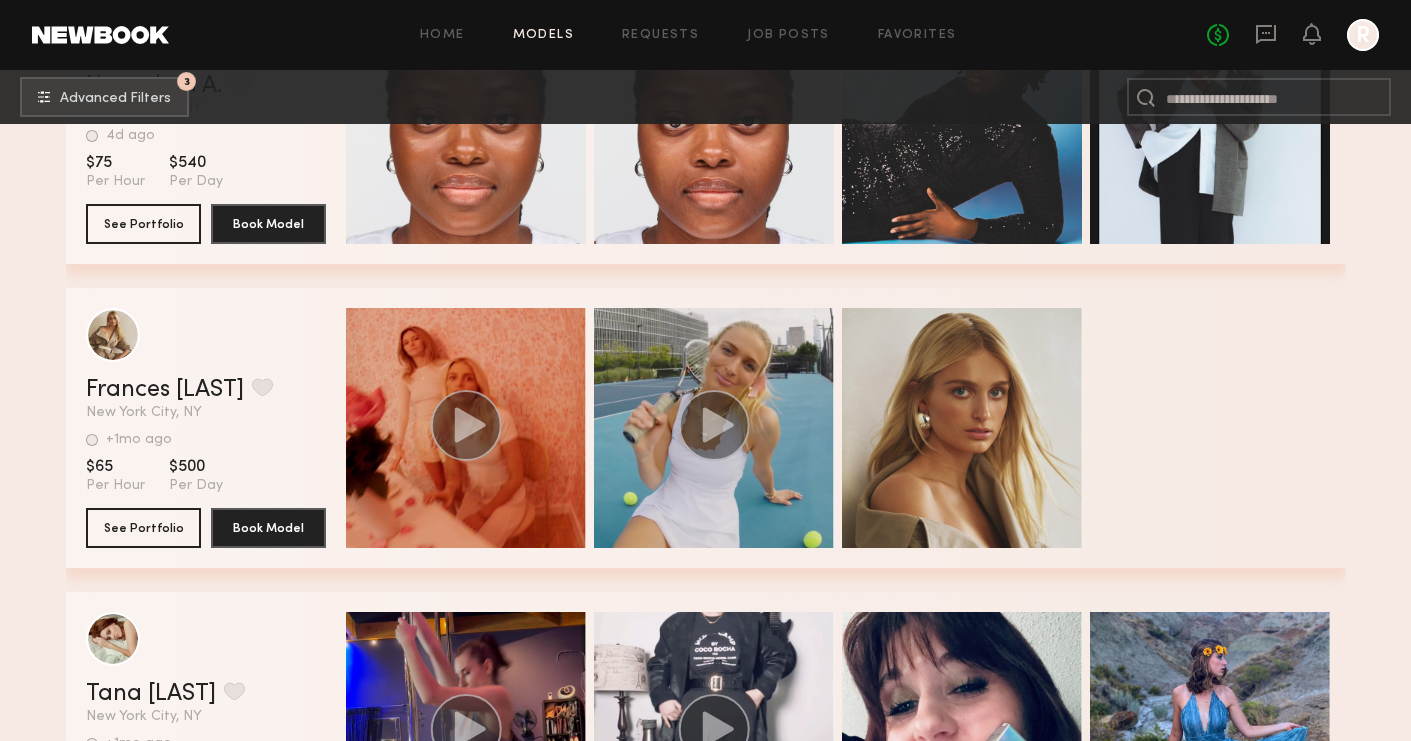 scroll, scrollTop: 63743, scrollLeft: 0, axis: vertical 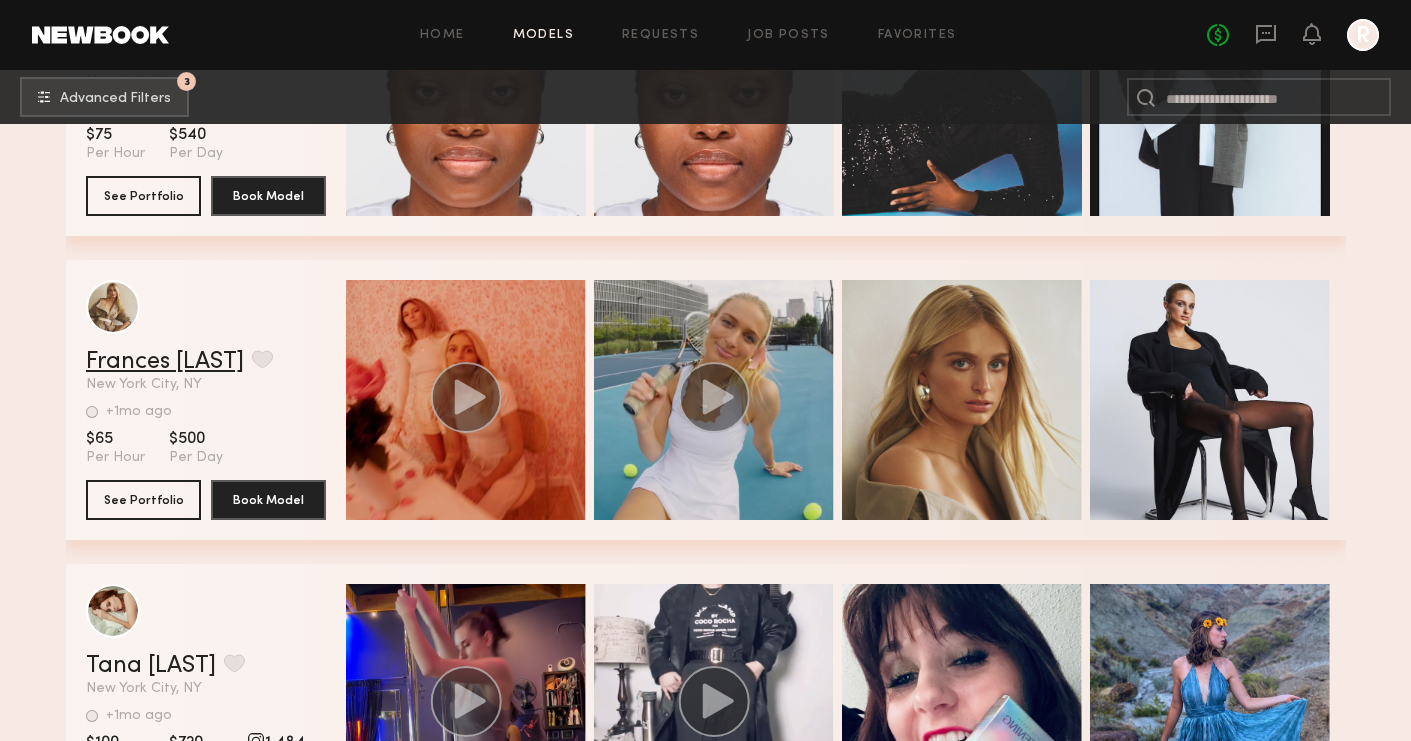 click on "Frances B." 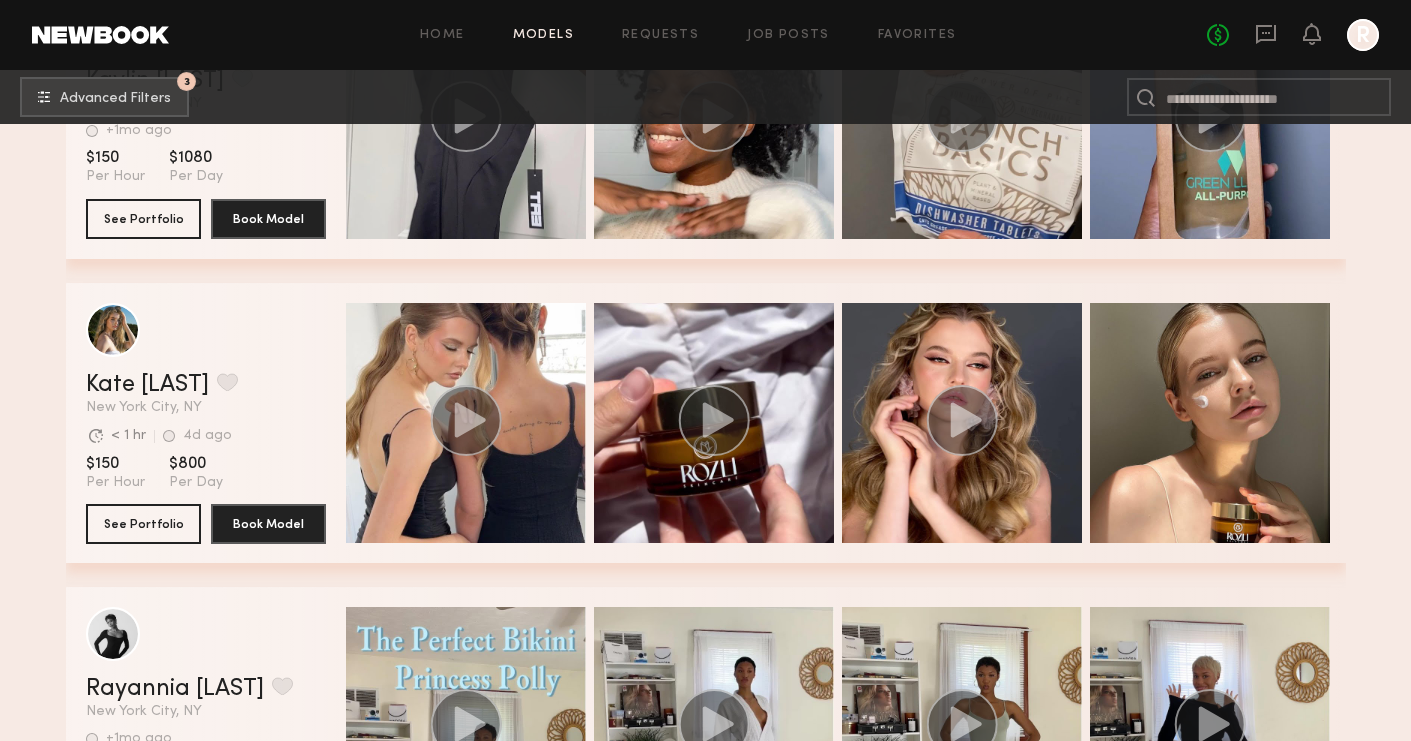scroll, scrollTop: 67978, scrollLeft: 0, axis: vertical 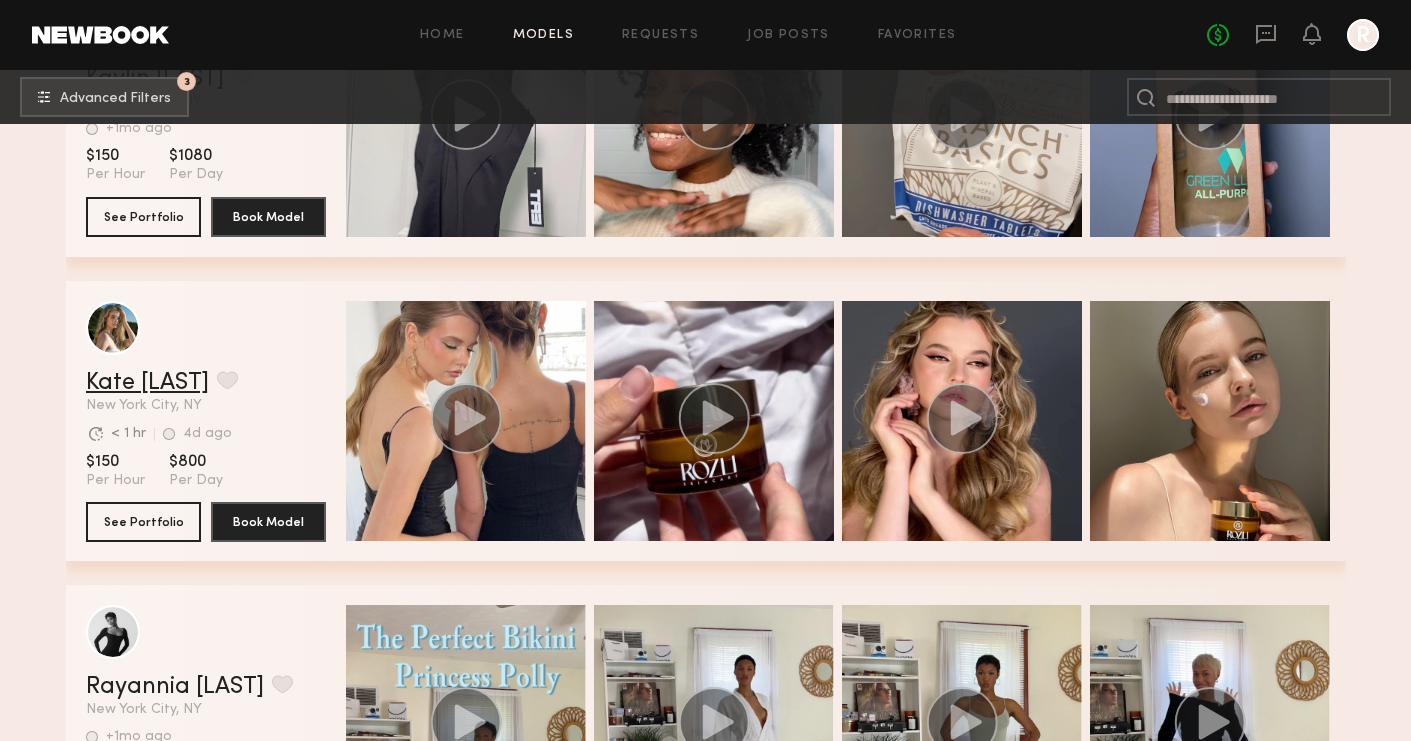 click on "Kate S." 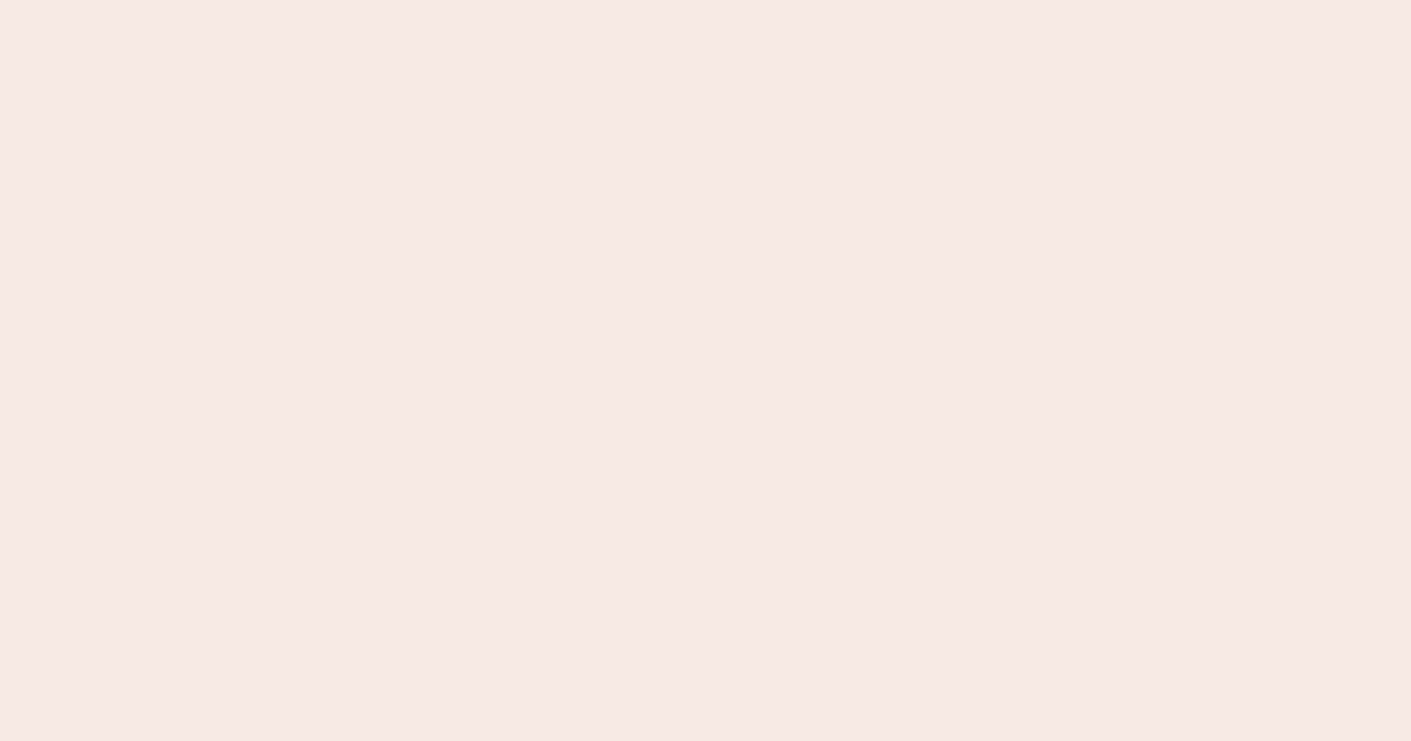 scroll, scrollTop: 0, scrollLeft: 0, axis: both 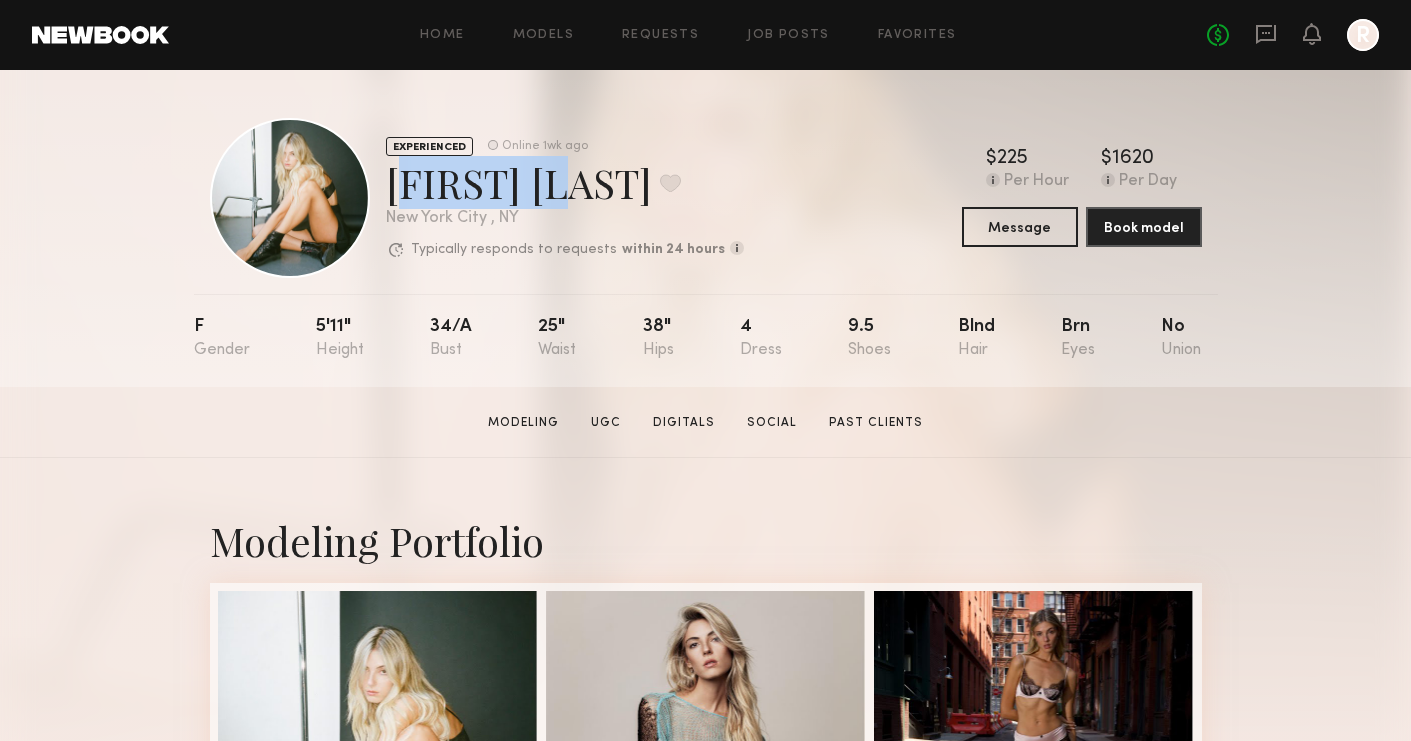 drag, startPoint x: 540, startPoint y: 191, endPoint x: 391, endPoint y: 192, distance: 149.00336 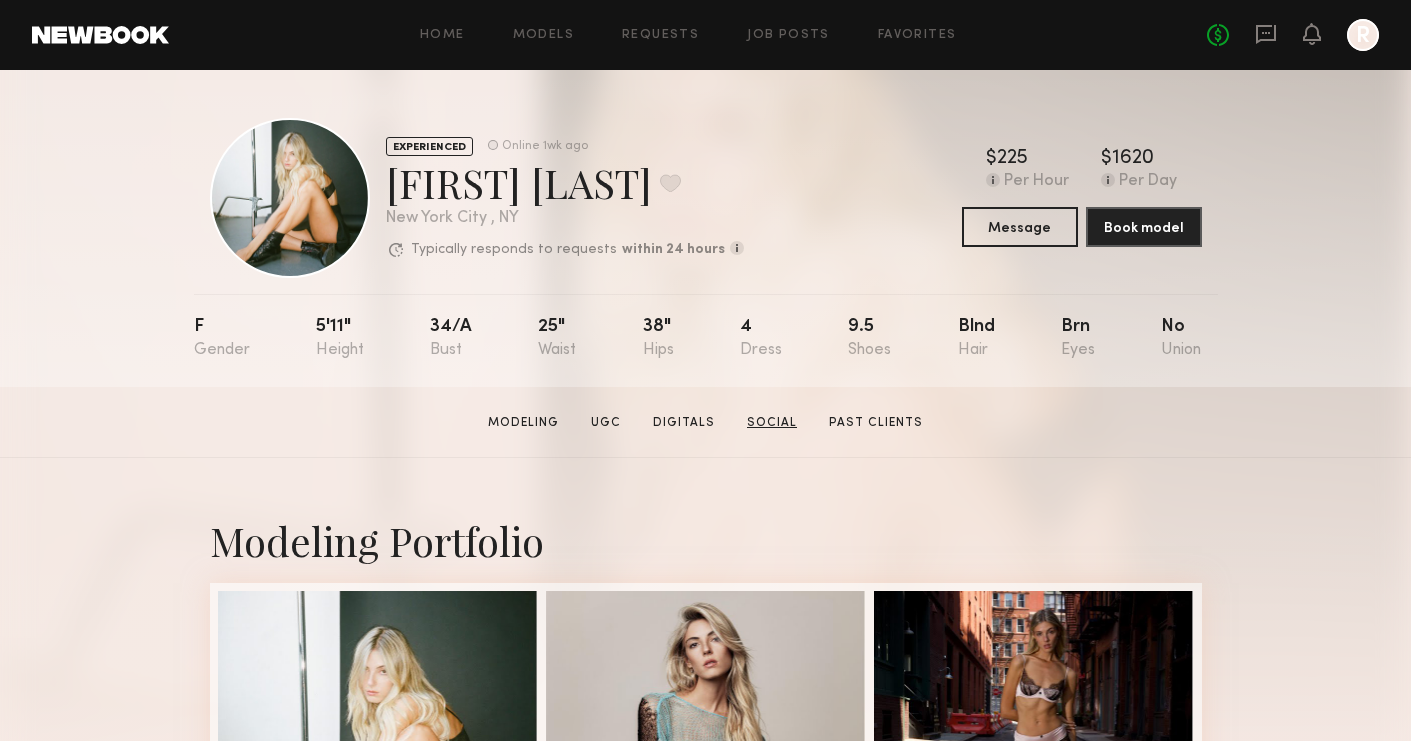 click on "Social" 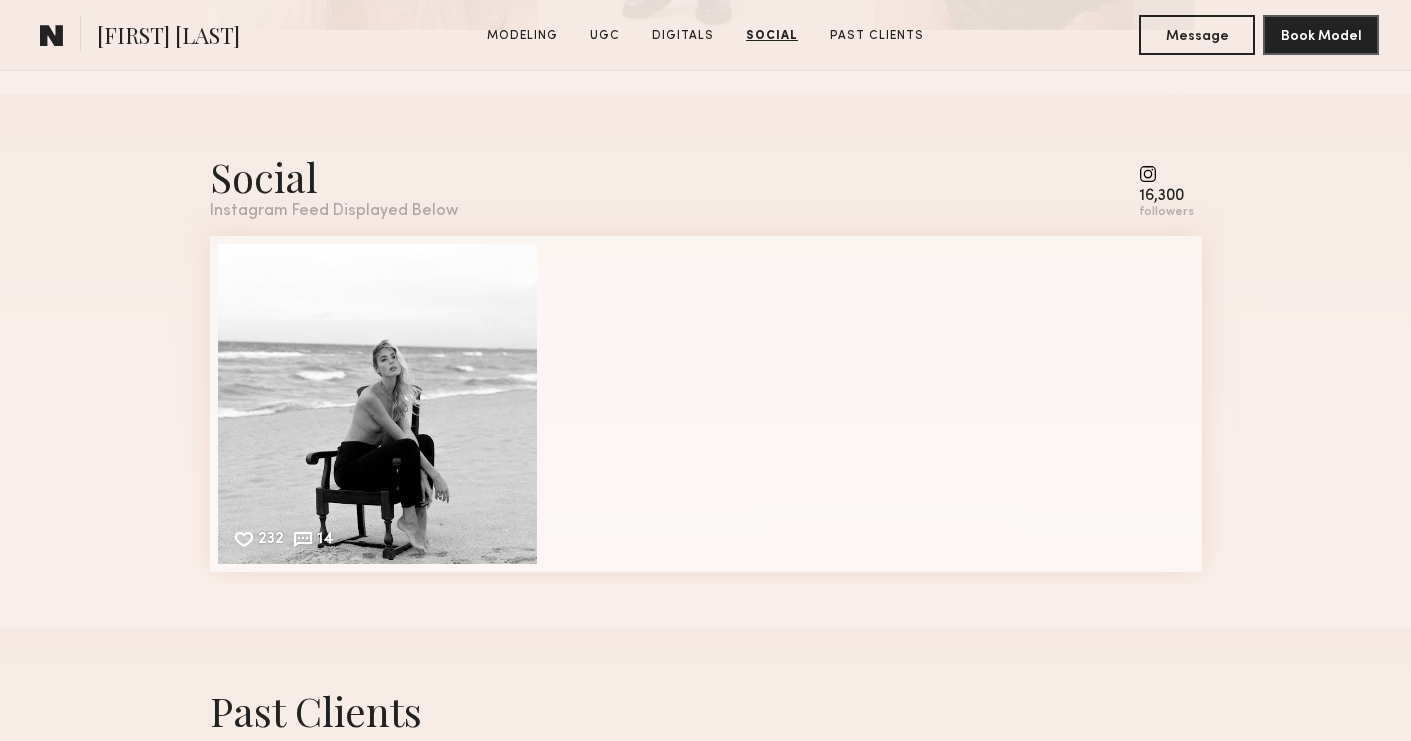 scroll, scrollTop: 4096, scrollLeft: 0, axis: vertical 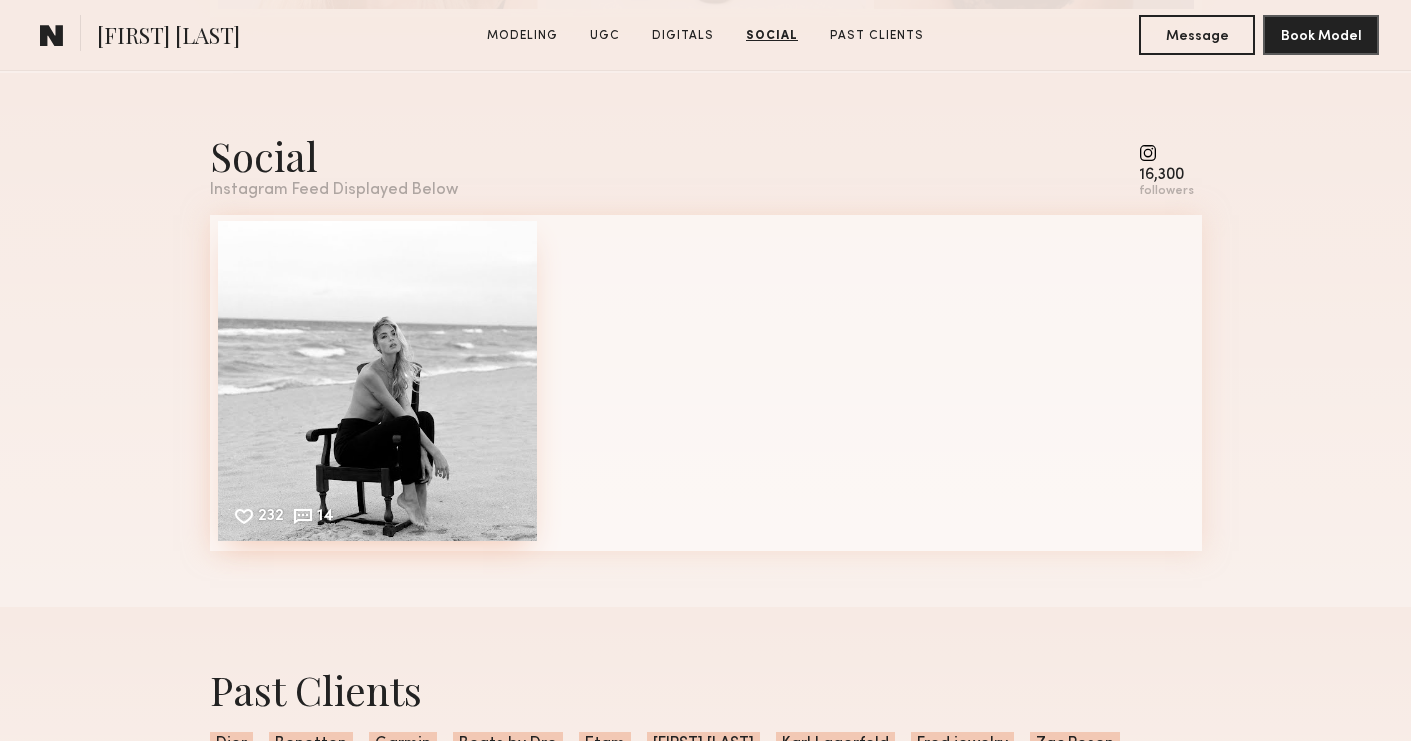 click on "232 14  Likes & comments displayed  to show model’s engagement" at bounding box center (378, 381) 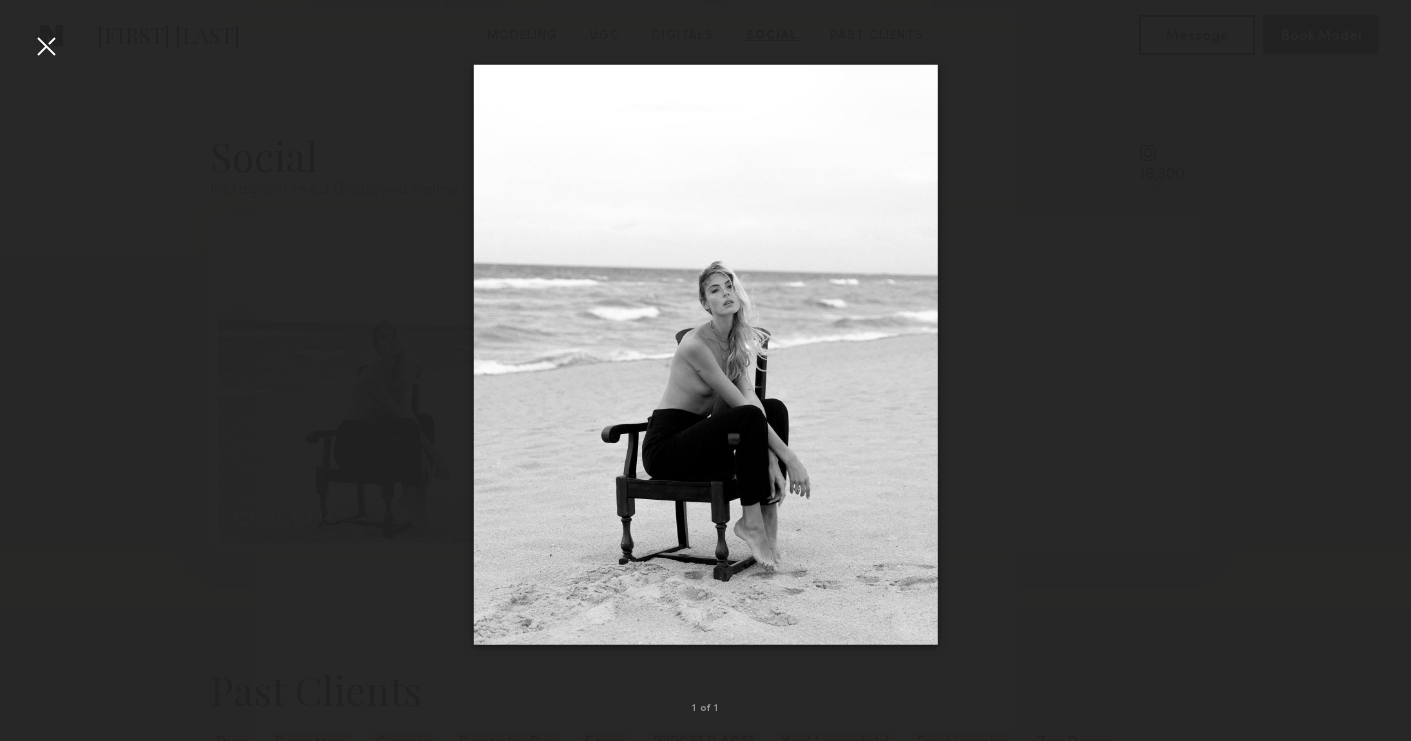 click at bounding box center (46, 46) 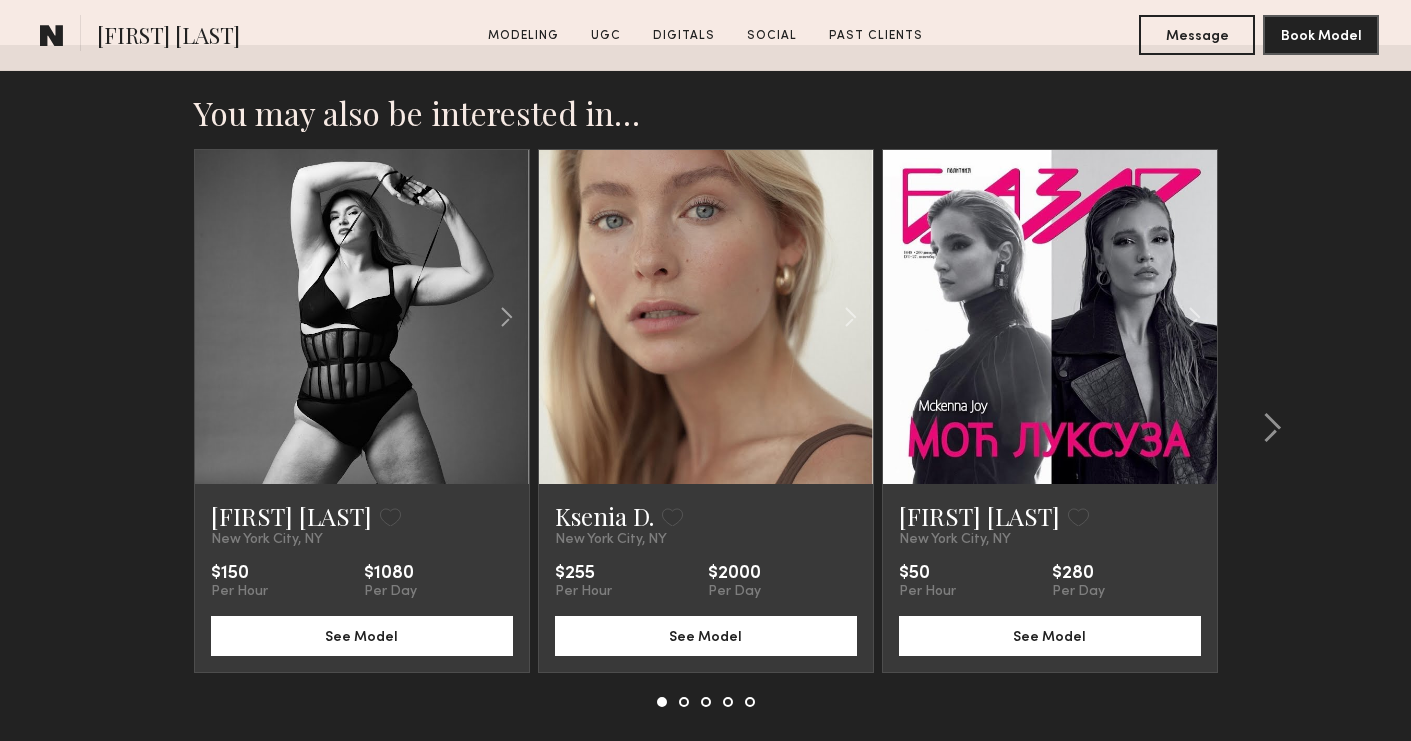 scroll, scrollTop: 4792, scrollLeft: 0, axis: vertical 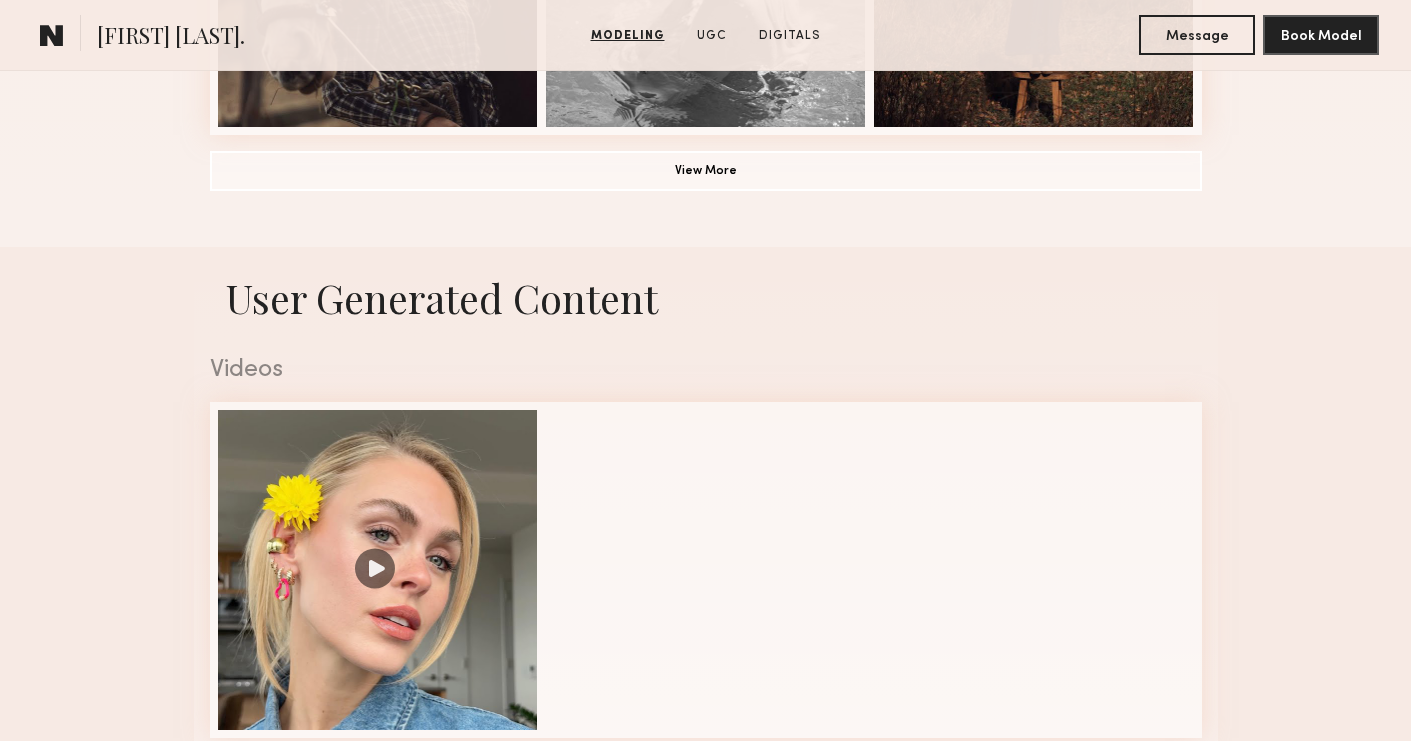 click on "Videos" at bounding box center (706, 370) 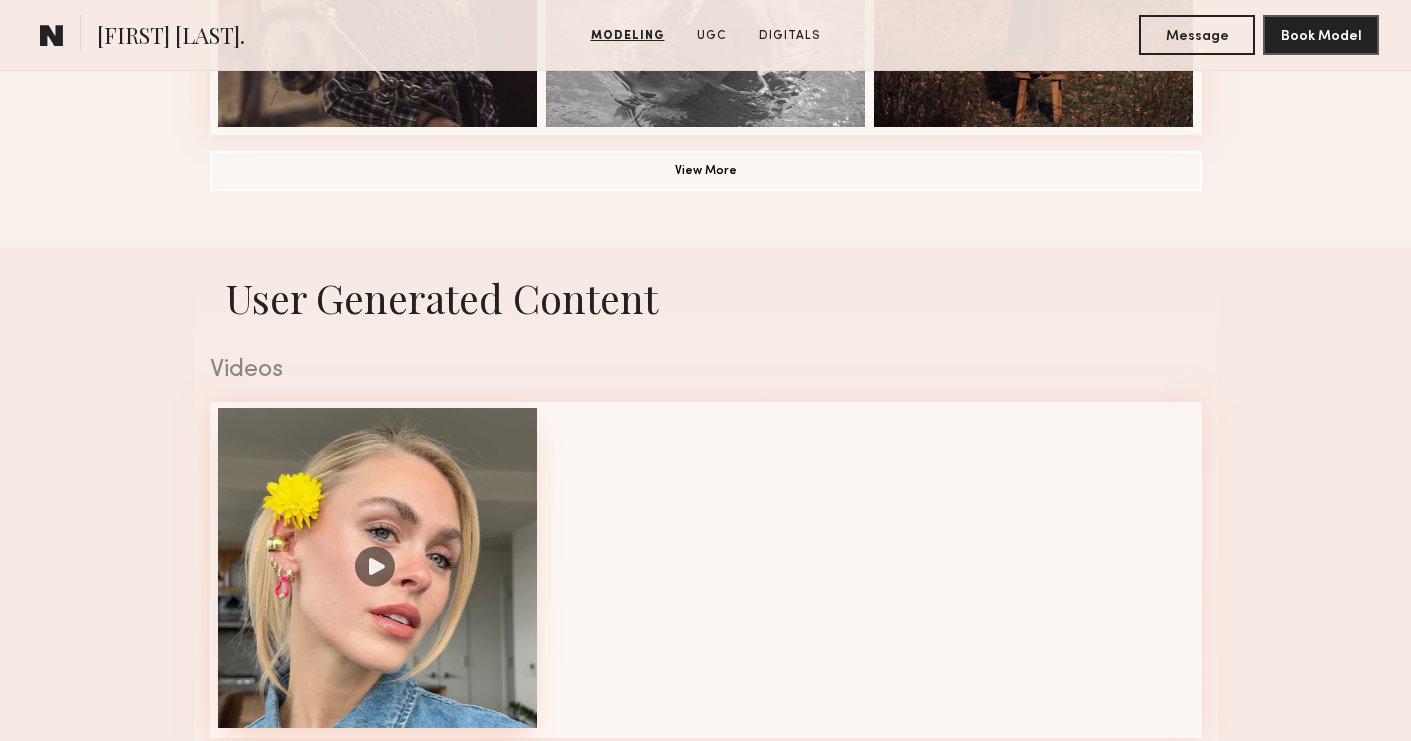 click at bounding box center [378, 568] 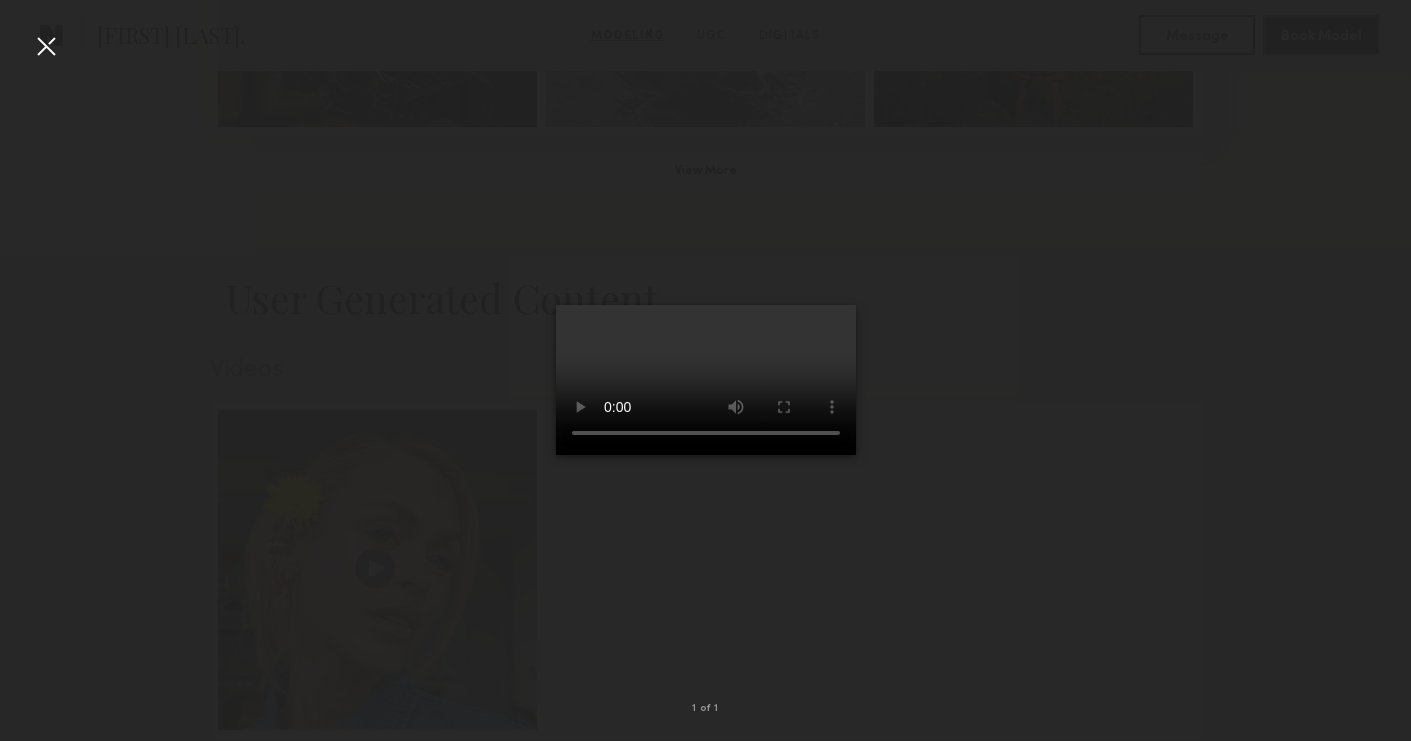 click at bounding box center (46, 46) 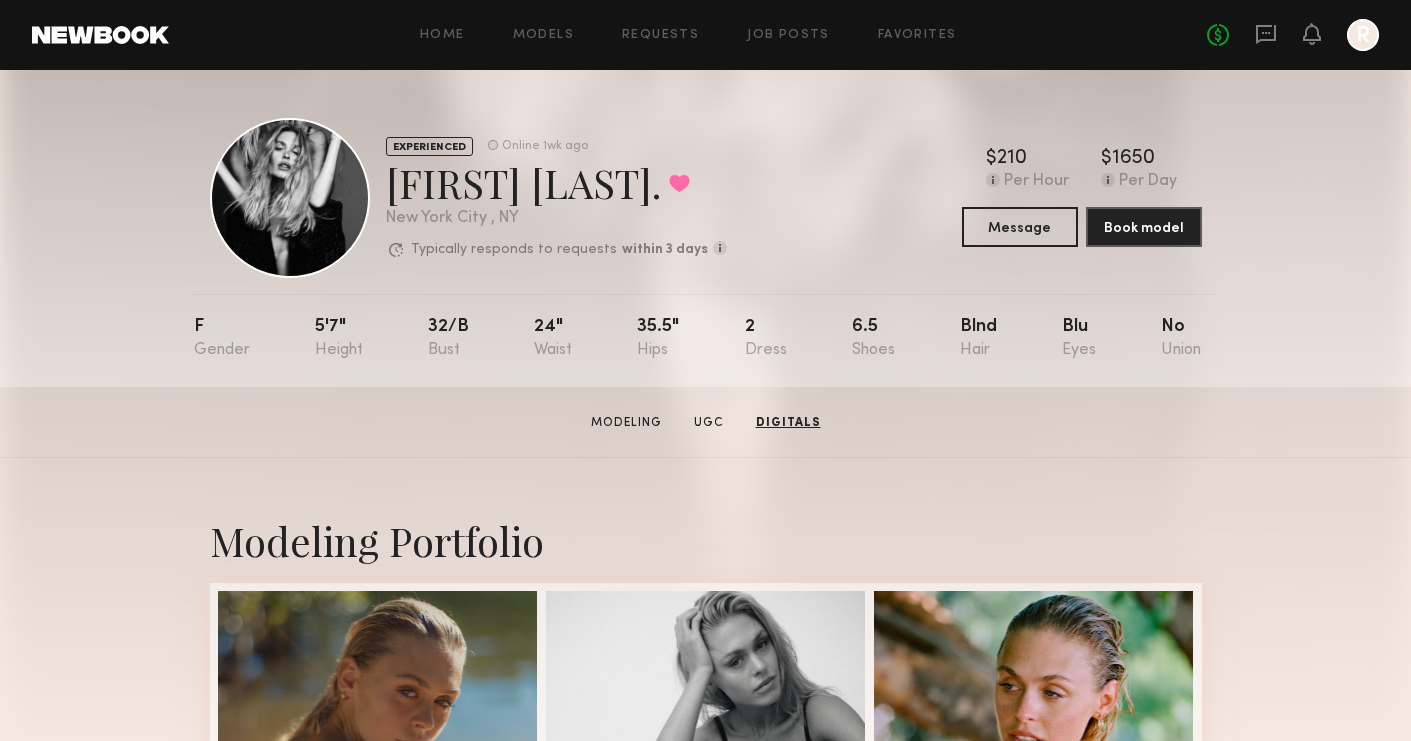 scroll, scrollTop: 0, scrollLeft: 0, axis: both 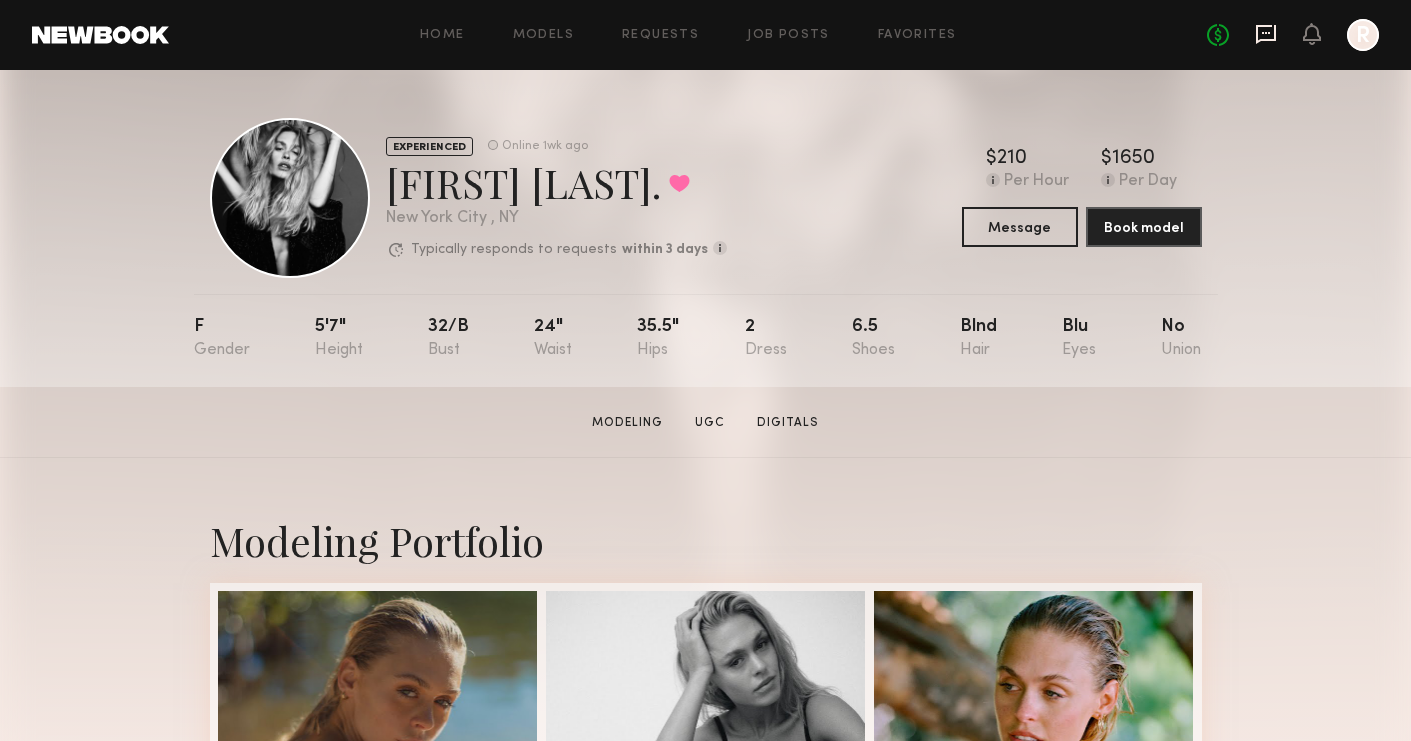 click 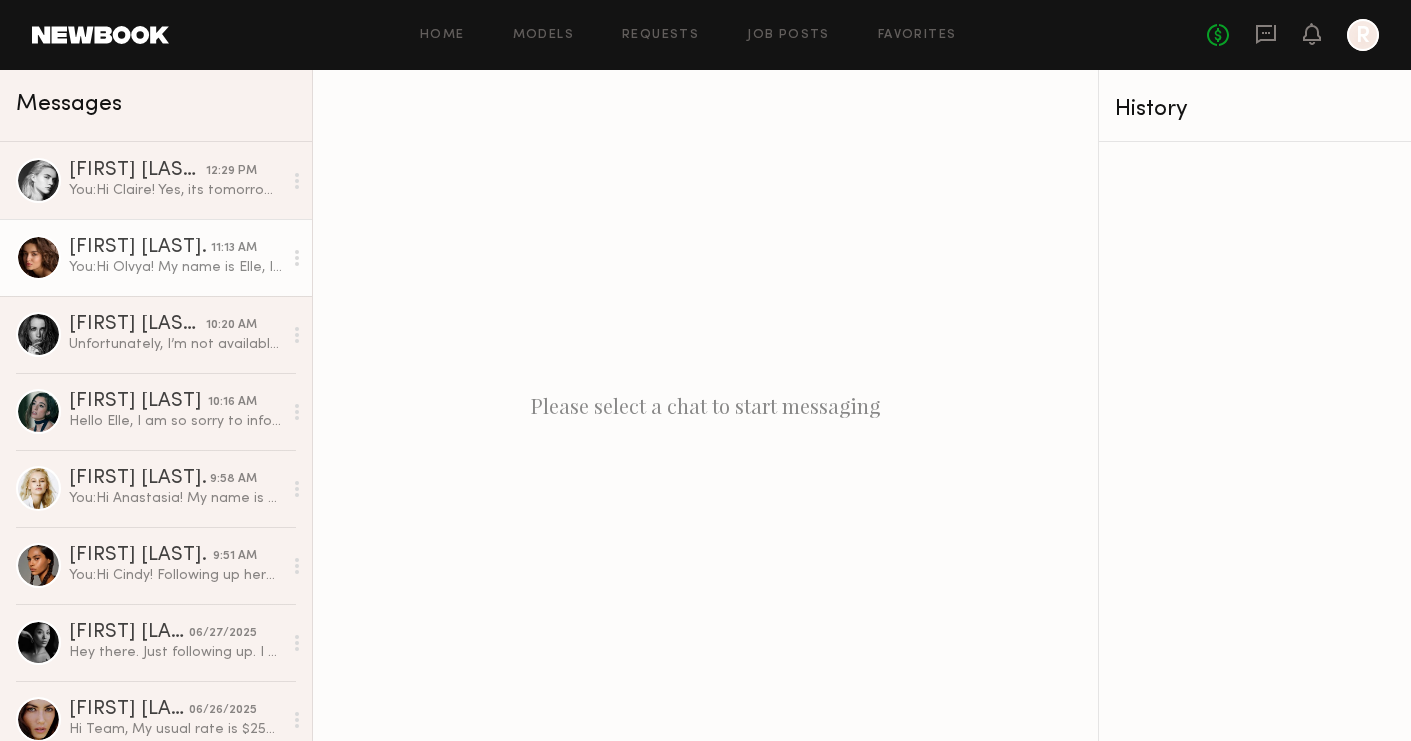 click on "Olviya K. 11:13 AM You:  Hi Olvya! My name is Elle, I'm on the Kristin Ess Hair team. We're doing a mini social shoot tomorrow at a salon with our celebrity hair artists and would love to have you be a model for us. We'll be focusing on in the chair social media content and would need you to be our hair model for some social videos. The time committment is 1:30pm-5:00pm tomorrow and we have $100 an hour budgeted. Would you be interested?" 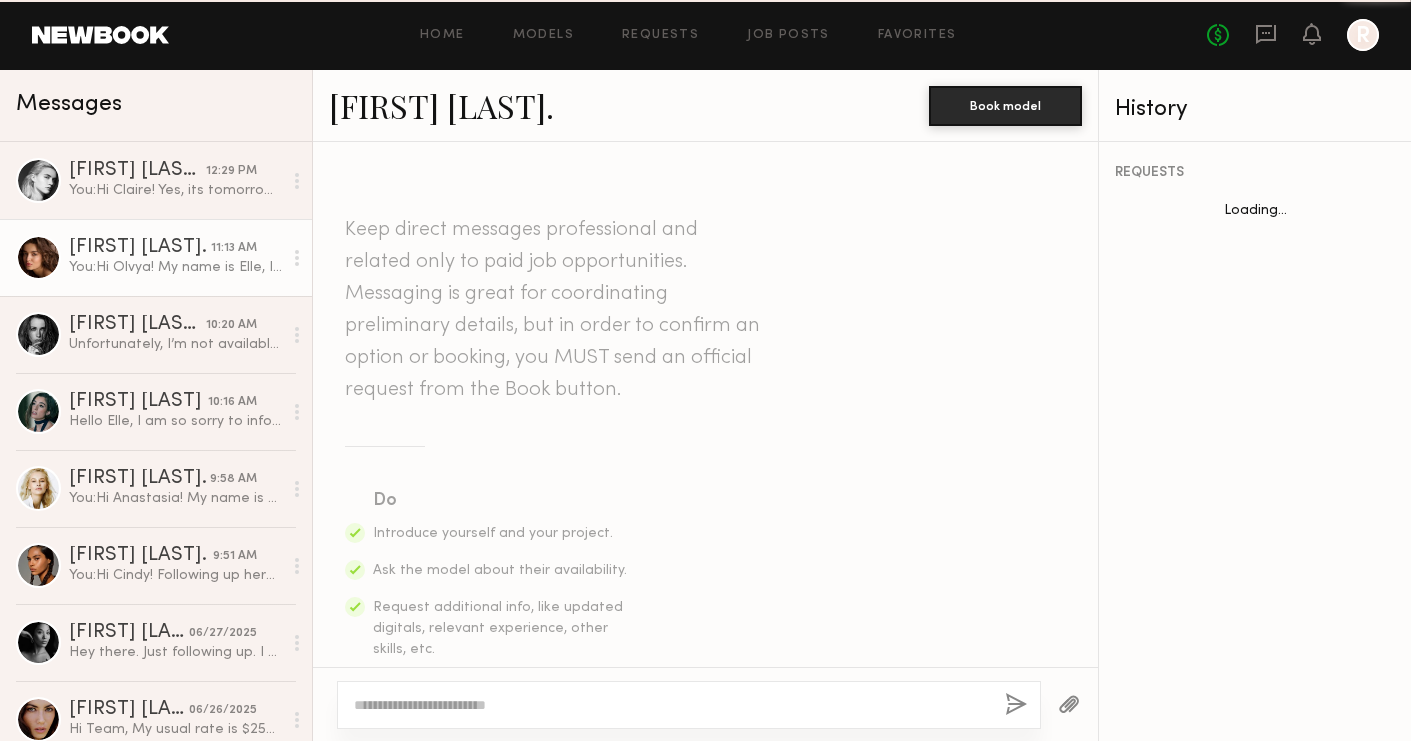 scroll, scrollTop: 671, scrollLeft: 0, axis: vertical 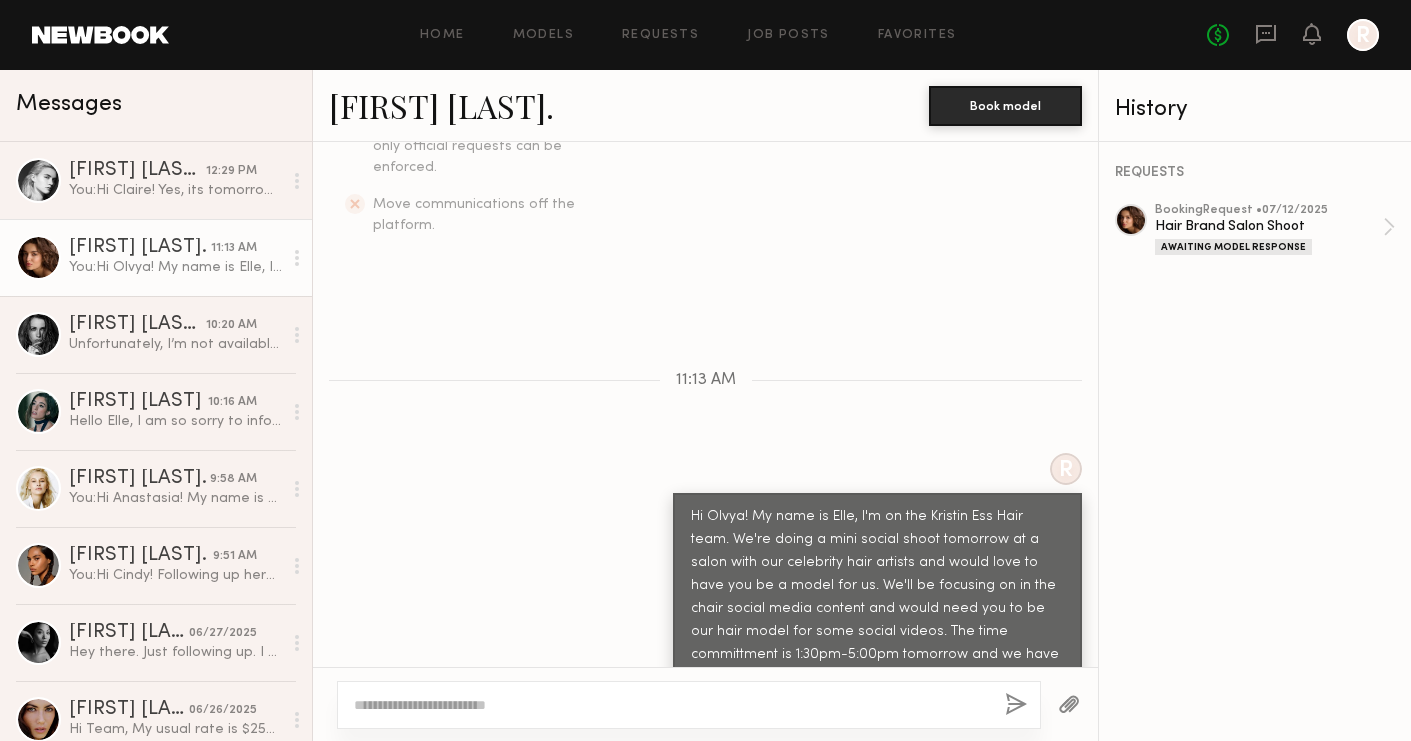 click on "Hi Olvya! My name is Elle, I'm on the Kristin Ess Hair team. We're doing a mini social shoot tomorrow at a salon with our celebrity hair artists and would love to have you be a model for us. We'll be focusing on in the chair social media content and would need you to be our hair model for some social videos. The time committment is 1:30pm-5:00pm tomorrow and we have $100 an hour budgeted. Would you be interested?" 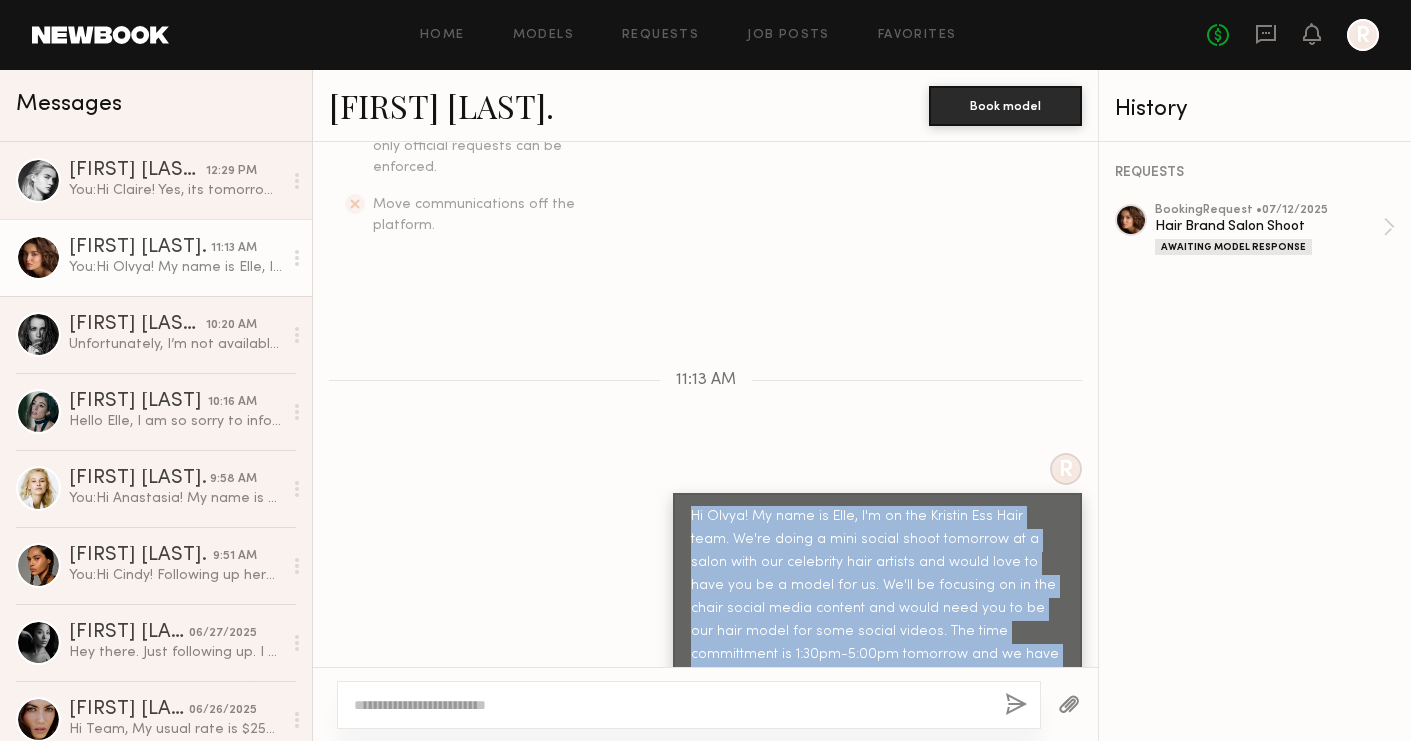 drag, startPoint x: 817, startPoint y: 639, endPoint x: 690, endPoint y: 471, distance: 210.60152 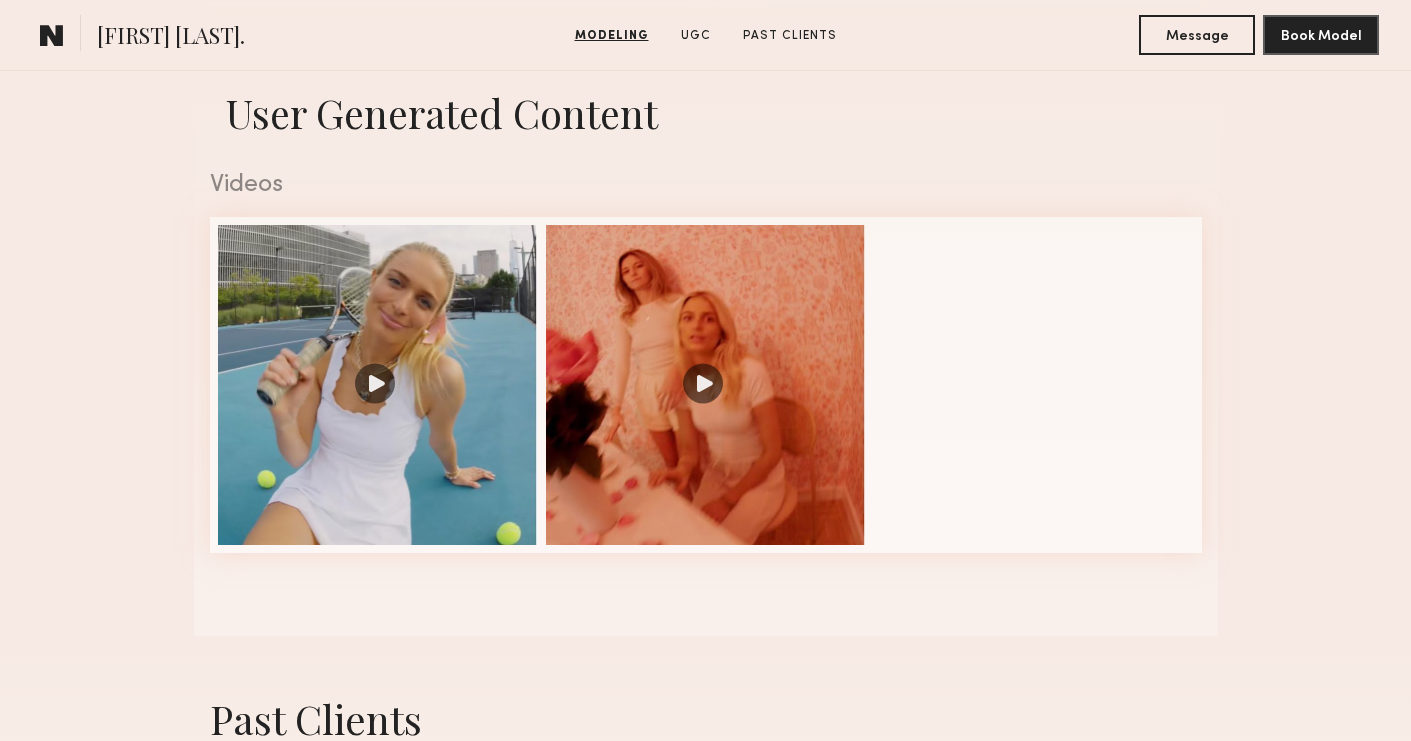scroll, scrollTop: 1908, scrollLeft: 0, axis: vertical 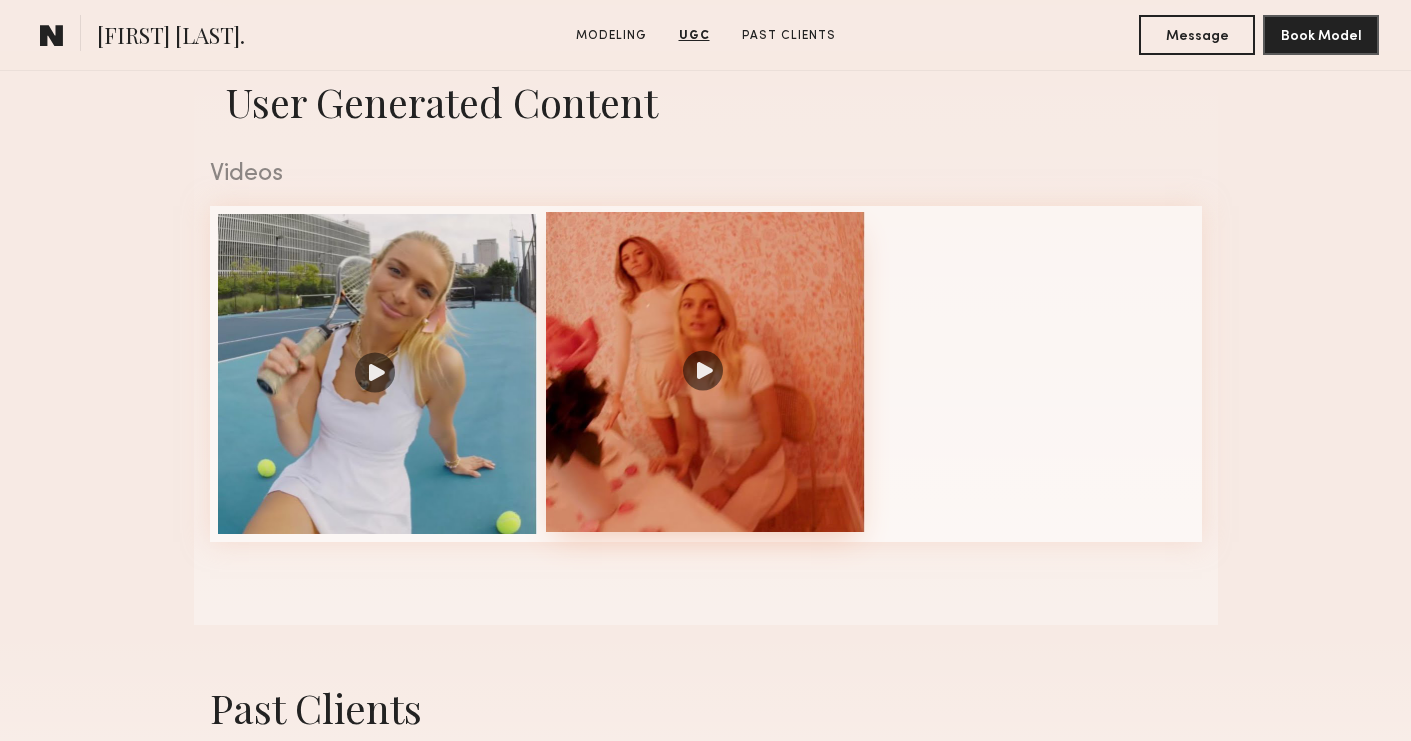 click at bounding box center (706, 372) 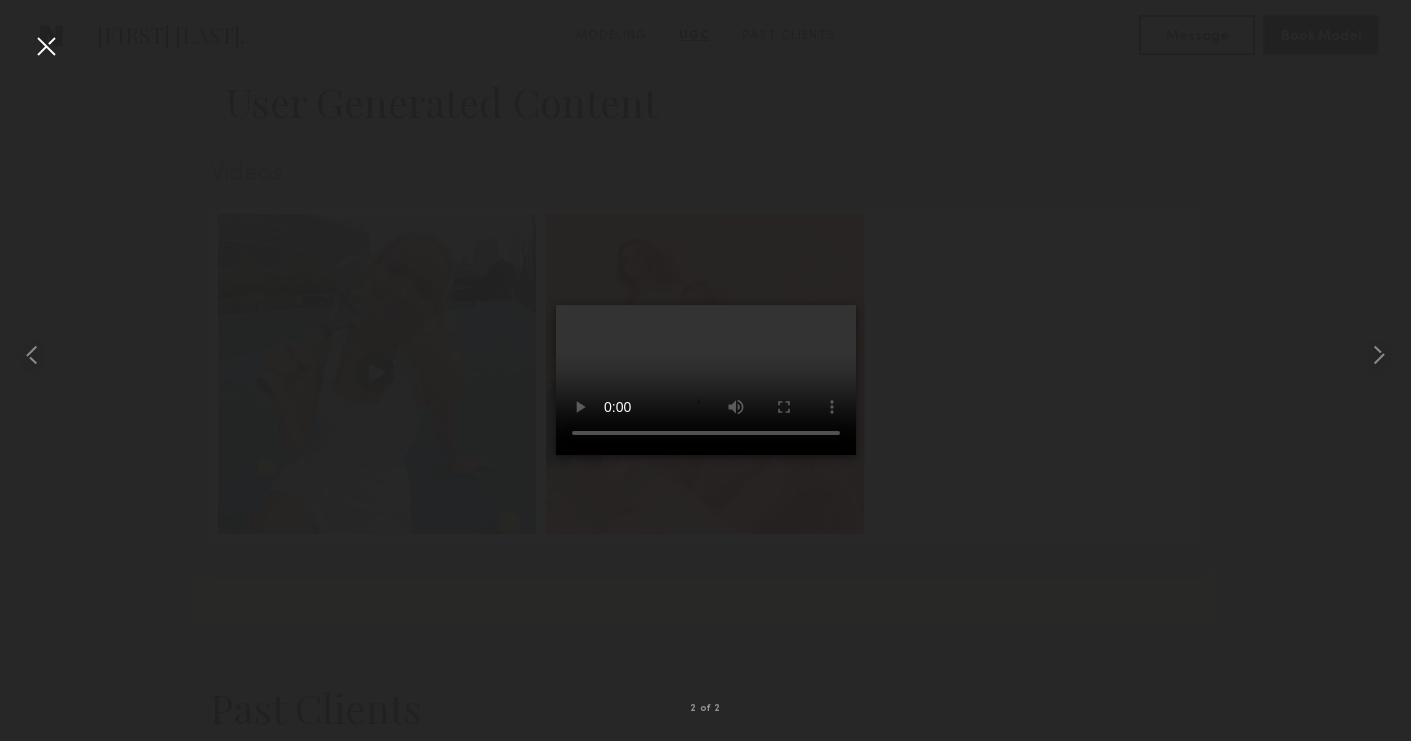 click at bounding box center [46, 46] 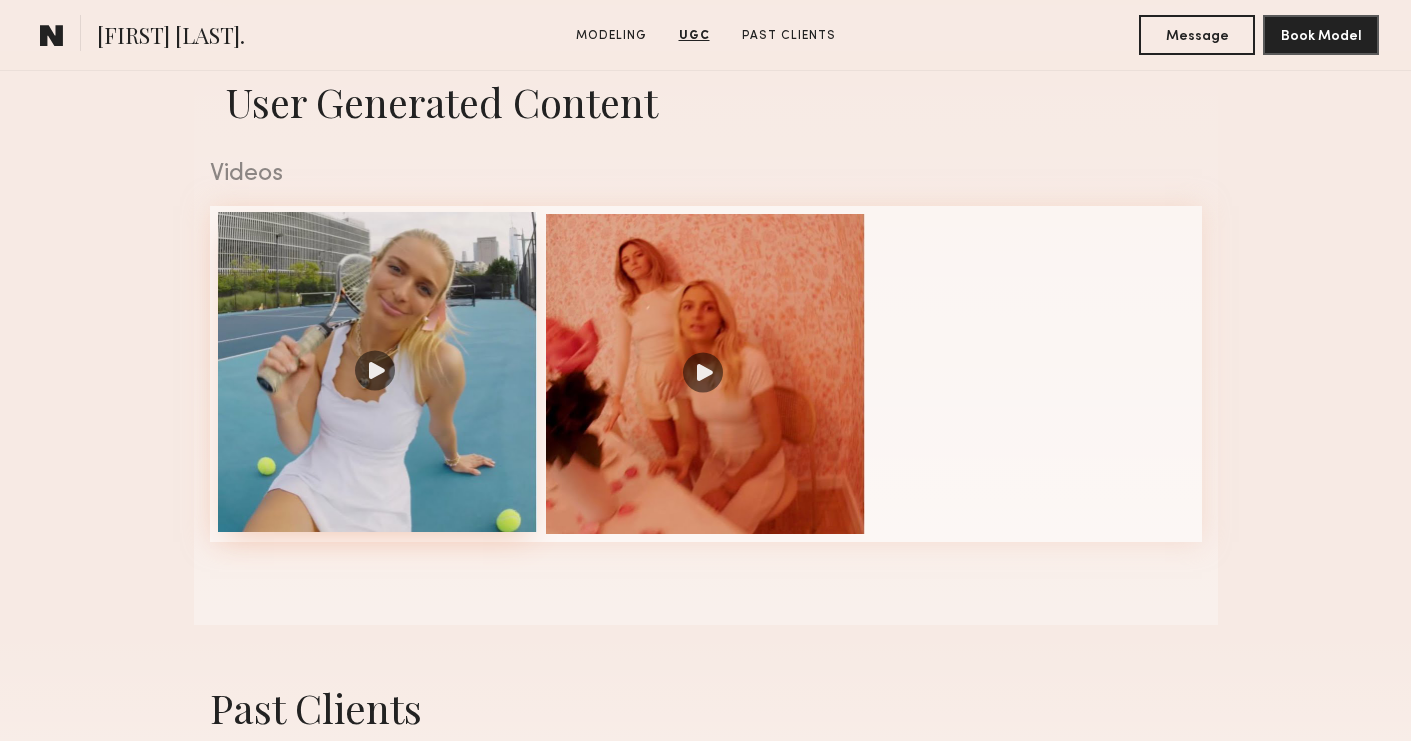 click at bounding box center (378, 372) 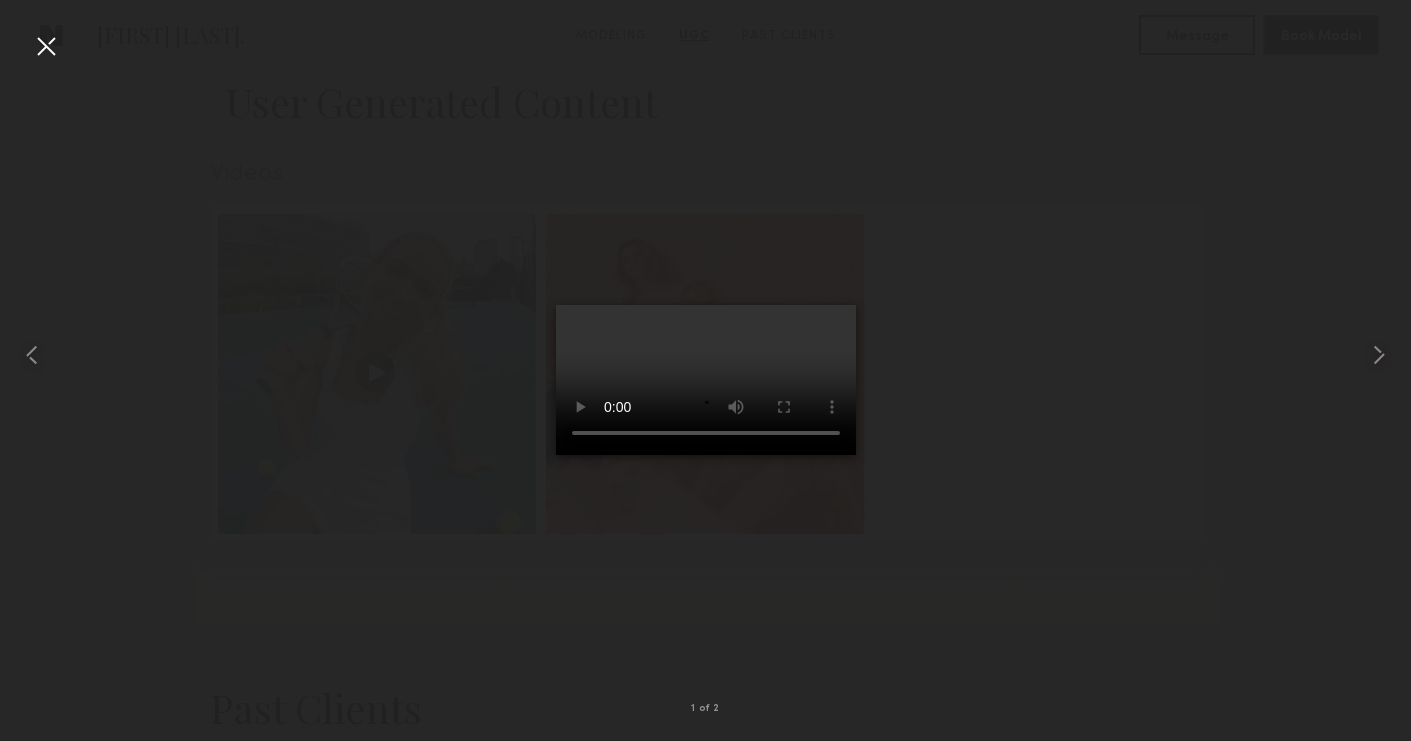 click at bounding box center (46, 46) 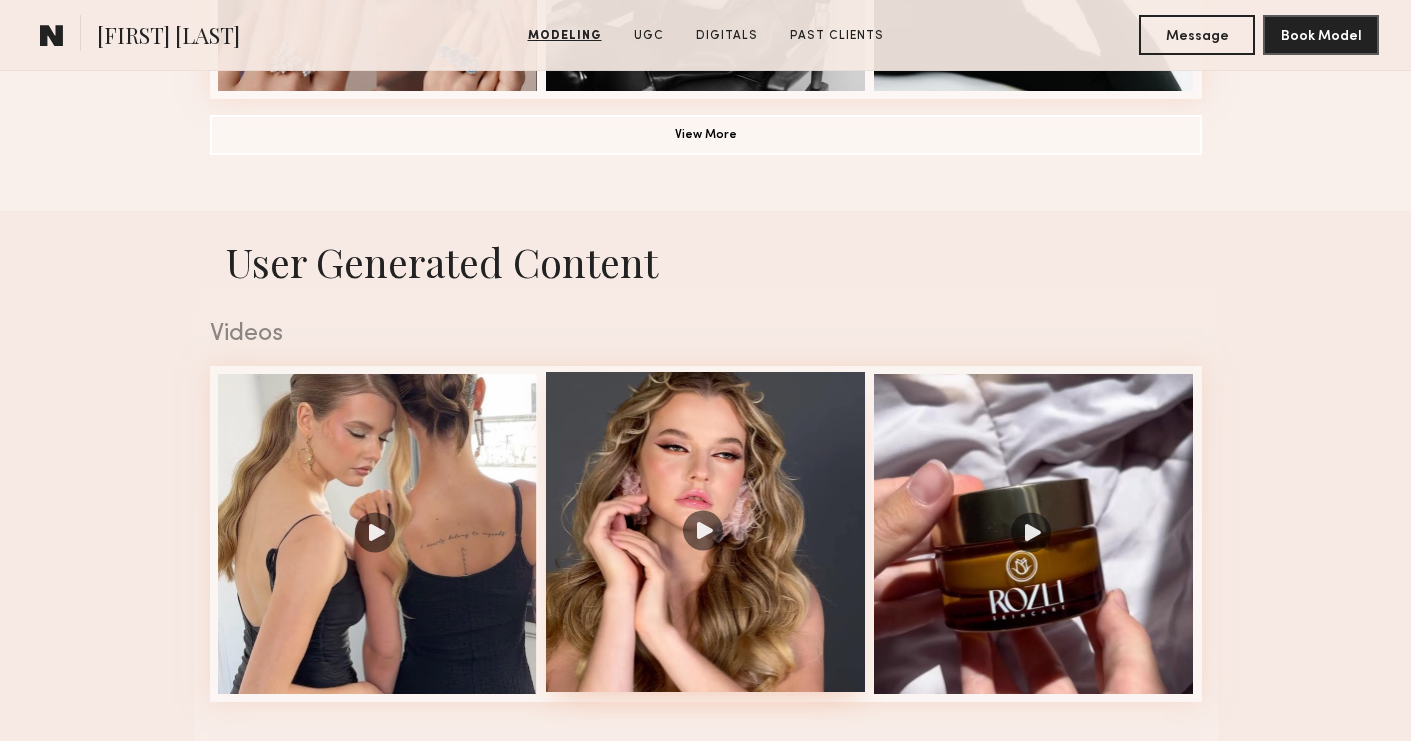 scroll, scrollTop: 1824, scrollLeft: 0, axis: vertical 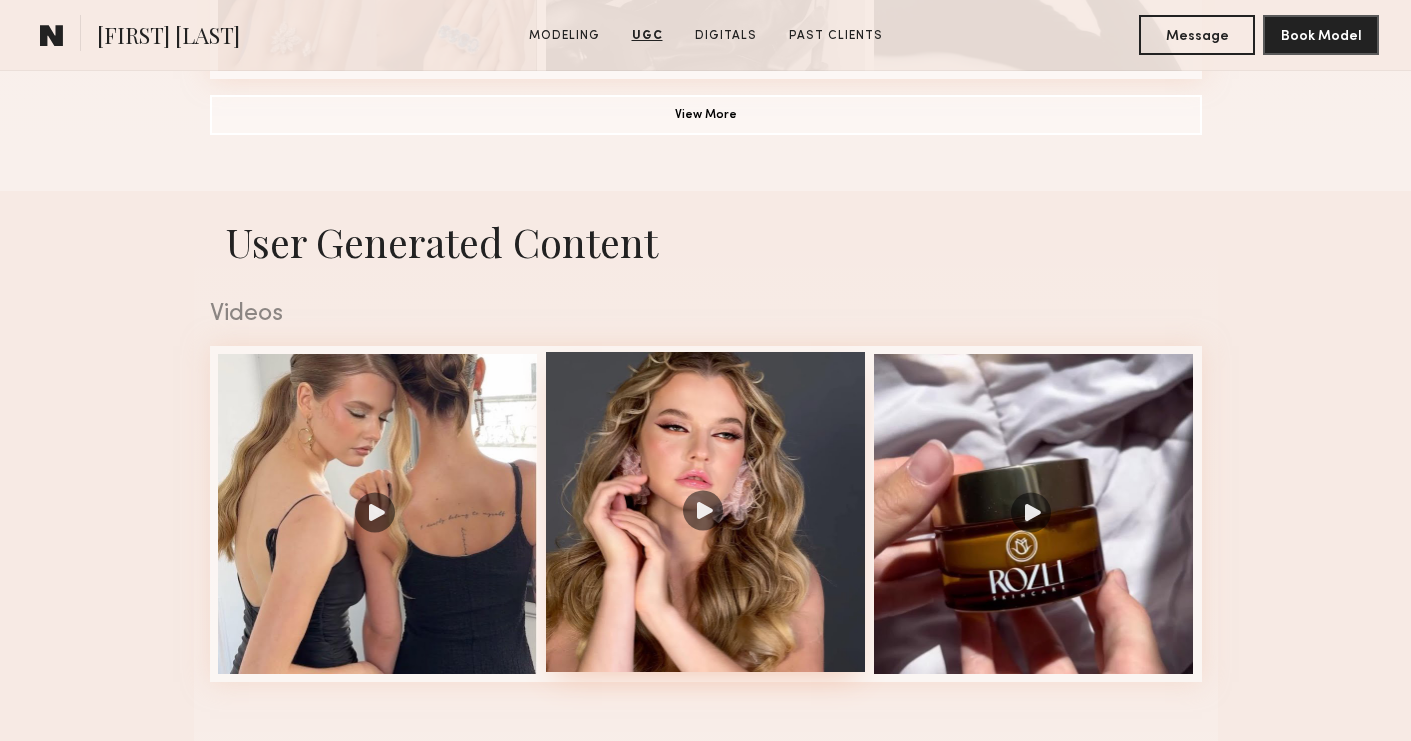 click at bounding box center (706, 512) 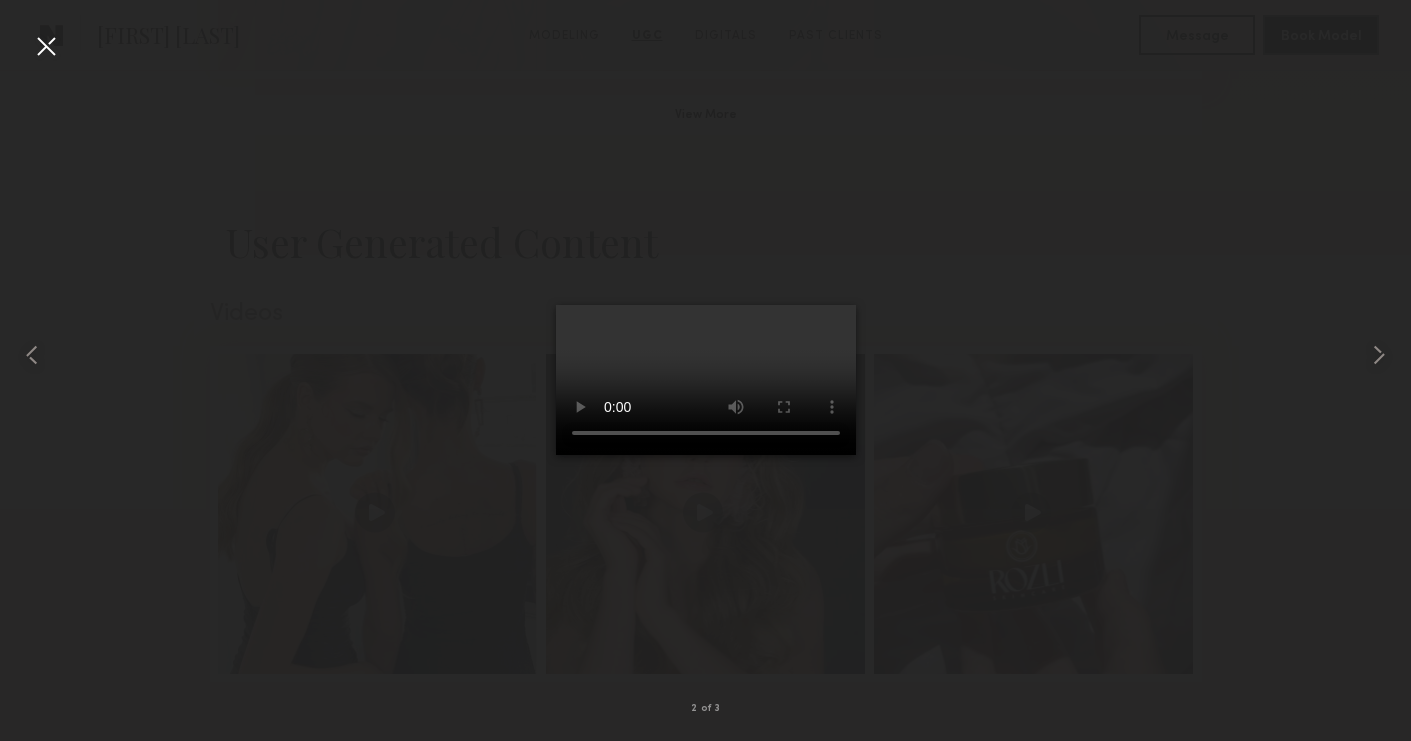 click at bounding box center (46, 46) 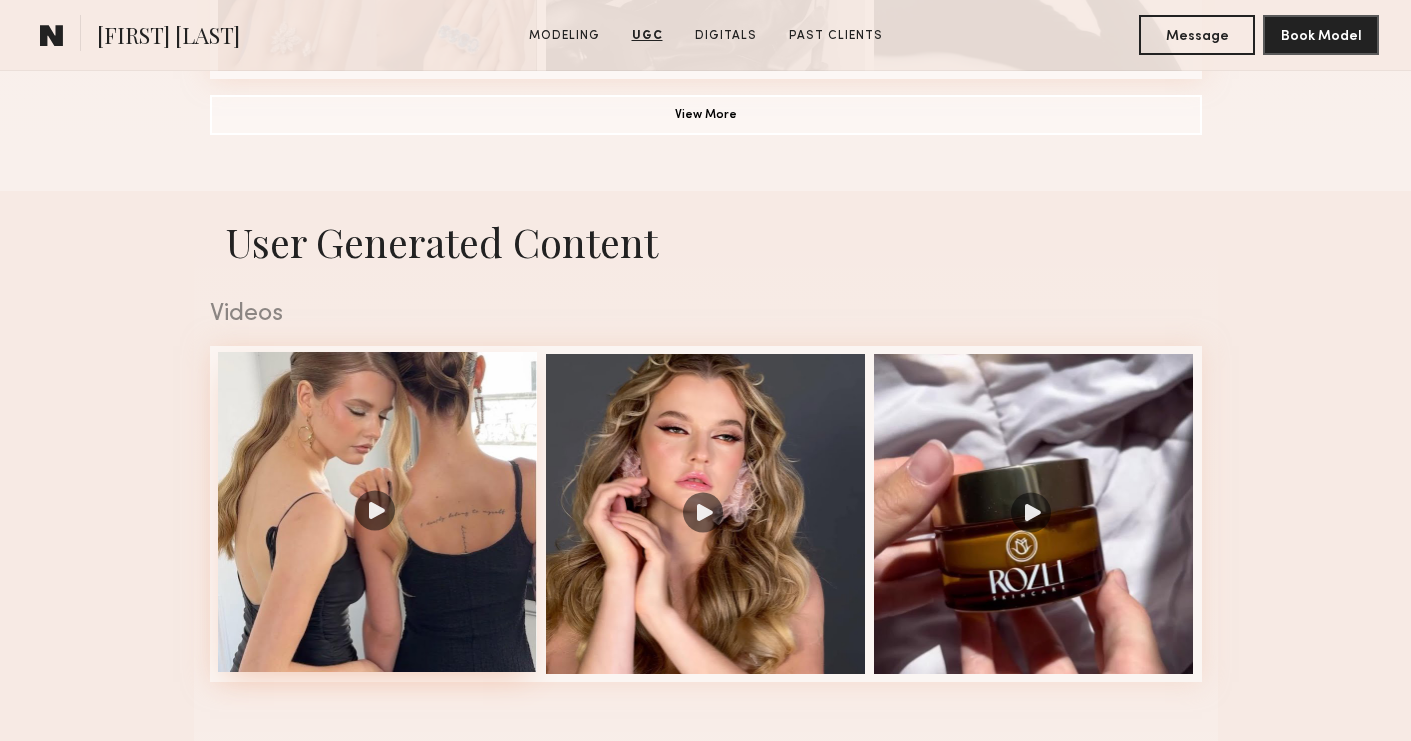 click at bounding box center (378, 512) 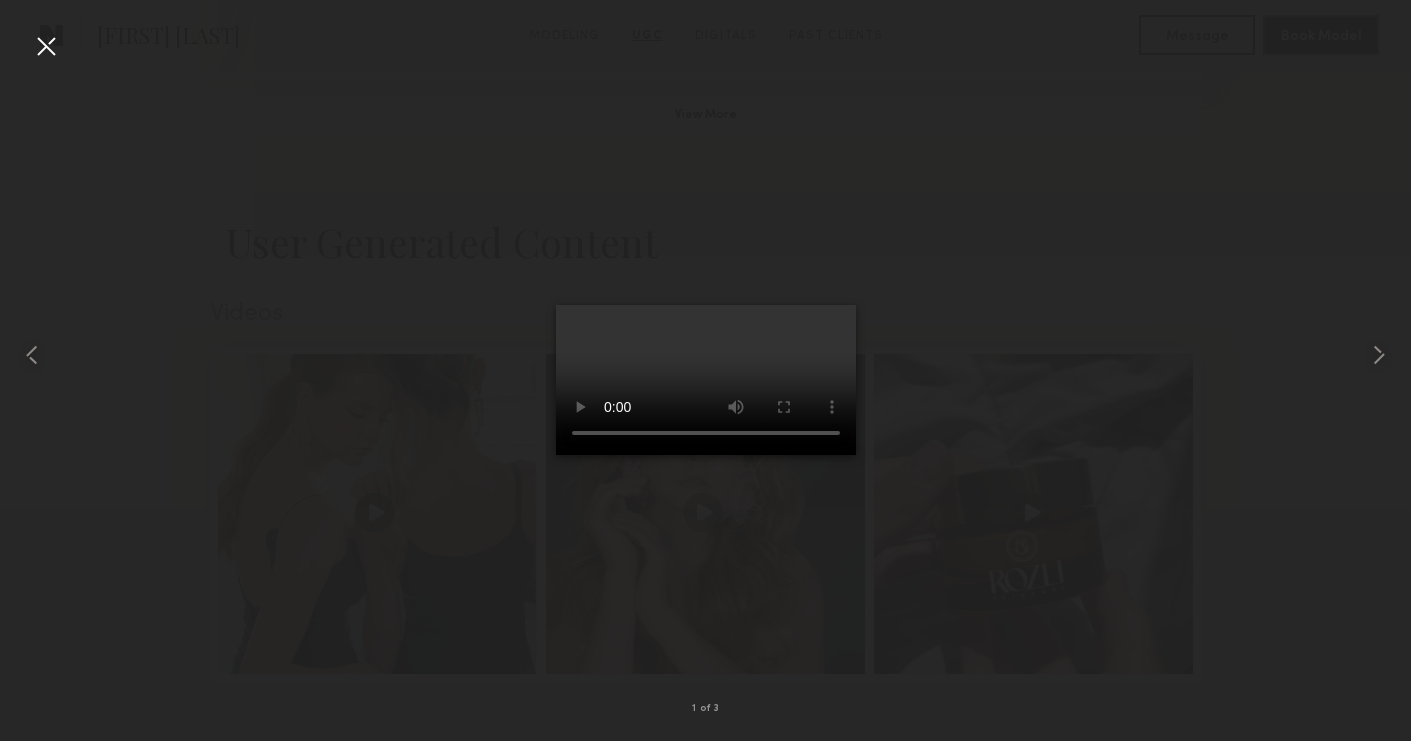 click at bounding box center (46, 46) 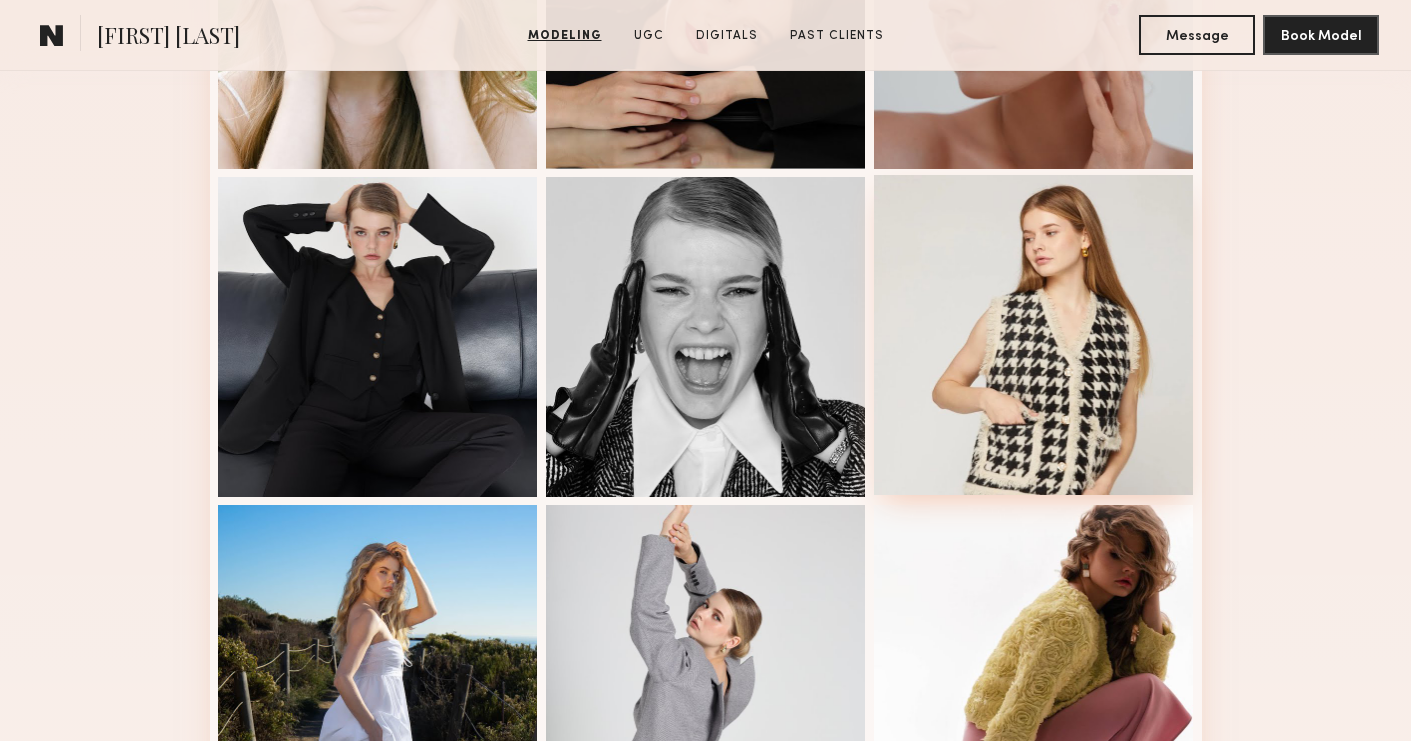 scroll, scrollTop: 747, scrollLeft: 0, axis: vertical 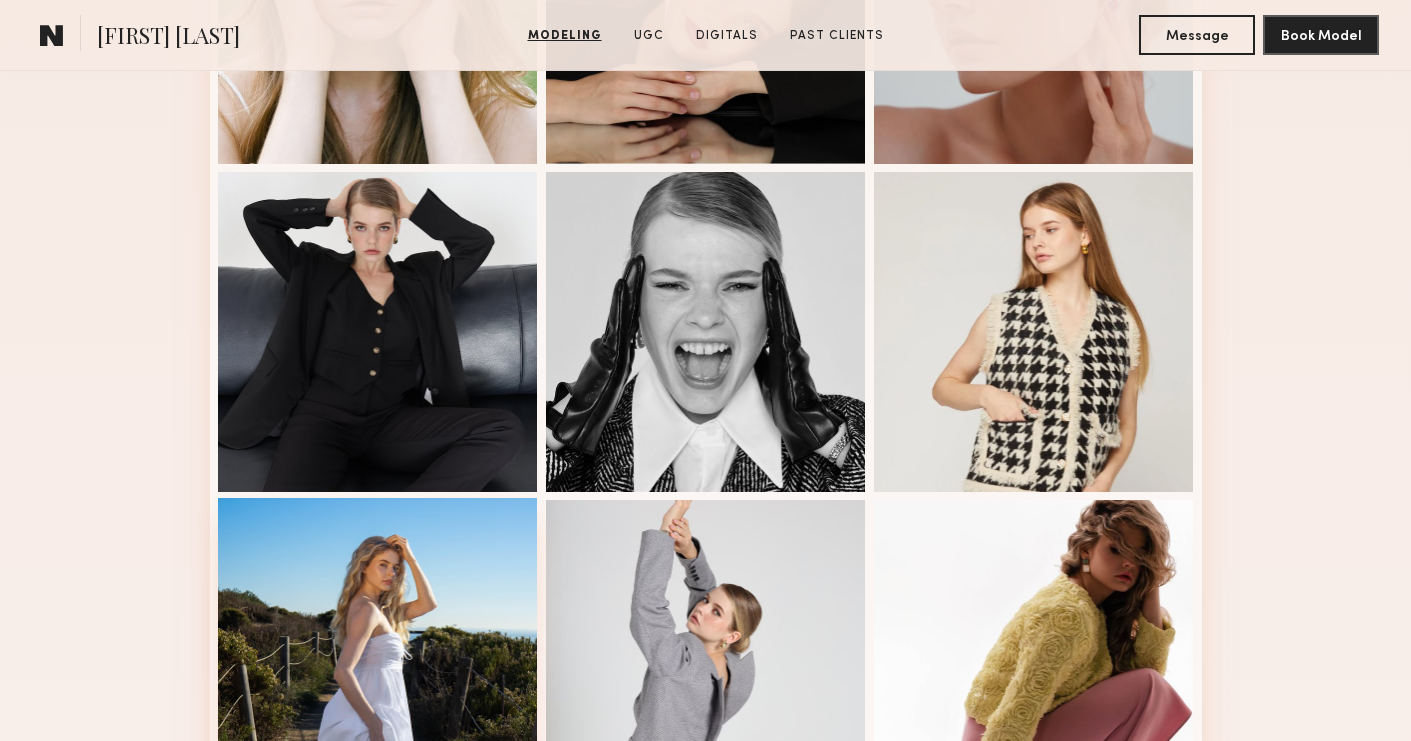 click at bounding box center (378, 658) 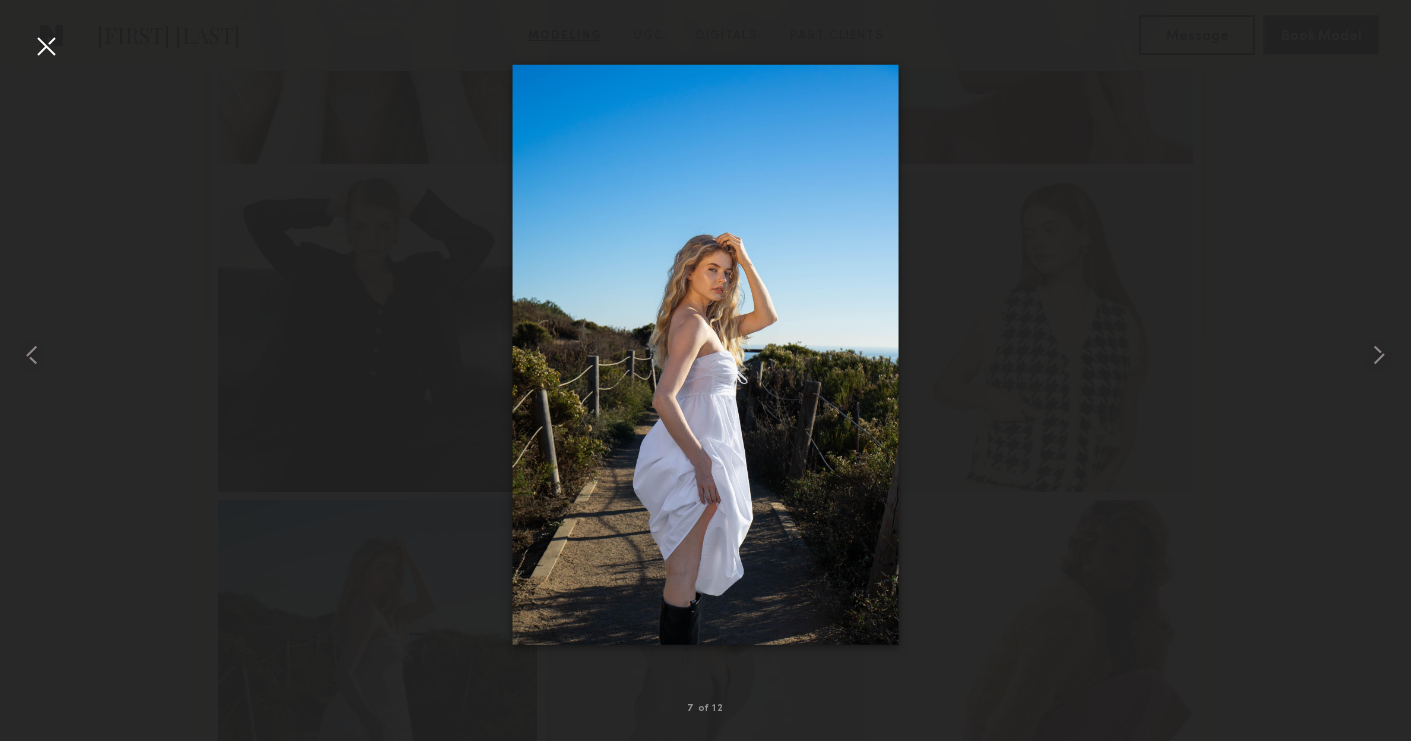 click on "7 of 12" at bounding box center [705, 370] 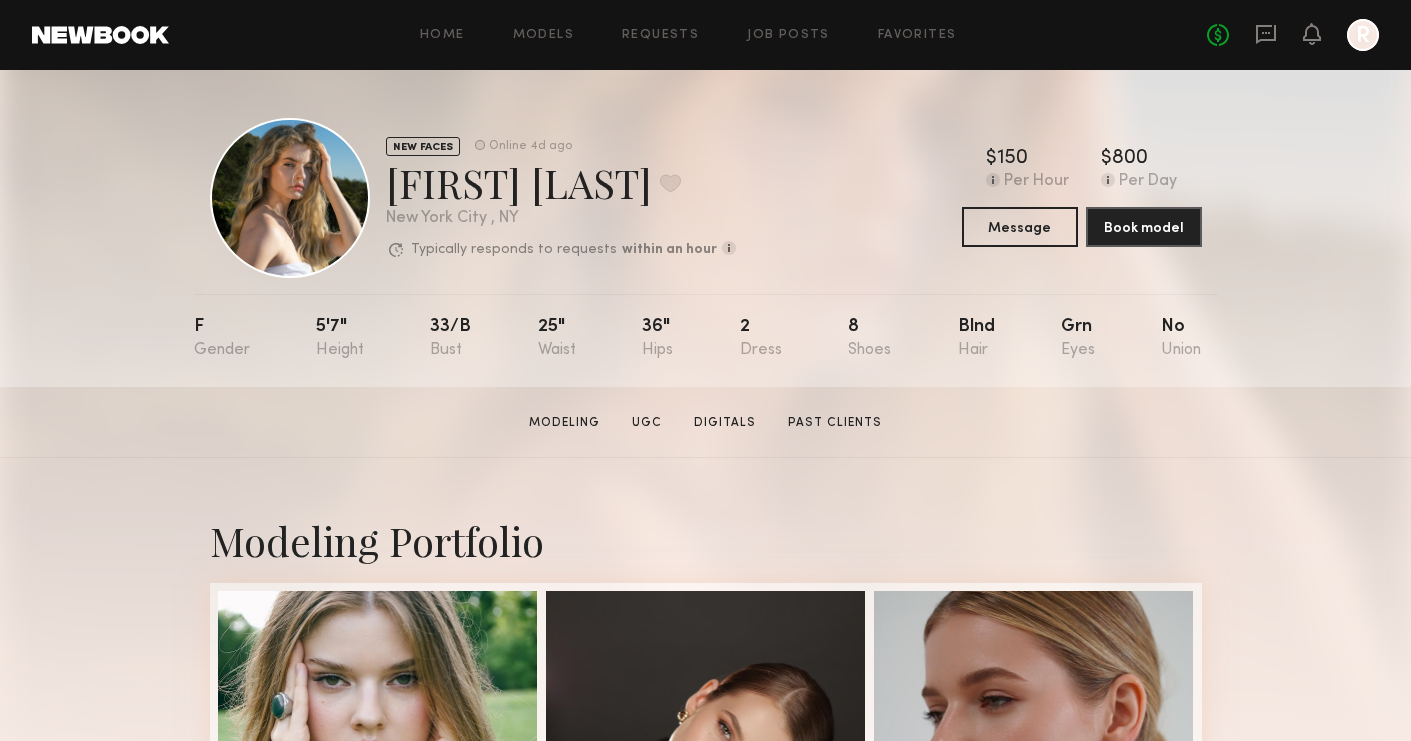 scroll, scrollTop: 0, scrollLeft: 0, axis: both 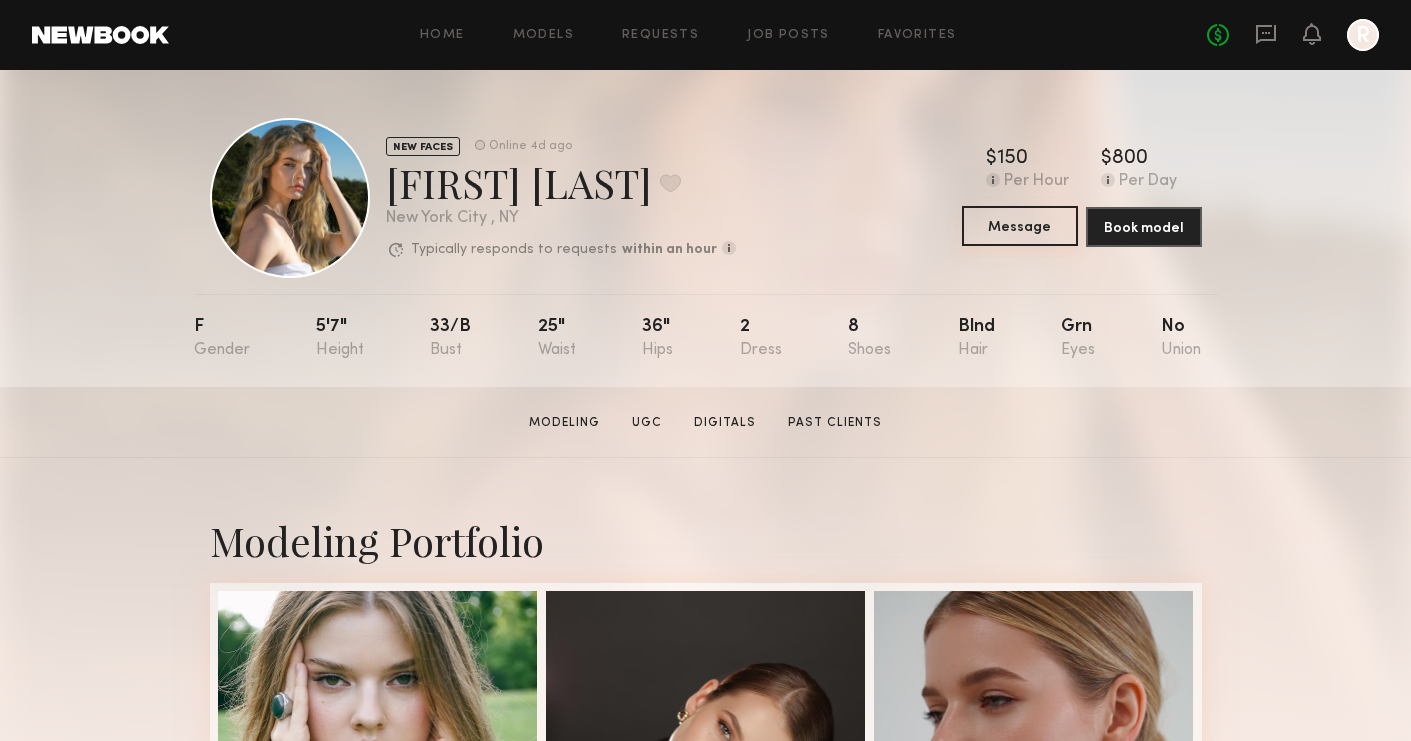 click on "Message" 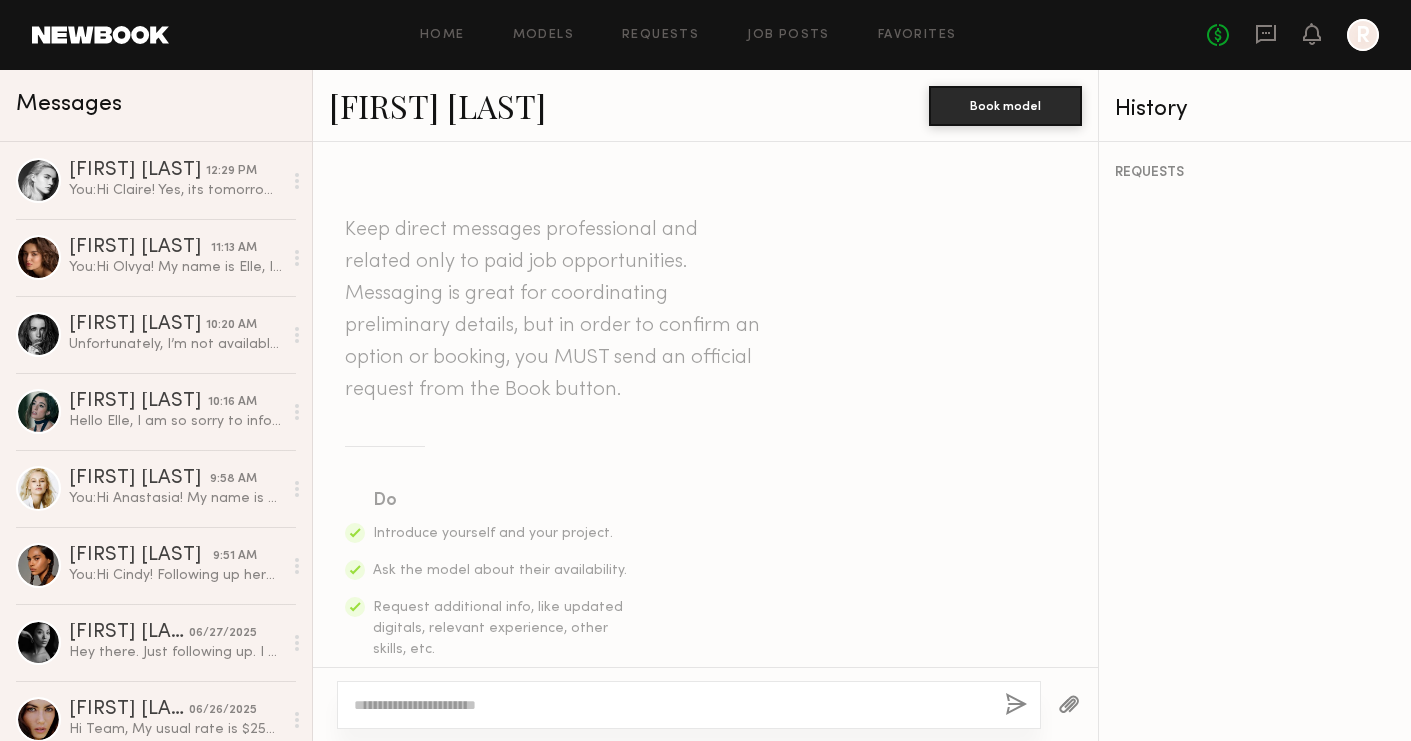 click 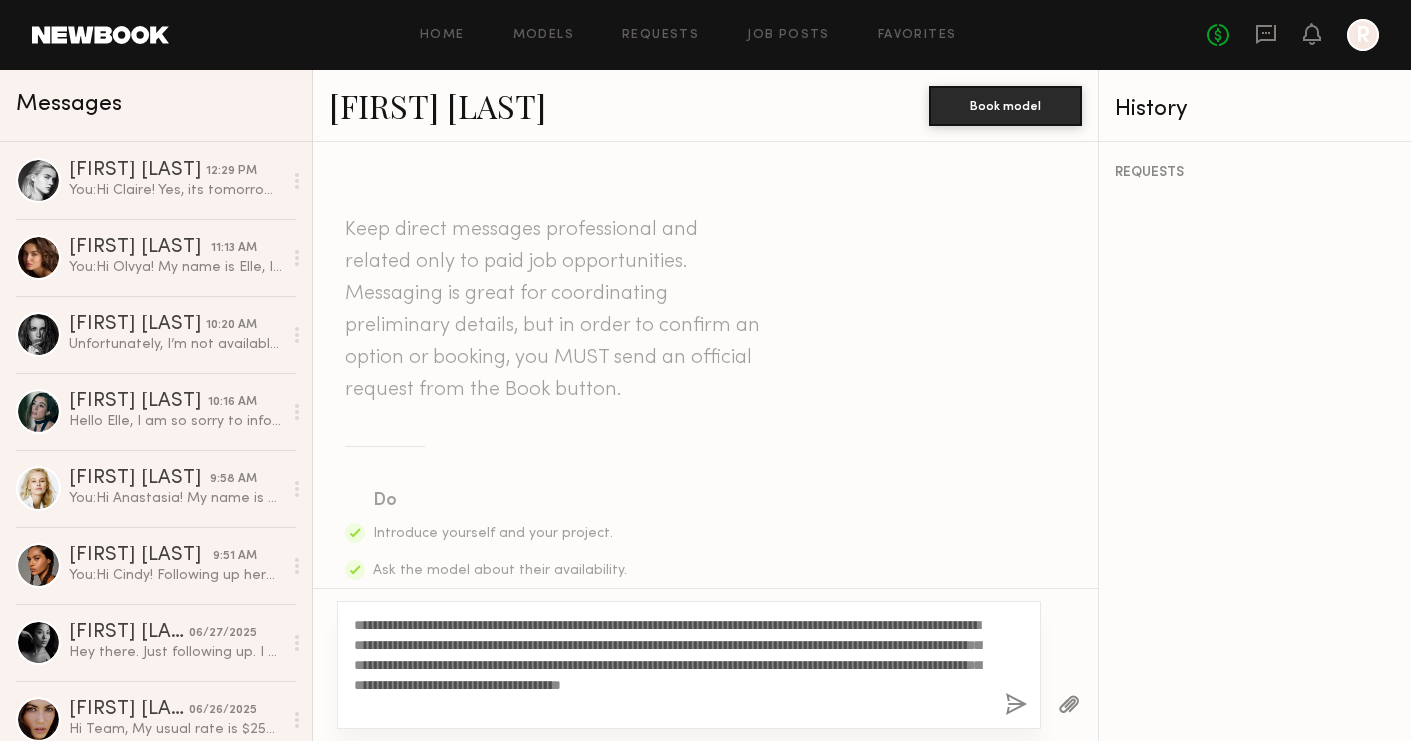 click on "**********" 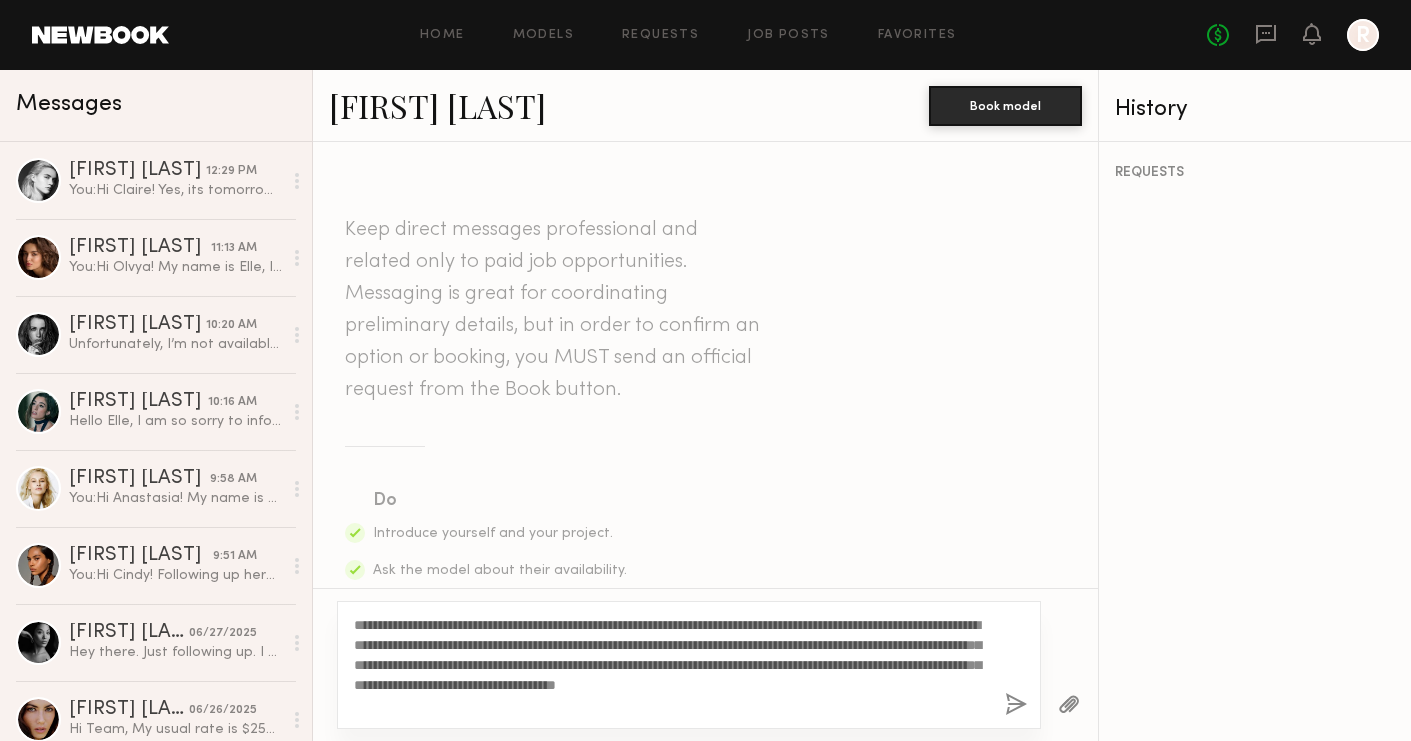 click on "**********" 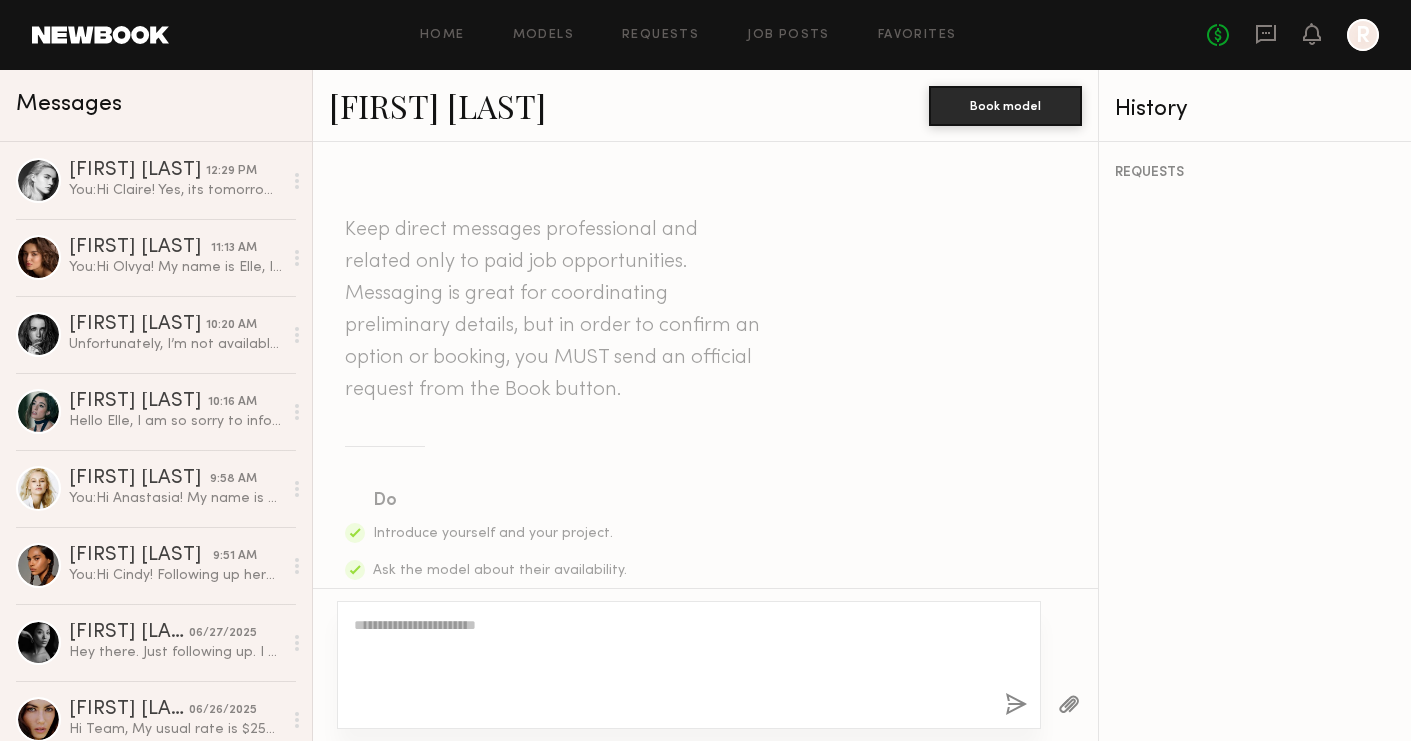 scroll, scrollTop: 671, scrollLeft: 0, axis: vertical 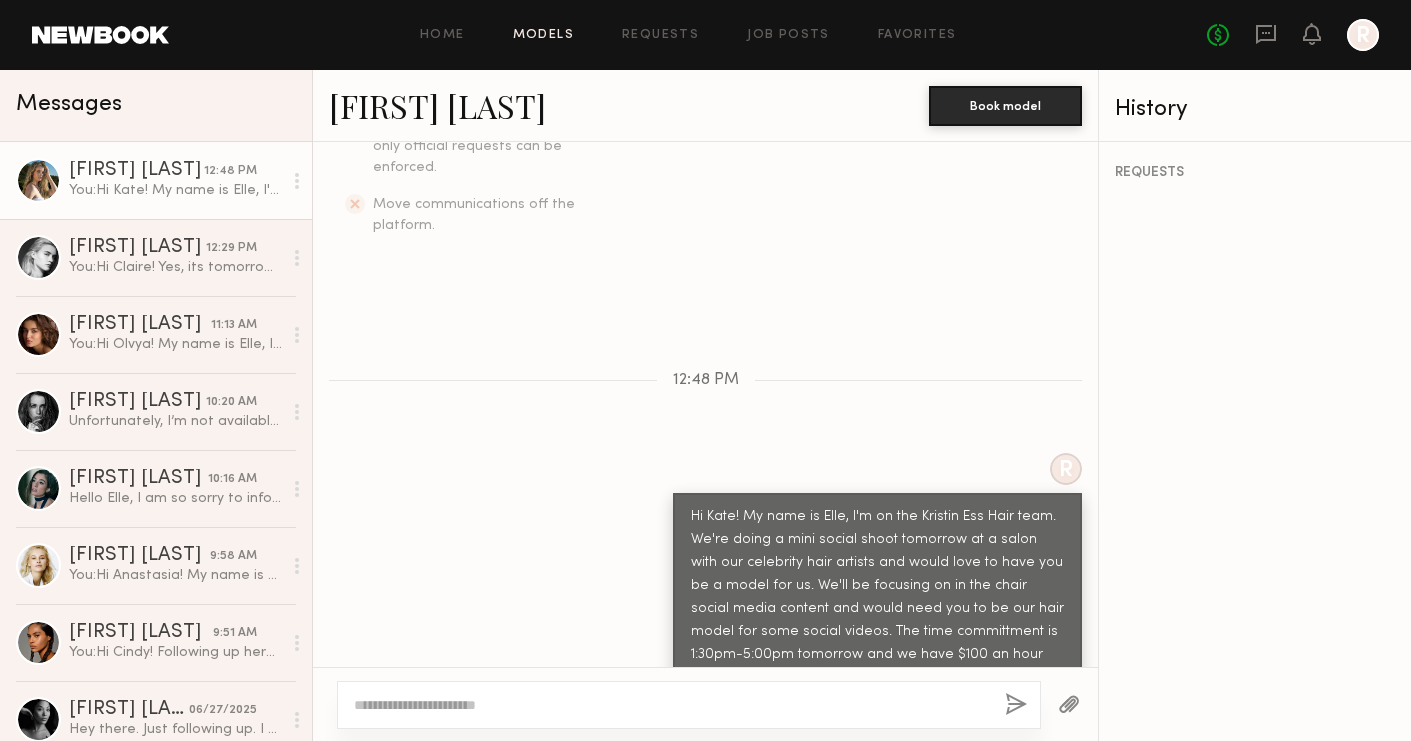 click on "Models" 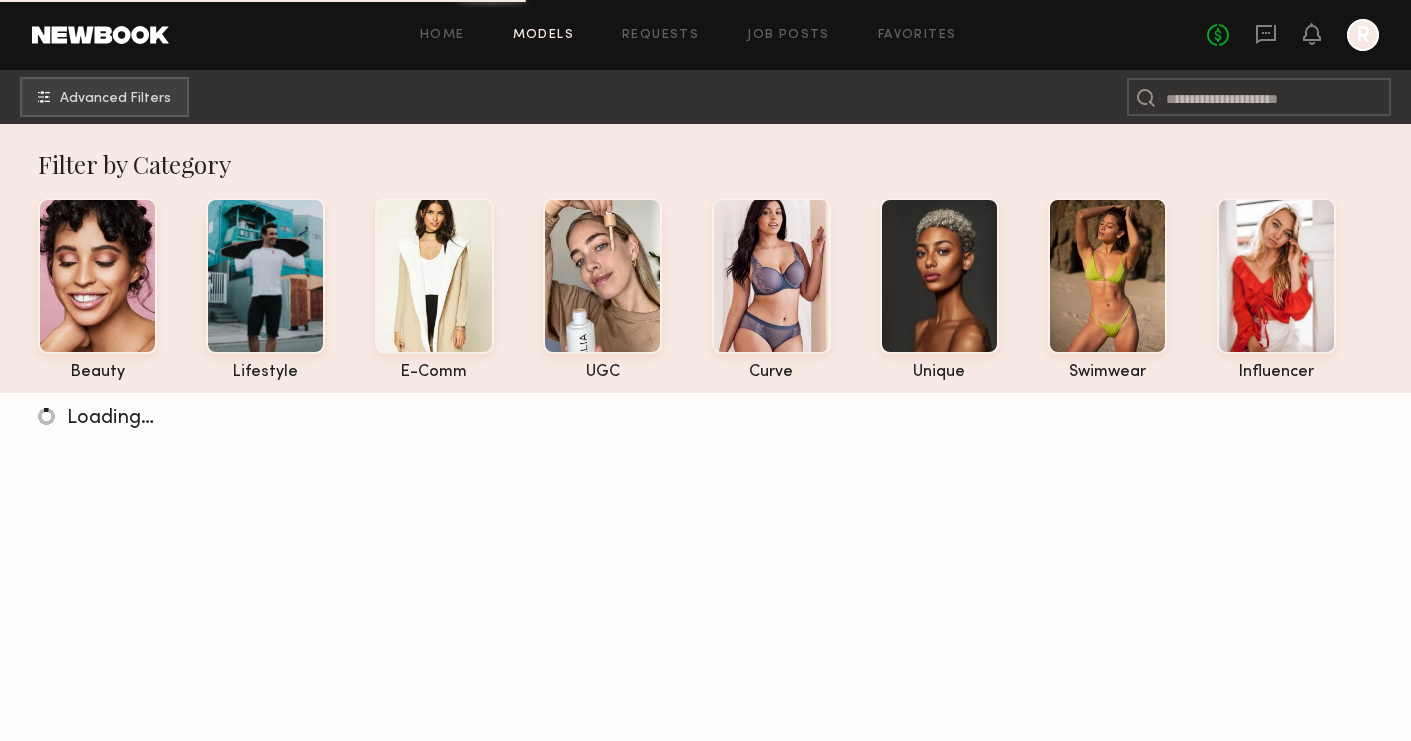 scroll, scrollTop: 0, scrollLeft: 0, axis: both 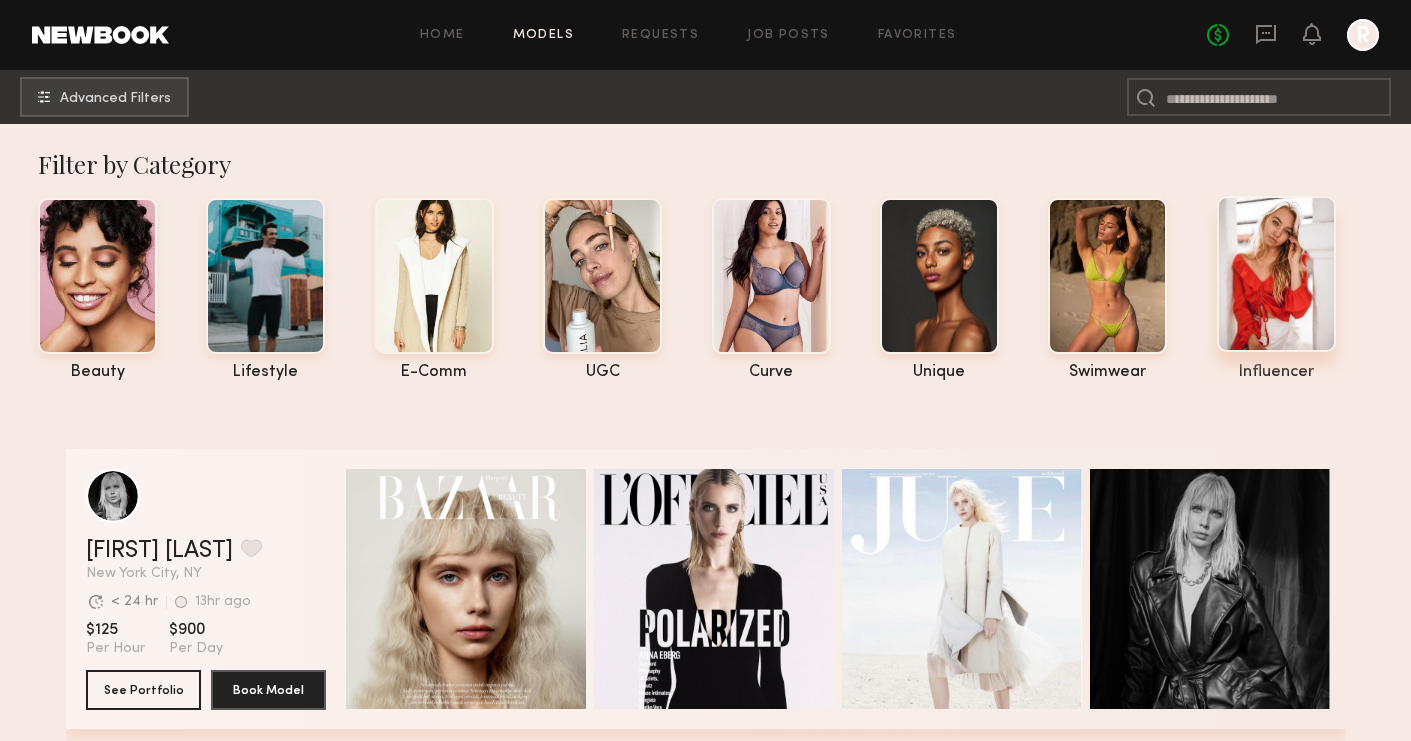 click 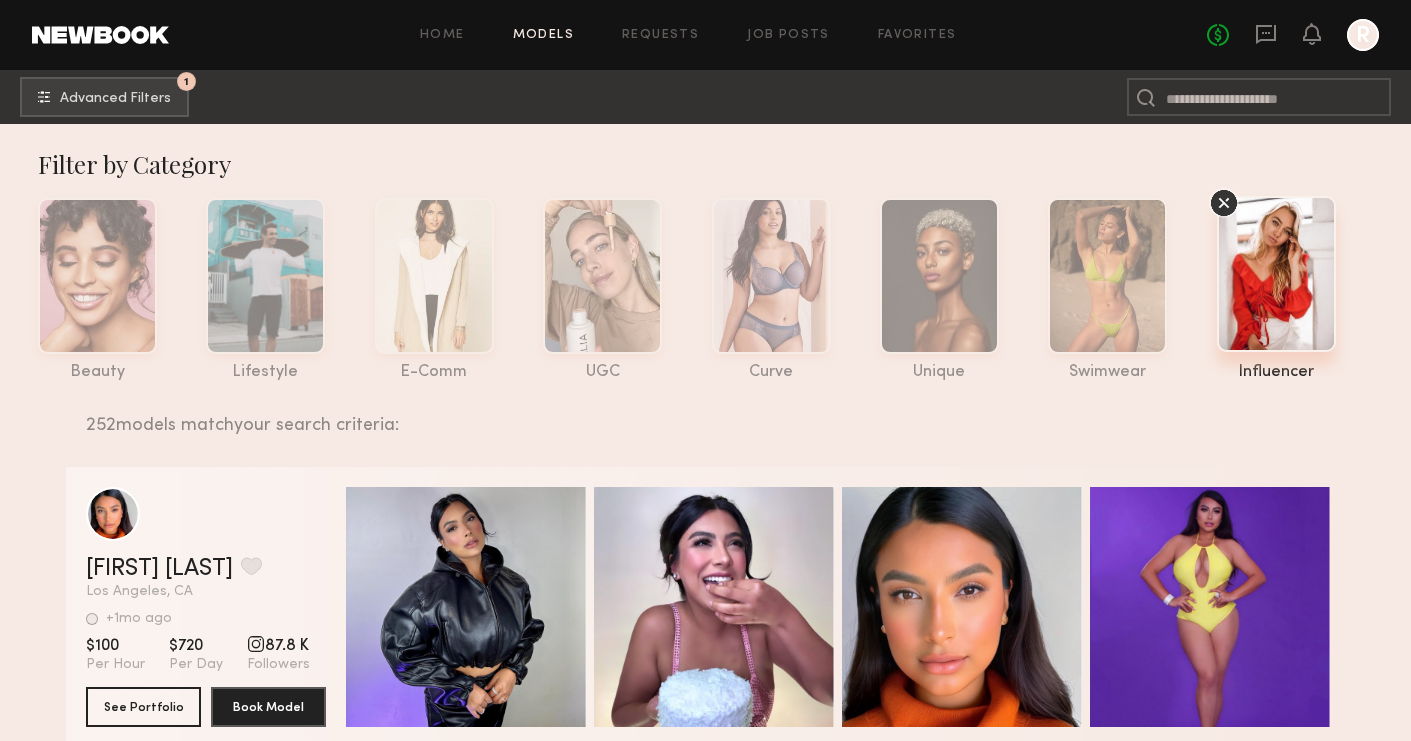 scroll, scrollTop: 0, scrollLeft: 0, axis: both 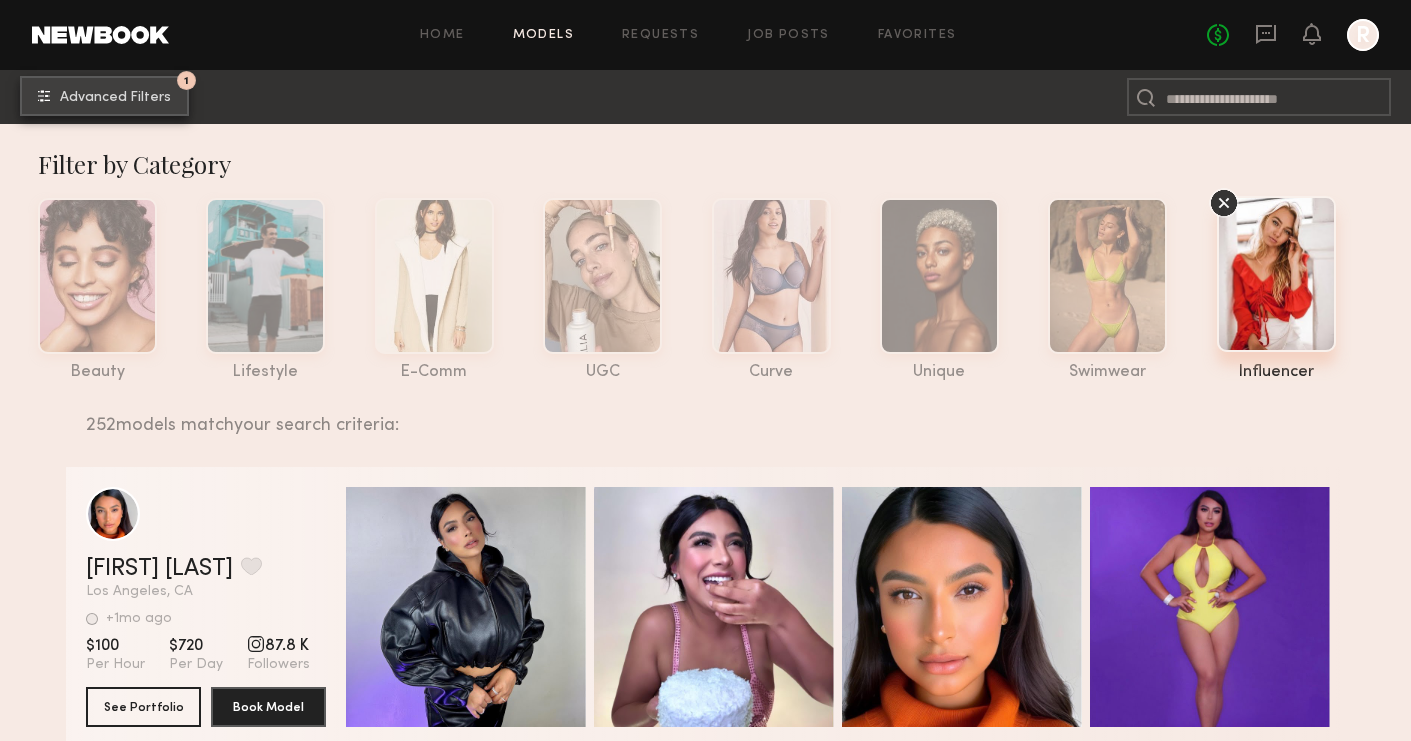 click on "Advanced Filters" 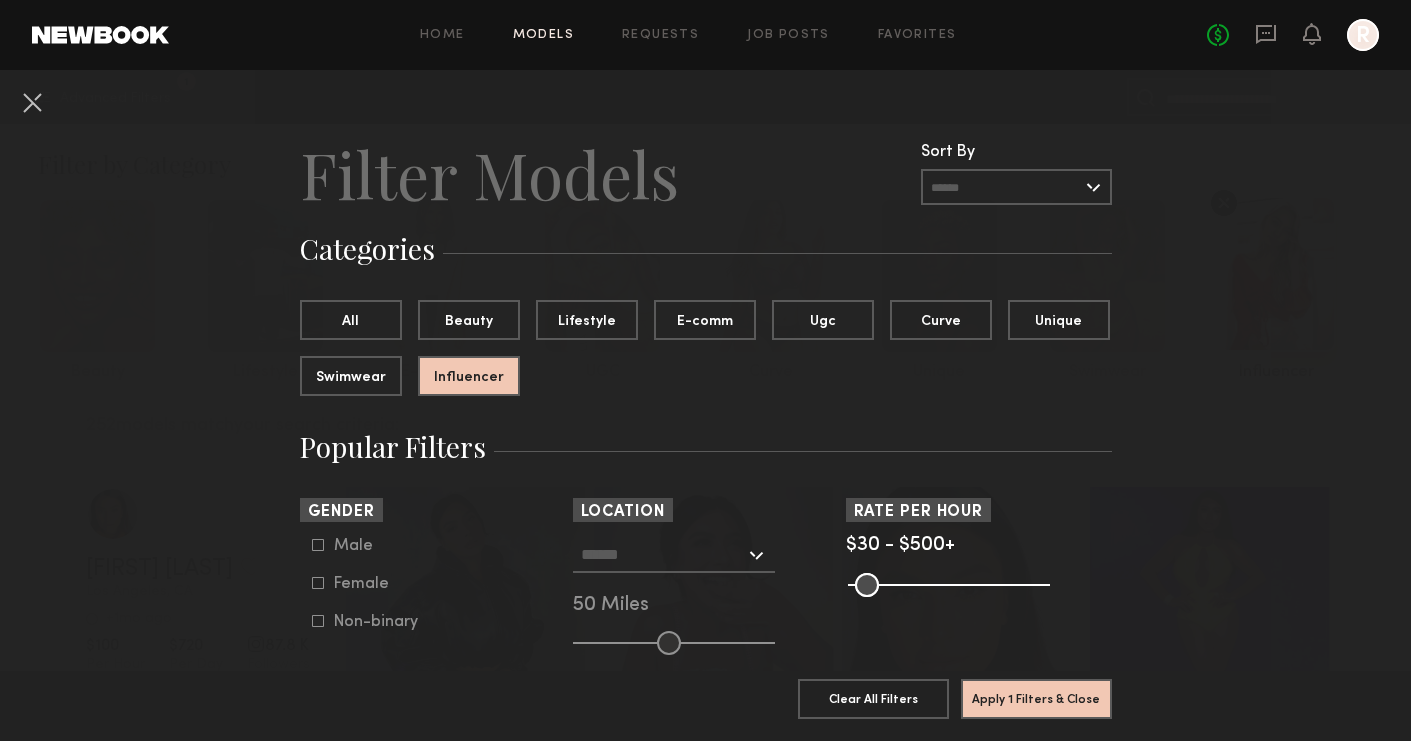 click on "All   Beauty   Lifestyle   E-comm   Ugc   Curve   Unique   Swimwear   Influencer" 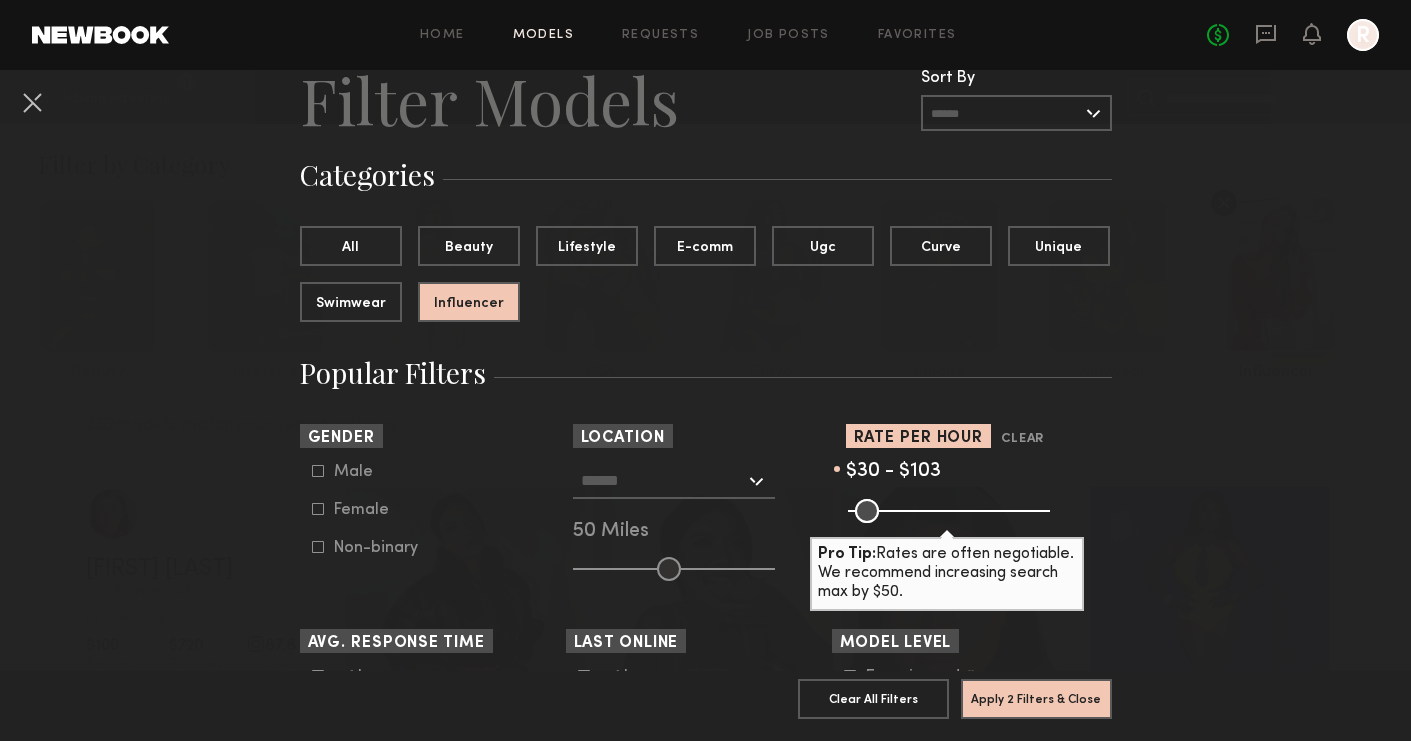 drag, startPoint x: 1033, startPoint y: 503, endPoint x: 887, endPoint y: 524, distance: 147.50255 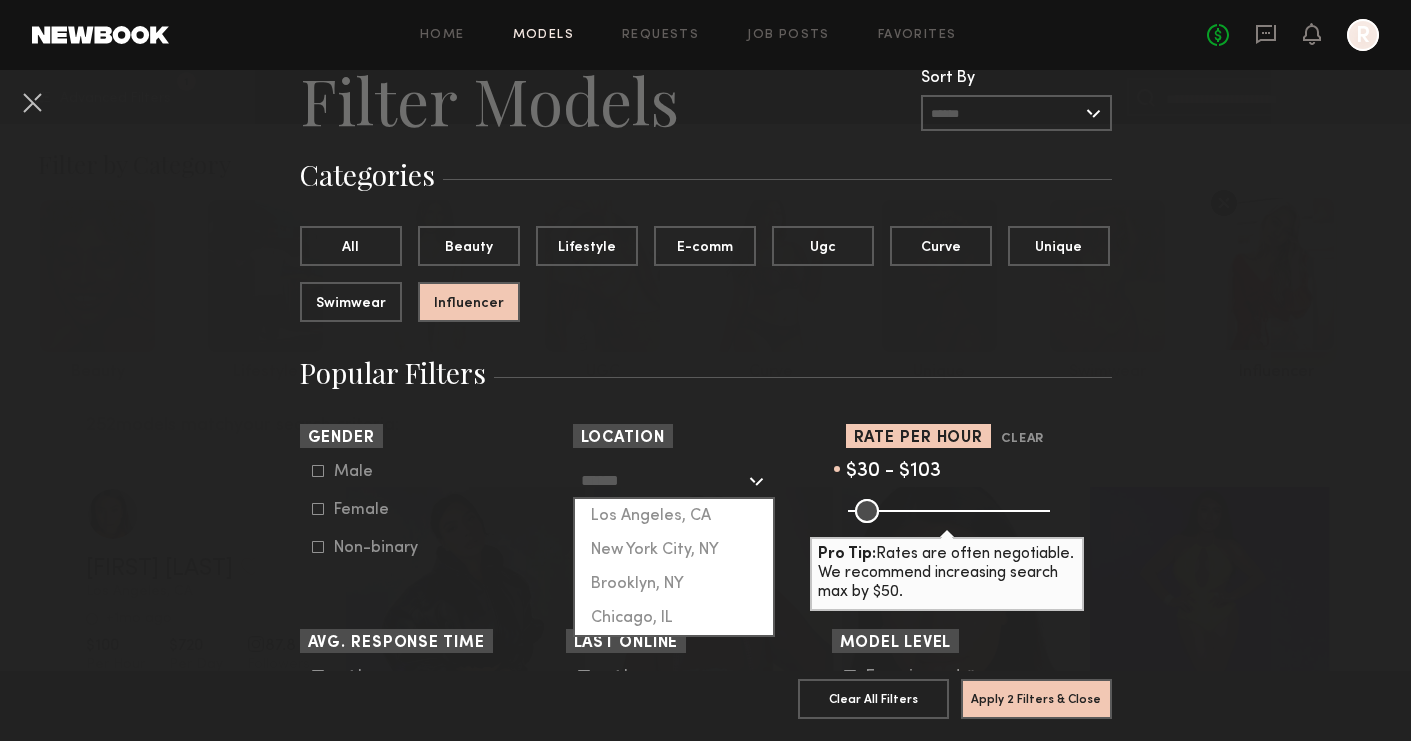 click 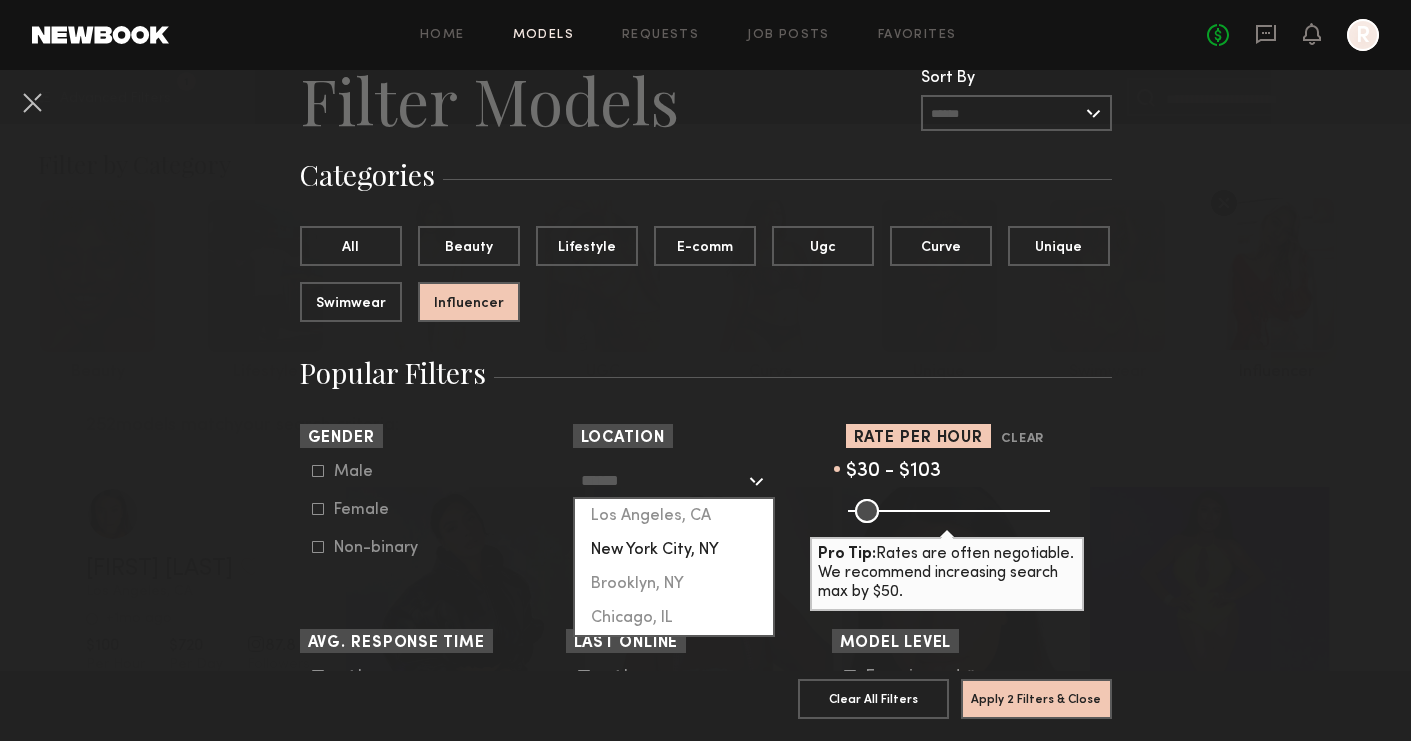 click on "New York City, NY" 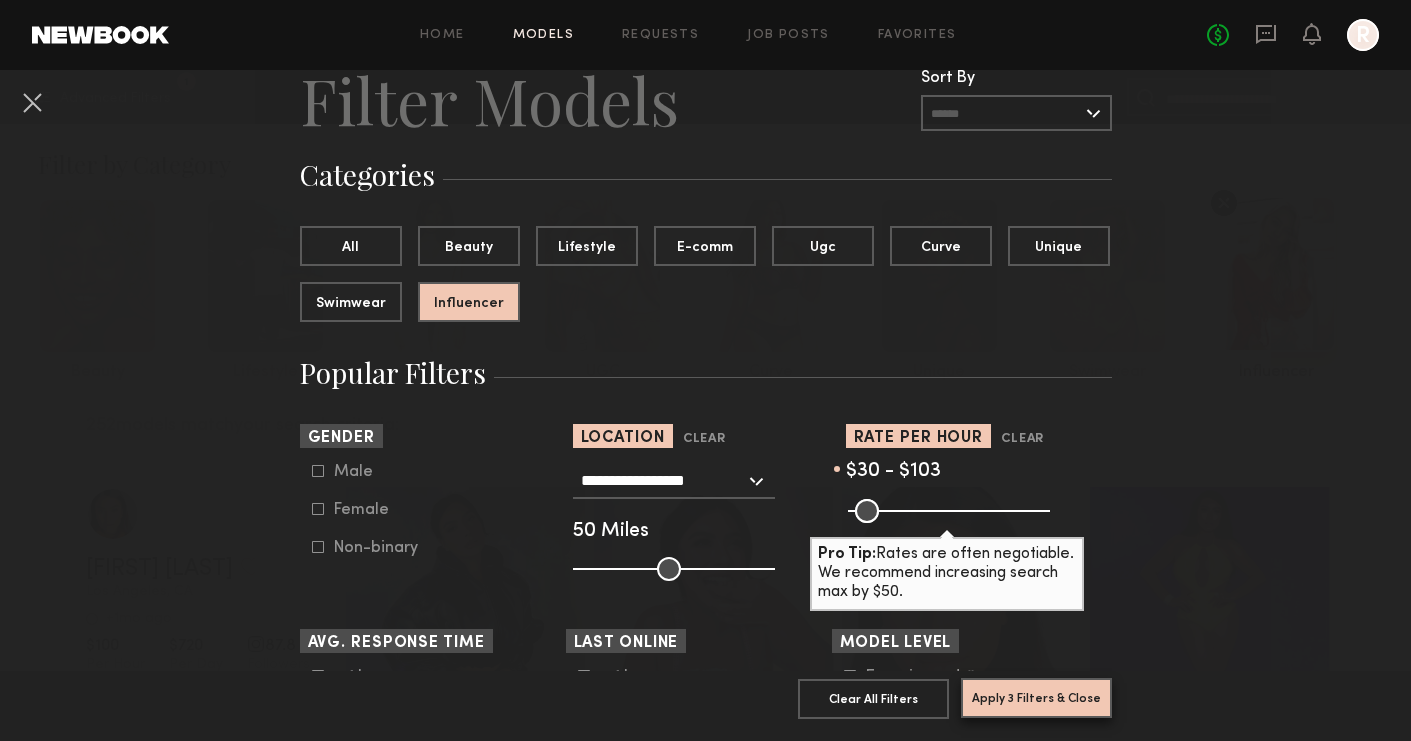 click on "Apply 3 Filters & Close" 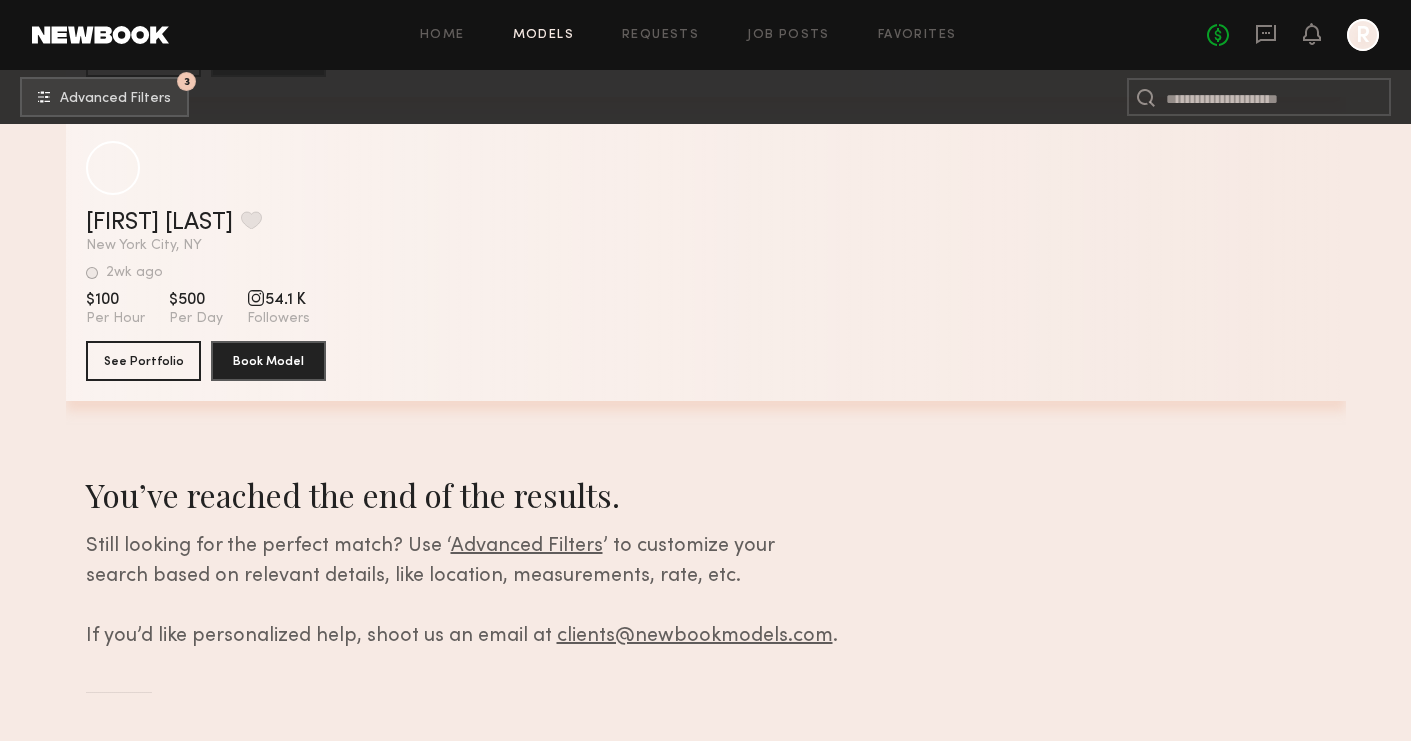 scroll, scrollTop: 3386, scrollLeft: 0, axis: vertical 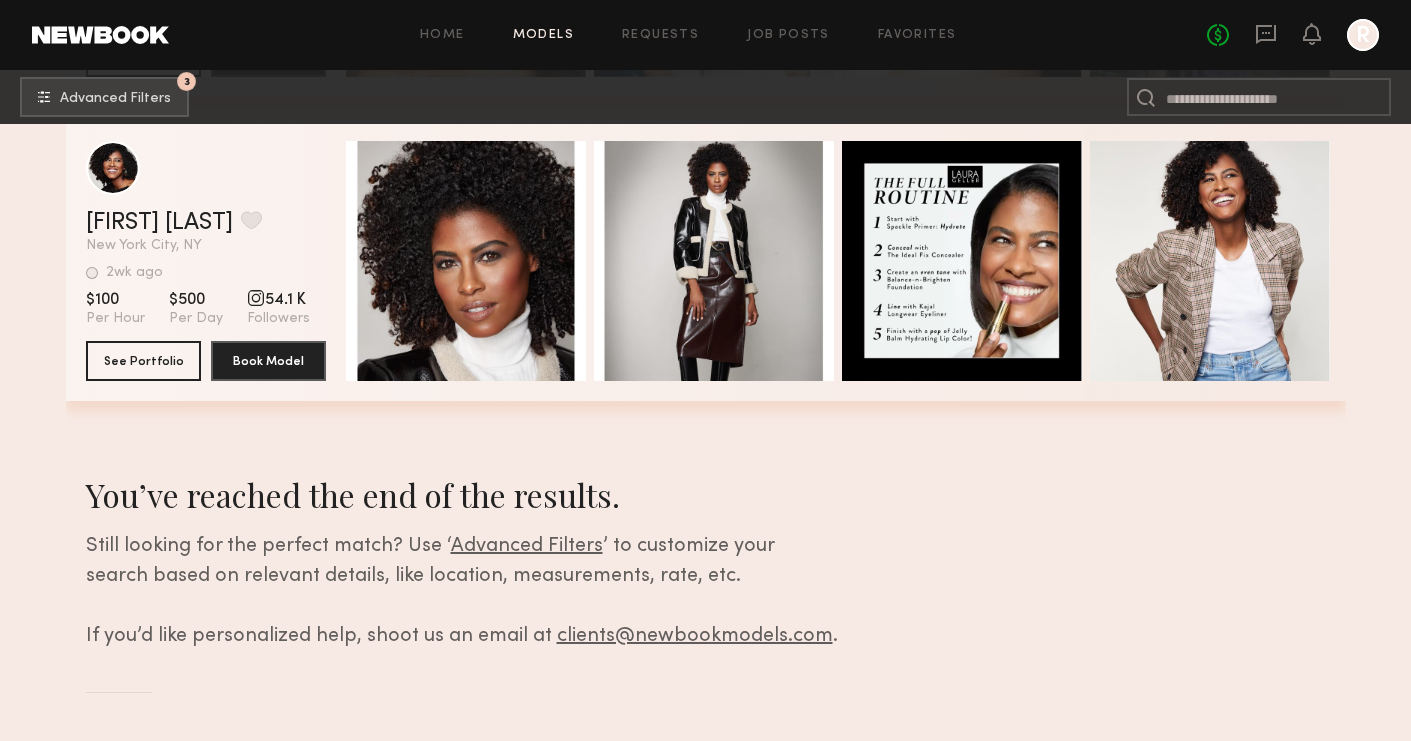 click on "You’ve reached the end of the results. Still looking for the perfect match? Use ‘ Advanced Filters ’ to customize your search based on relevant details, like location, measurements, rate, etc. If you’d like personalized help, shoot us an email at   clients@newbookmodels.com ." 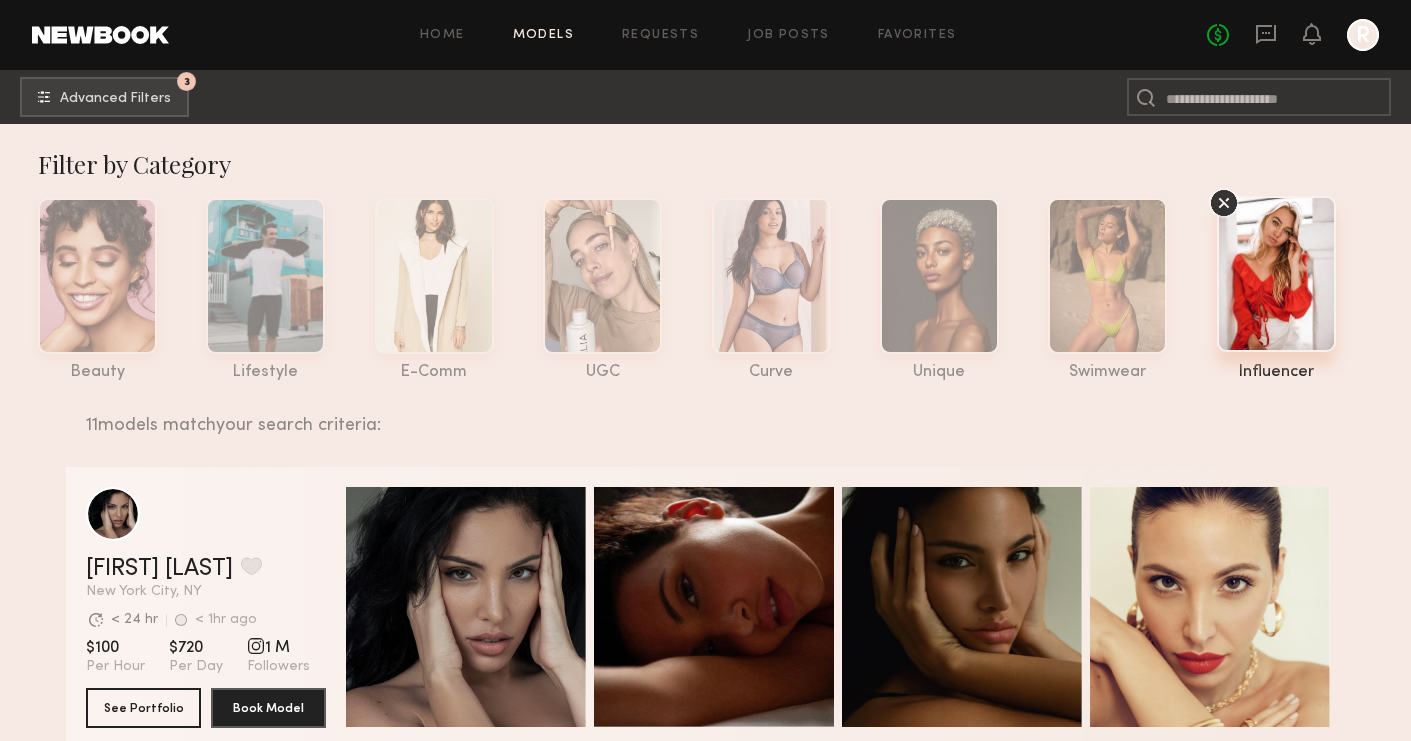 scroll, scrollTop: 0, scrollLeft: 0, axis: both 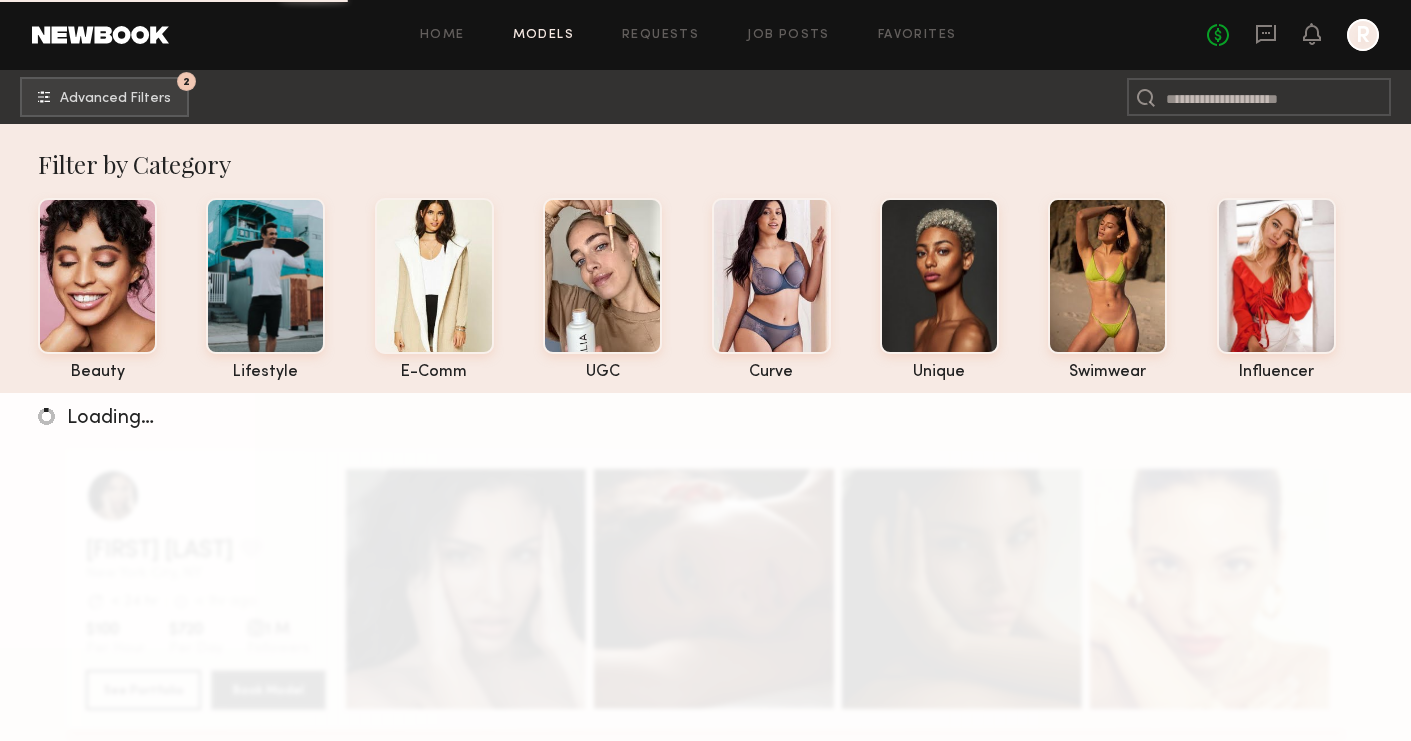 click on "Loading…" 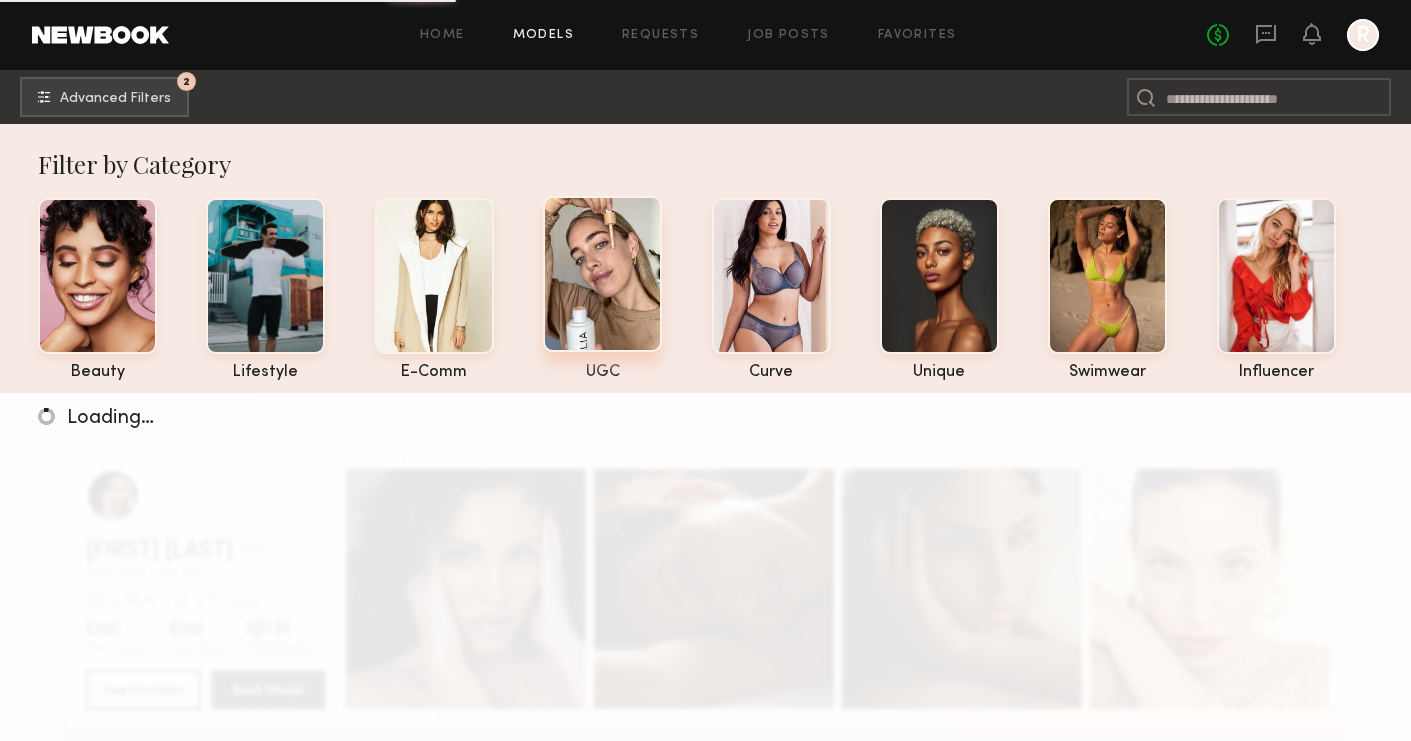 click 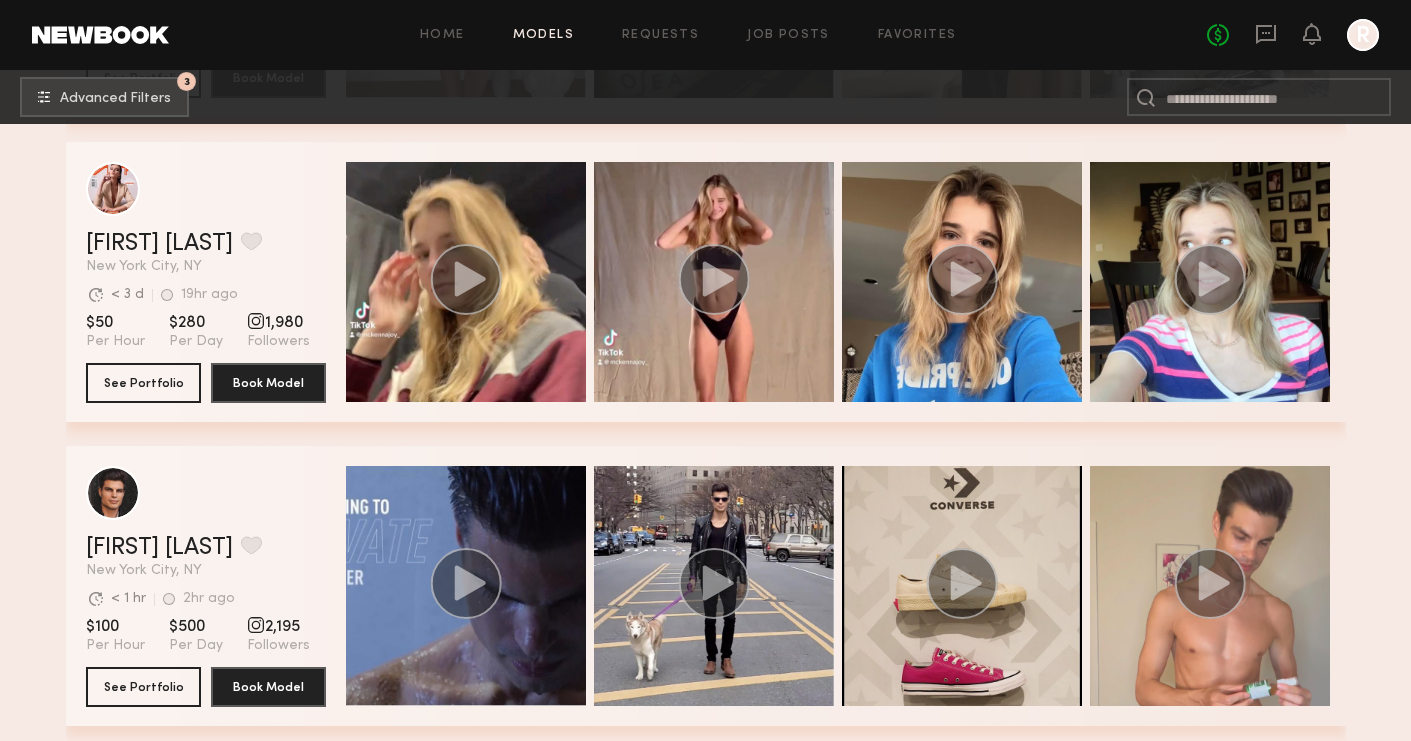scroll, scrollTop: 4585, scrollLeft: 0, axis: vertical 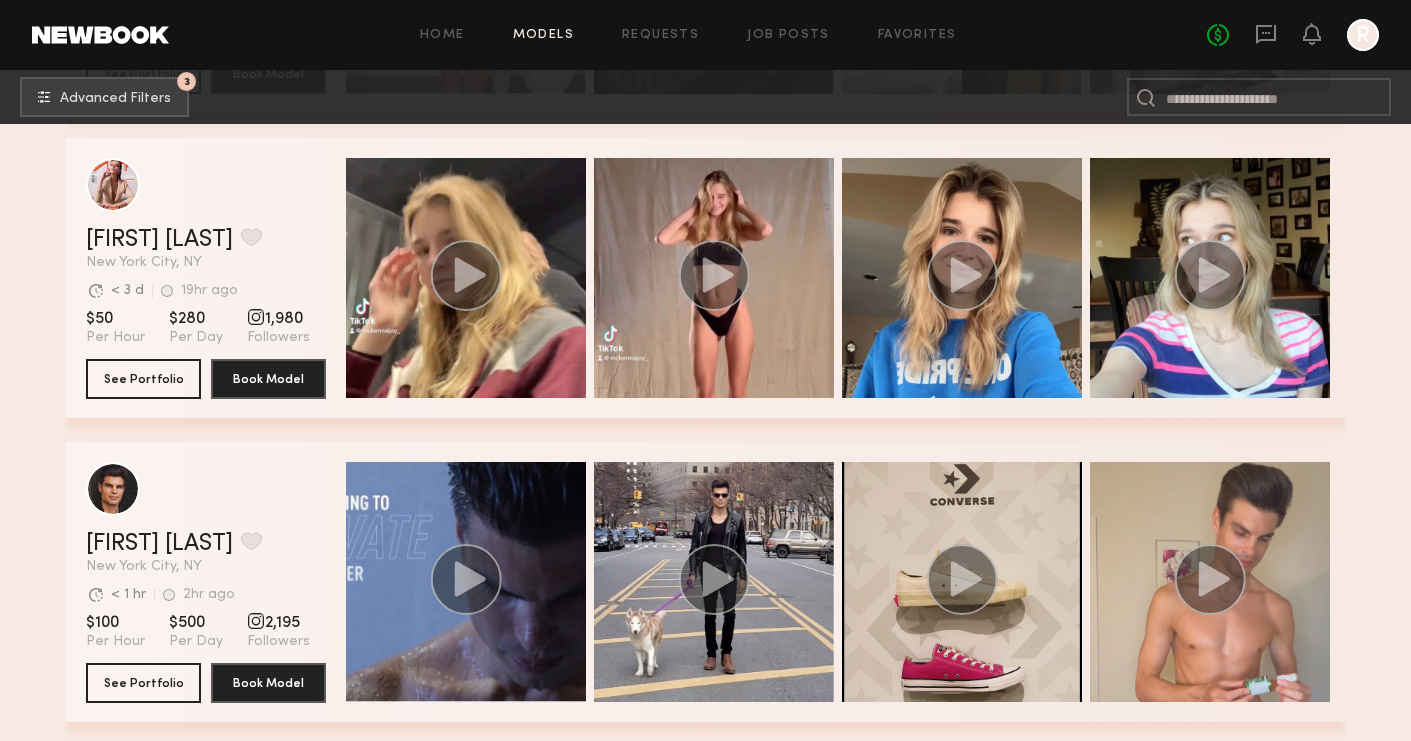 click on "McKenna L. Favorite New York City, NY Avg. request  response time < 3 d 19hr ago Last Online View Portfolio Avg. request  response time < 3 d 19hr ago Last Online $50 Per Hour $280 Per Day 1,980 Followers See Portfolio Book Model" 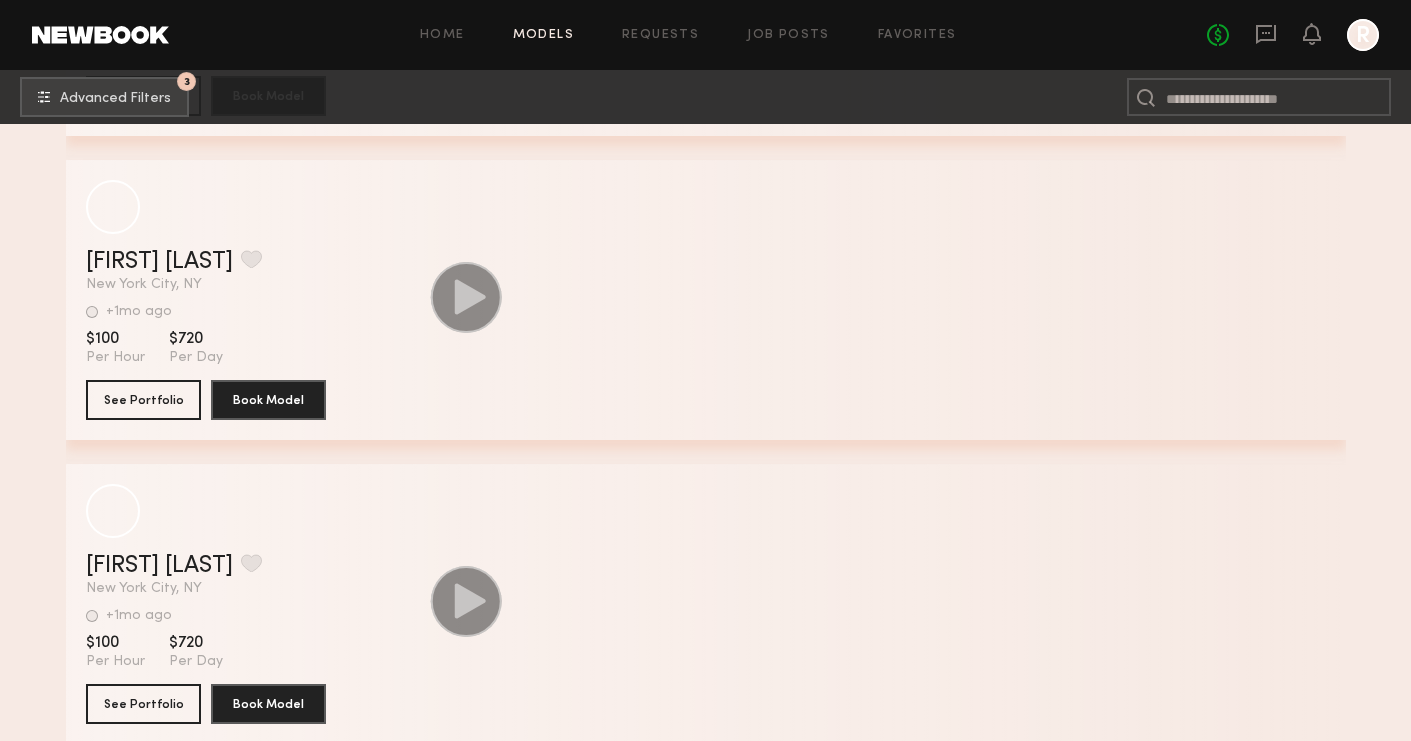 scroll, scrollTop: 9119, scrollLeft: 0, axis: vertical 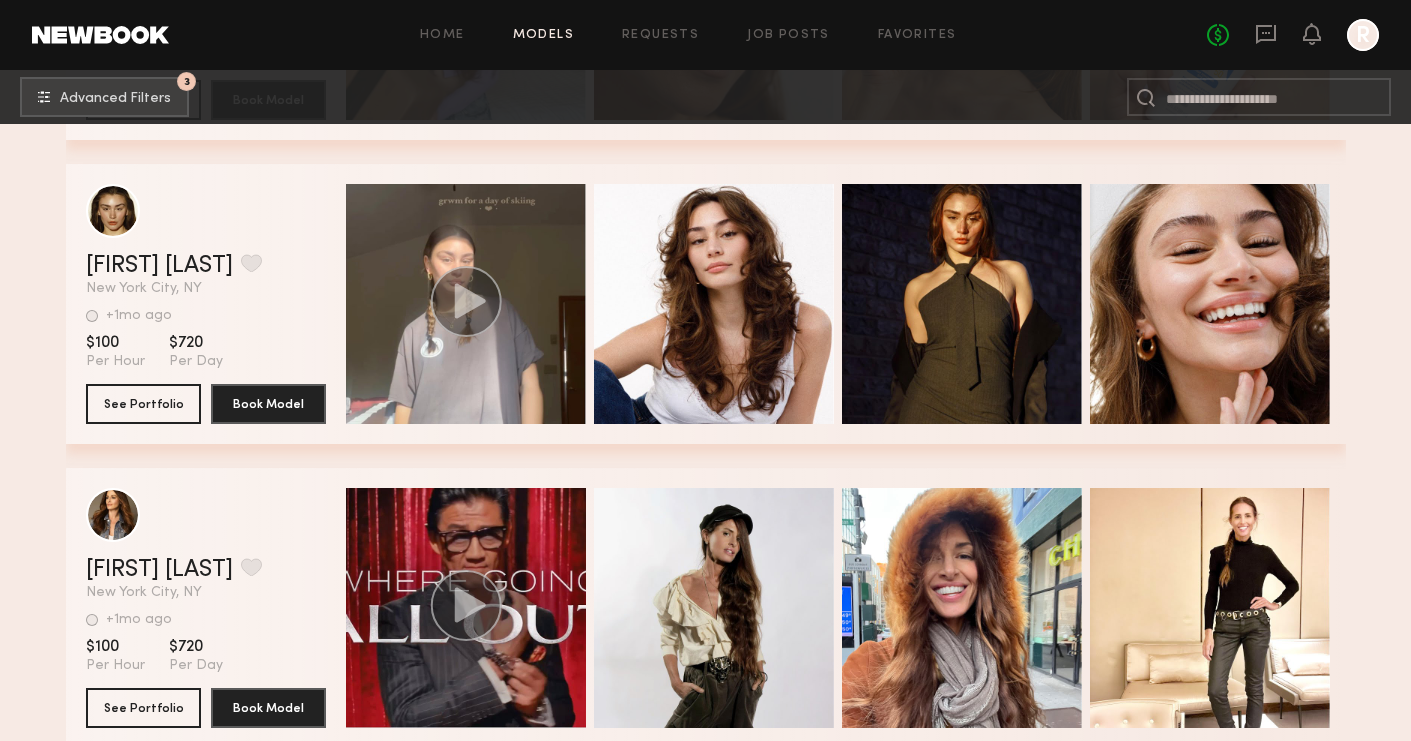 click on "Jaclyn M. Favorite New York City, NY +1mo ago Last Online View Portfolio +1mo ago Last Online $100 Per Hour $720 Per Day See Portfolio Book Model Quick Preview Quick Preview Quick Preview" 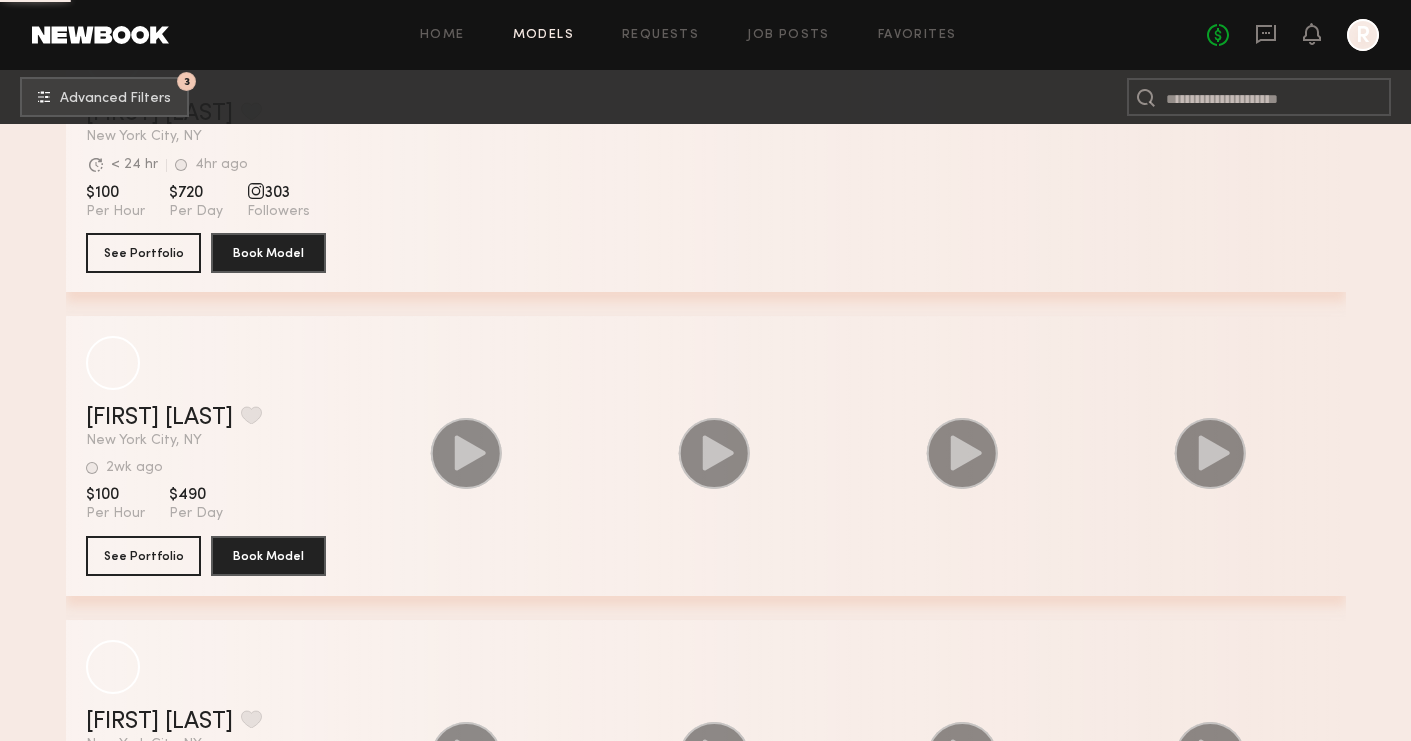 scroll, scrollTop: 16201, scrollLeft: 0, axis: vertical 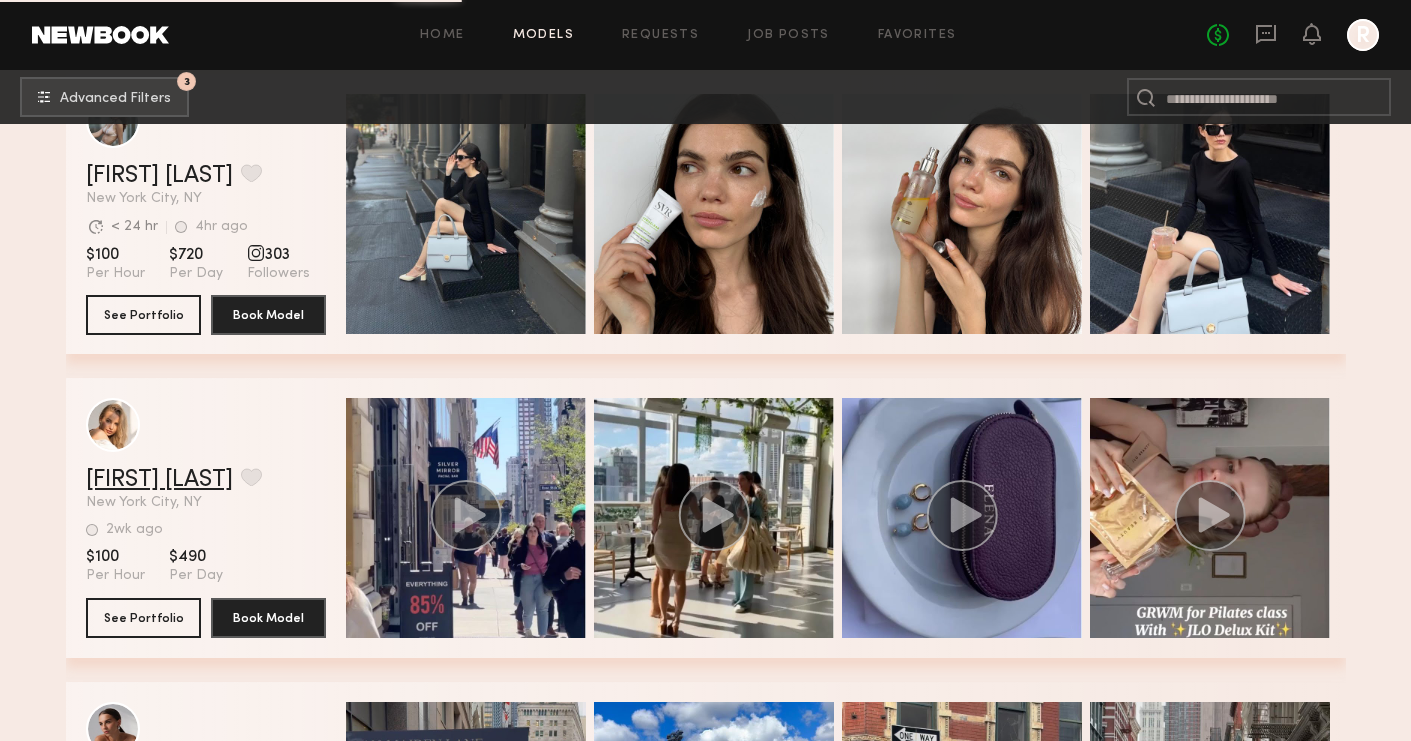 click on "Elena B." 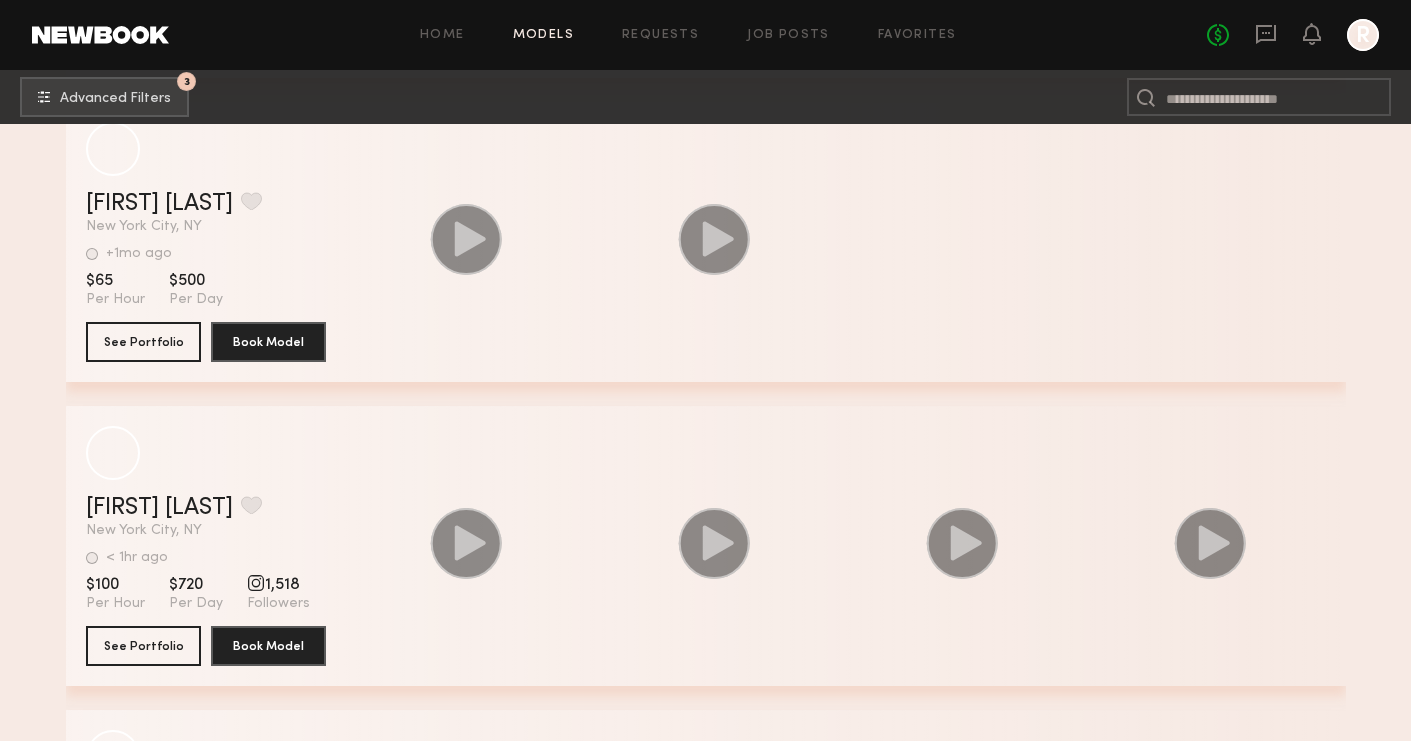 scroll, scrollTop: 18908, scrollLeft: 0, axis: vertical 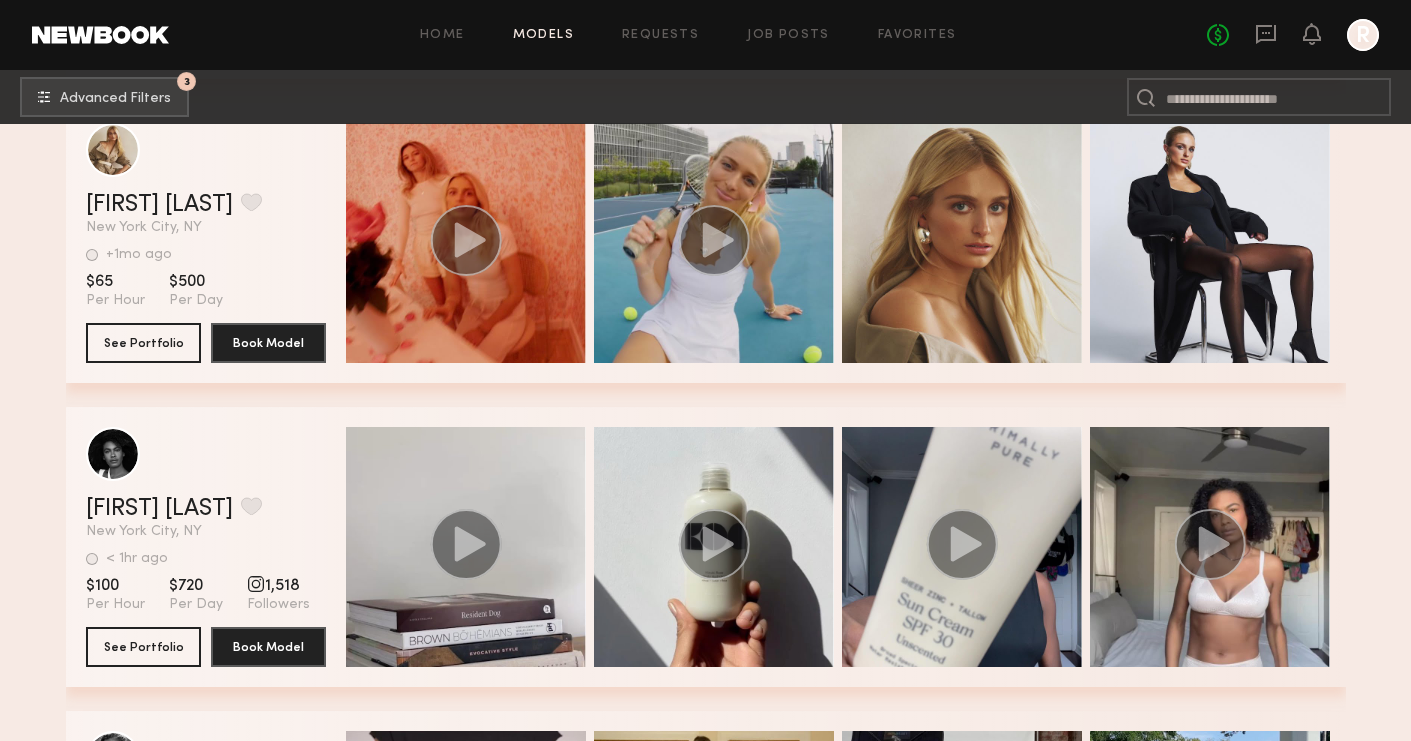 click on "Frances B. Favorite New York City, NY +1mo ago Last Online View Portfolio +1mo ago Last Online $65 Per Hour $500 Per Day See Portfolio Book Model Quick Preview Quick Preview" 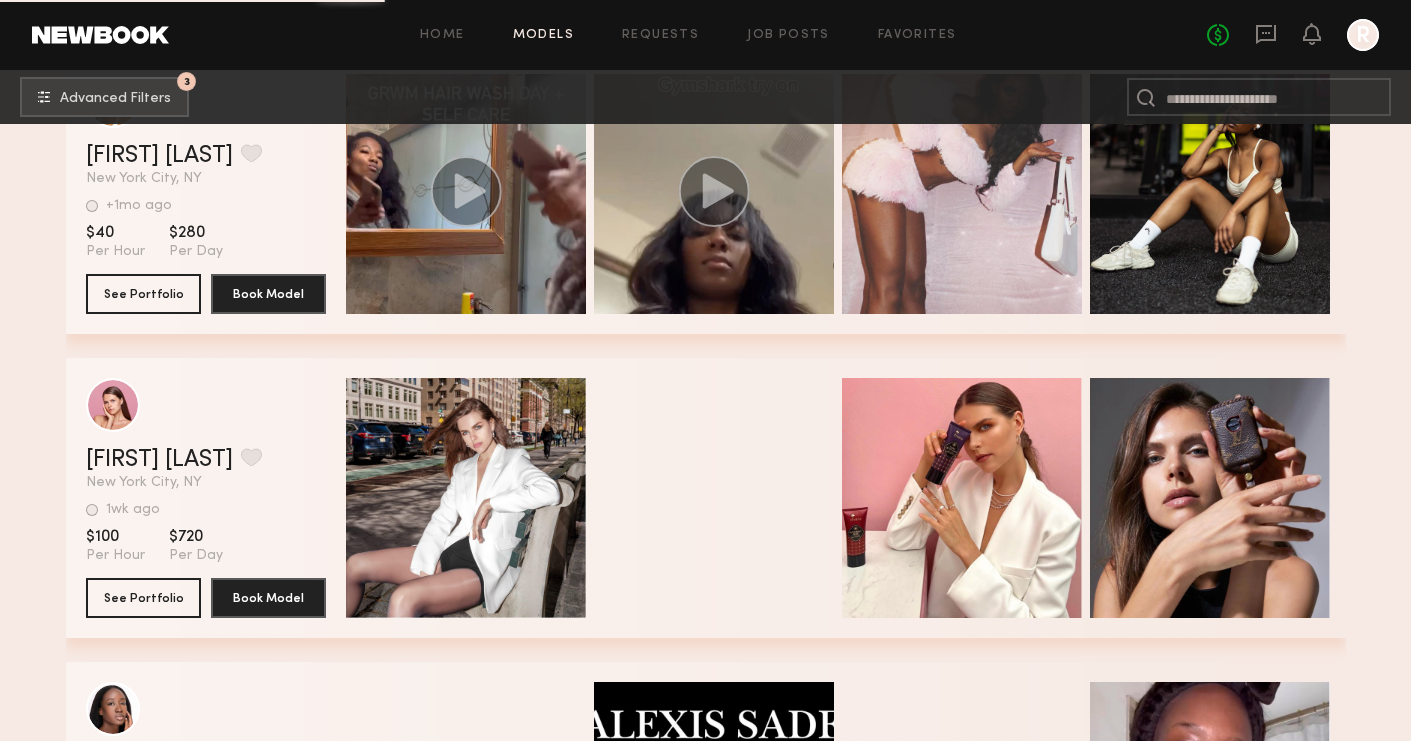 scroll, scrollTop: 27783, scrollLeft: 0, axis: vertical 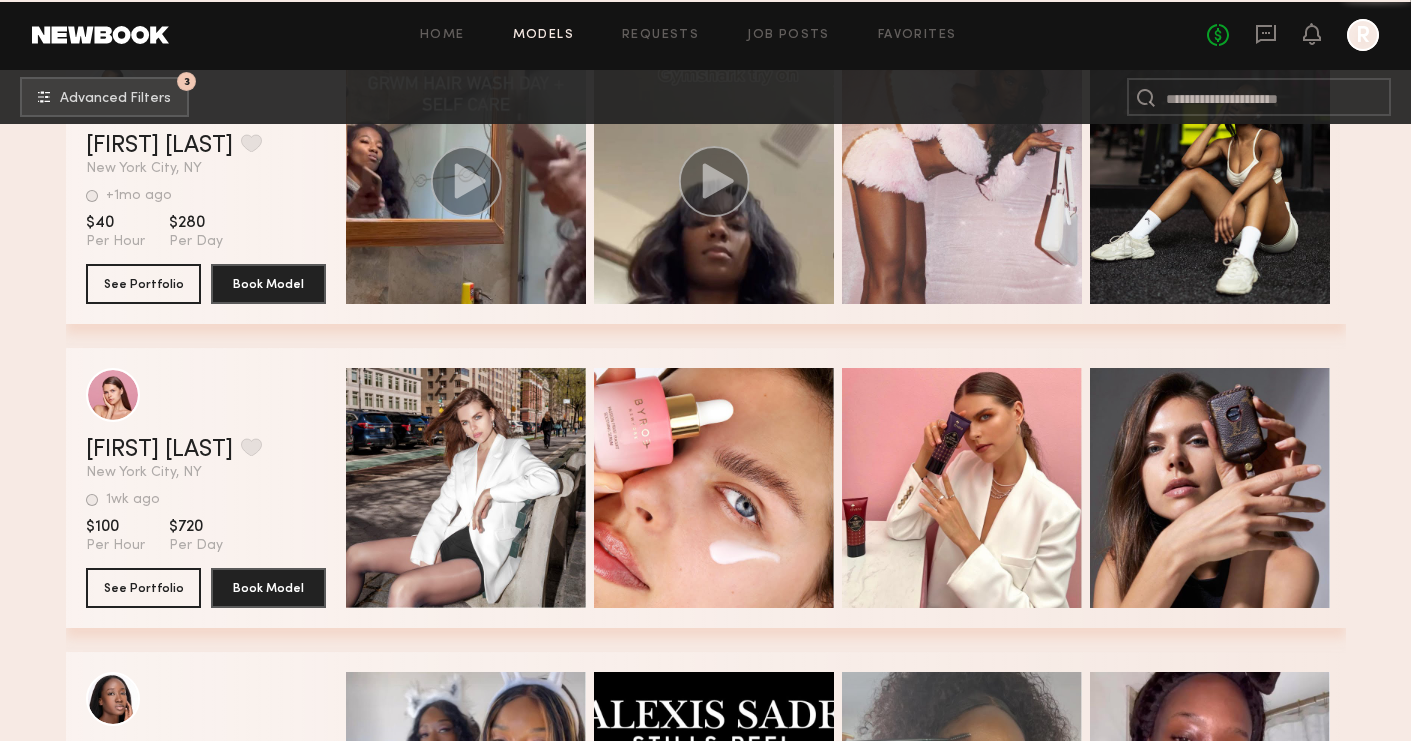click on "Julia F. Favorite New York City, NY 1wk ago Last Online View Portfolio 1wk ago Last Online $100 Per Hour $720 Per Day See Portfolio Book Model Quick Preview Quick Preview Quick Preview Quick Preview" 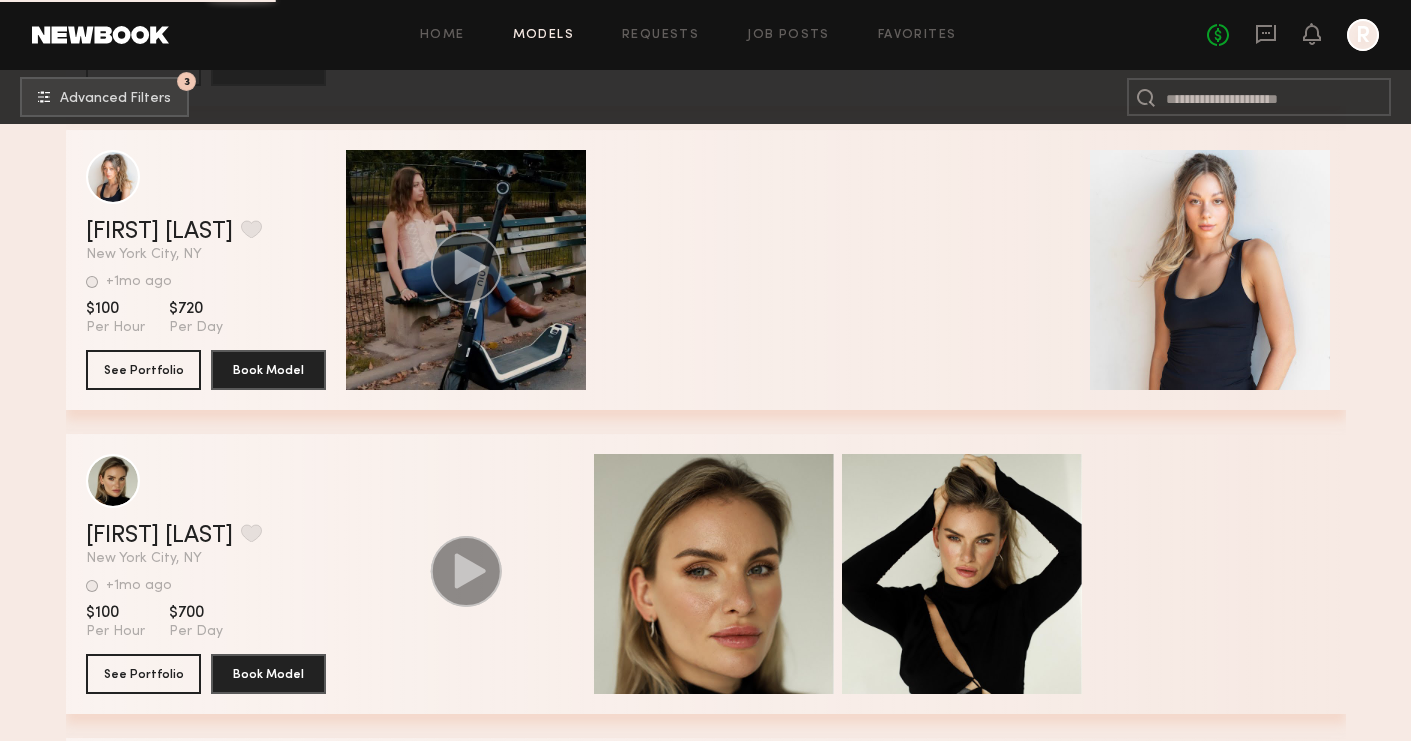 scroll, scrollTop: 32259, scrollLeft: 0, axis: vertical 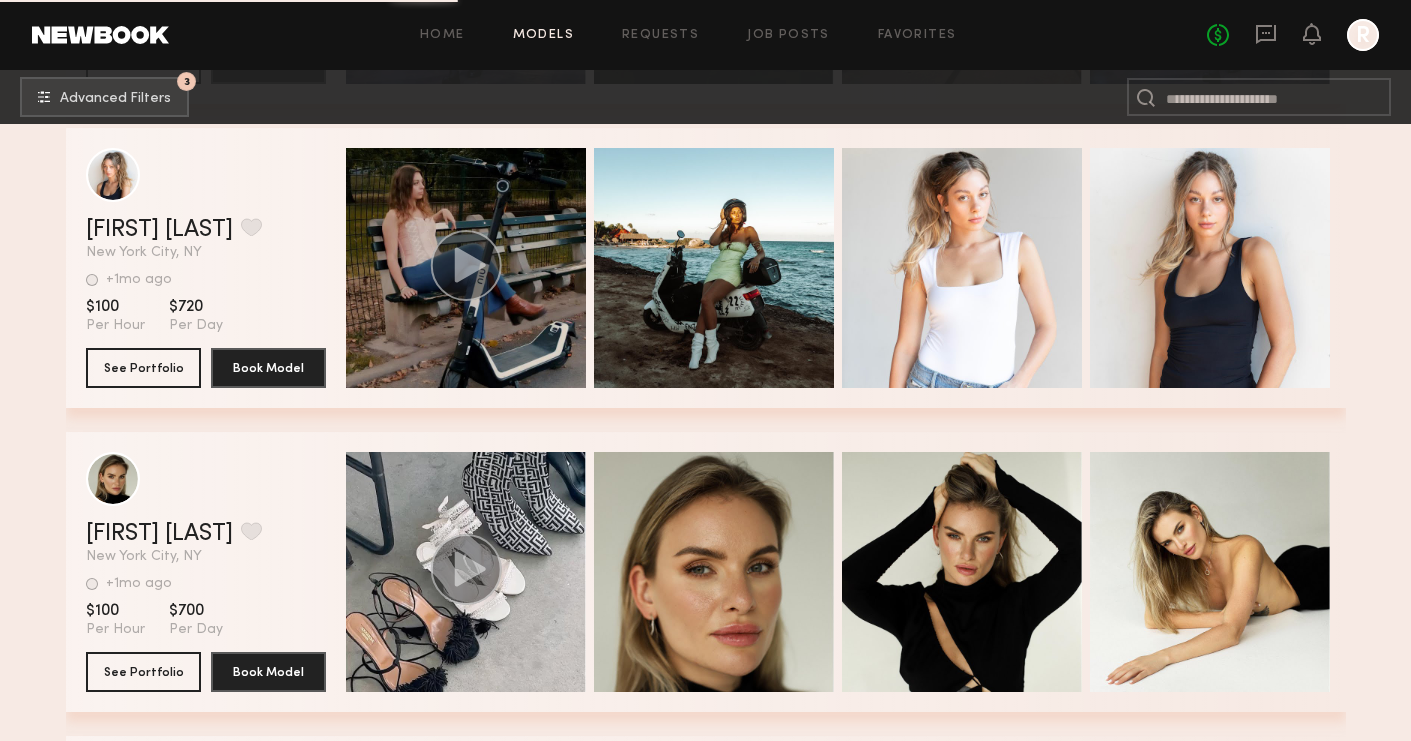 click on "Quick Preview Quick Preview Quick Preview" 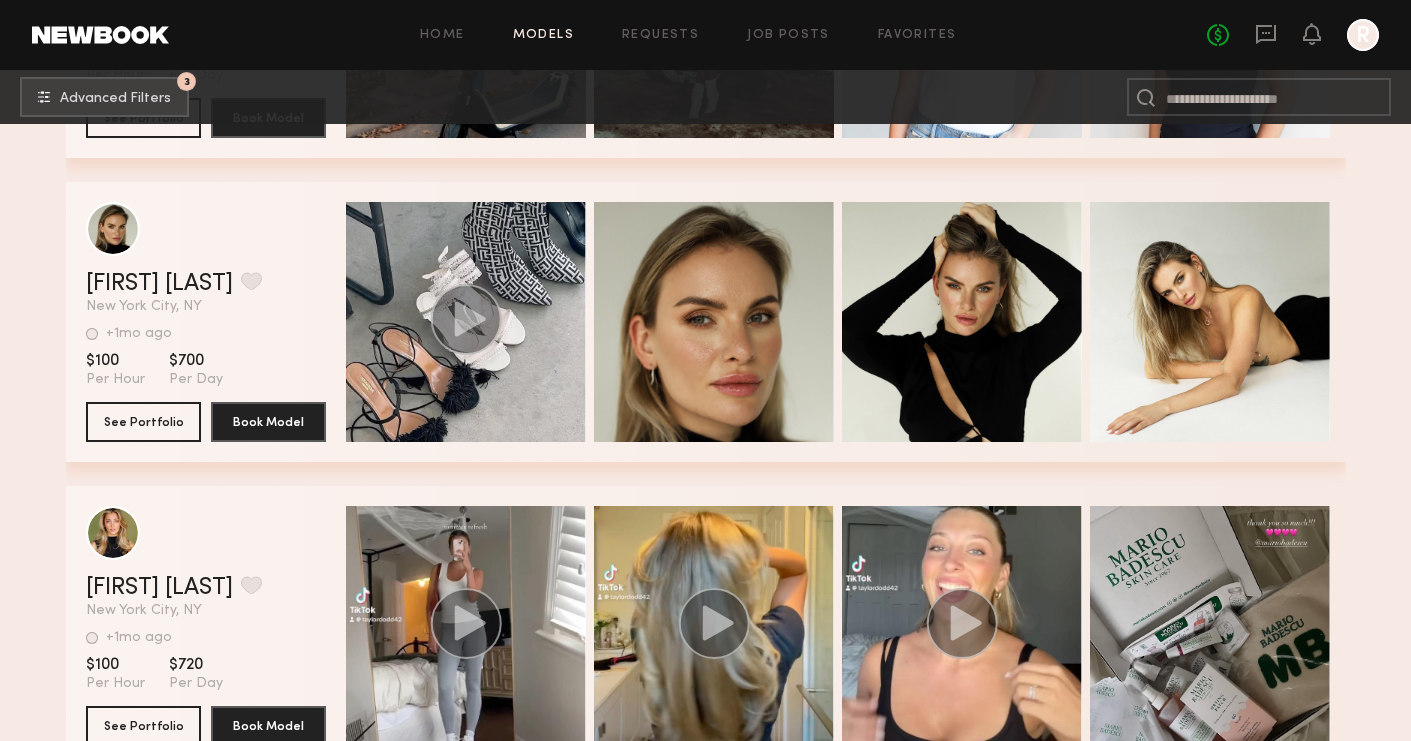 scroll, scrollTop: 32516, scrollLeft: 0, axis: vertical 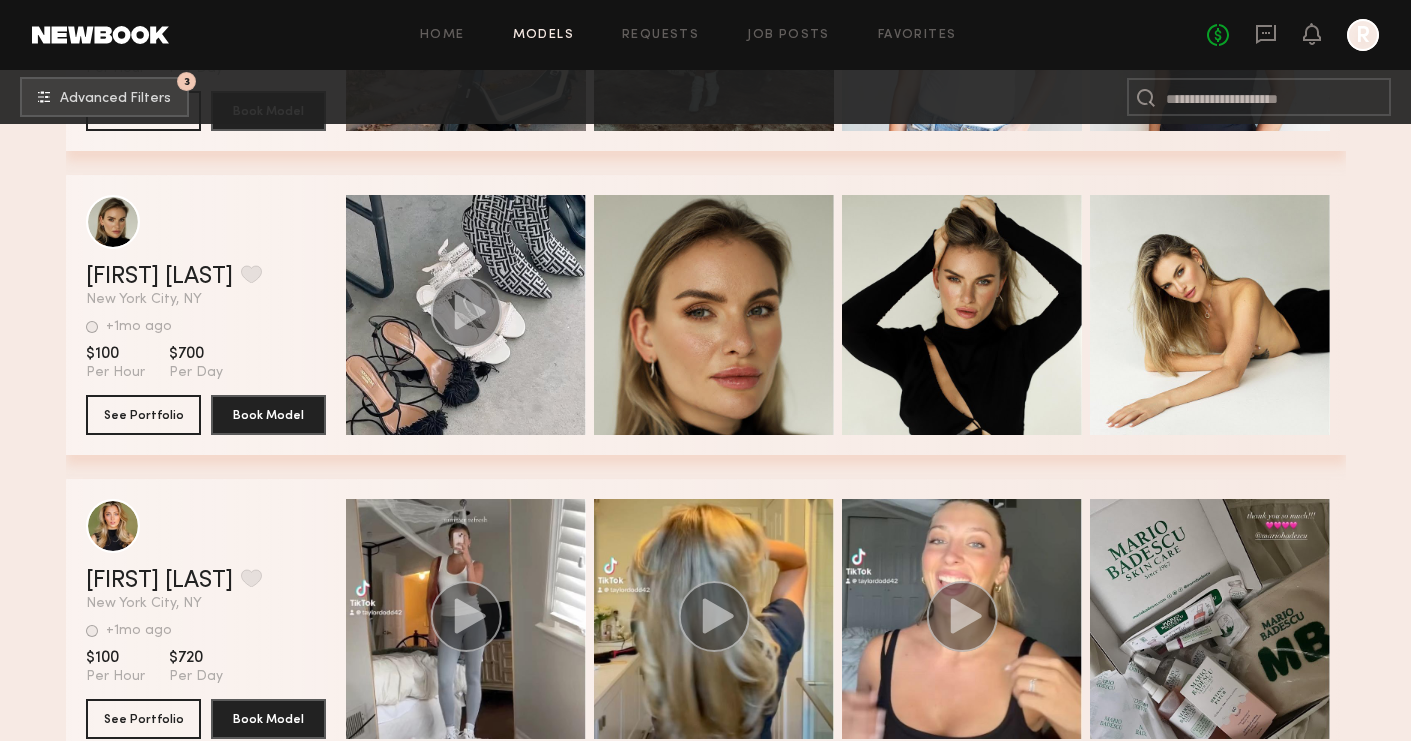 click on "Veronika F. Favorite New York City, NY +1mo ago Last Online View Portfolio +1mo ago Last Online $100 Per Hour $700 Per Day See Portfolio Book Model Quick Preview Quick Preview Quick Preview" 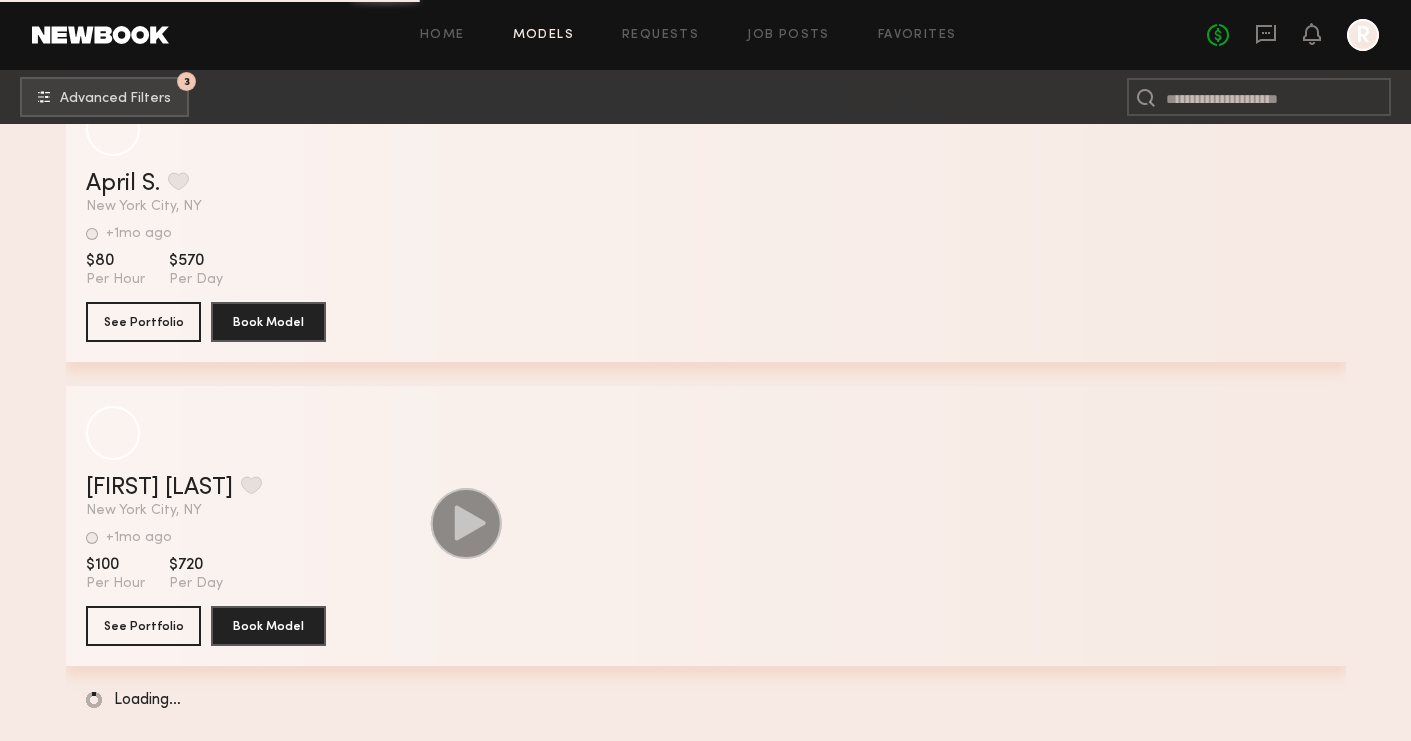 scroll, scrollTop: 50849, scrollLeft: 0, axis: vertical 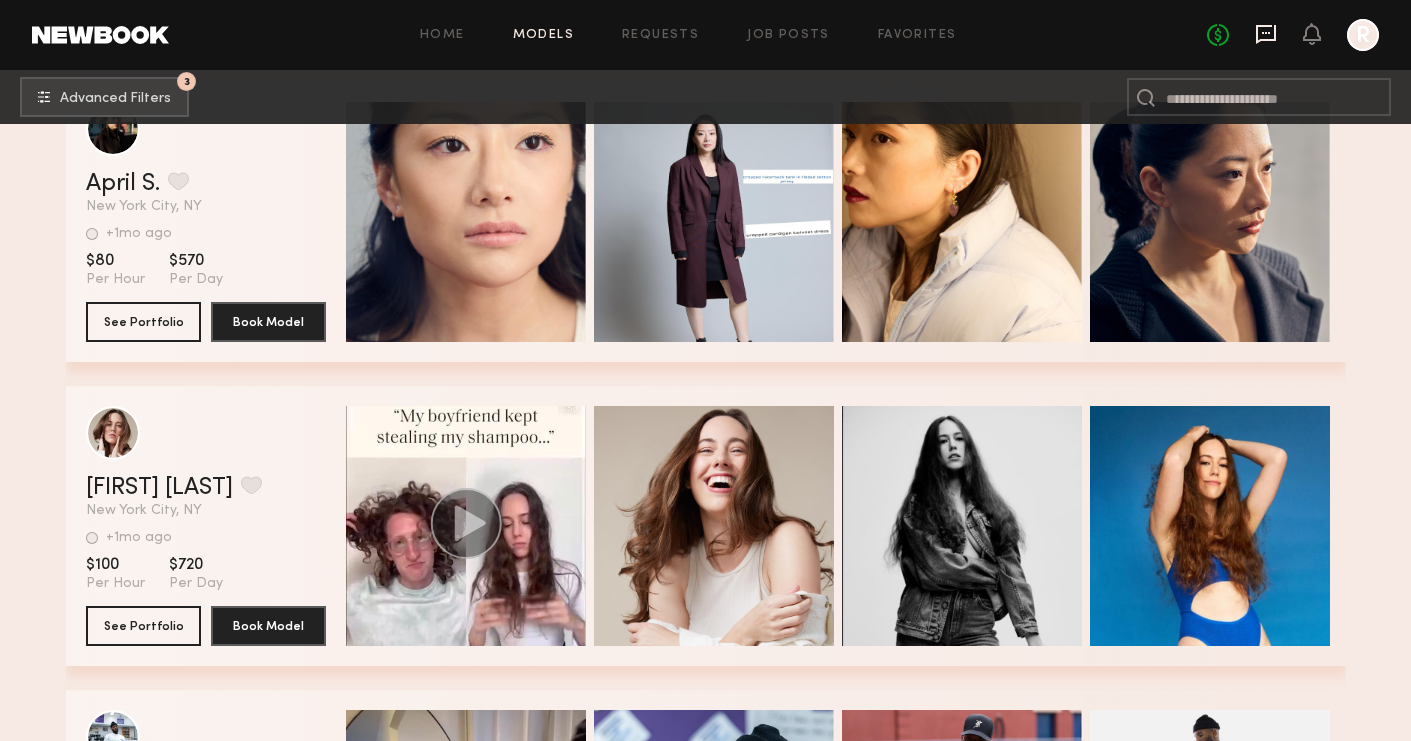 click 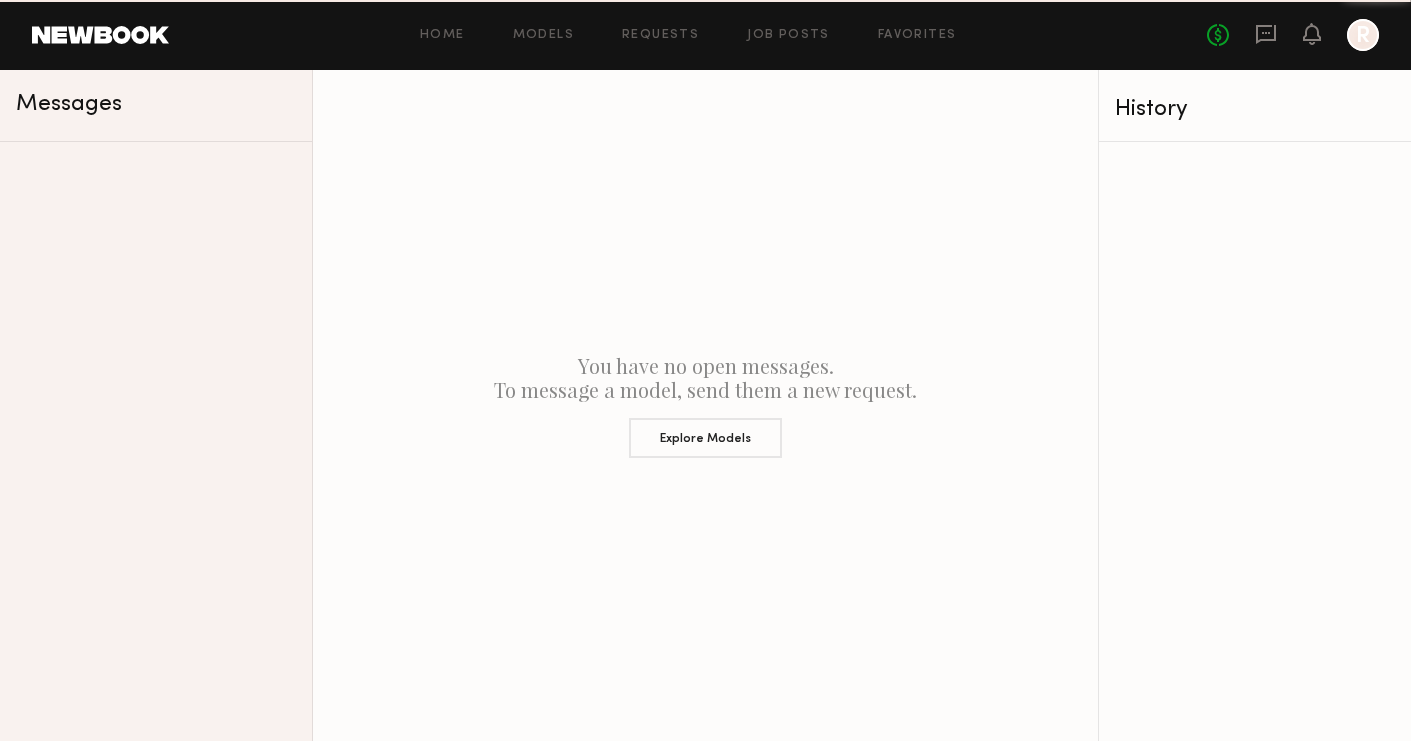 scroll, scrollTop: 0, scrollLeft: 0, axis: both 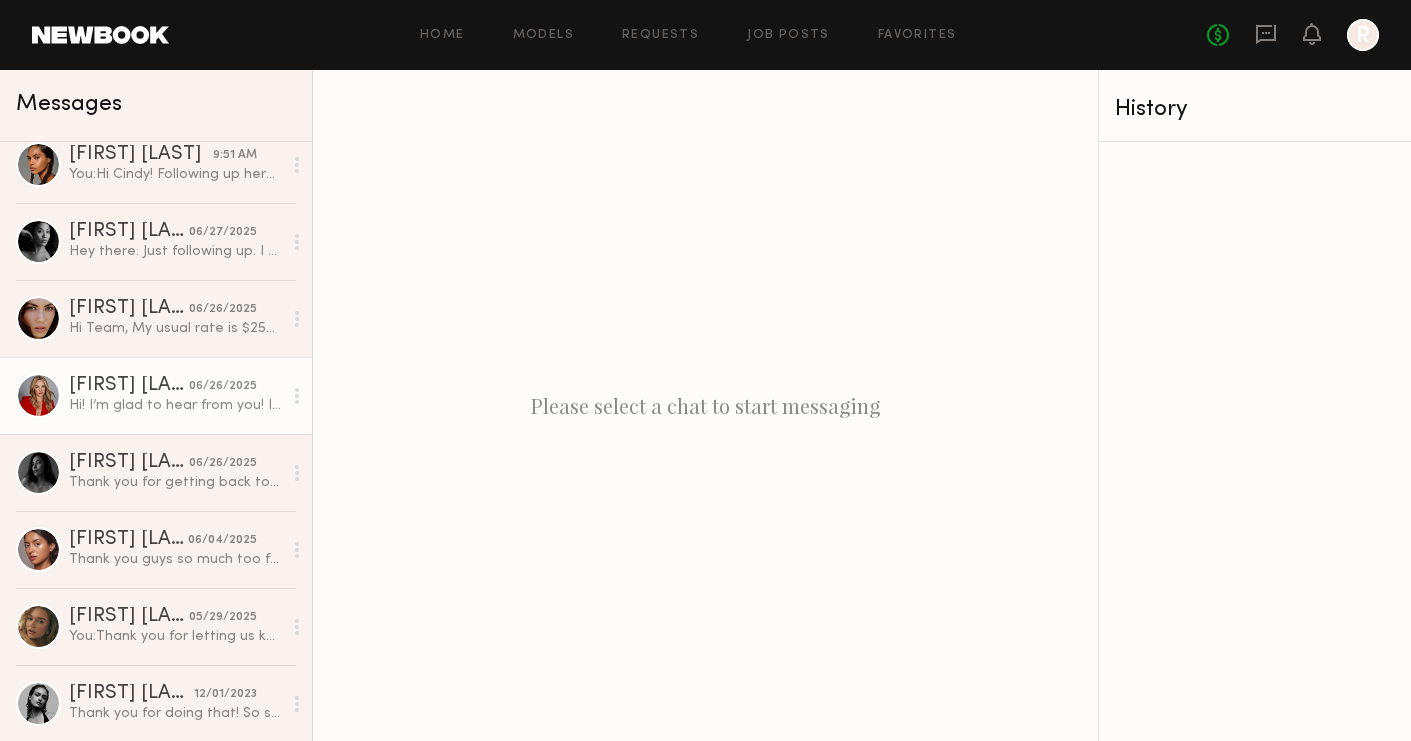 click on "Hi!
I’m glad to hear from you! I am okay with your rate of $100/hour, so $500/5h.
Yes, I’m open to applying hair gloss that won’t change my hair color!" 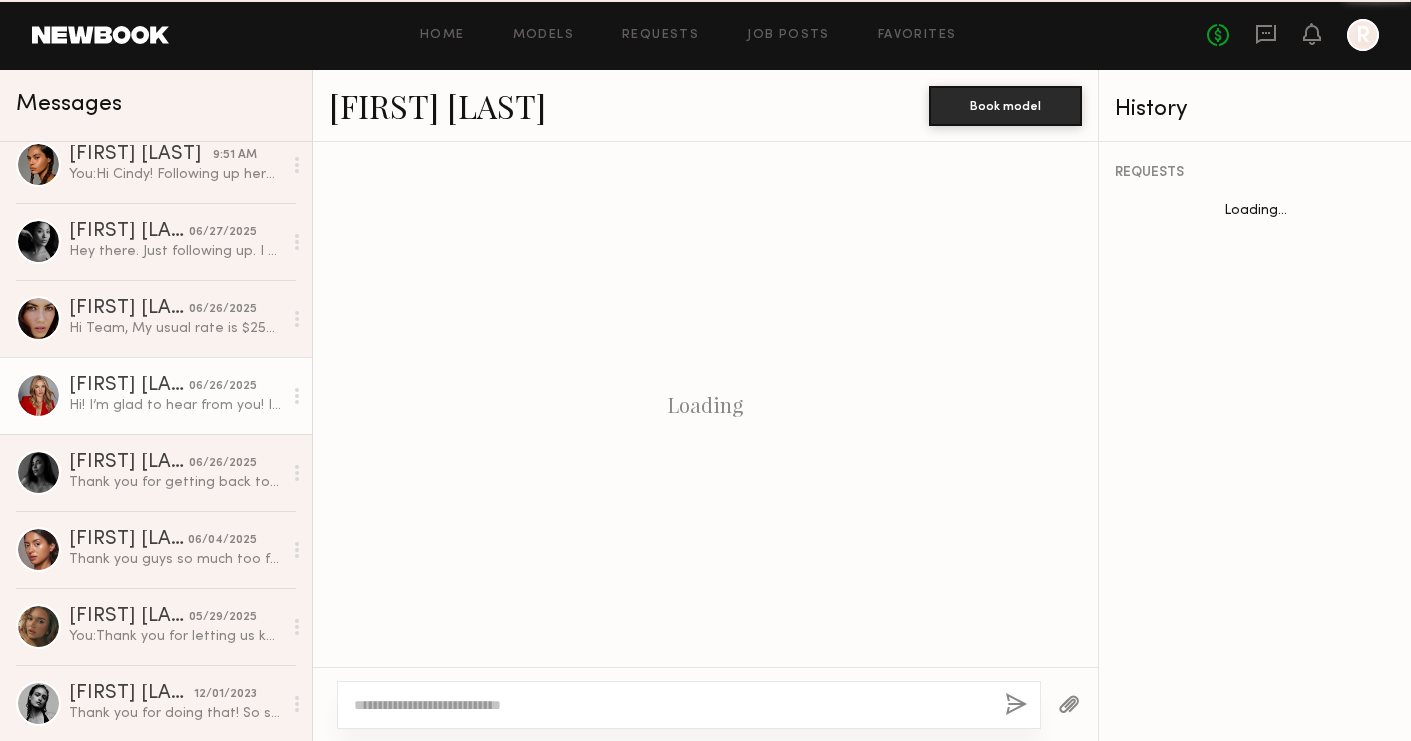 scroll, scrollTop: 2656, scrollLeft: 0, axis: vertical 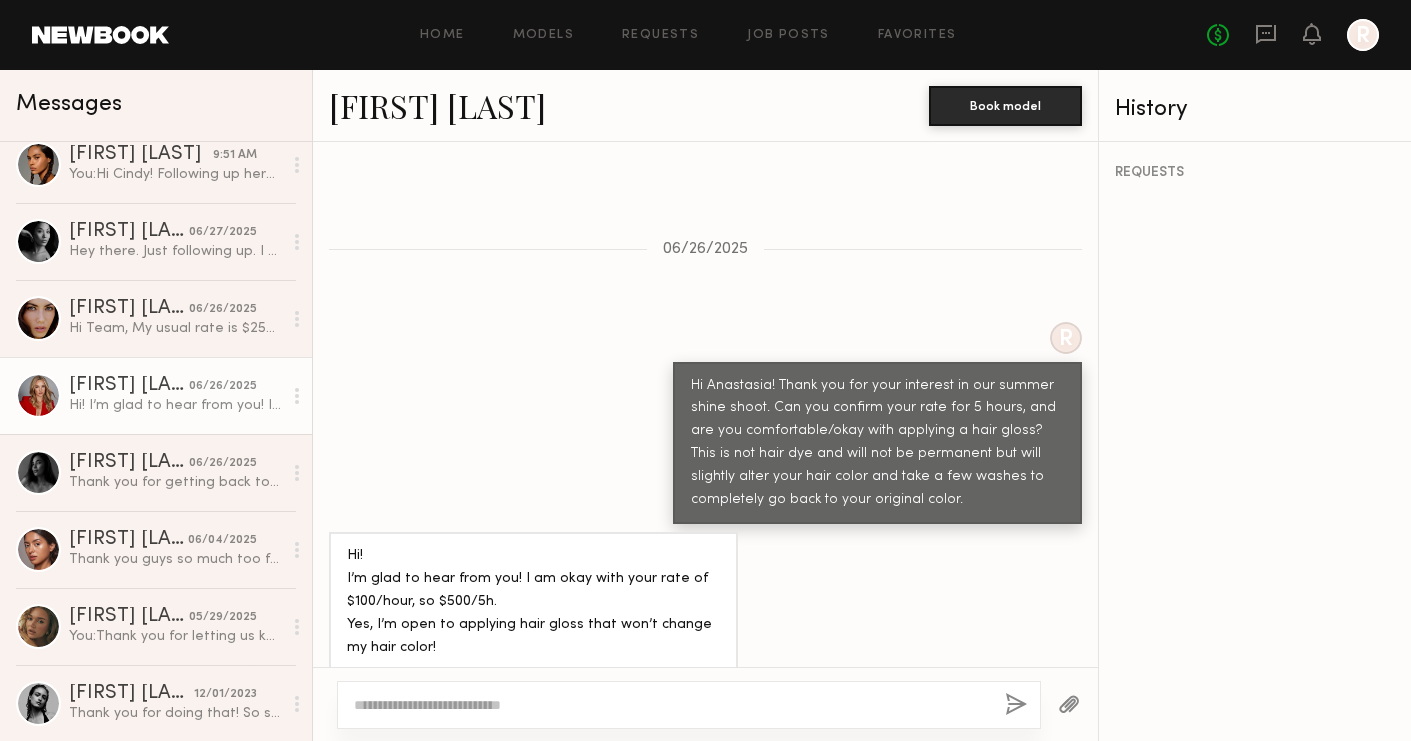 click on "Hi!
I’m glad to hear from you! I am okay with your rate of $100/hour, so $500/5h.
Yes, I’m open to applying hair gloss that won’t change my hair color!" 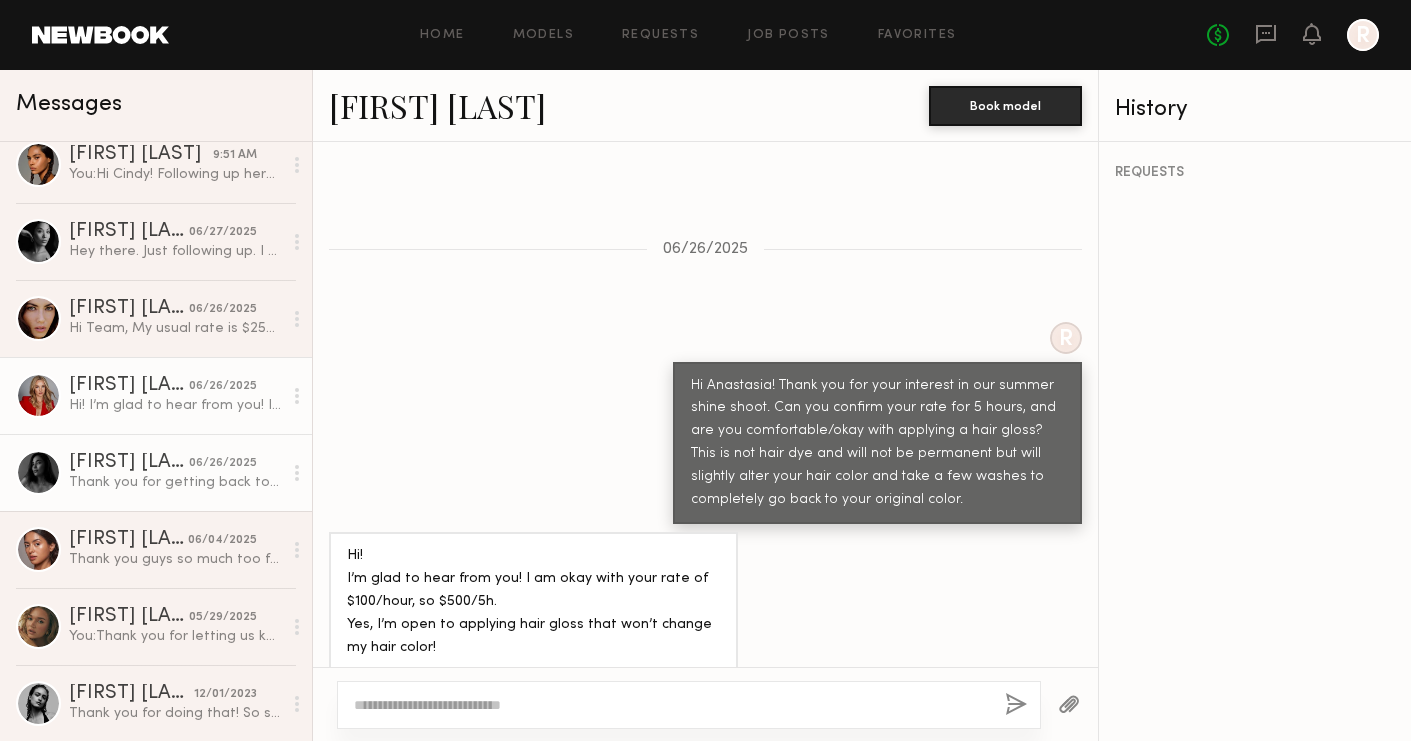 click on "Yesenia L. 06/26/2025 Thank you for getting back to me, yes.  I can work with $500/5 hours and am comfortable with a gloss.  I have had gloss done a few times in the past.  If you have any questions let me know, thanks!" 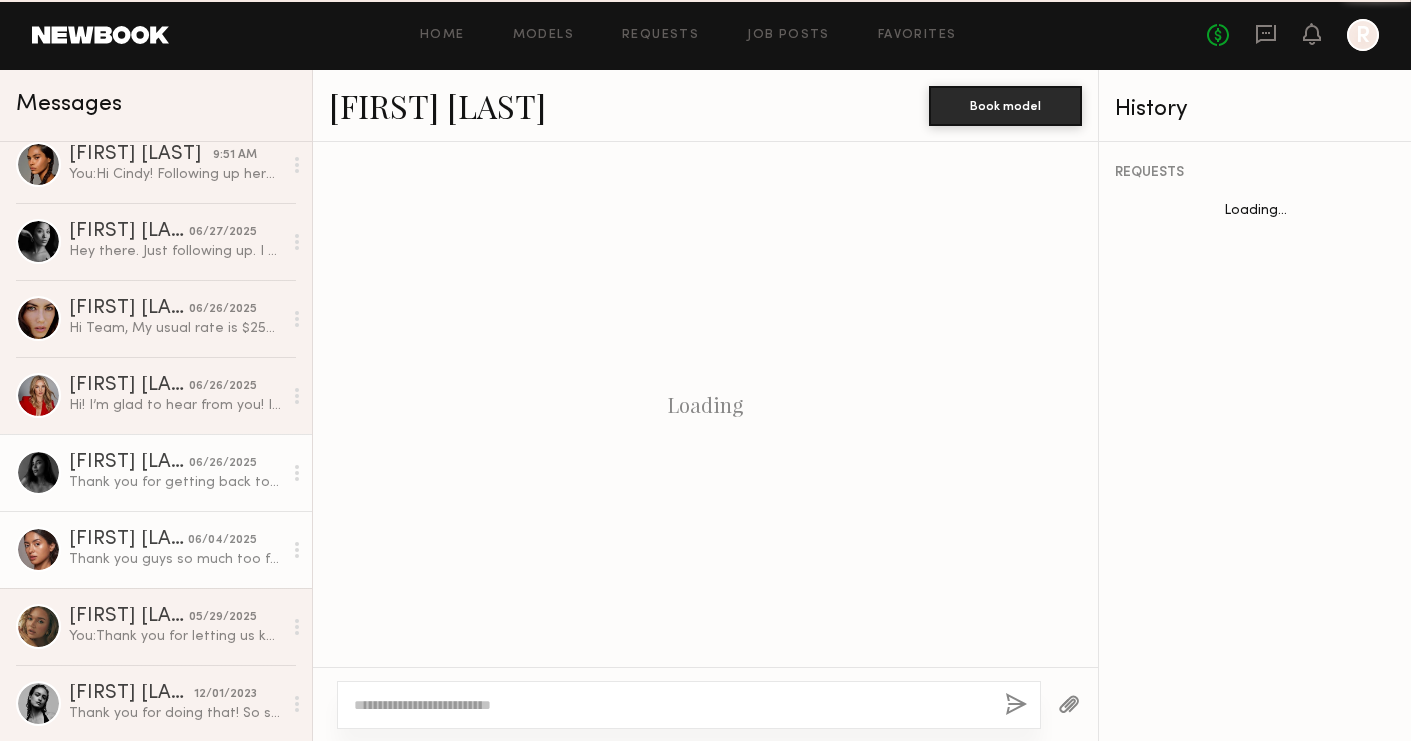 scroll, scrollTop: 770, scrollLeft: 0, axis: vertical 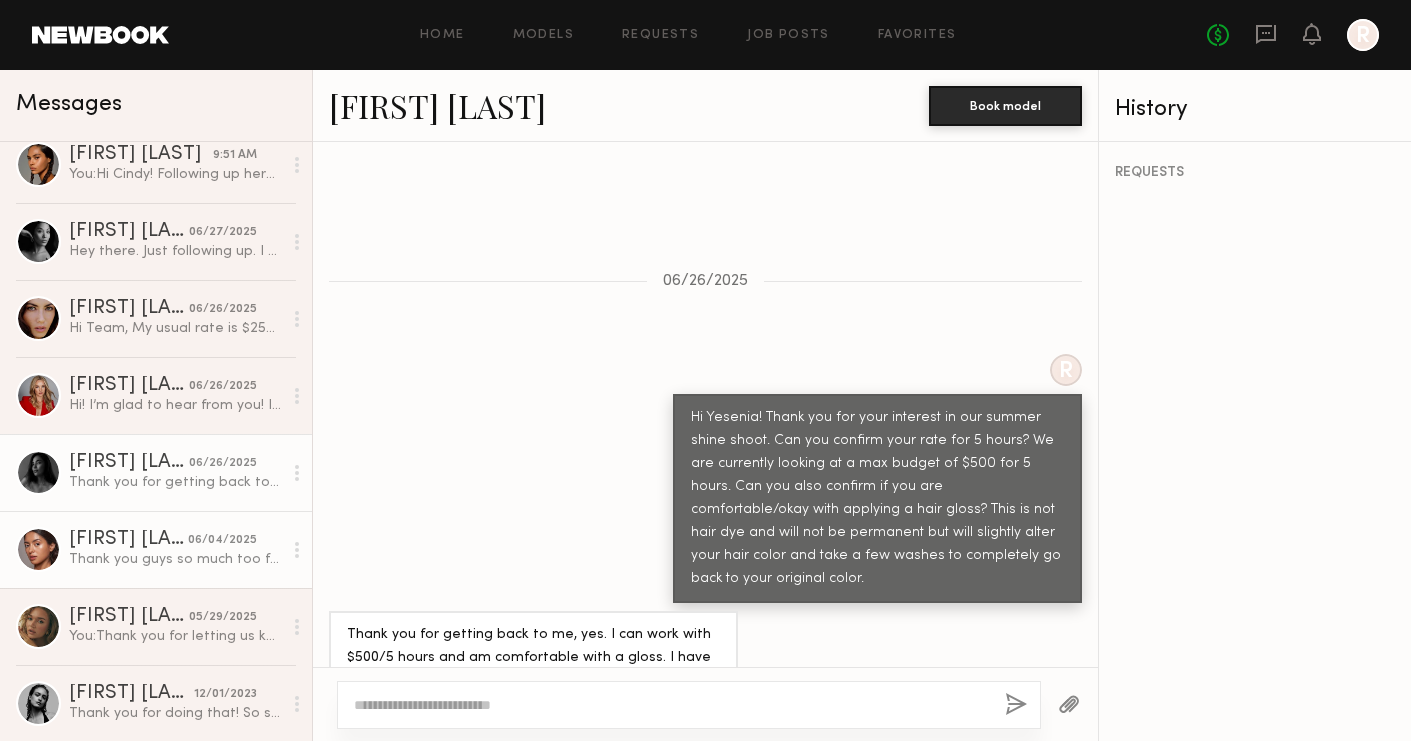 click on "Annette W." 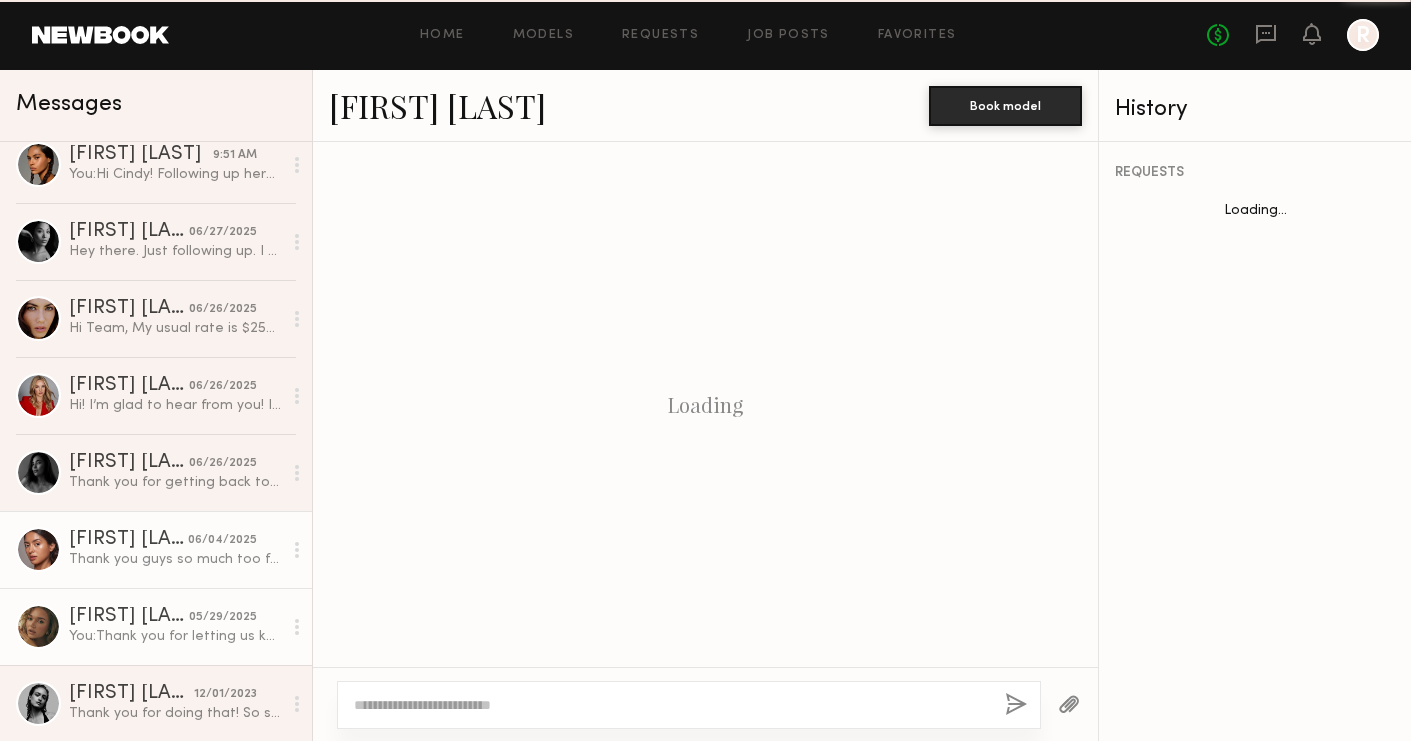 scroll, scrollTop: 1389, scrollLeft: 0, axis: vertical 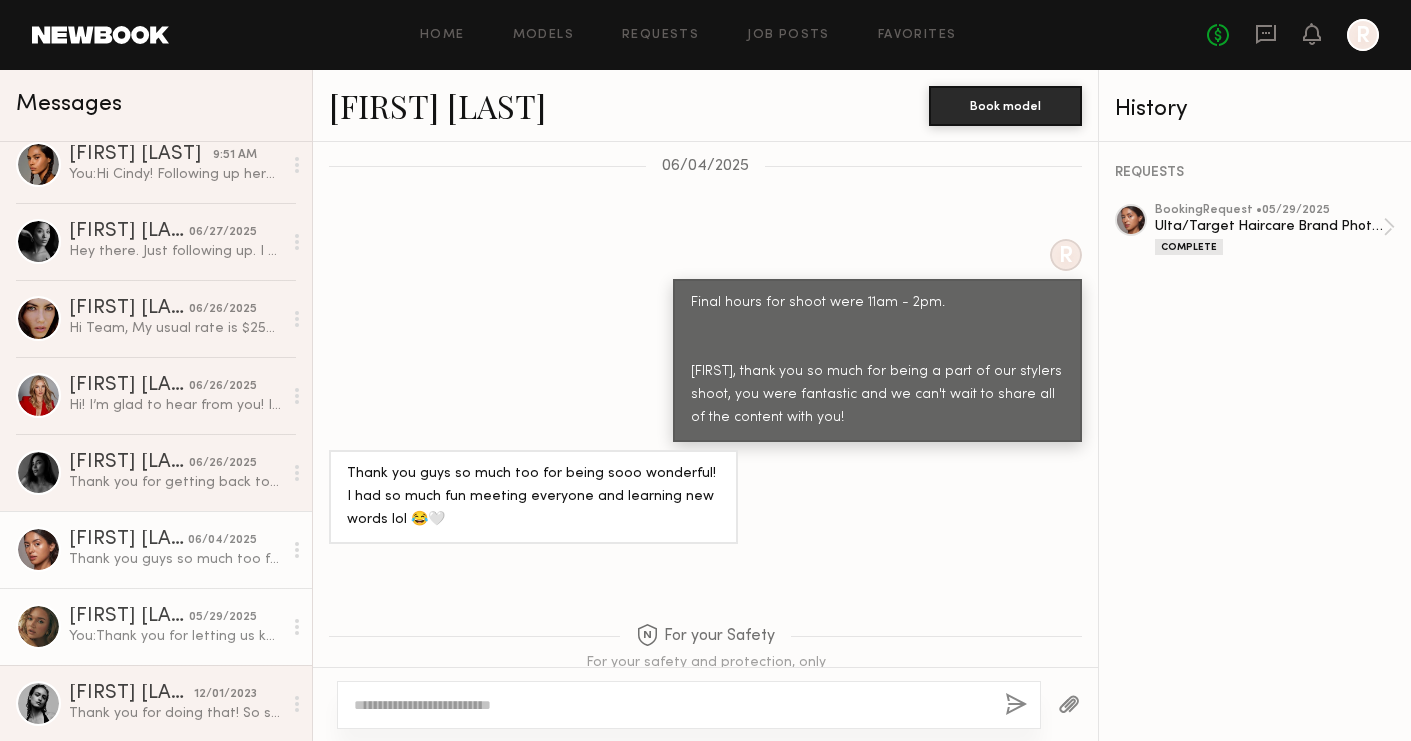 click on "Wiktoria G." 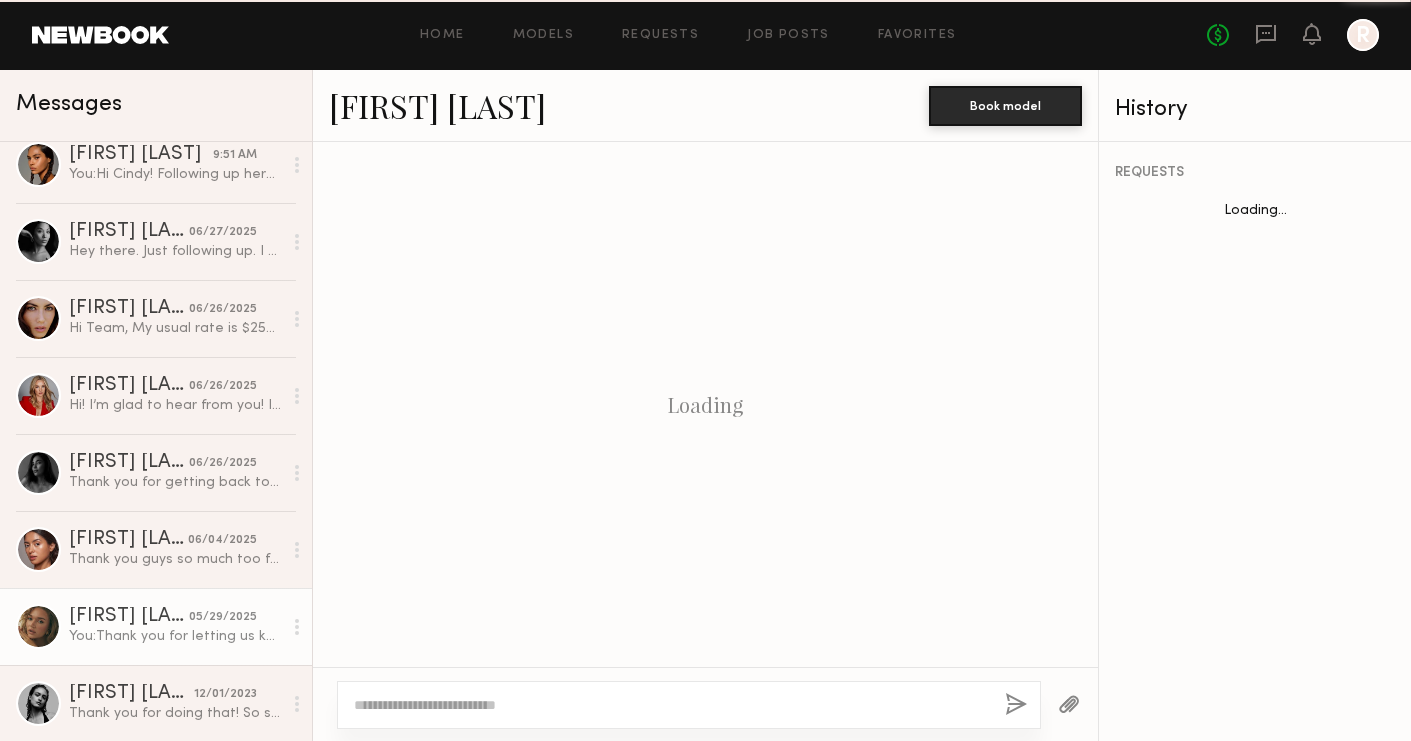 scroll, scrollTop: 724, scrollLeft: 0, axis: vertical 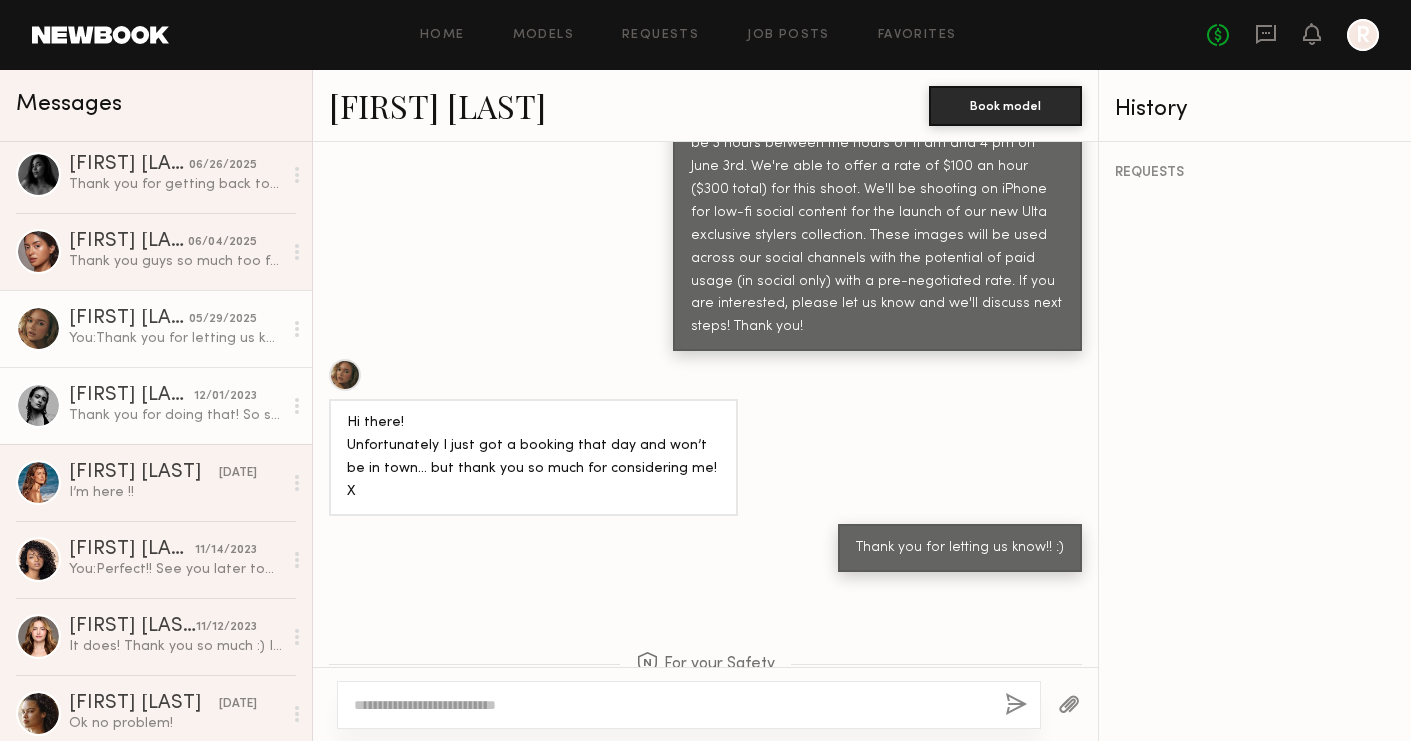 click on "Thank you for doing that! So sorry for the trouble. I’m new to the platform had no idea either." 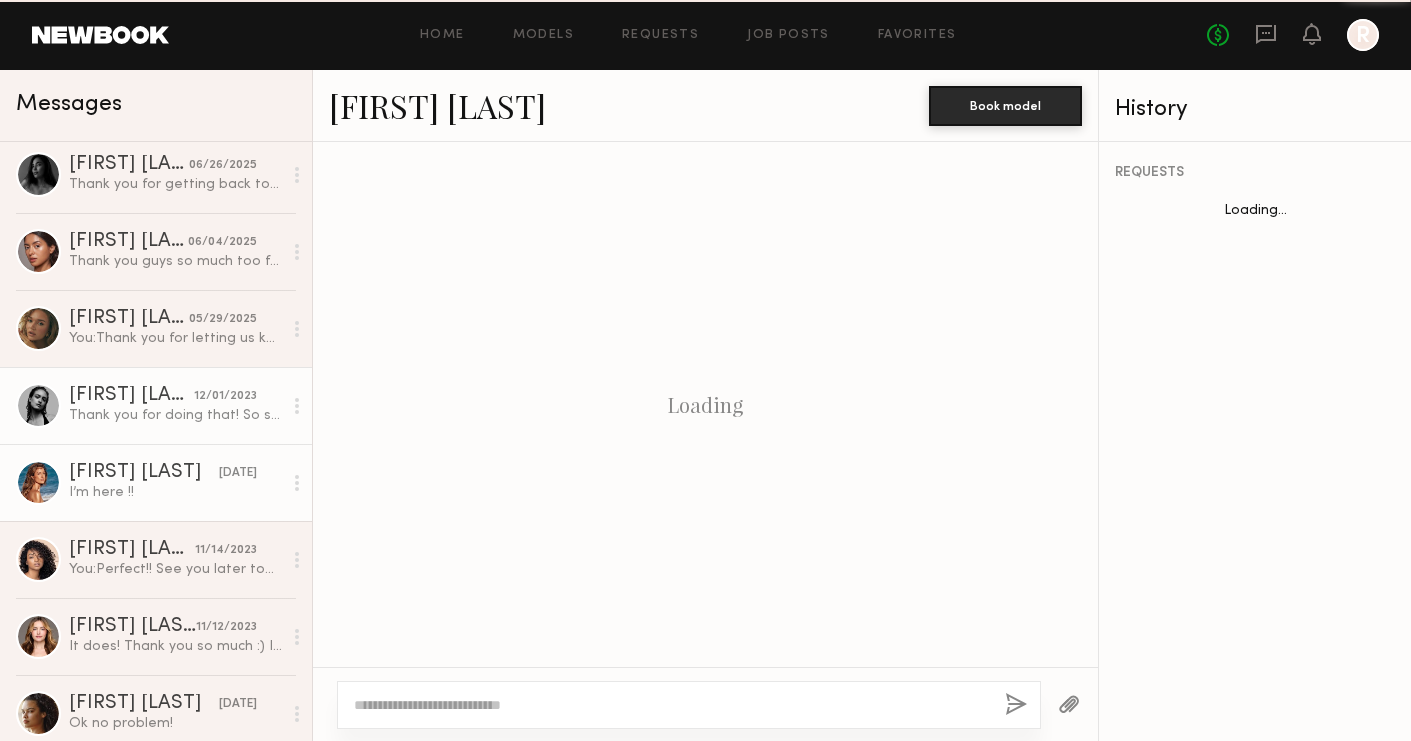 scroll, scrollTop: 1190, scrollLeft: 0, axis: vertical 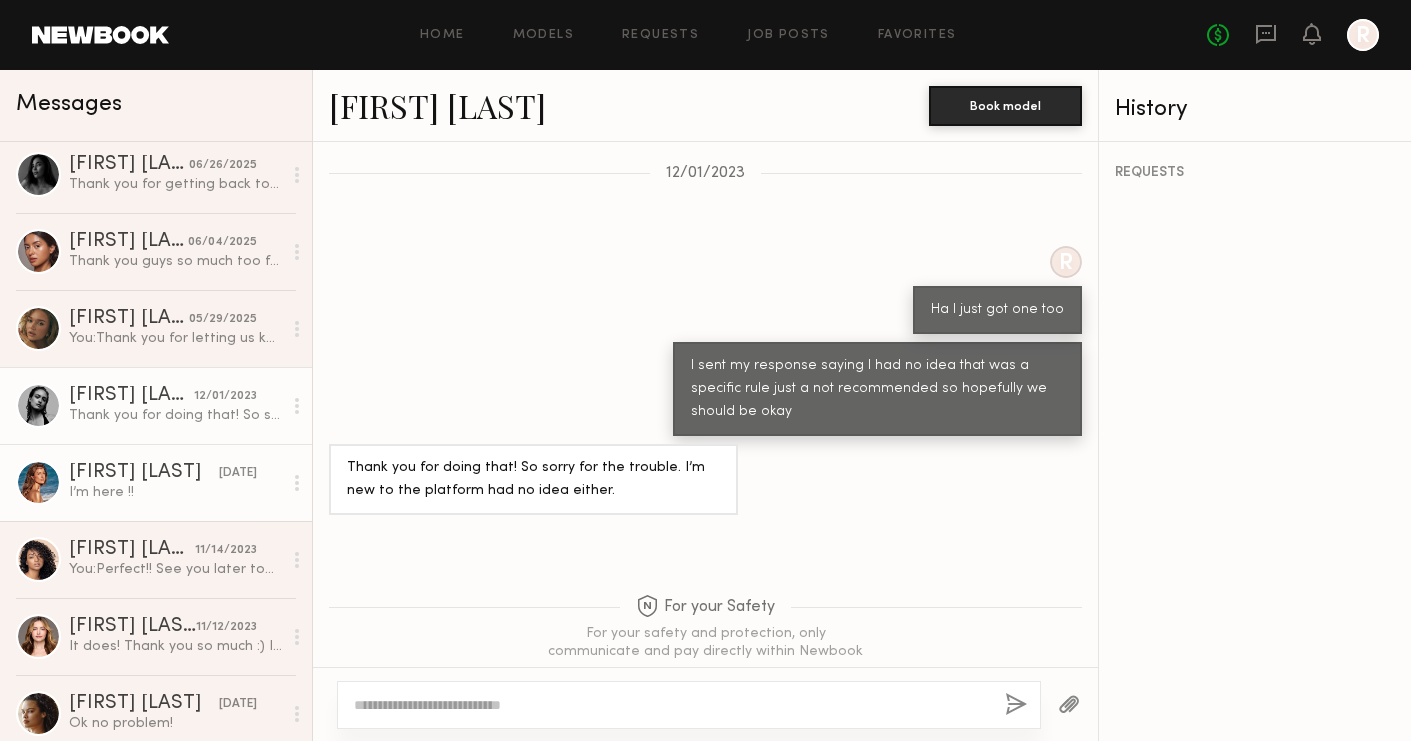 click on "Laila E. 11/15/2023 I’m here !!" 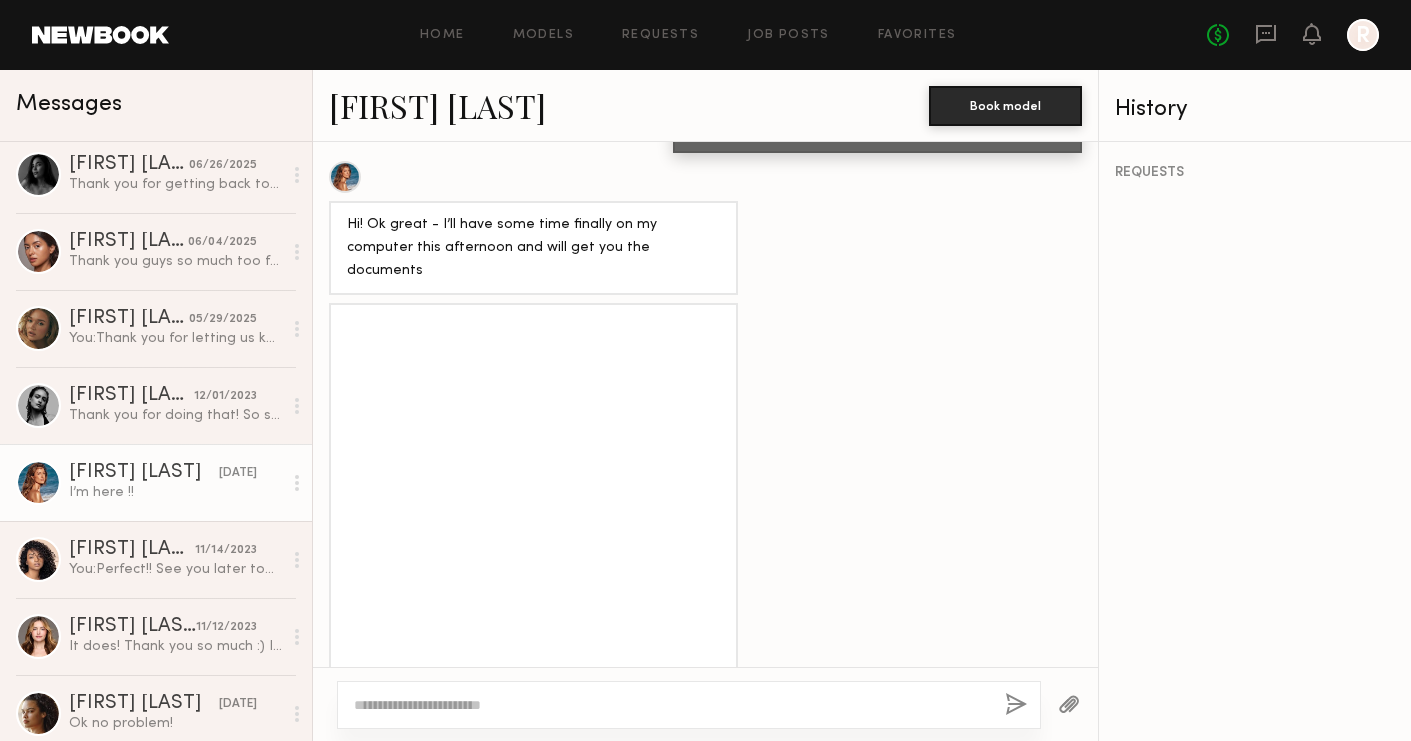 scroll, scrollTop: 1246, scrollLeft: 0, axis: vertical 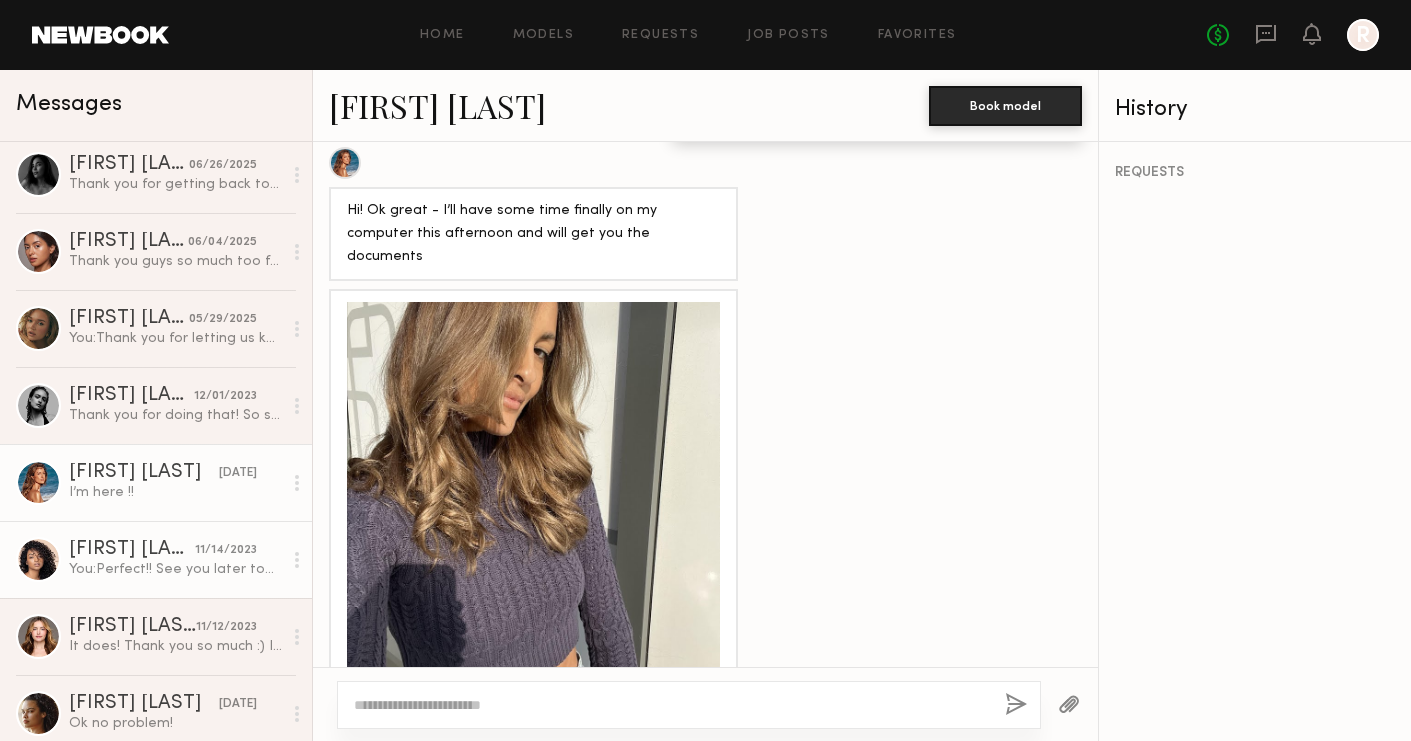 click on "You:  Perfect!! See you later today!" 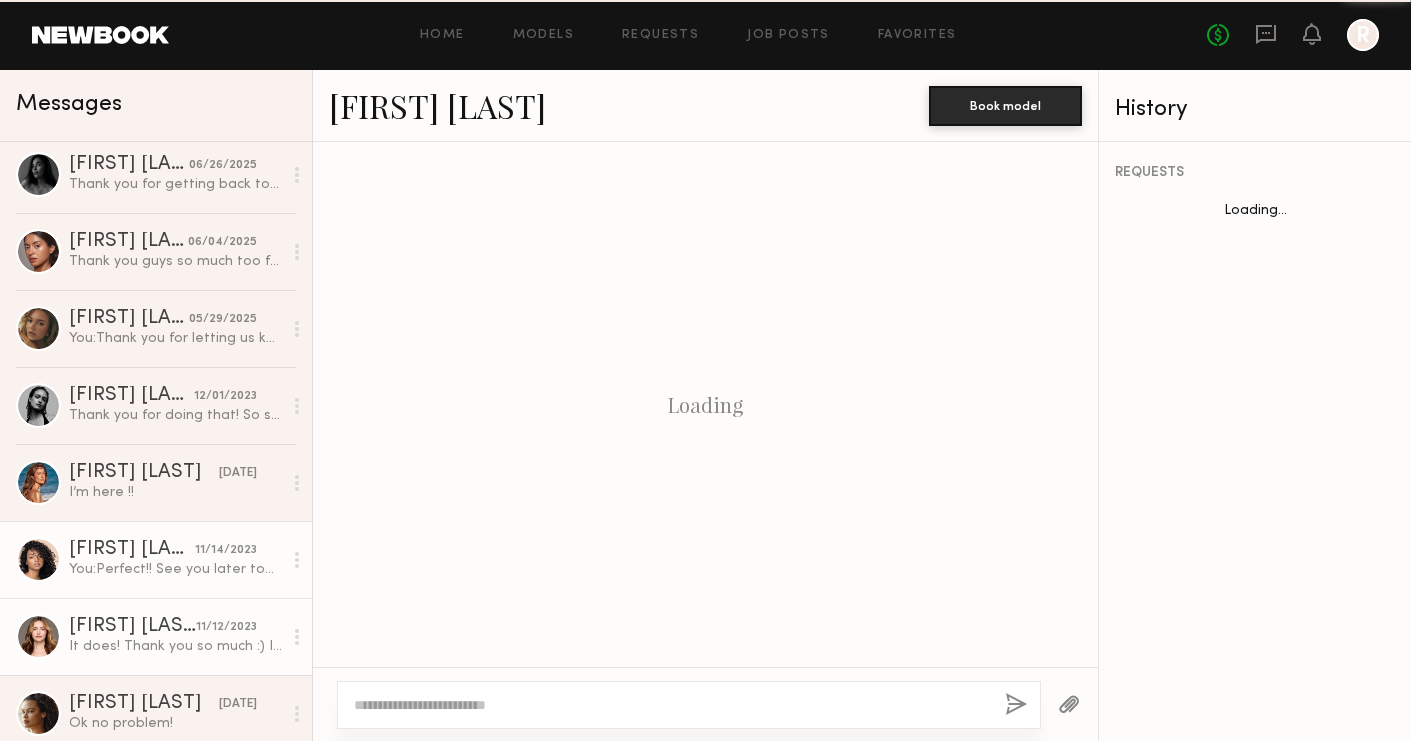 scroll, scrollTop: 1447, scrollLeft: 0, axis: vertical 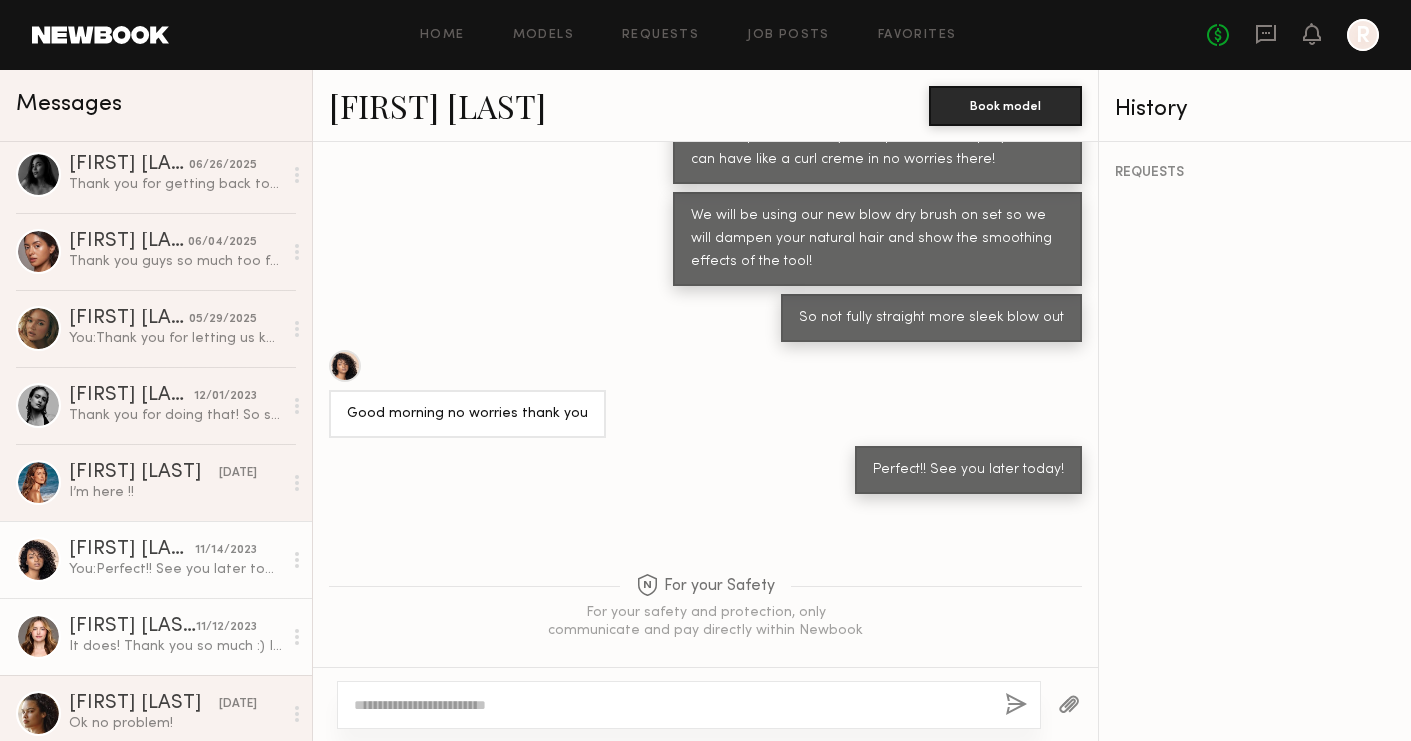 click on "Han K." 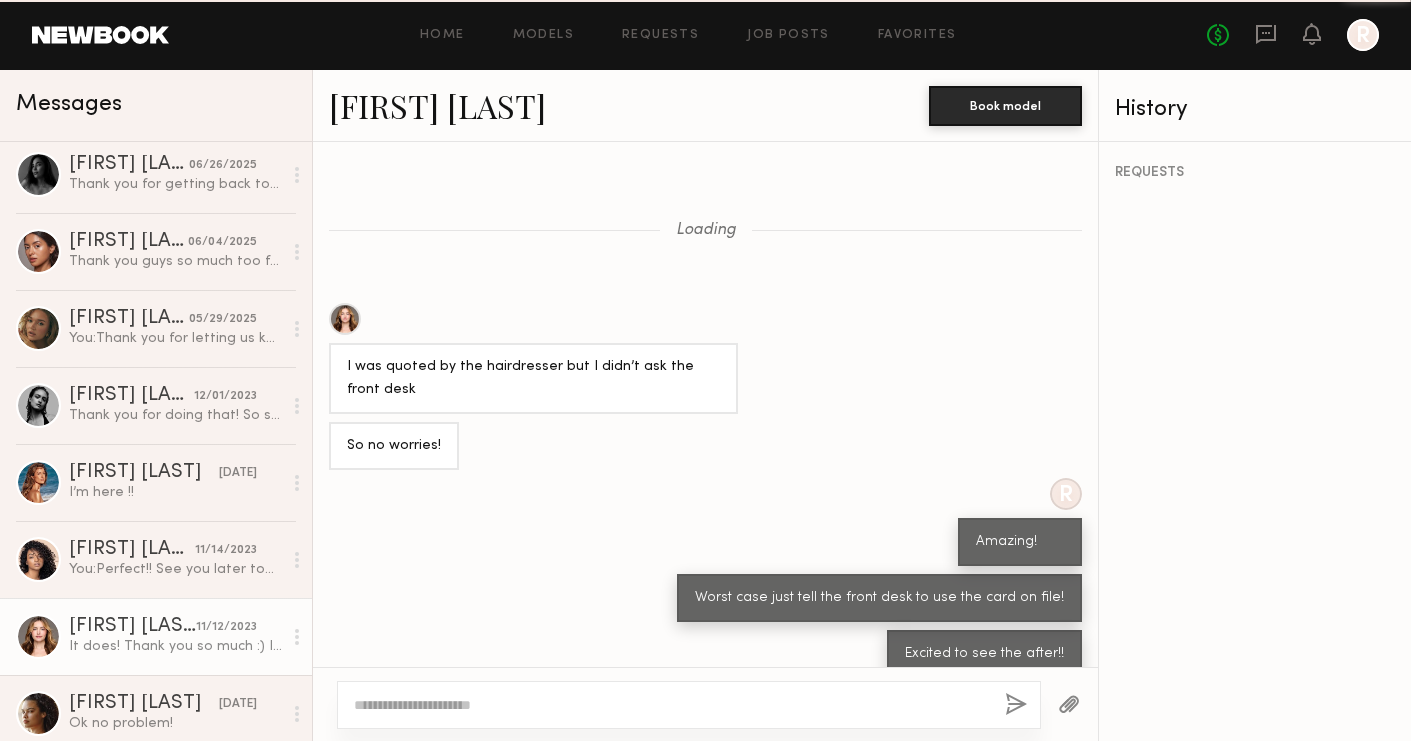 scroll, scrollTop: 1282, scrollLeft: 0, axis: vertical 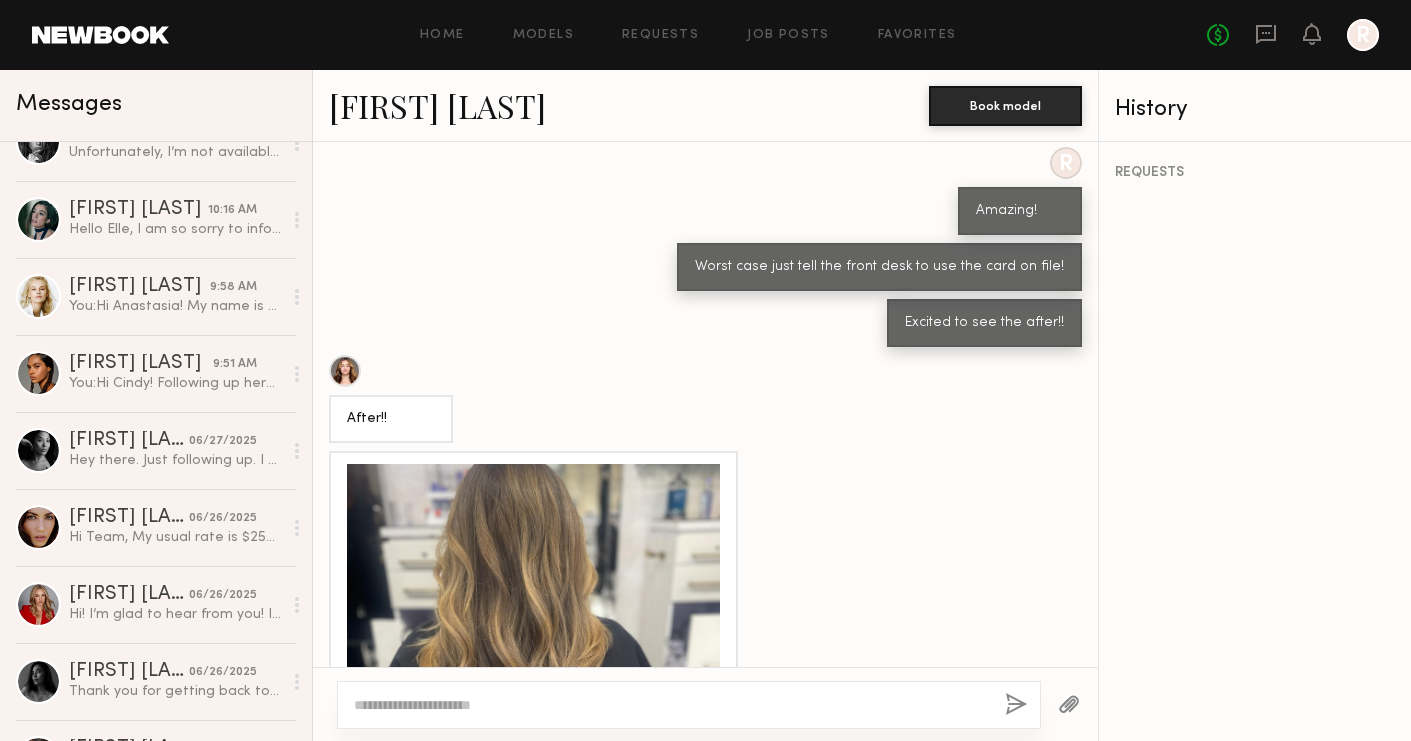 click on "After!!" 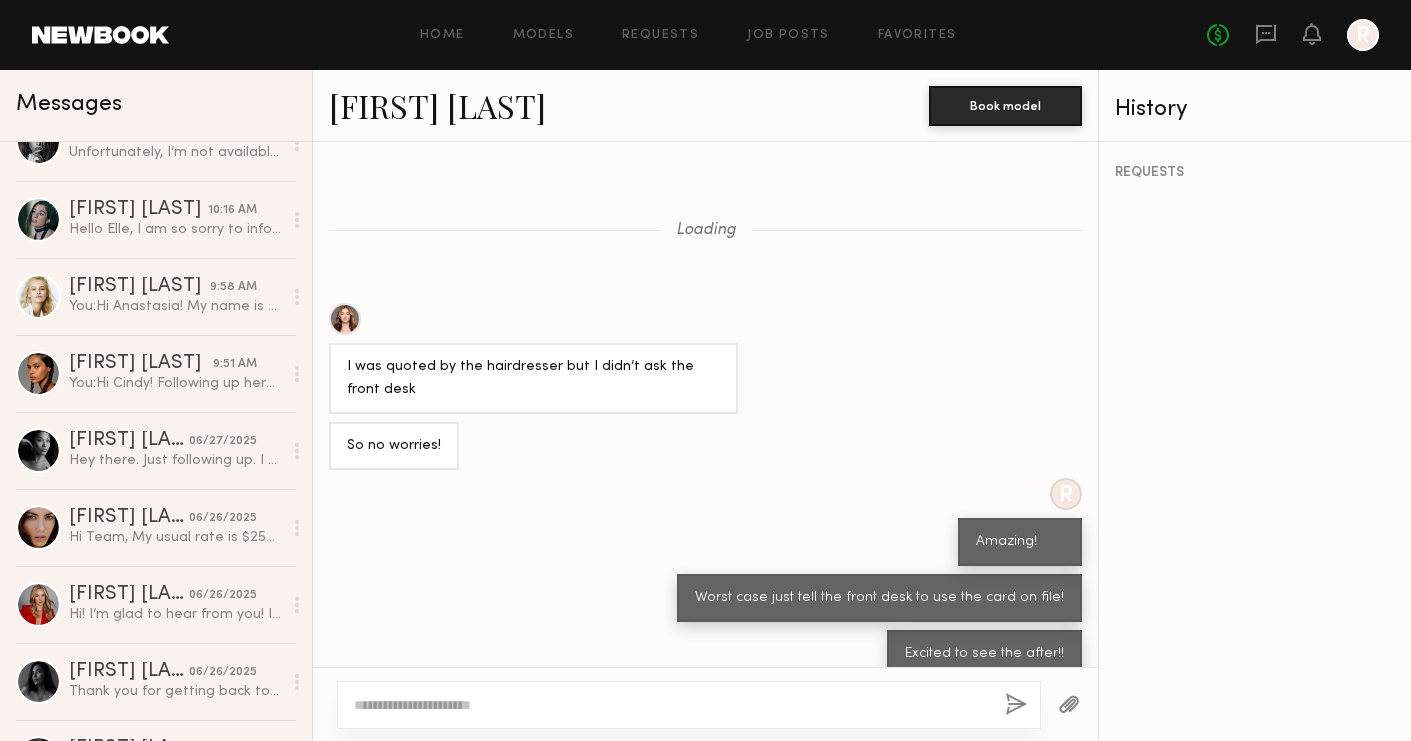 scroll, scrollTop: 0, scrollLeft: 0, axis: both 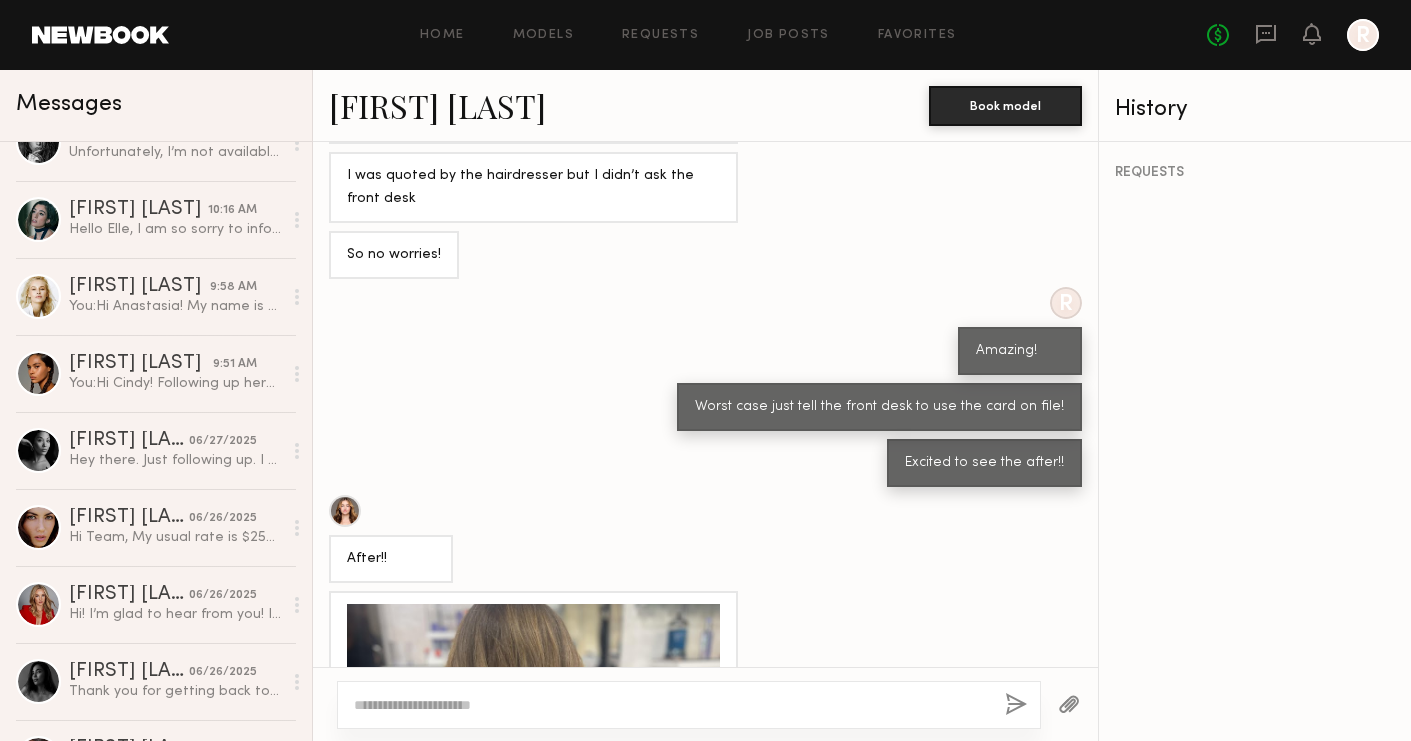 click on "After!!" 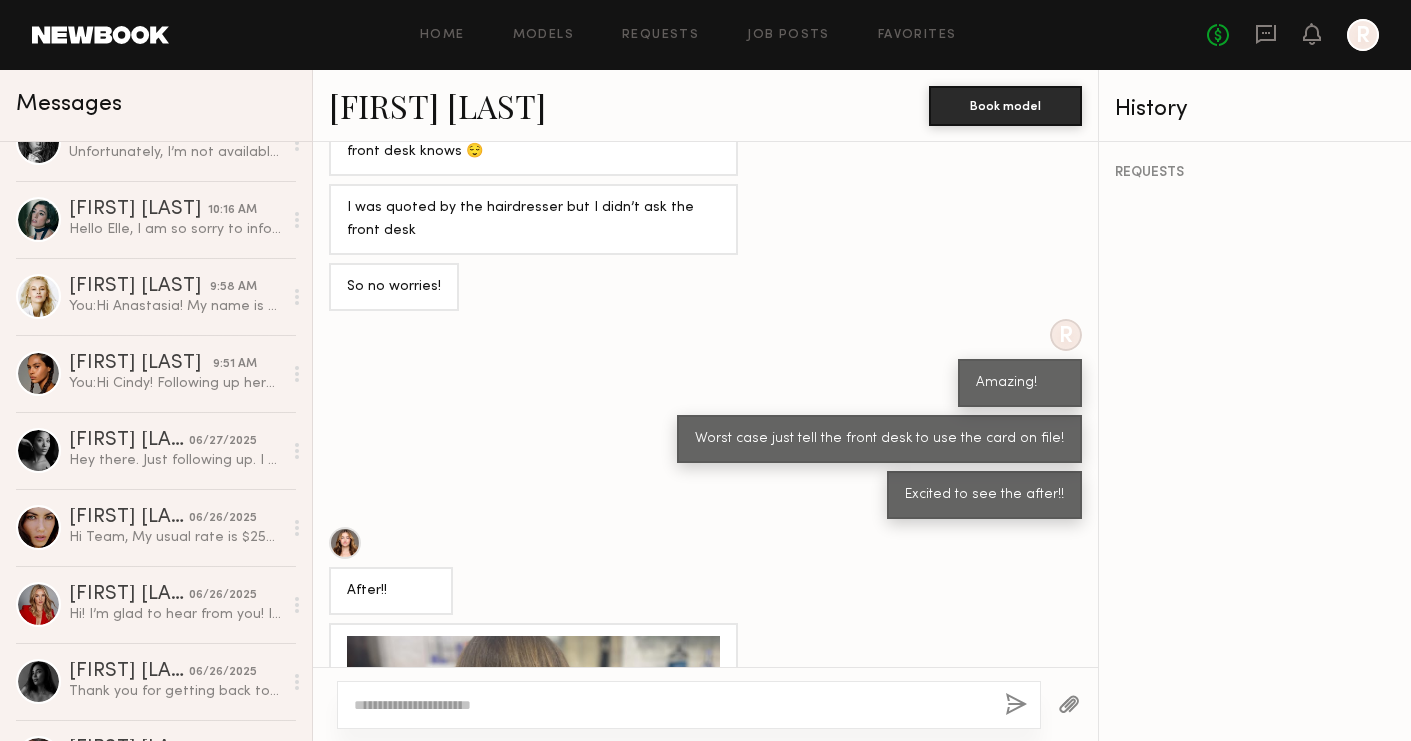scroll, scrollTop: 2091, scrollLeft: 0, axis: vertical 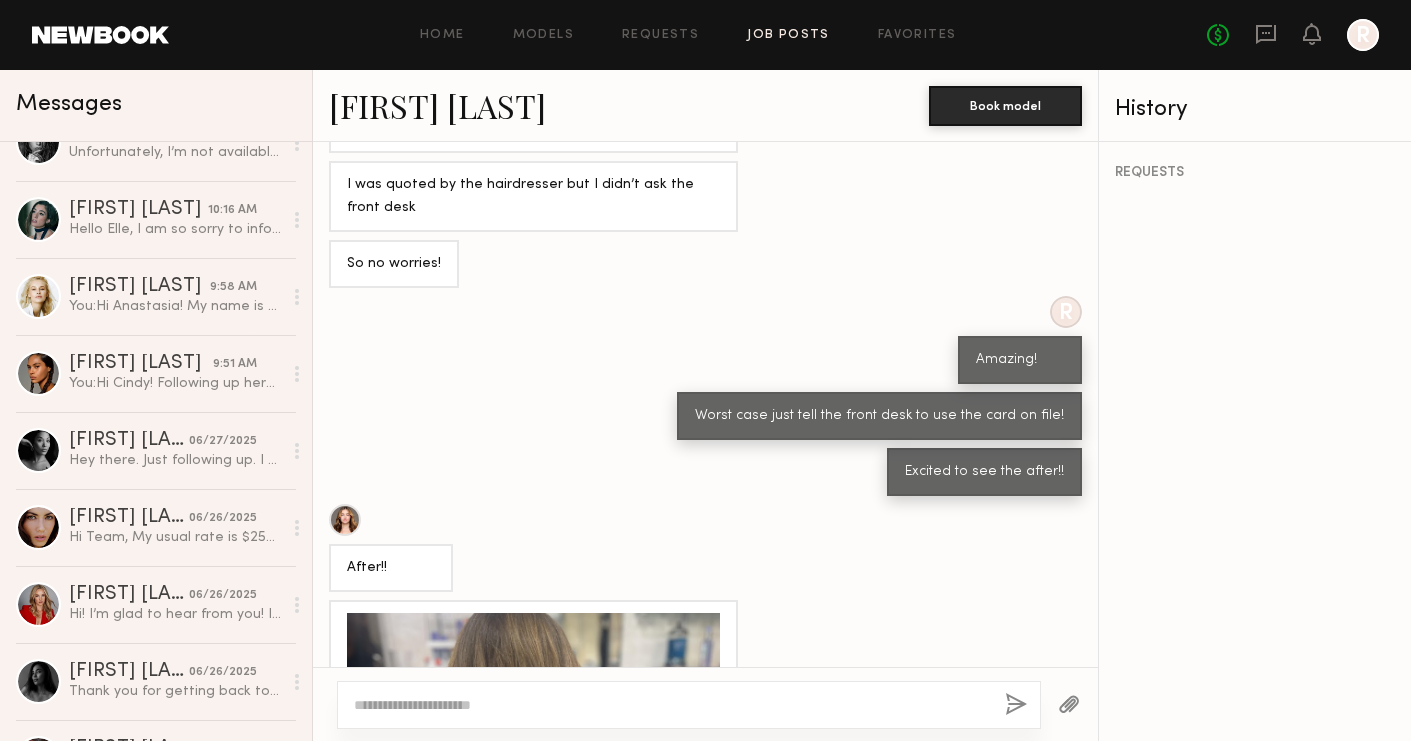click on "Job Posts" 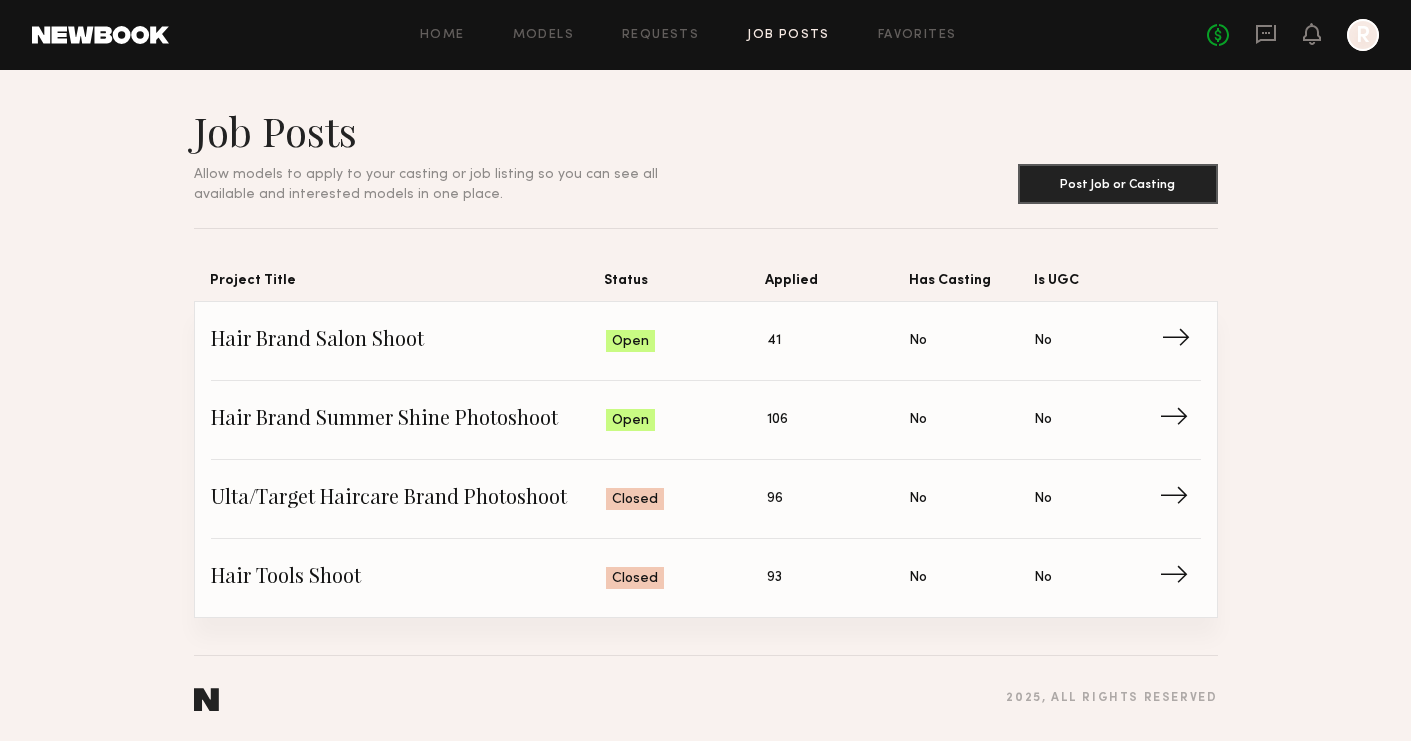 click on "Hair Brand Salon Shoot" 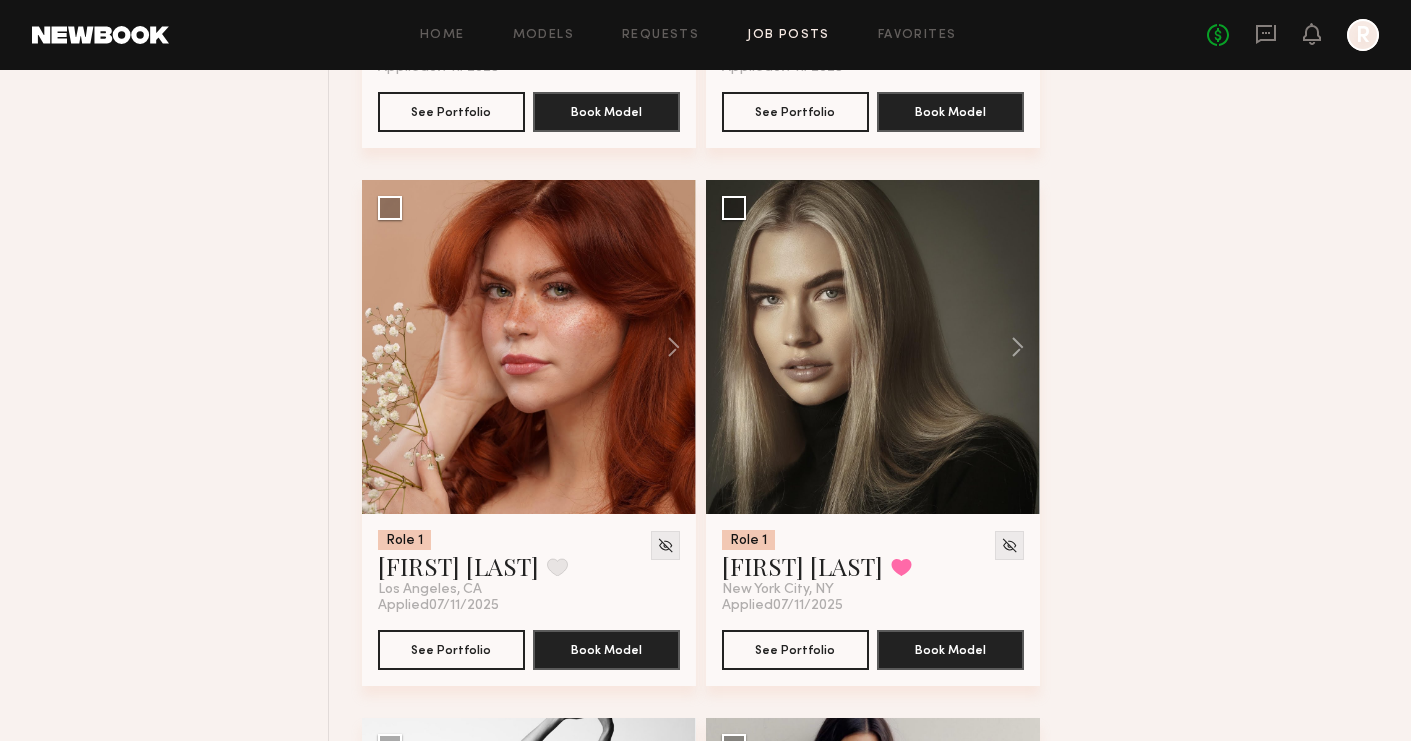 scroll, scrollTop: 1220, scrollLeft: 0, axis: vertical 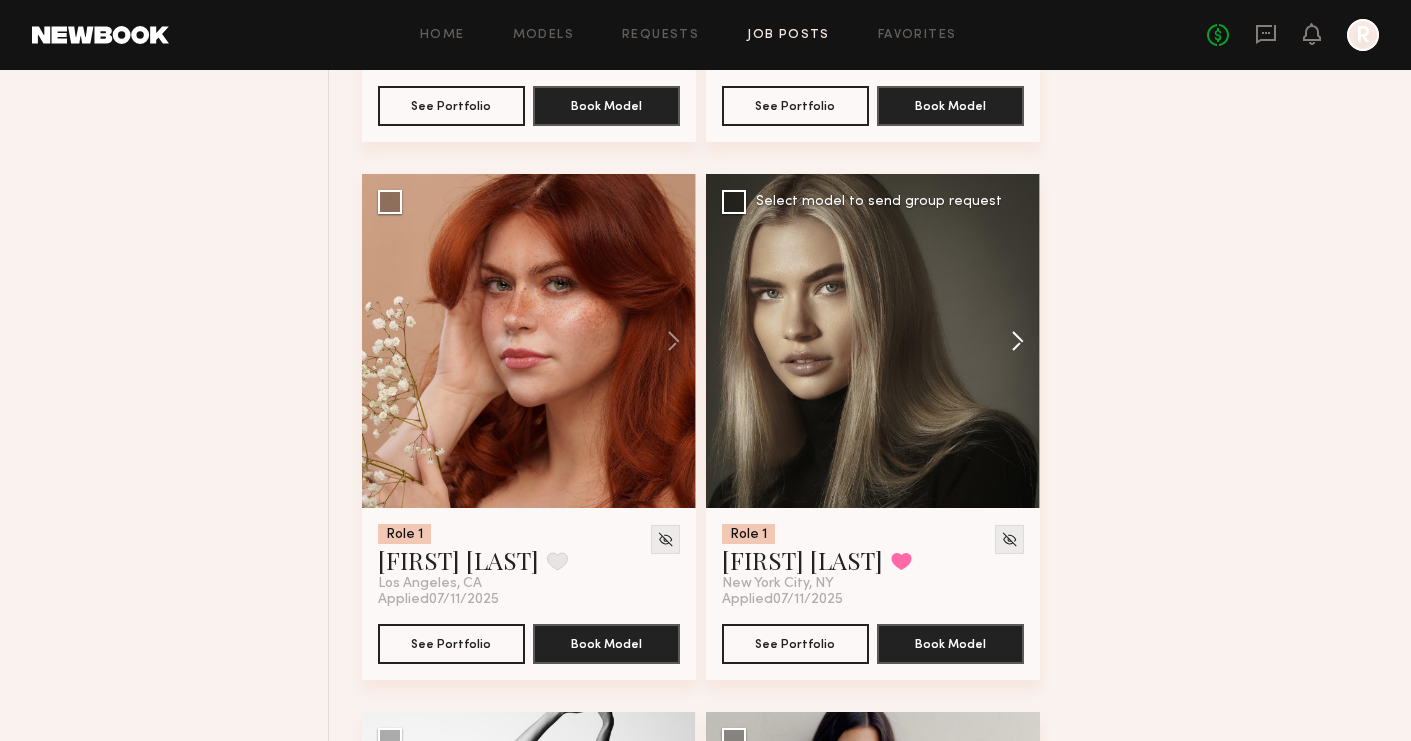 click 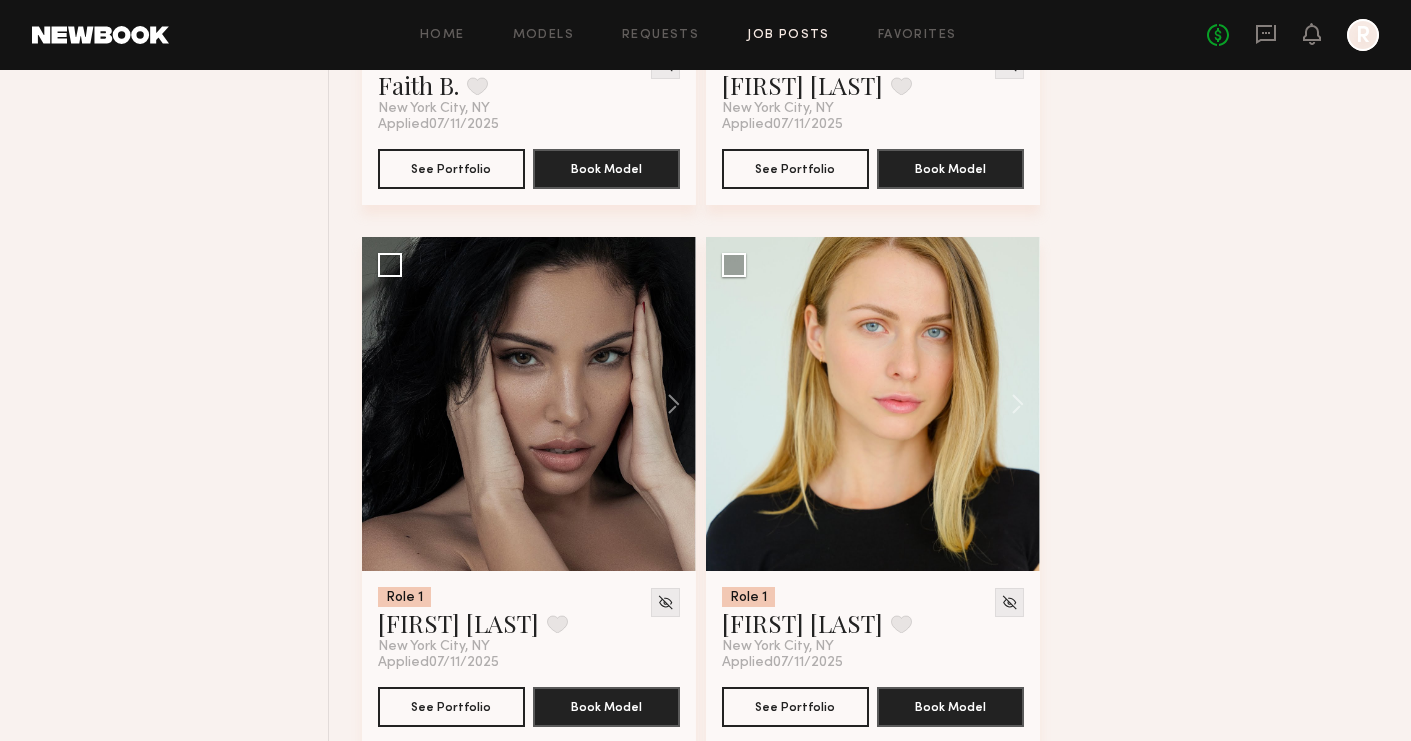 scroll, scrollTop: 2272, scrollLeft: 0, axis: vertical 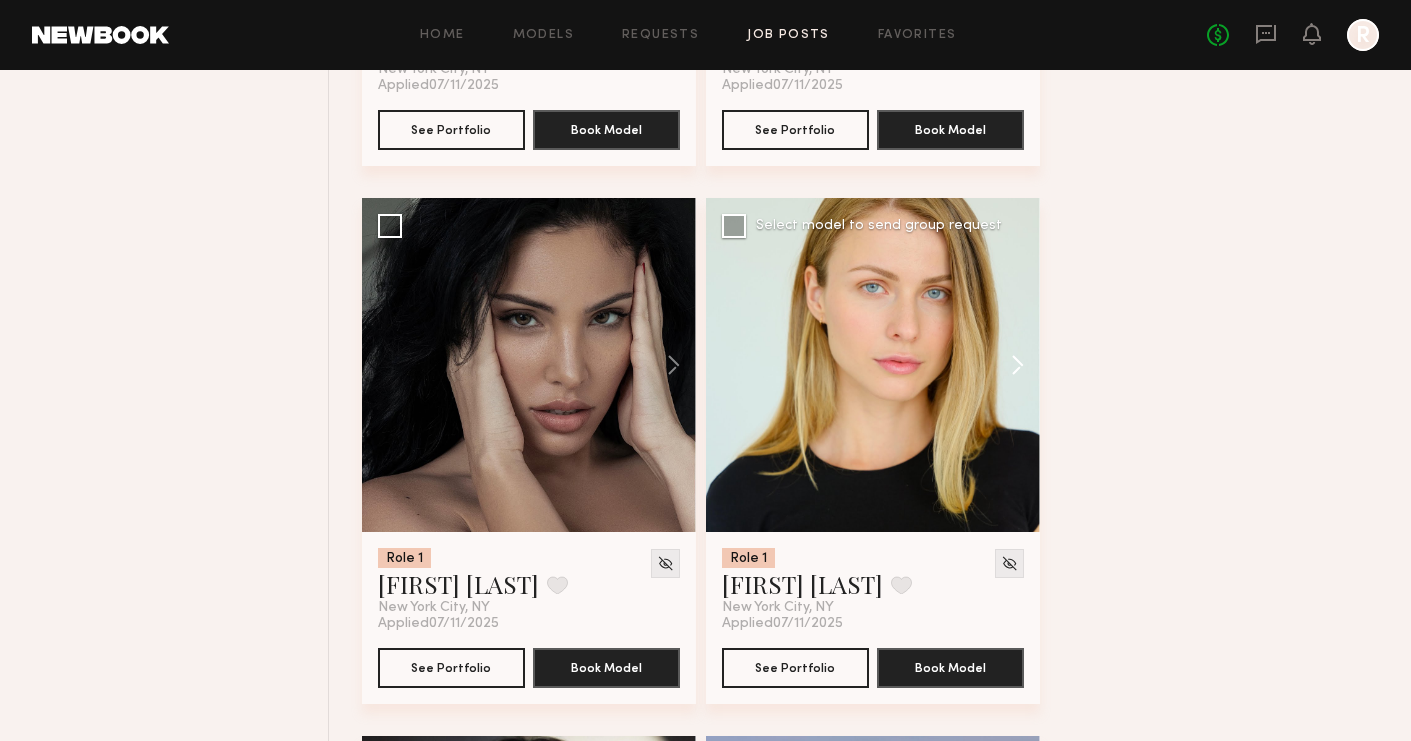 click 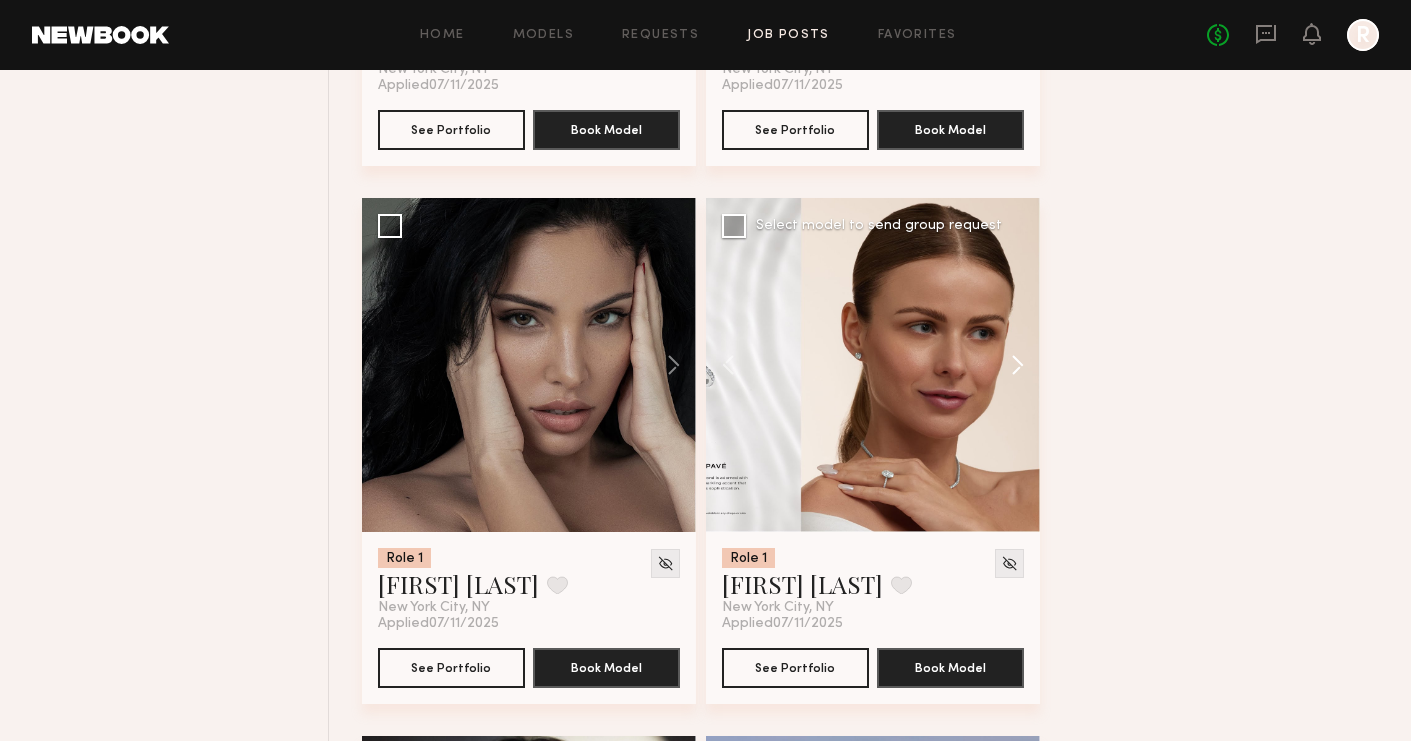 click 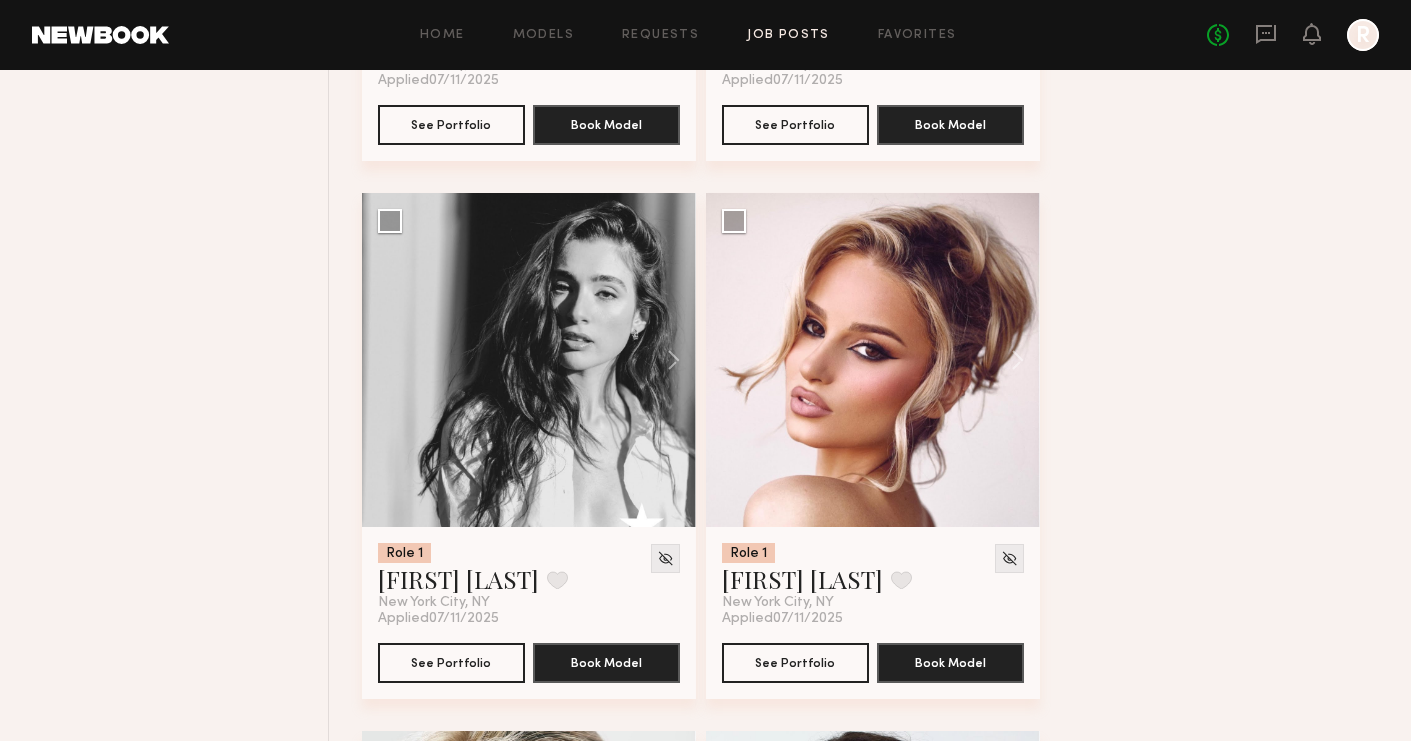 scroll, scrollTop: 3406, scrollLeft: 0, axis: vertical 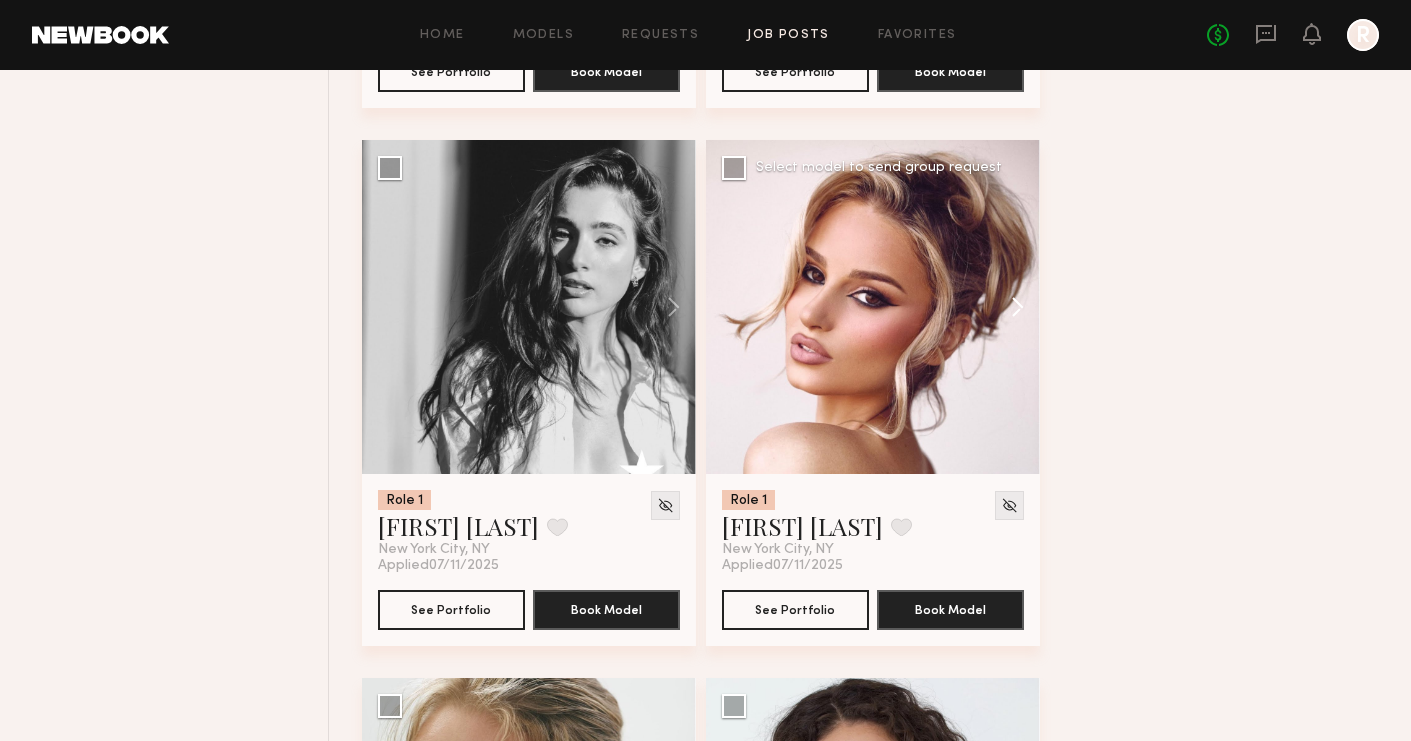 click 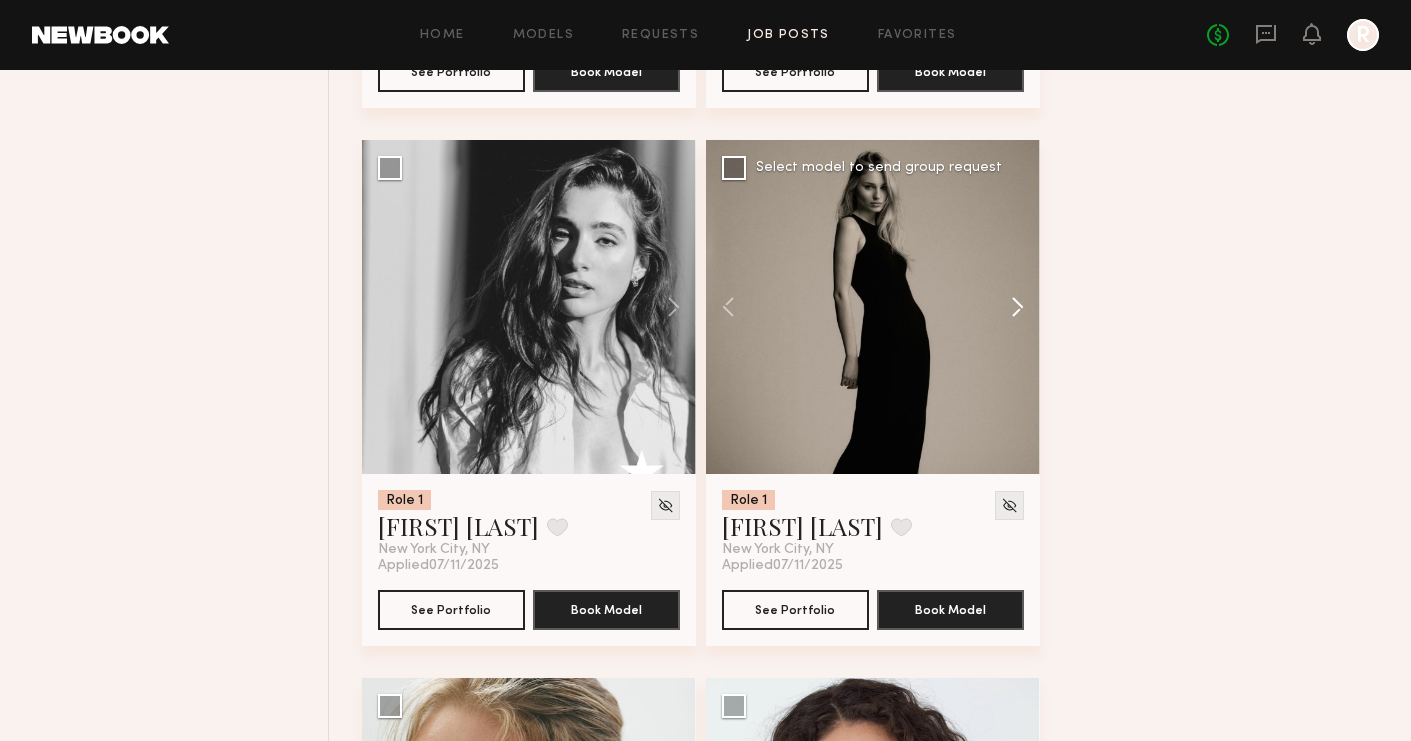 click 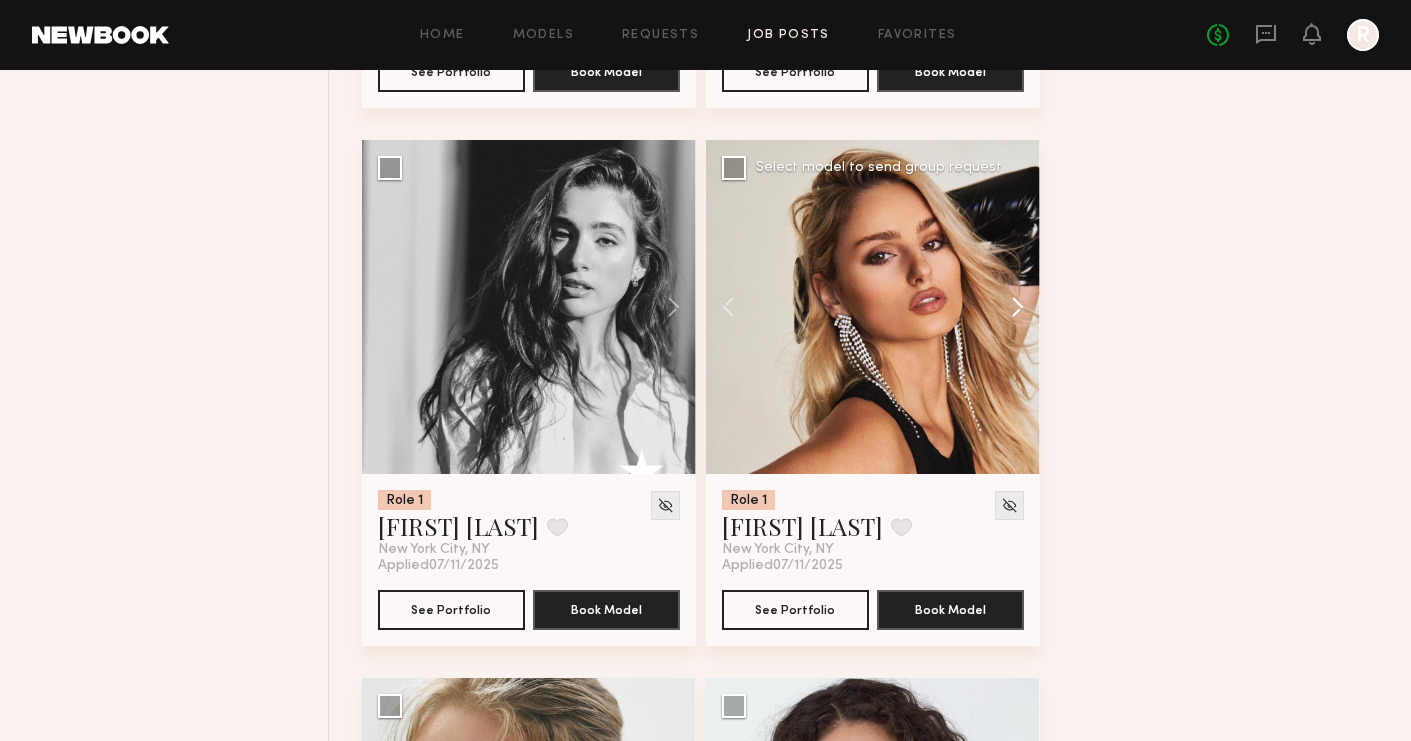 click 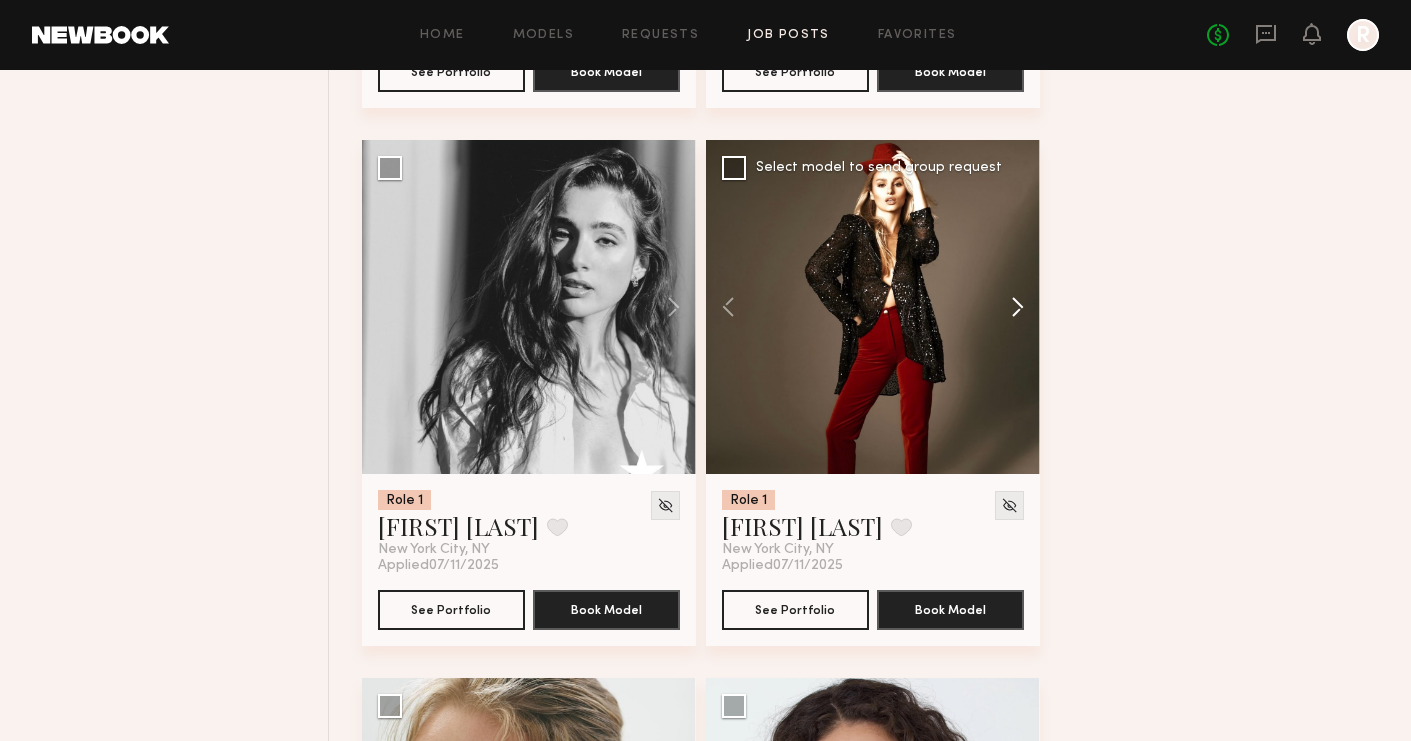 click 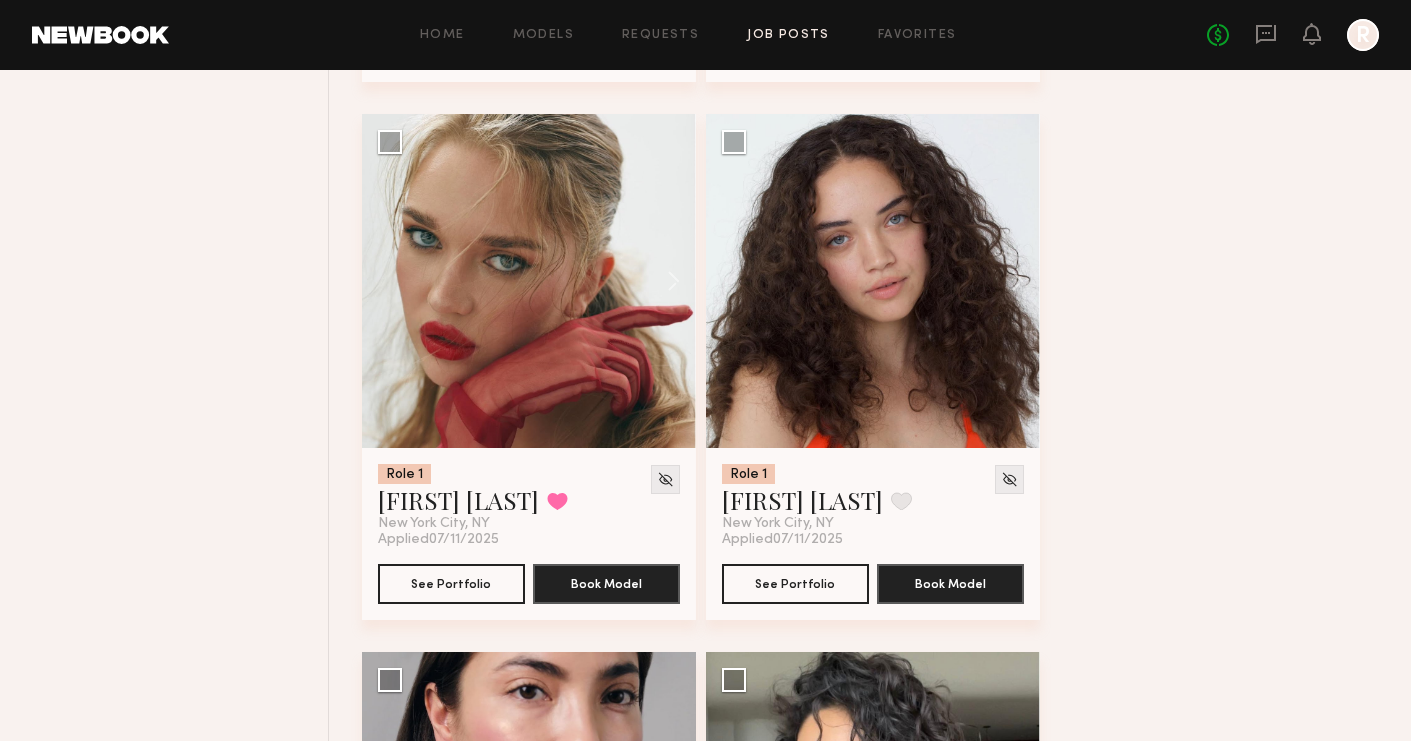 scroll, scrollTop: 3972, scrollLeft: 0, axis: vertical 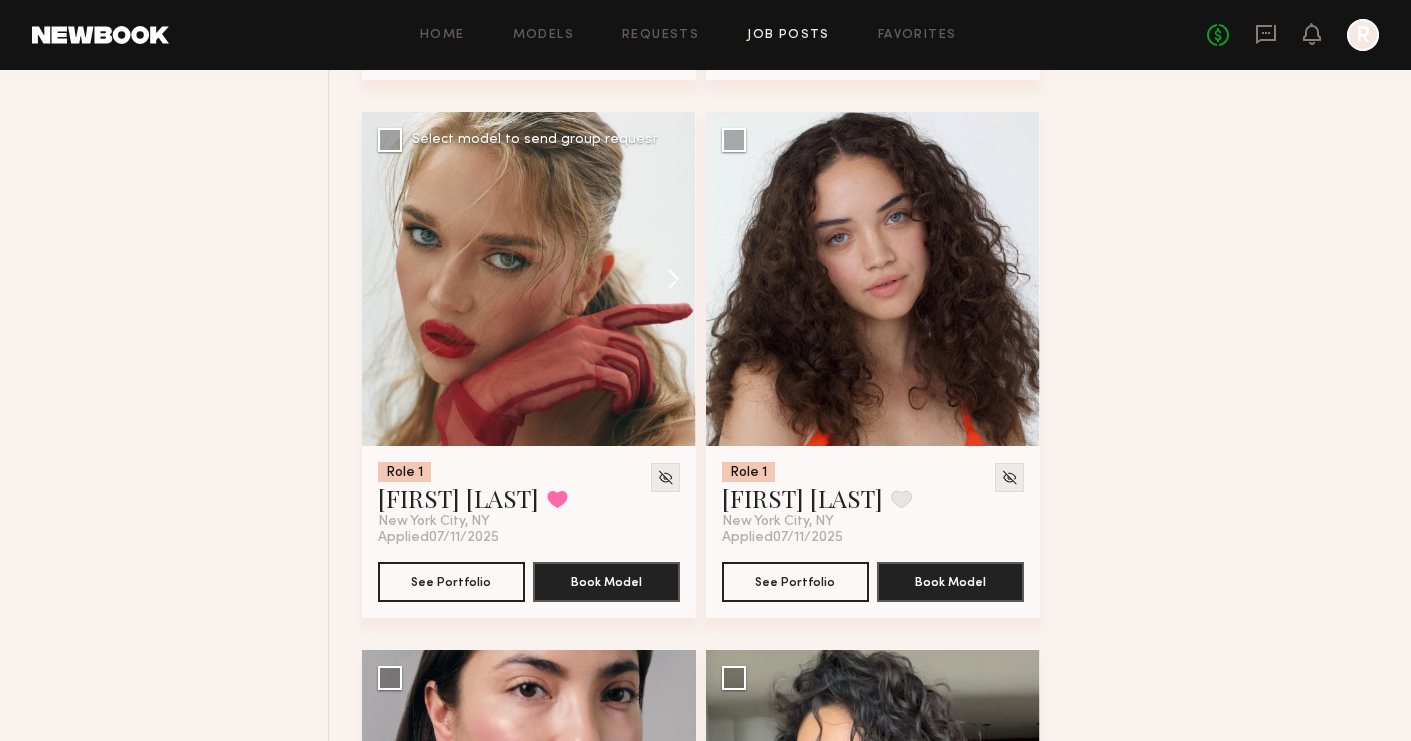 click 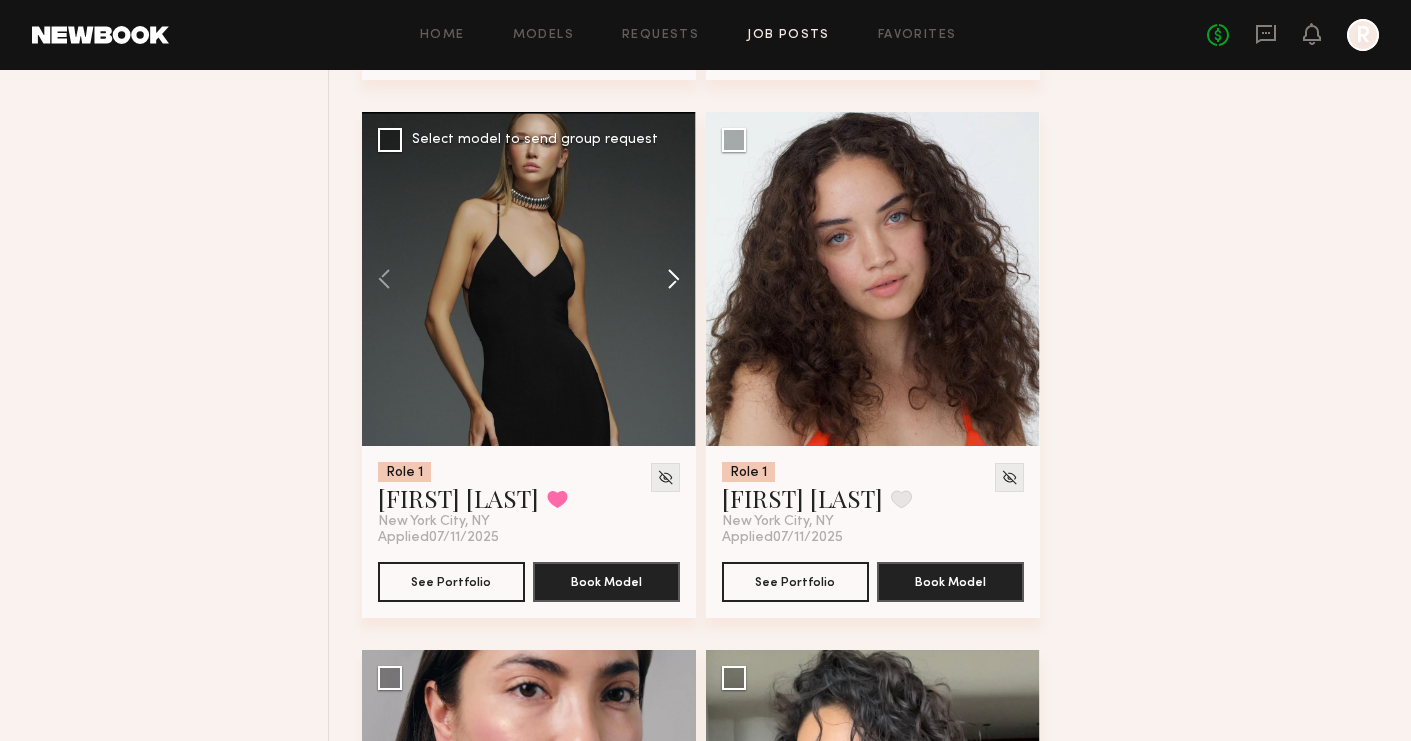 click 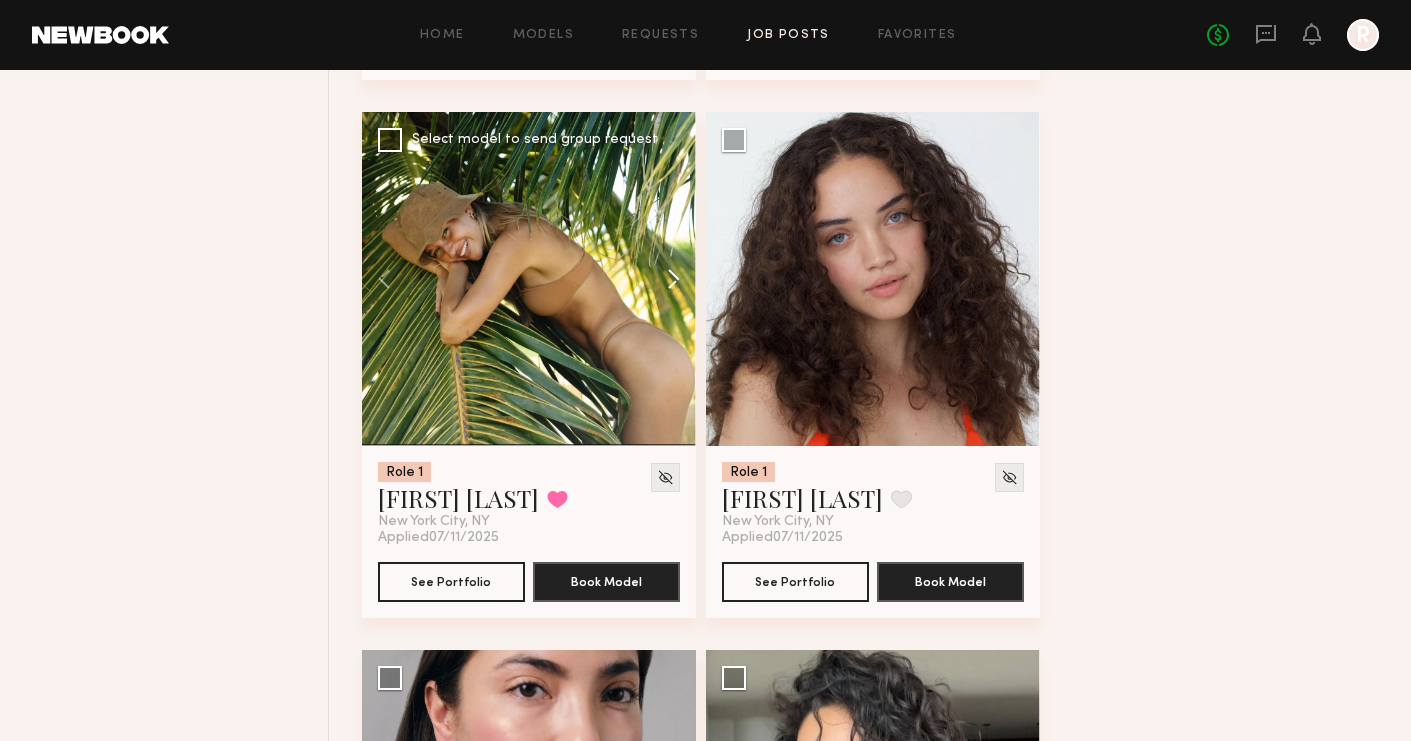 click 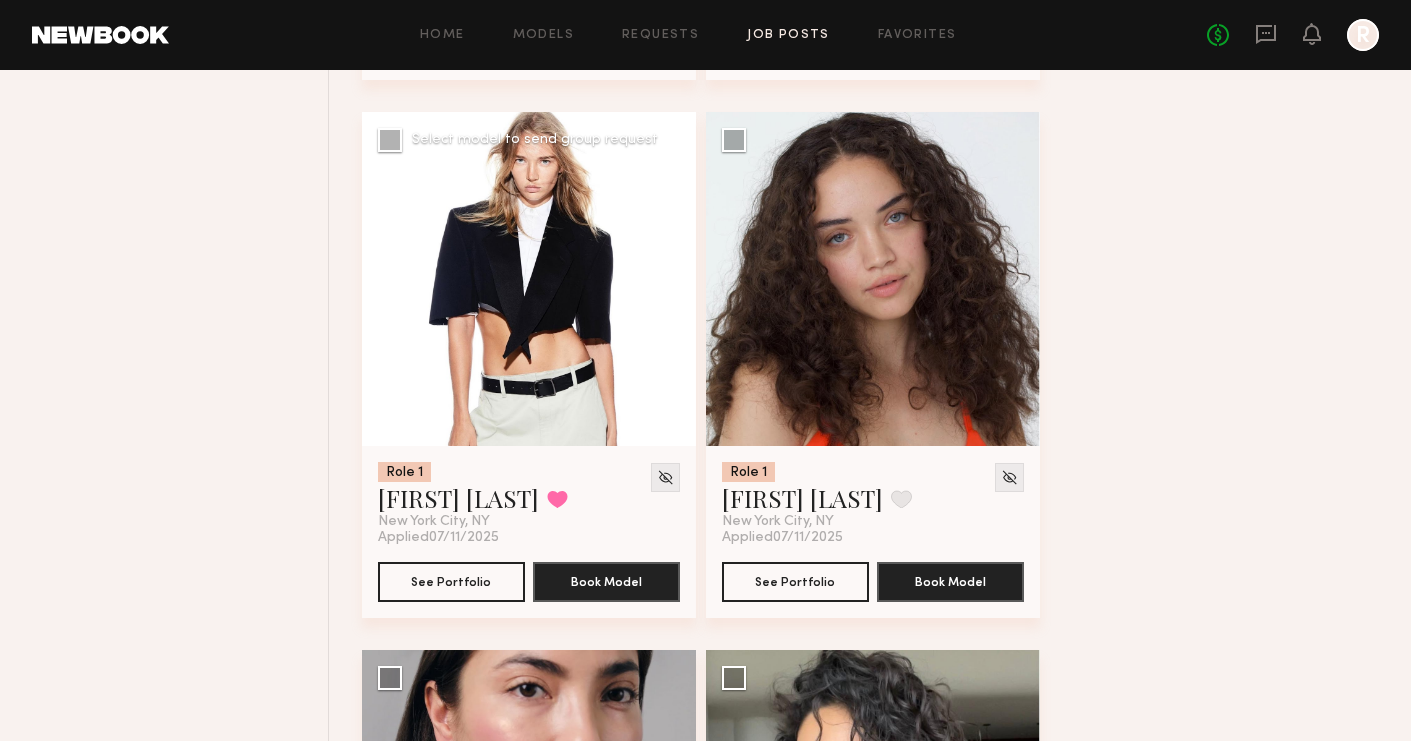 click 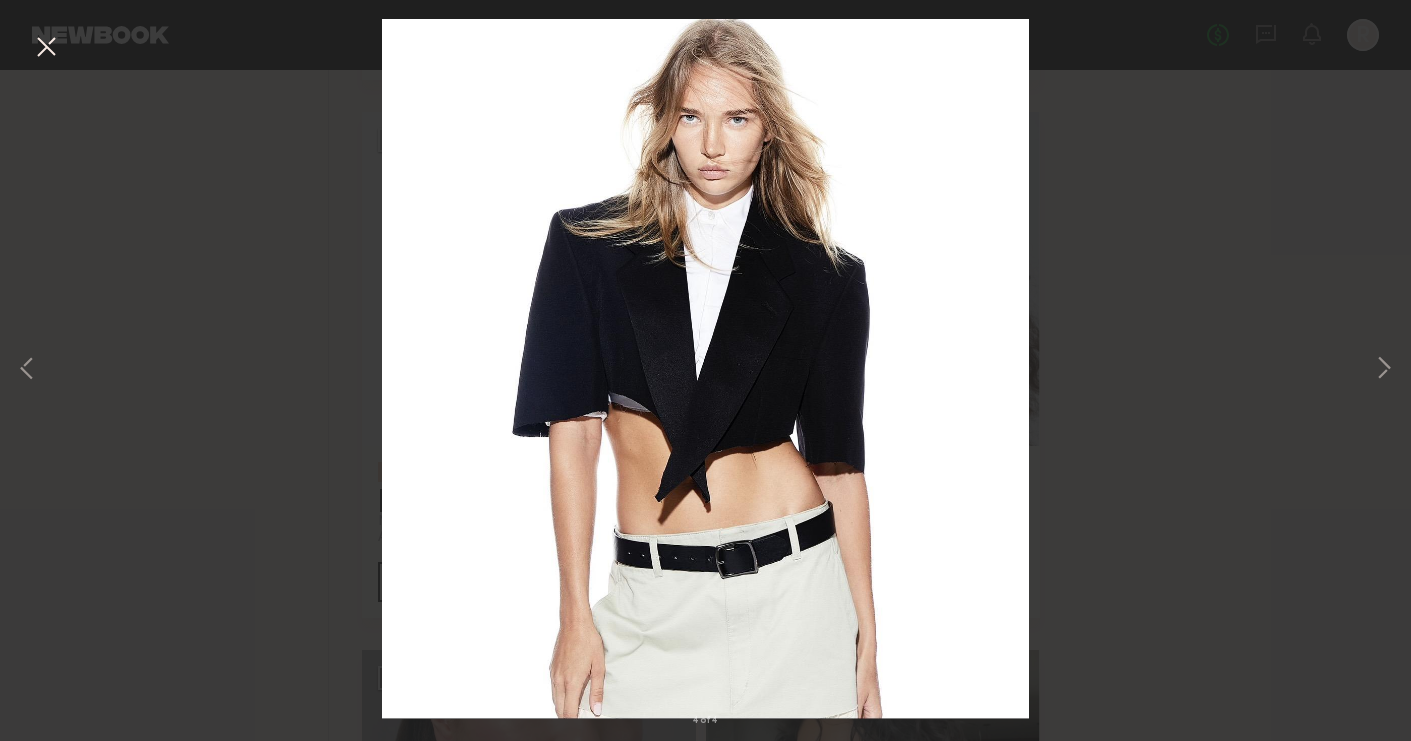 click on "4  of  4" at bounding box center [705, 370] 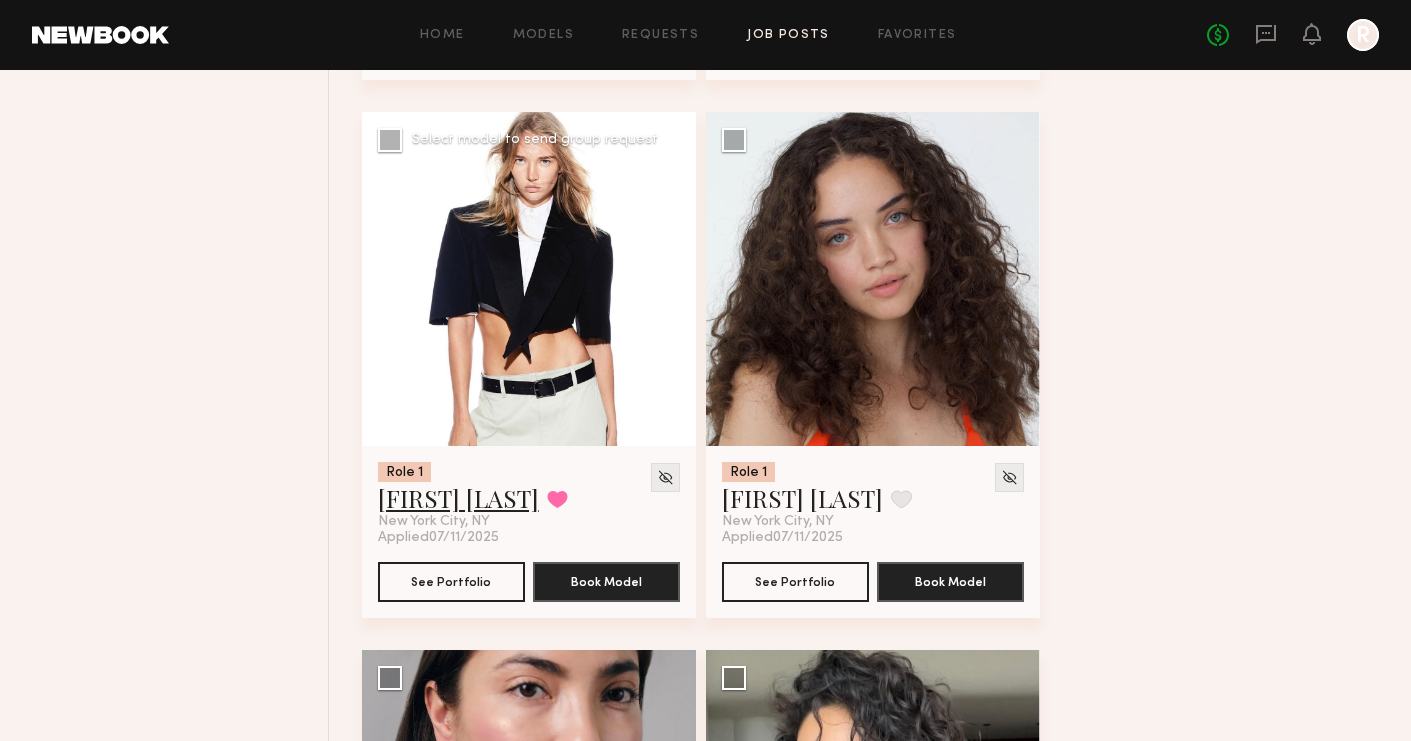 click on "Wiktoria G." 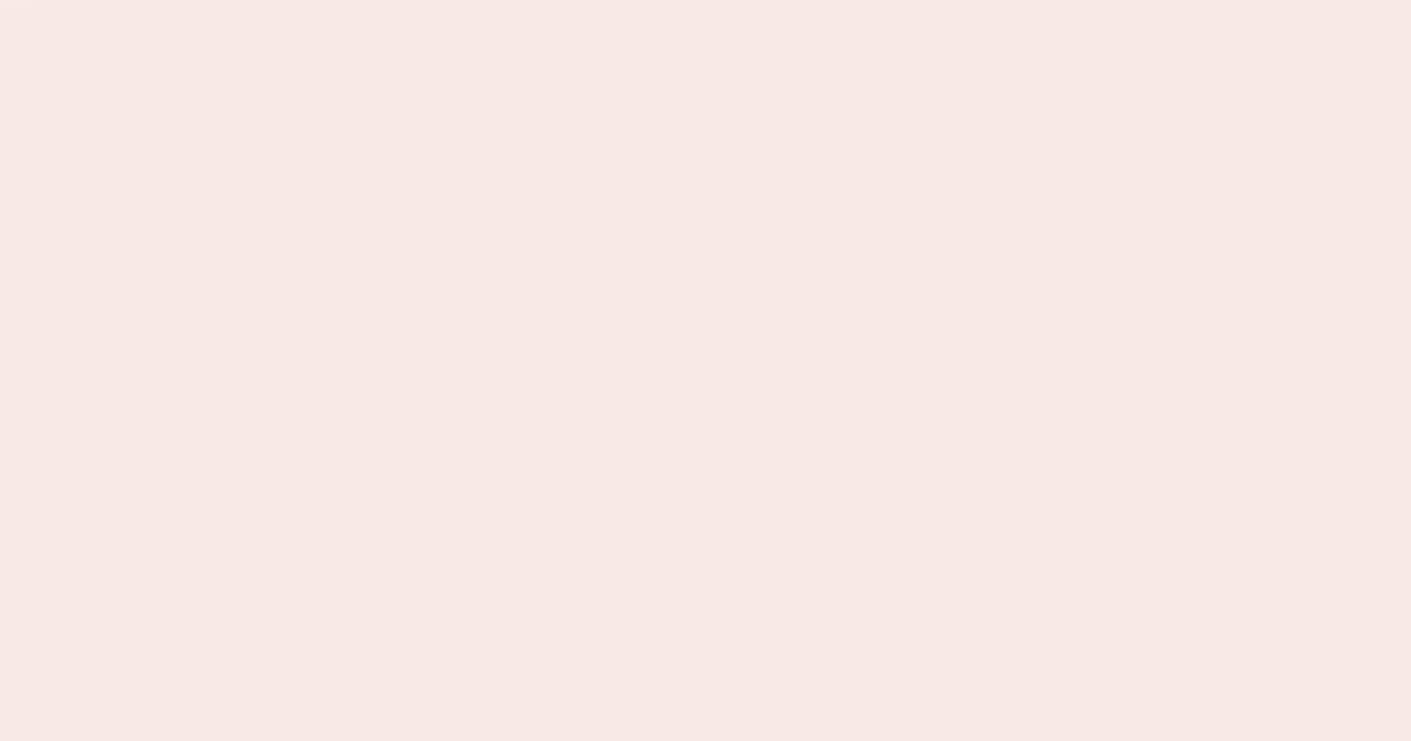scroll, scrollTop: 0, scrollLeft: 0, axis: both 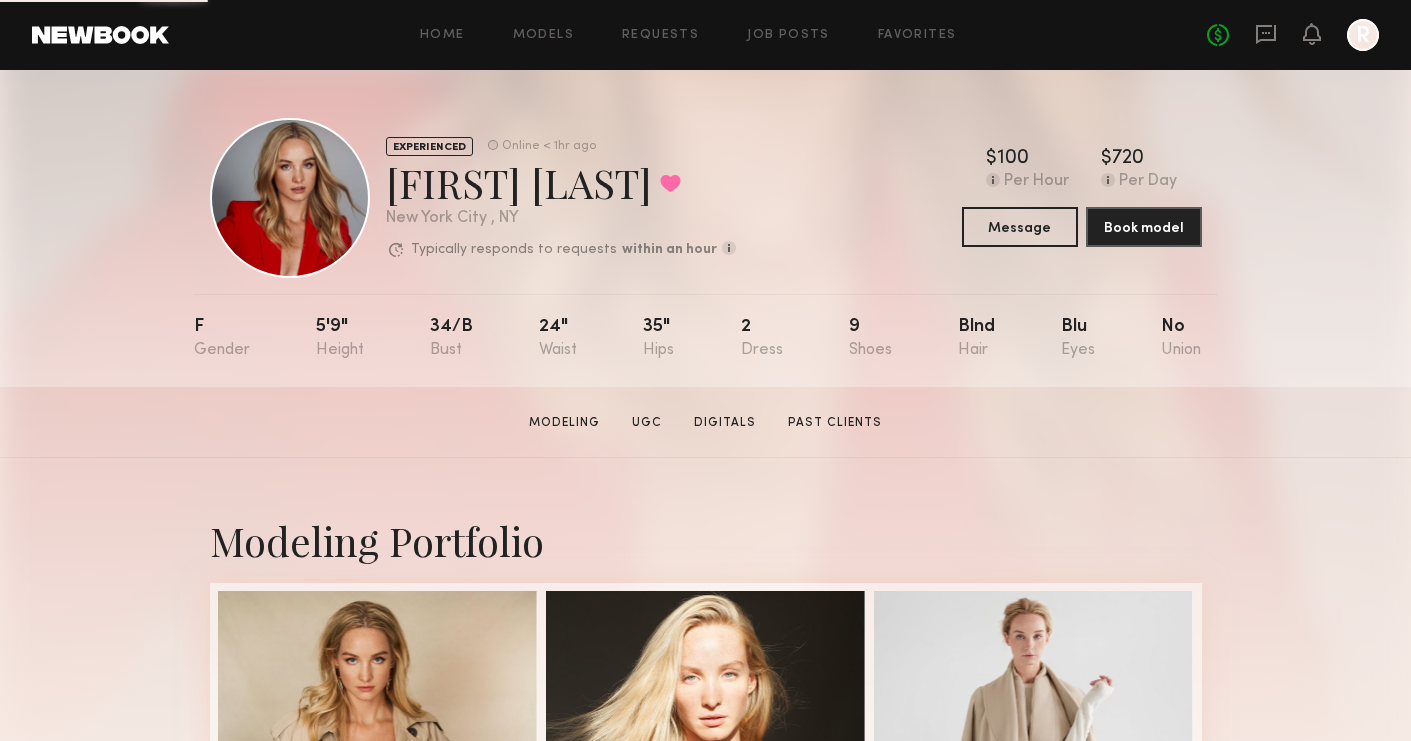 click on "[FIRST] [LAST] Modeling UGC Digitals Past Clients Message Book Model" 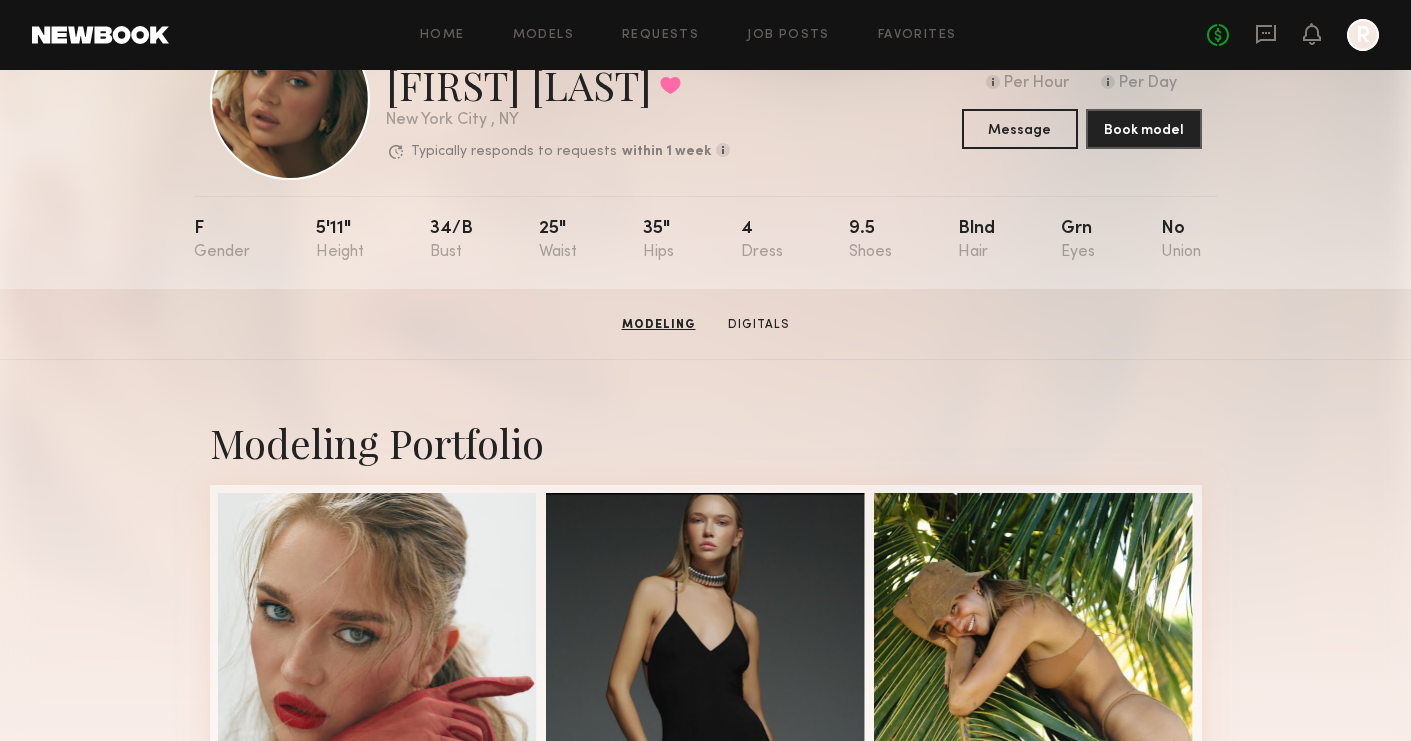 scroll, scrollTop: 0, scrollLeft: 0, axis: both 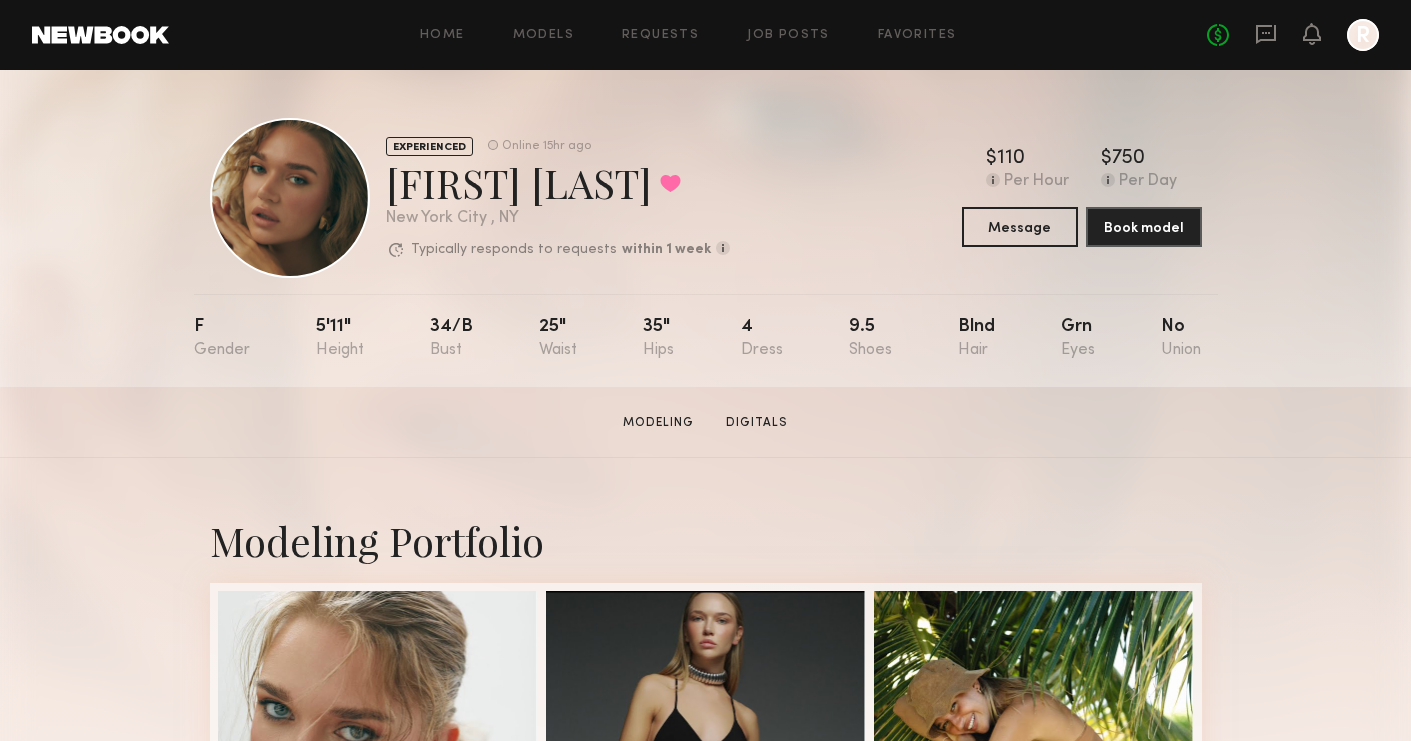 click on "Modeling Portfolio" at bounding box center [706, 880] 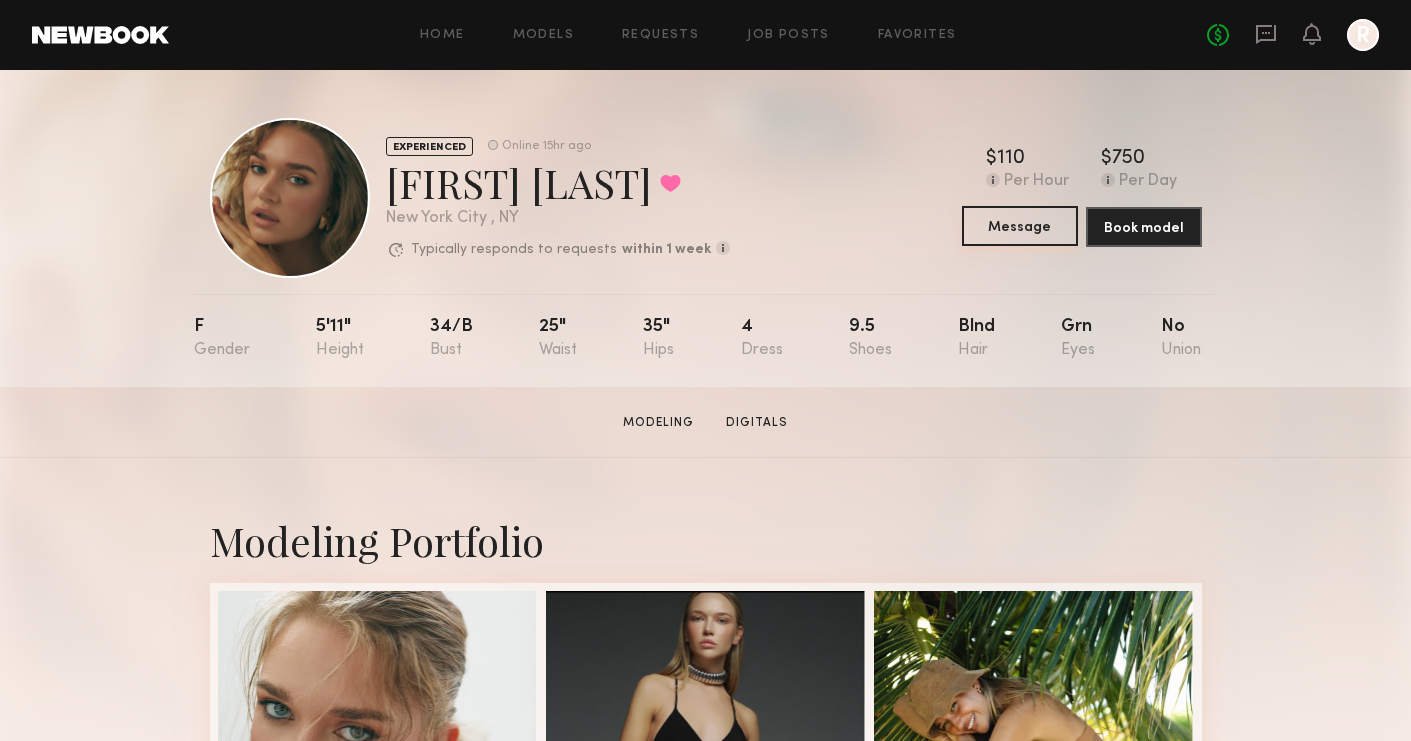 click on "Message" 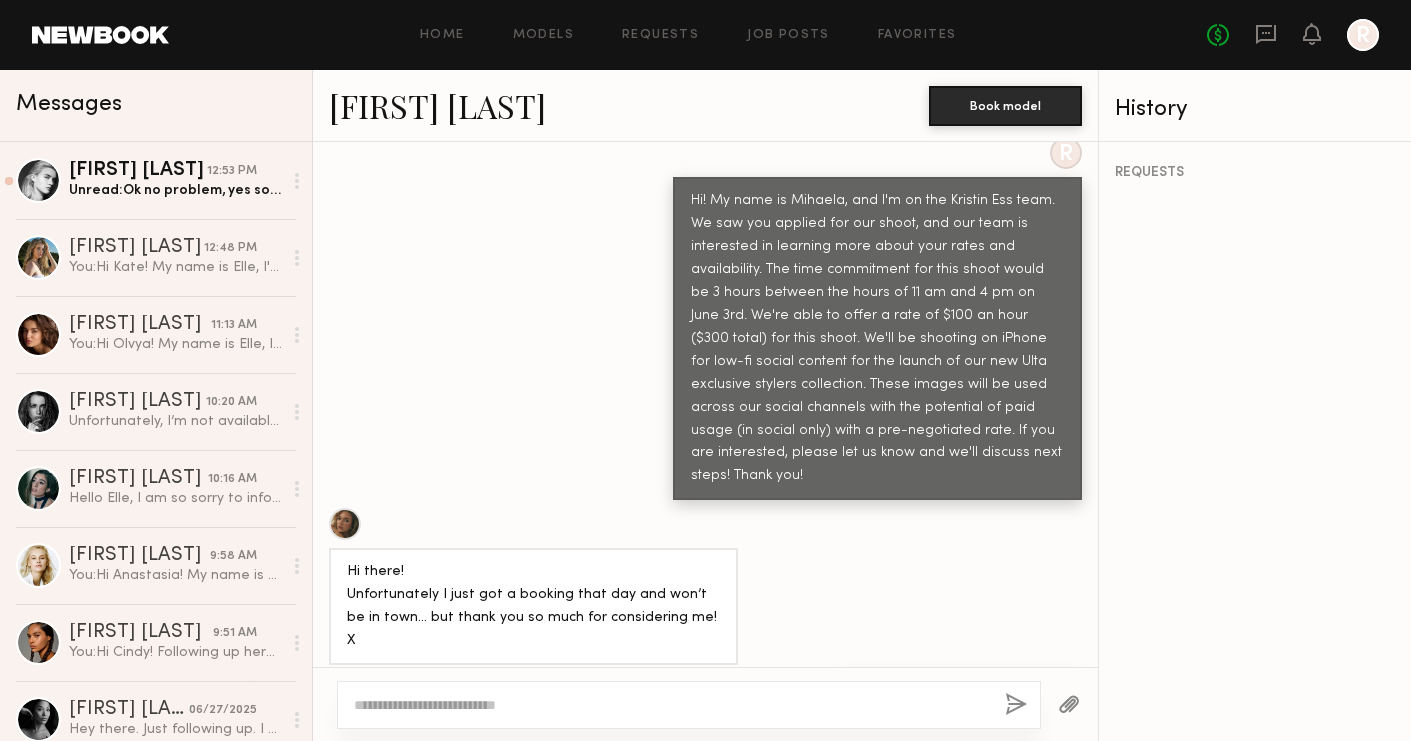 scroll, scrollTop: 997, scrollLeft: 0, axis: vertical 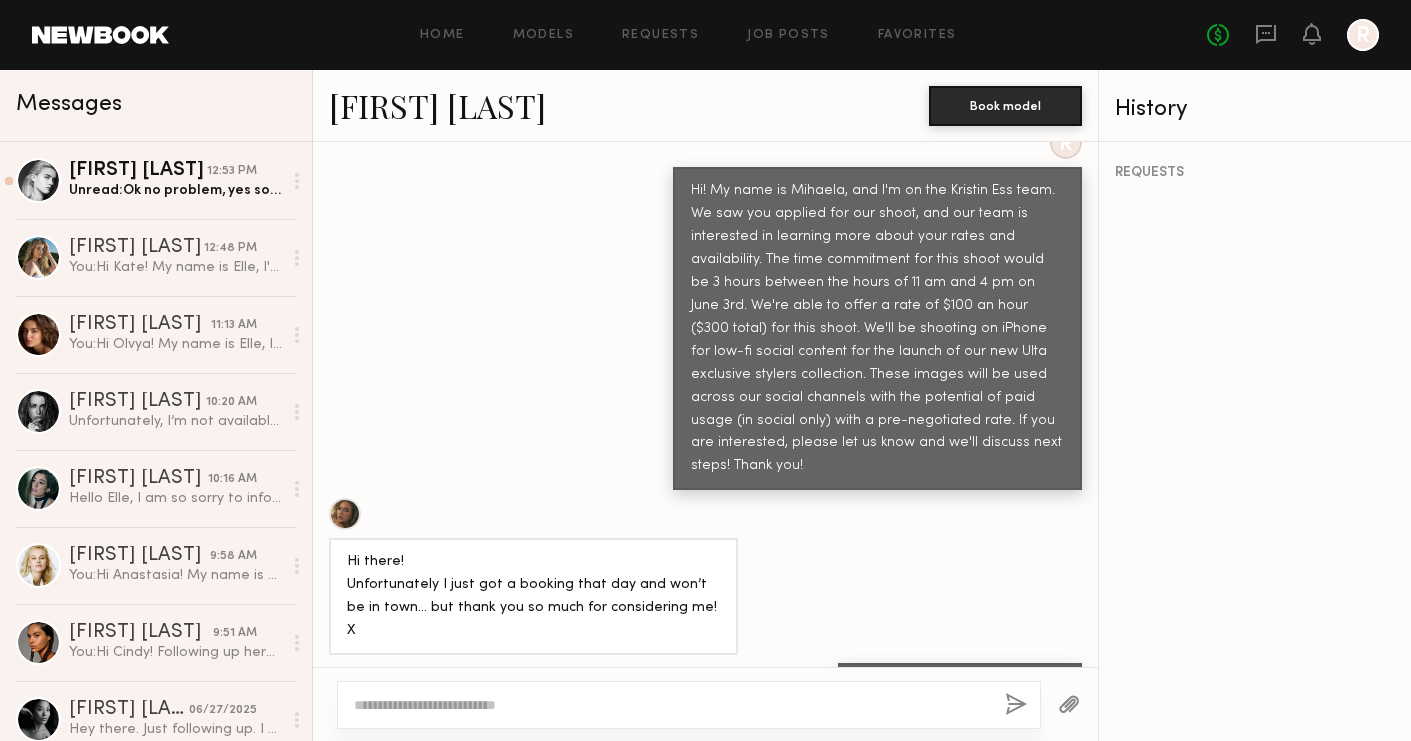 click on "Thank you for letting us know!! :)" 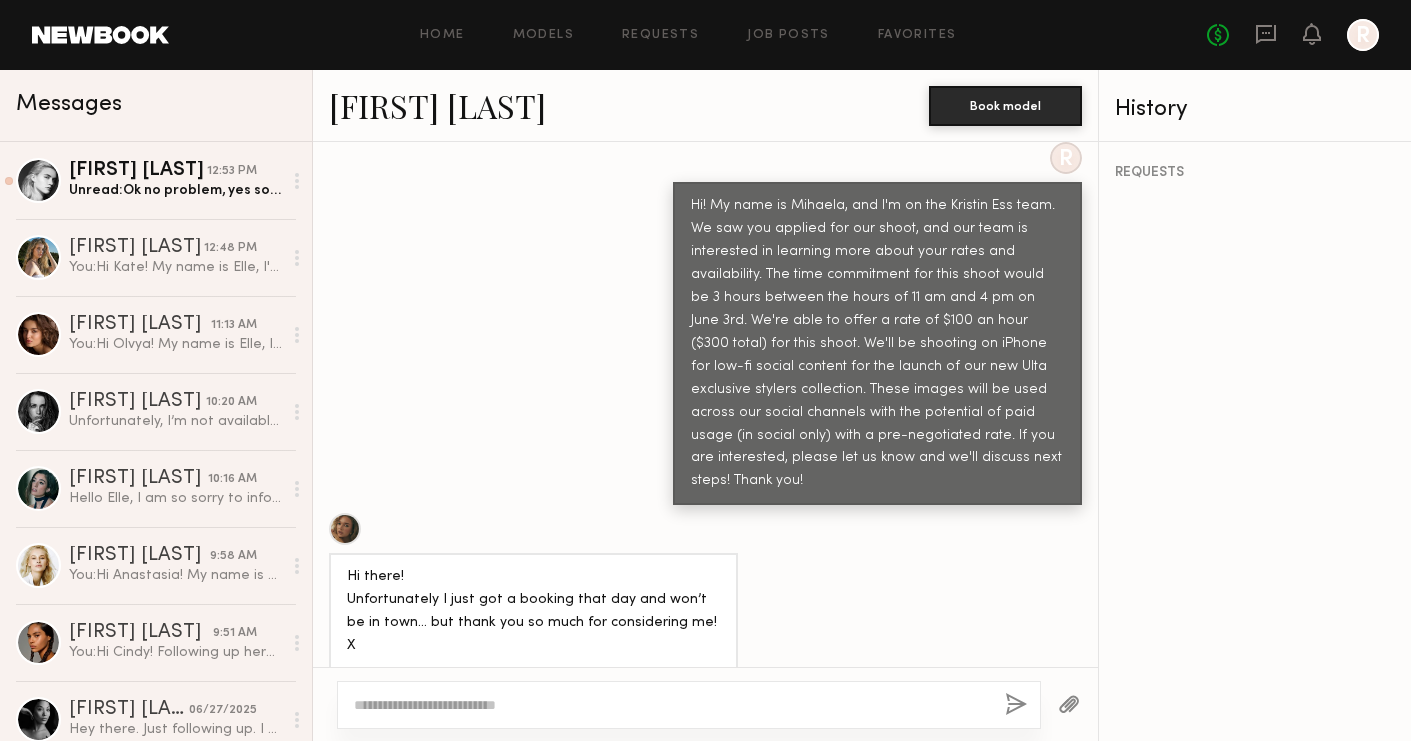 scroll, scrollTop: 977, scrollLeft: 0, axis: vertical 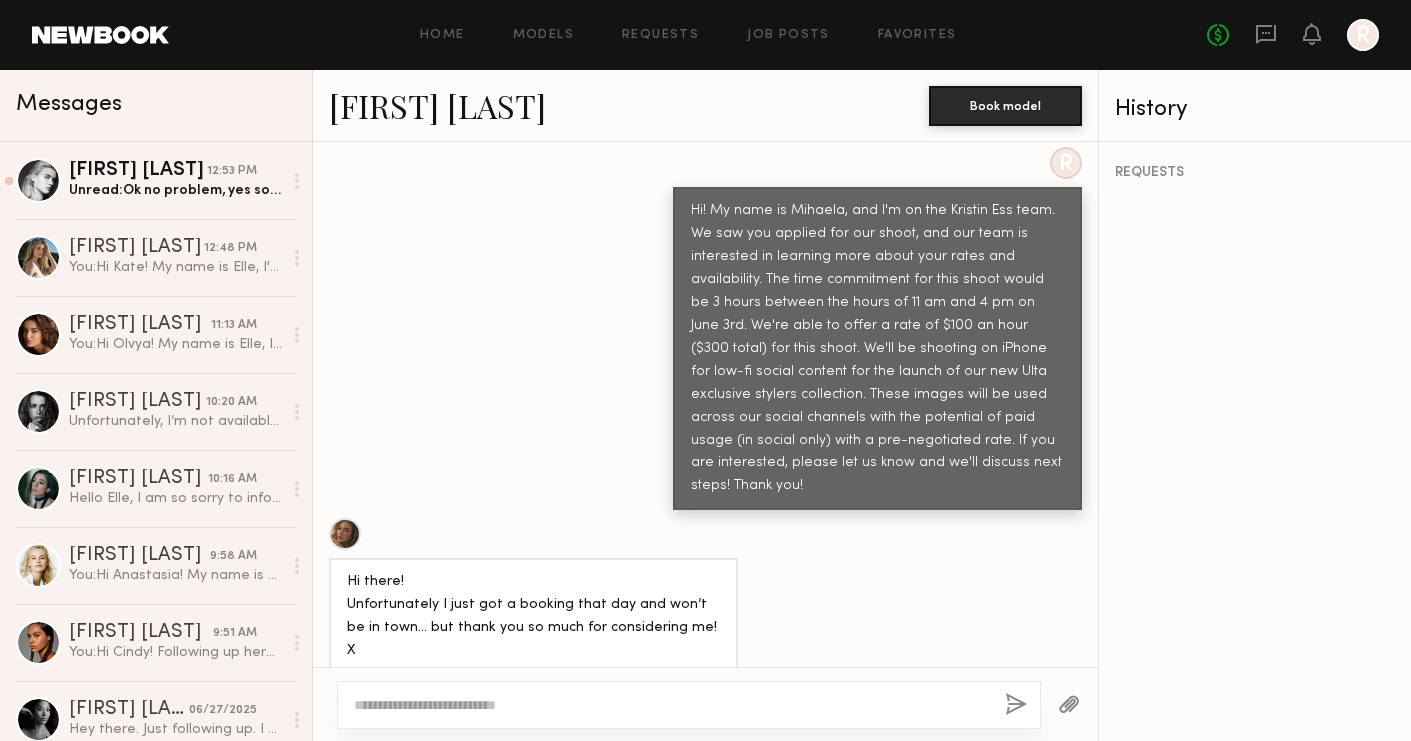 click on "R Hi! My name is Mihaela, and I'm on the Kristin Ess team. We saw you applied for our shoot, and our team is interested in learning more about your rates and availability. The time commitment for this shoot would be 3 hours between the hours of 11 am and 4 pm on June 3rd. We're able to offer a rate of $100 an hour ($300 total) for this shoot. We'll be shooting on iPhone for low-fi social content for the launch of our new Ulta exclusive stylers collection. These images will be used across our social channels with the potential of paid usage (in social only) with a pre-negotiated rate. If you are interested, please let us know and we'll discuss next steps! Thank you!" 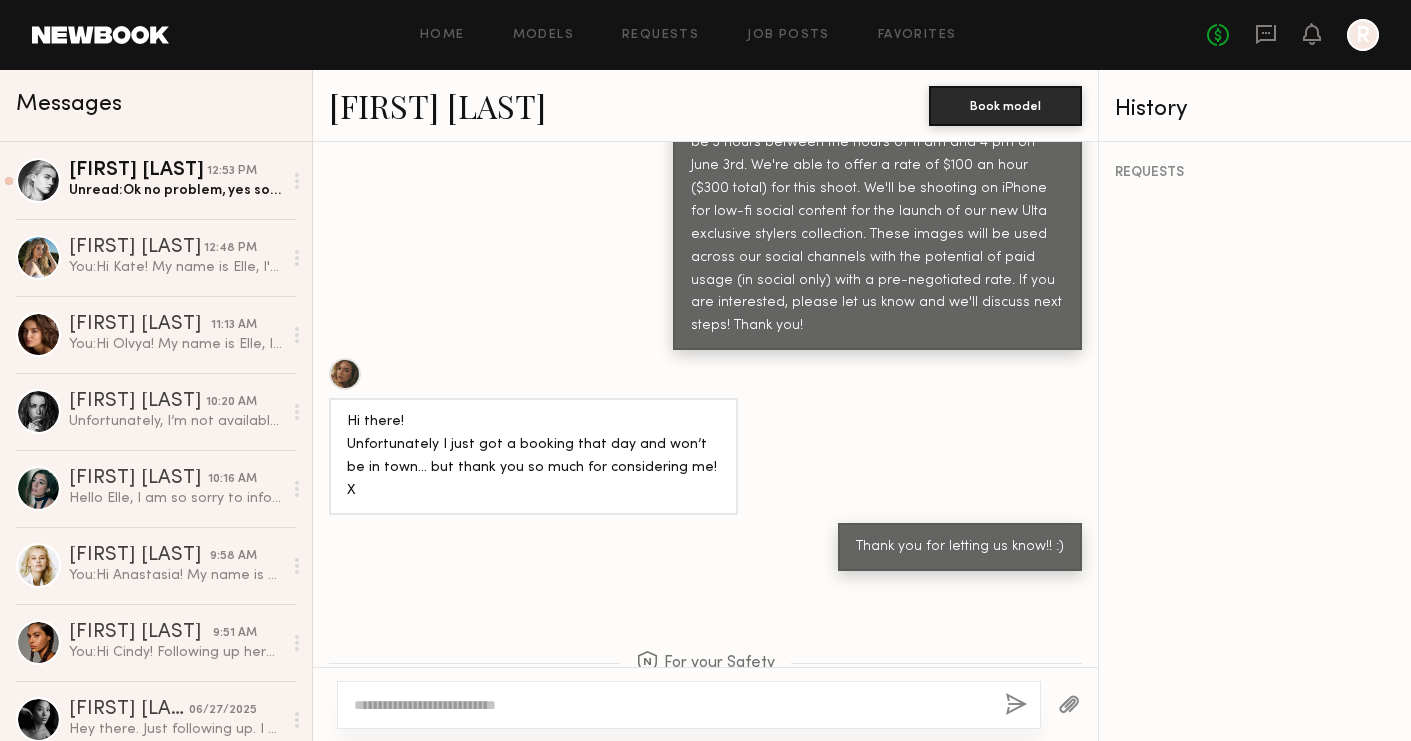 scroll, scrollTop: 1136, scrollLeft: 0, axis: vertical 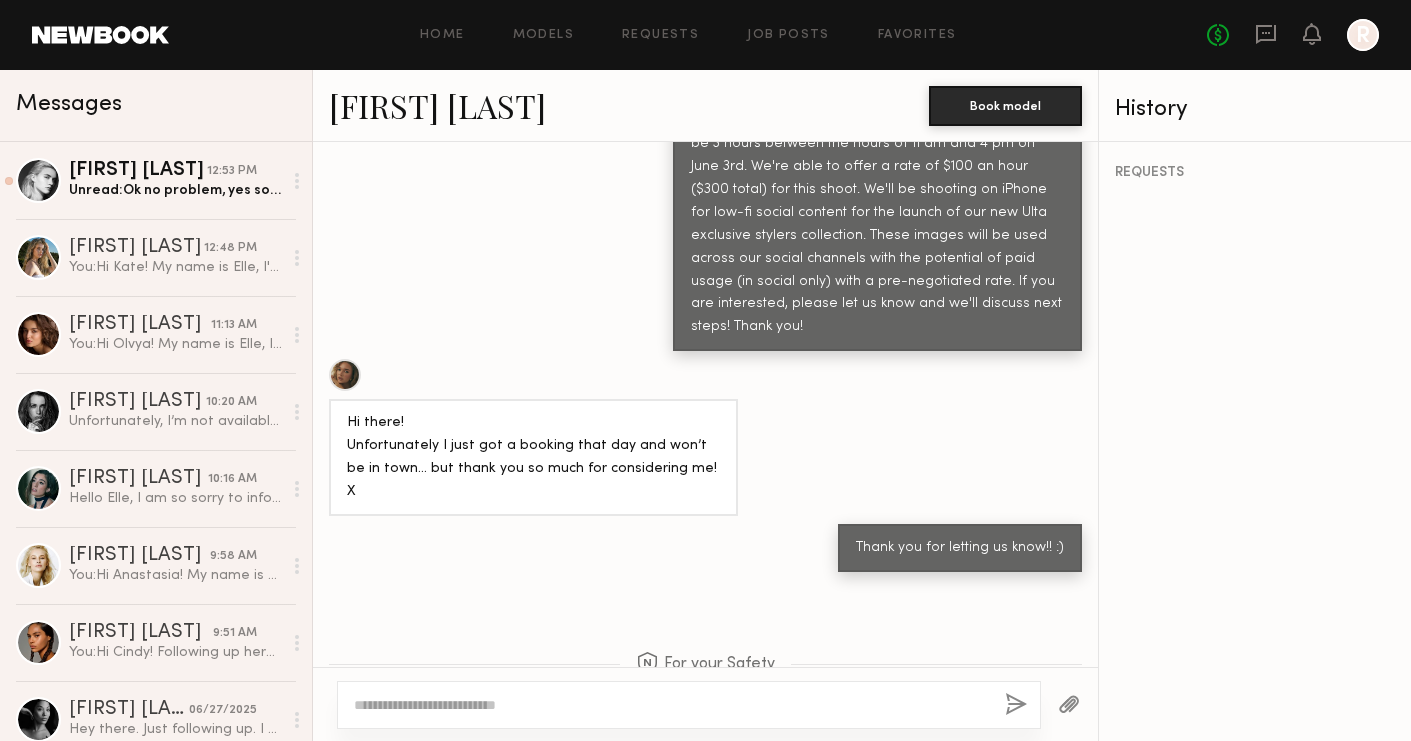 click 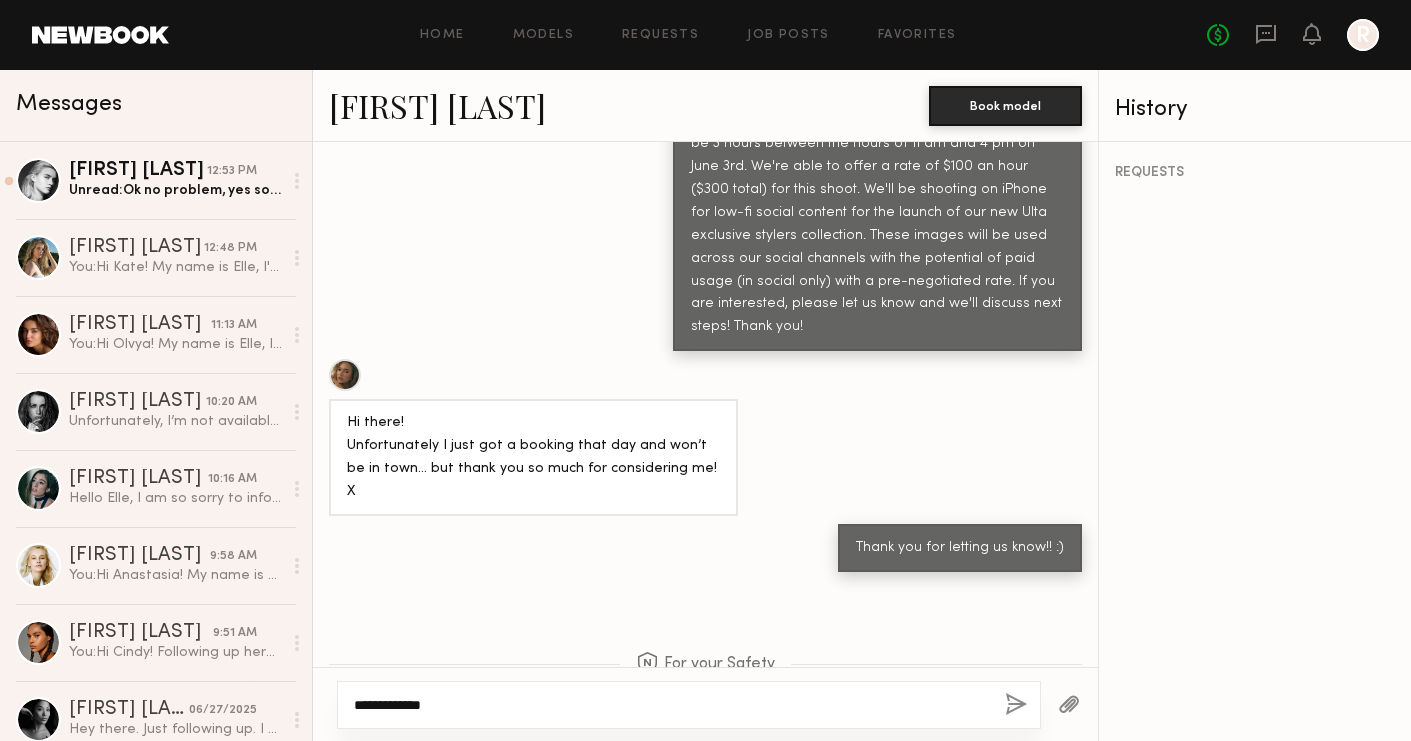 paste on "**********" 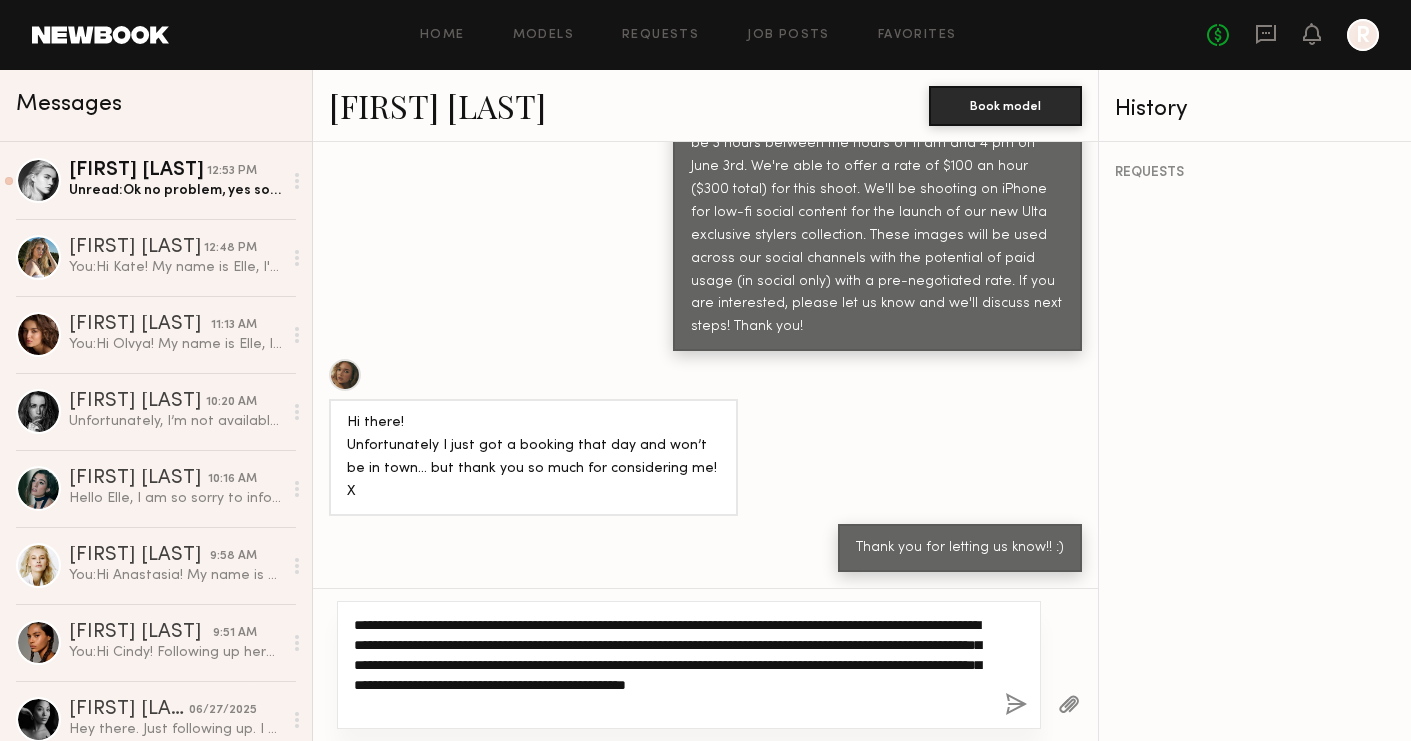 click on "**********" 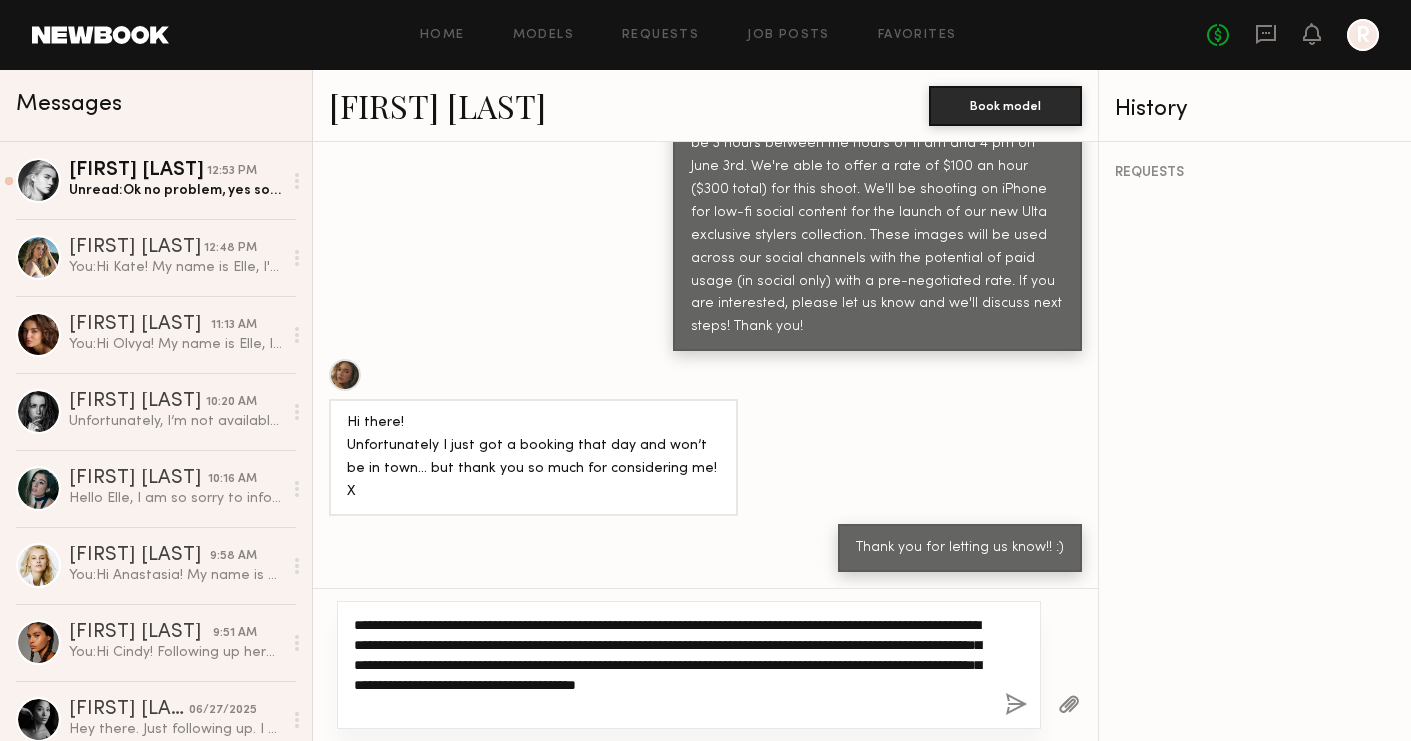 click on "**********" 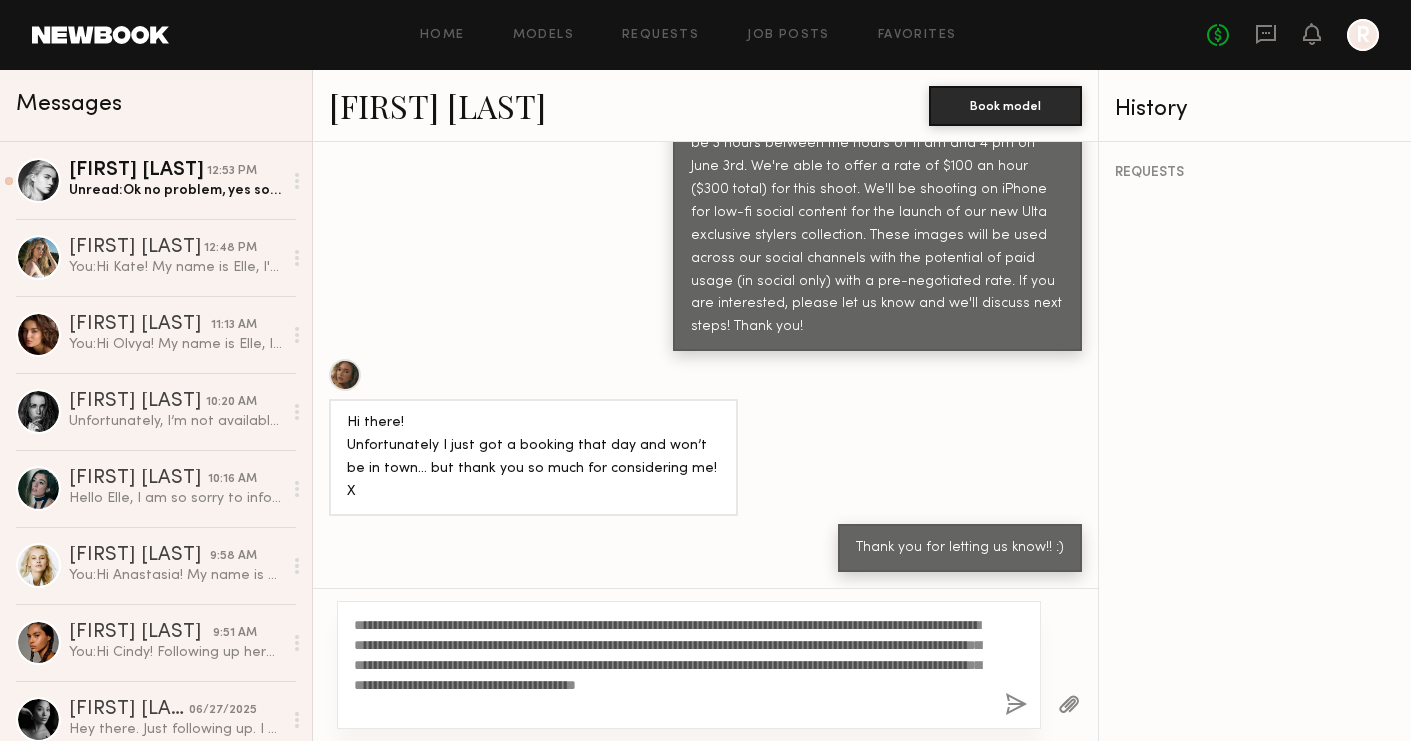 click 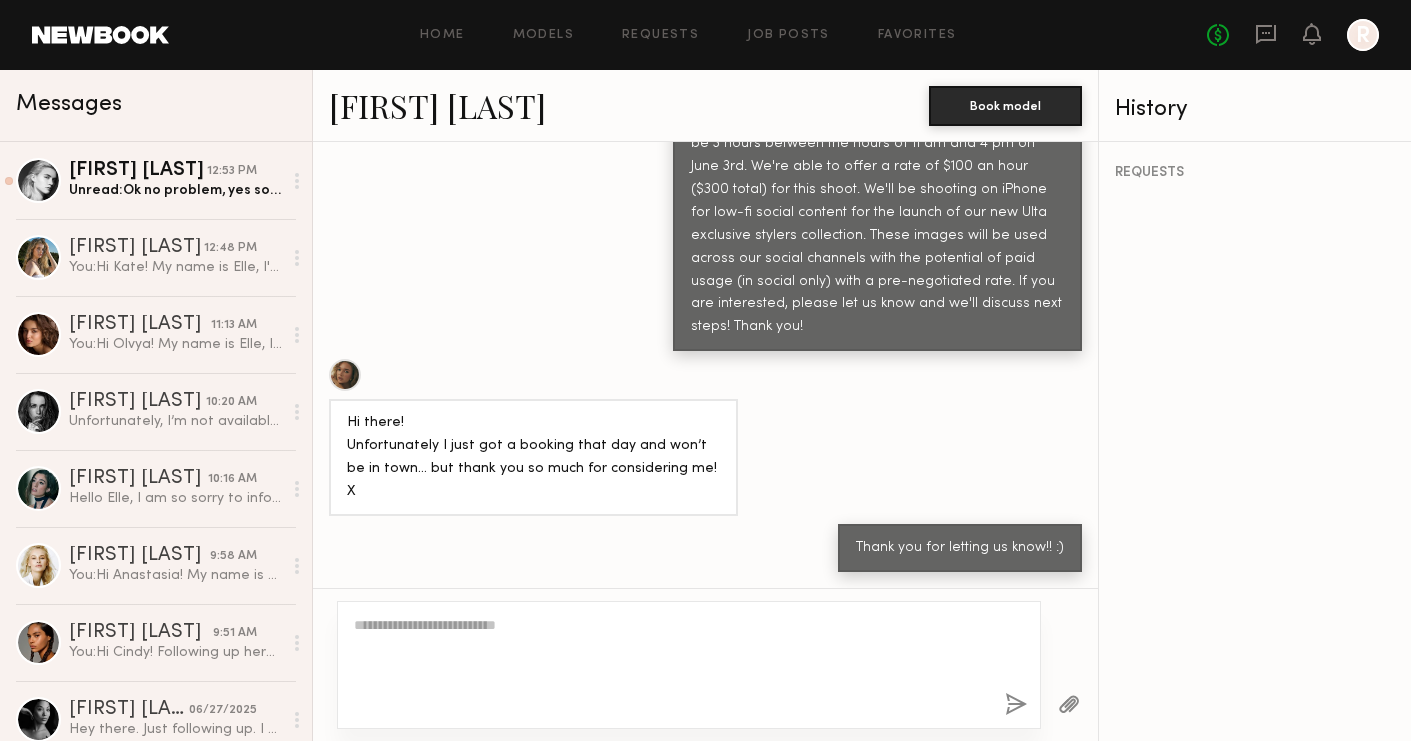 scroll, scrollTop: 1691, scrollLeft: 0, axis: vertical 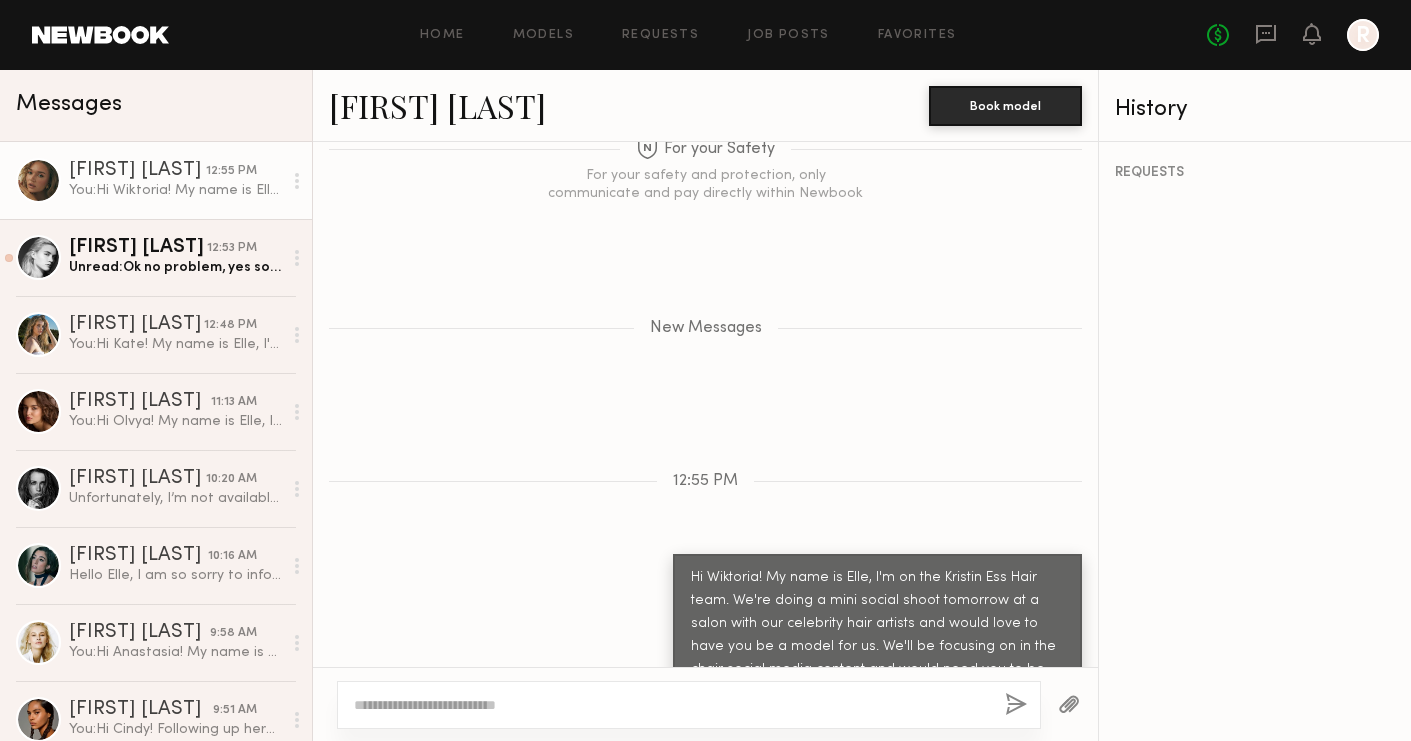 click on "Keep direct messages professional and related only to paid job opportunities. Messaging is great for coordinating preliminary details, but in order to confirm an option or booking, you MUST send an official request from the Book button. Do Introduce yourself and your project. Ask the model about their availability. Request additional info, like updated digitals, relevant experience, other skills, etc. Don’t Bring up non-professional topics or ask a model to work for free/trade. Expect verbal commitments to hold - only official requests can be enforced. Move communications off the platform. 05/29/2025 R Hi there!
Unfortunately I just got a booking that day and won’t be in town… but thank you so much for considering me! X R Thank you for letting us know!! :) For your Safety For your safety and protection, only communicate and pay directly within Newbook New Messages 12:55 PM" 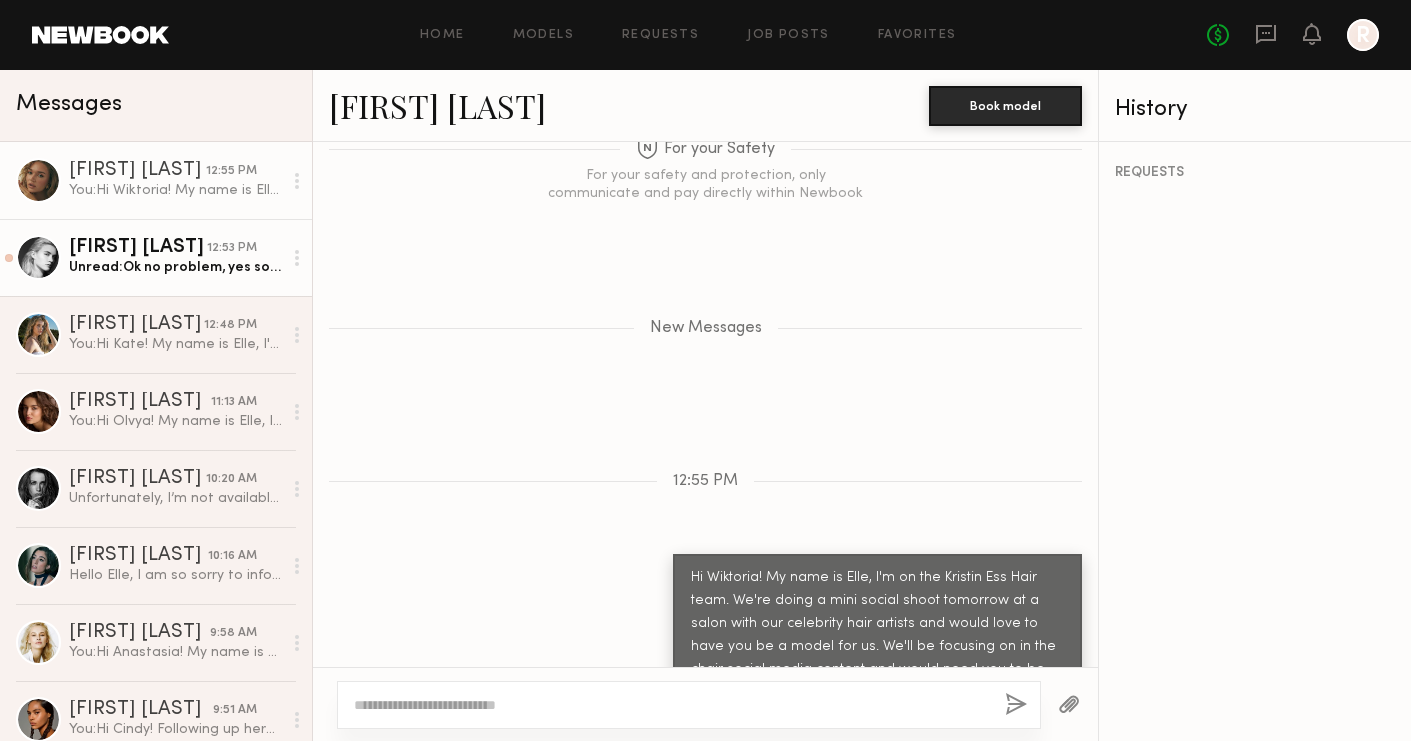 click on "Unread:  Ok no problem, yes sounds good would love to work with you guys again in the future!  Have a great shoot 🩷" 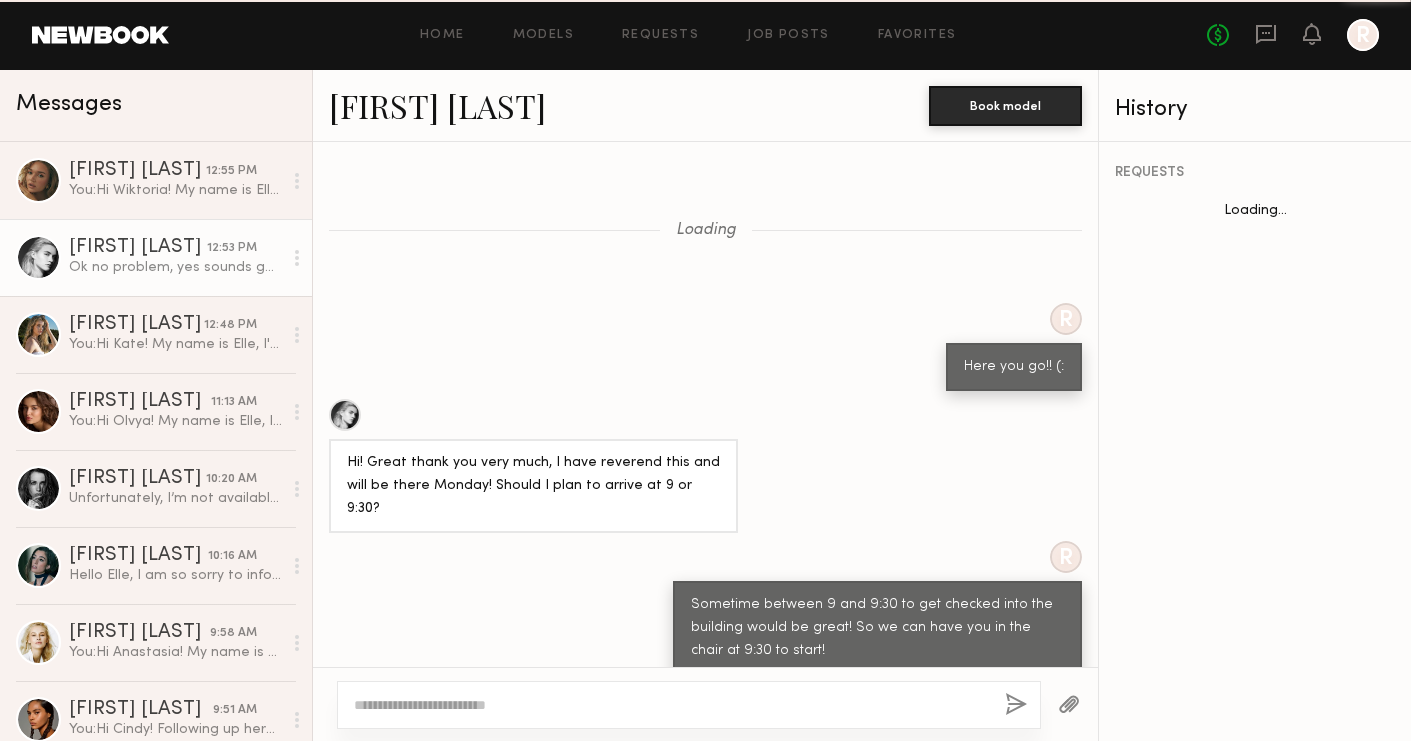 scroll, scrollTop: 1647, scrollLeft: 0, axis: vertical 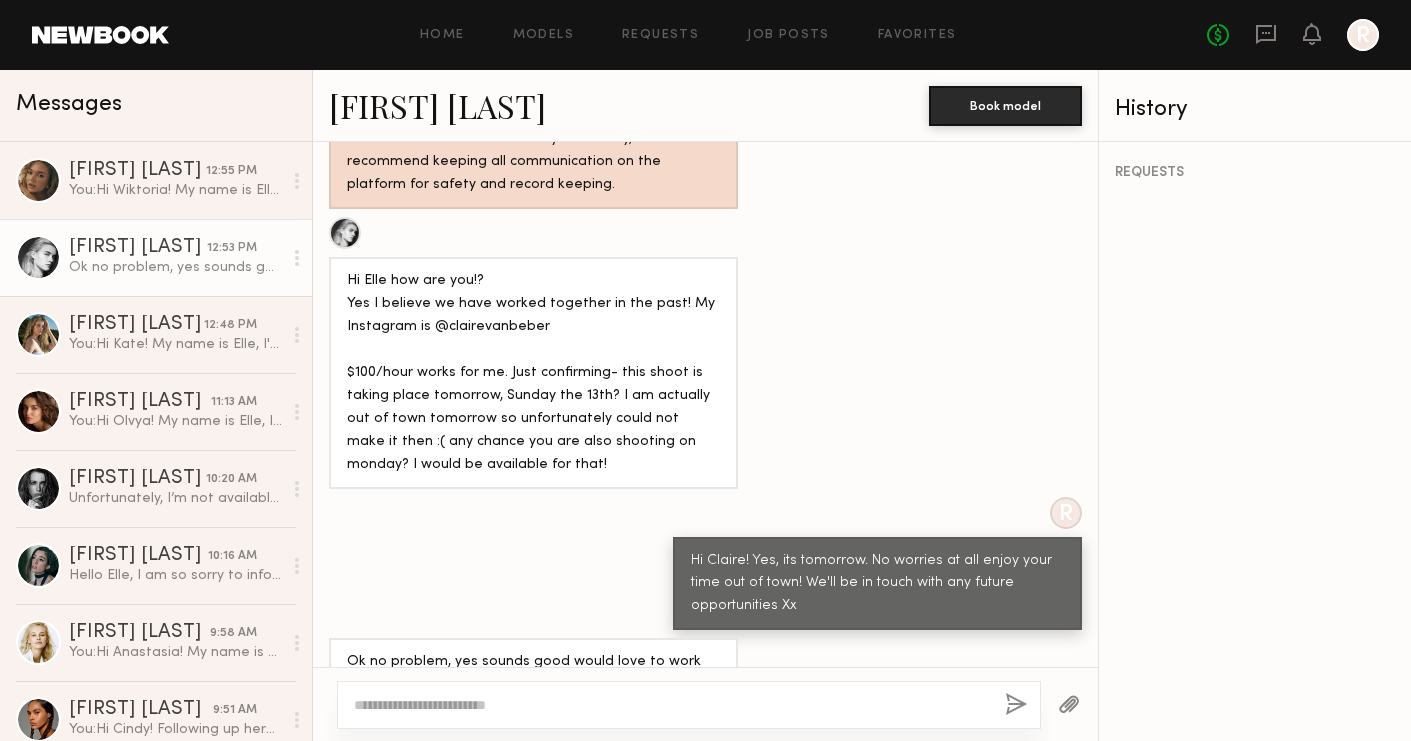 click on "Ok no problem, yes sounds good would love to work with you guys again in the future!  Have a great shoot 🩷" 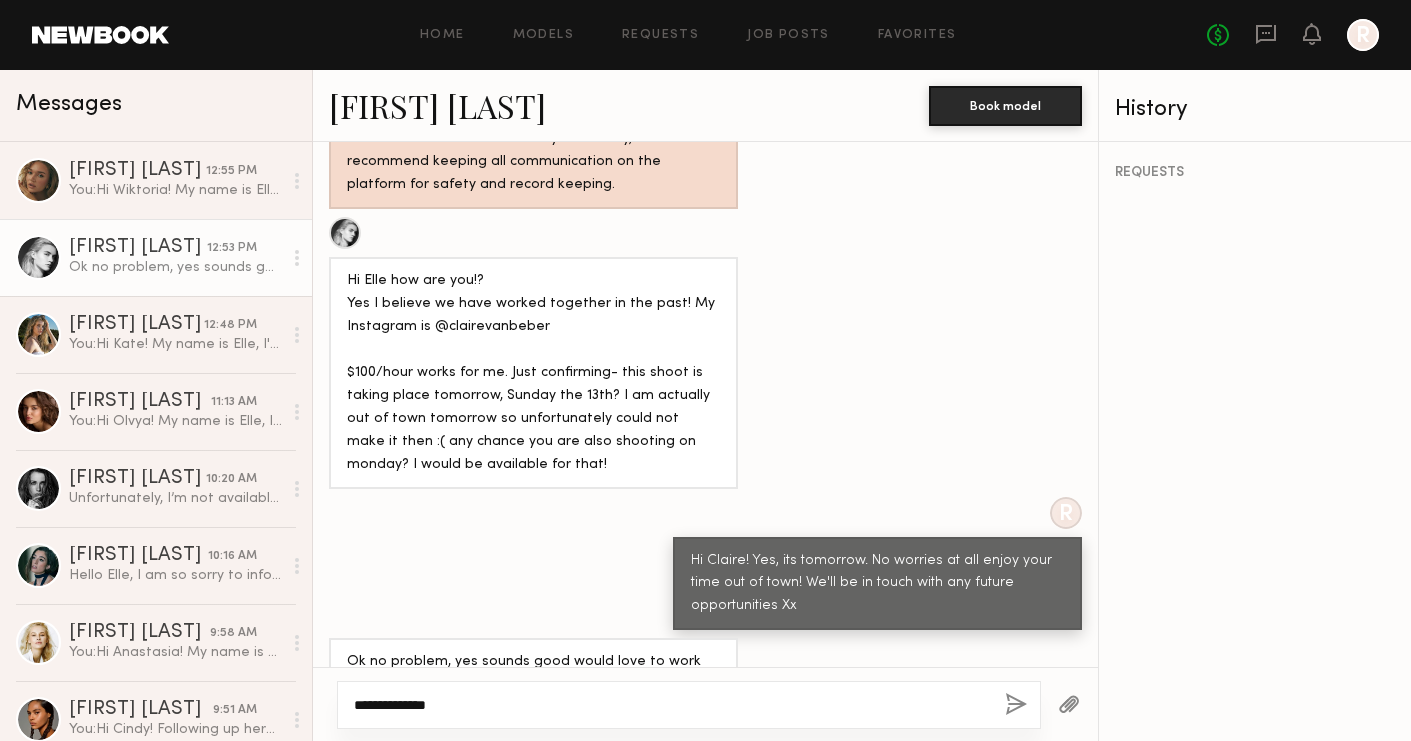 type on "**********" 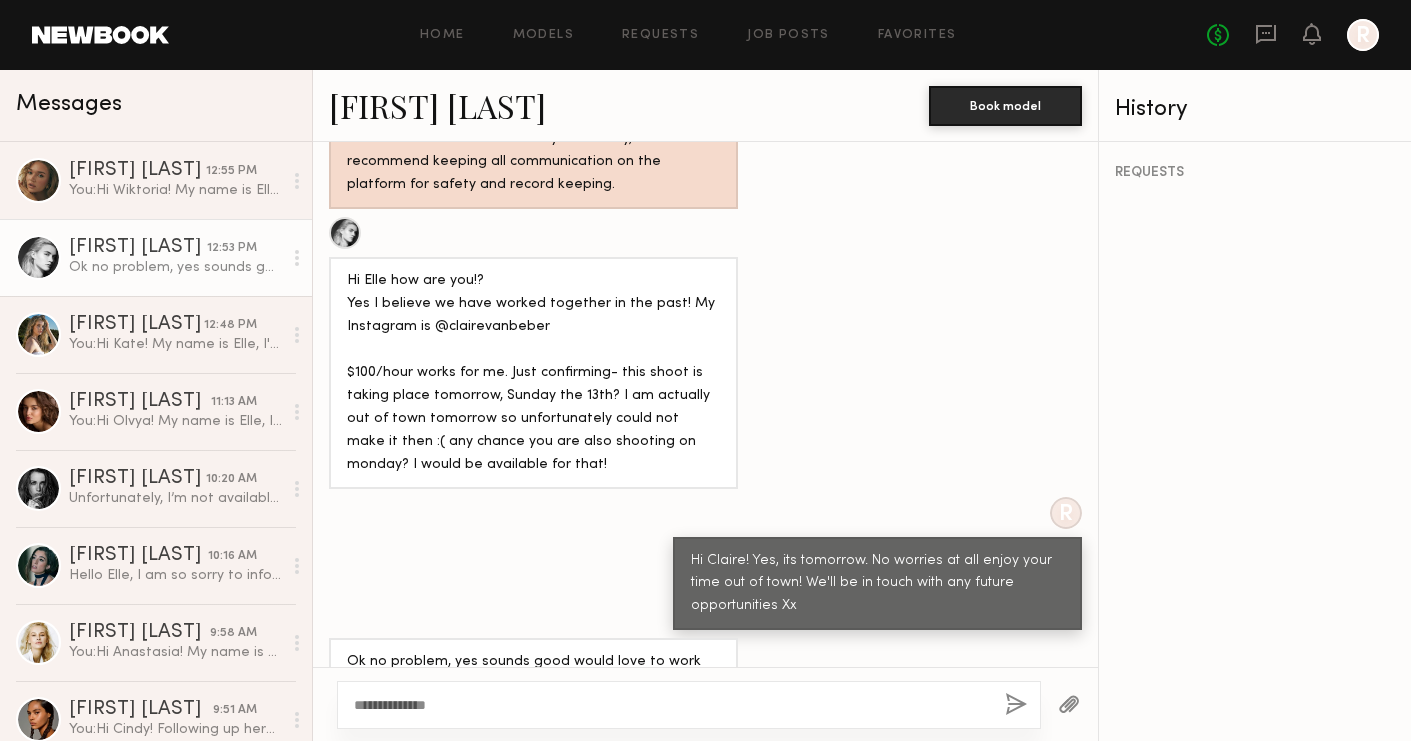 click 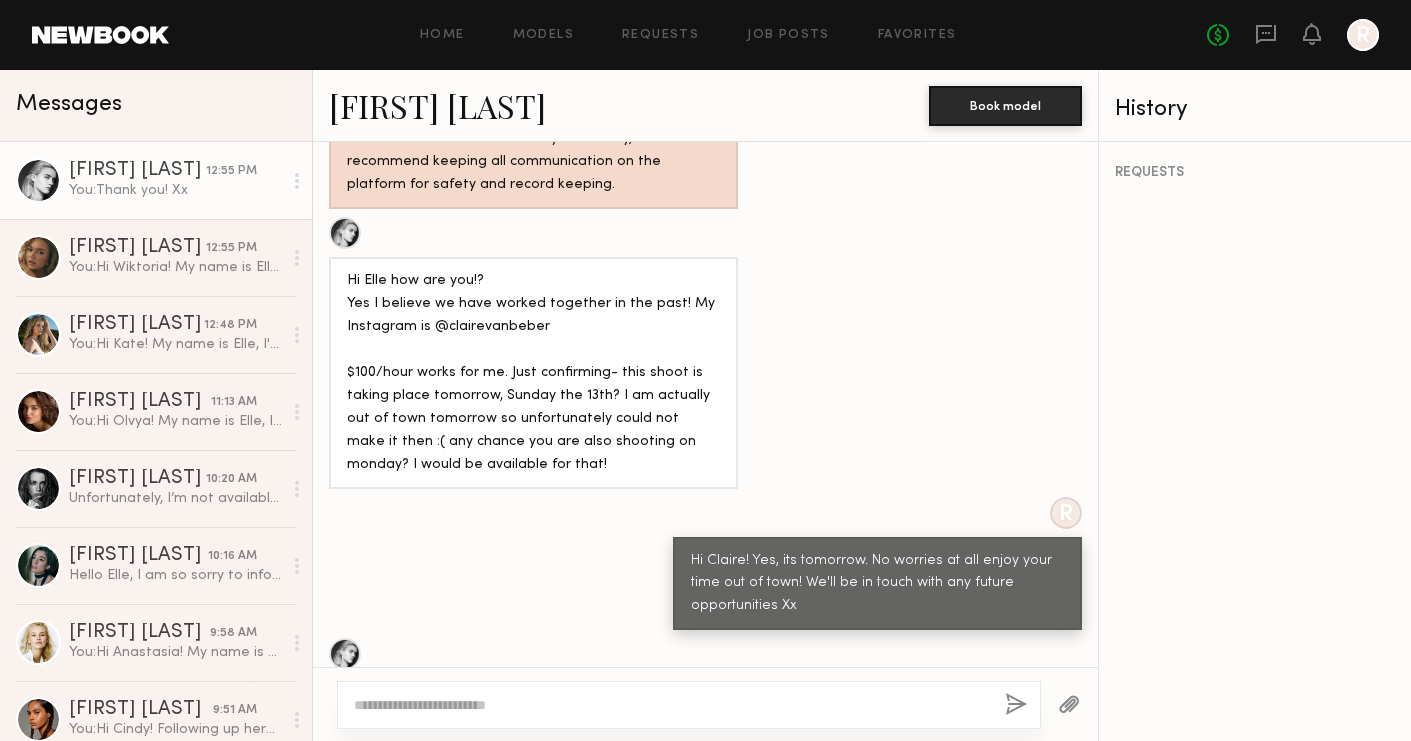 scroll, scrollTop: 1895, scrollLeft: 0, axis: vertical 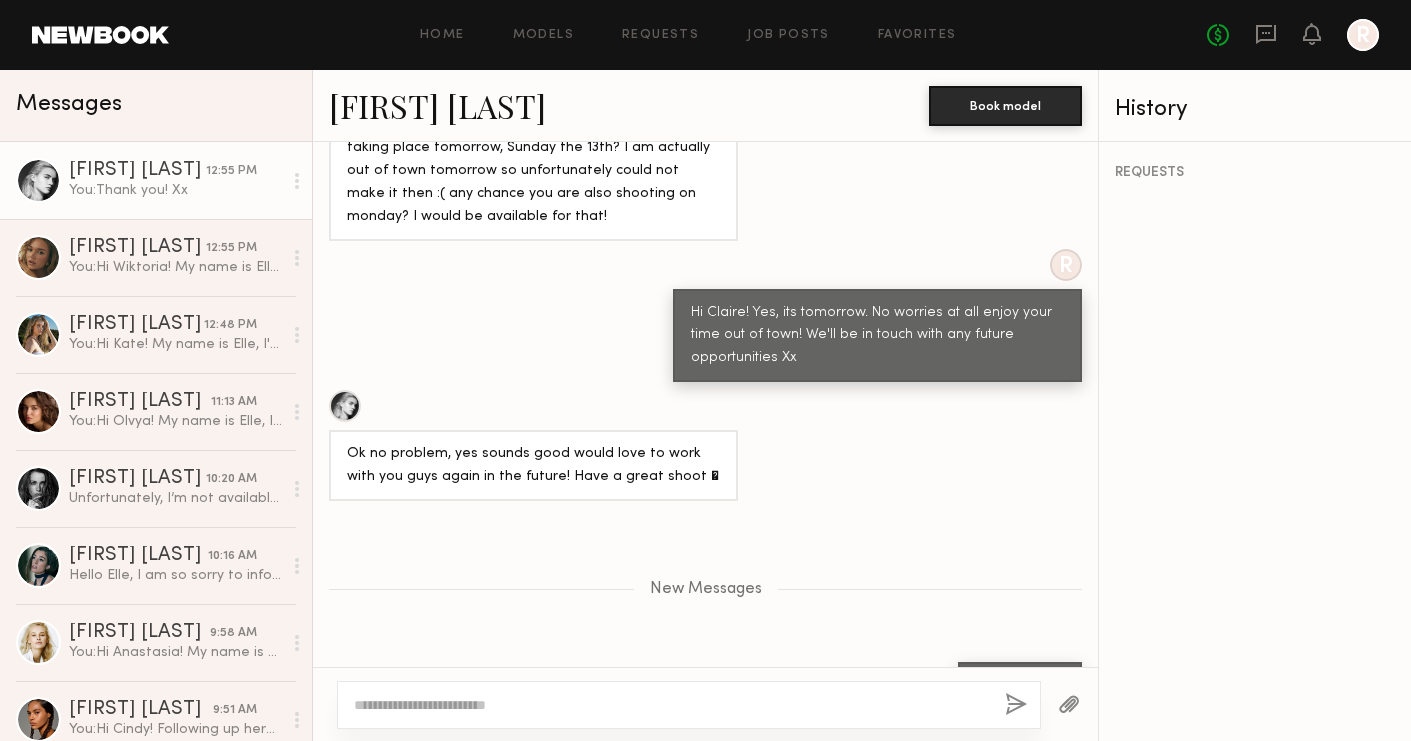 click on "R Hi Claire! Yes, its tomorrow. No worries at all enjoy your time out of town! We'll be in touch with any future opportunities Xx" 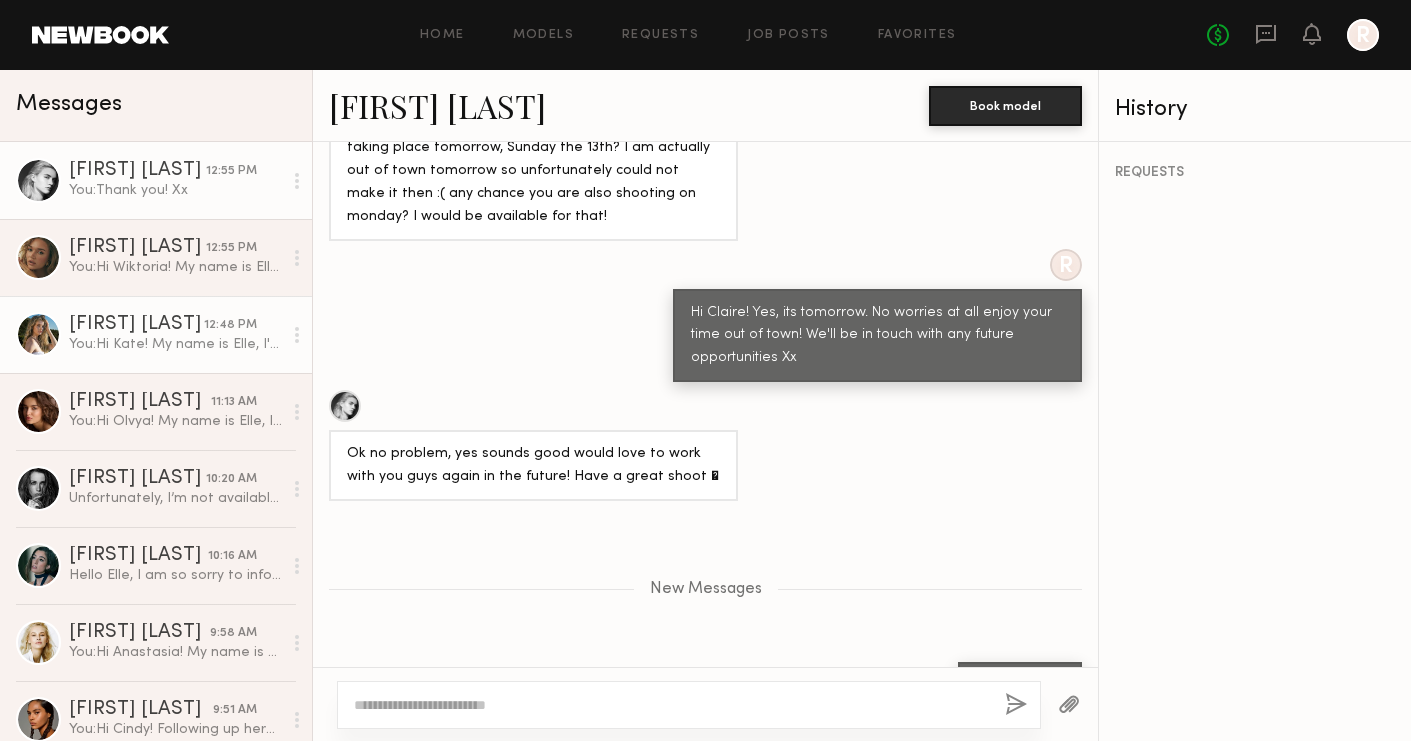 click on "You:  Hi Kate! My name is Elle, I'm on the Kristin Ess Hair team. We're doing a mini social shoot tomorrow at a salon with our celebrity hair artists and would love to have you be a model for us. We'll be focusing on in the chair social media content and would need you to be our hair model for some social videos. The time committment is 1:30pm-5:00pm tomorrow and we have $100 an hour budgeted. Would you be interested?" 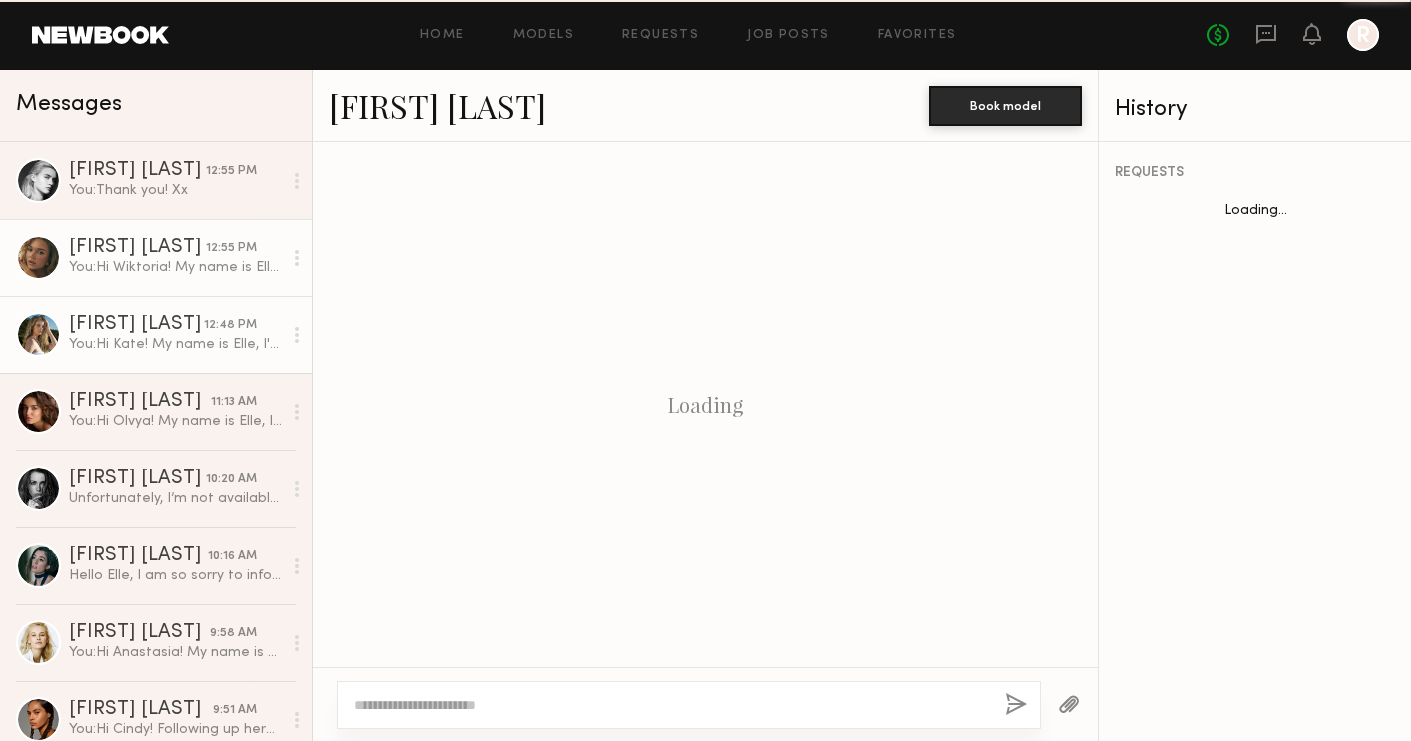 scroll, scrollTop: 671, scrollLeft: 0, axis: vertical 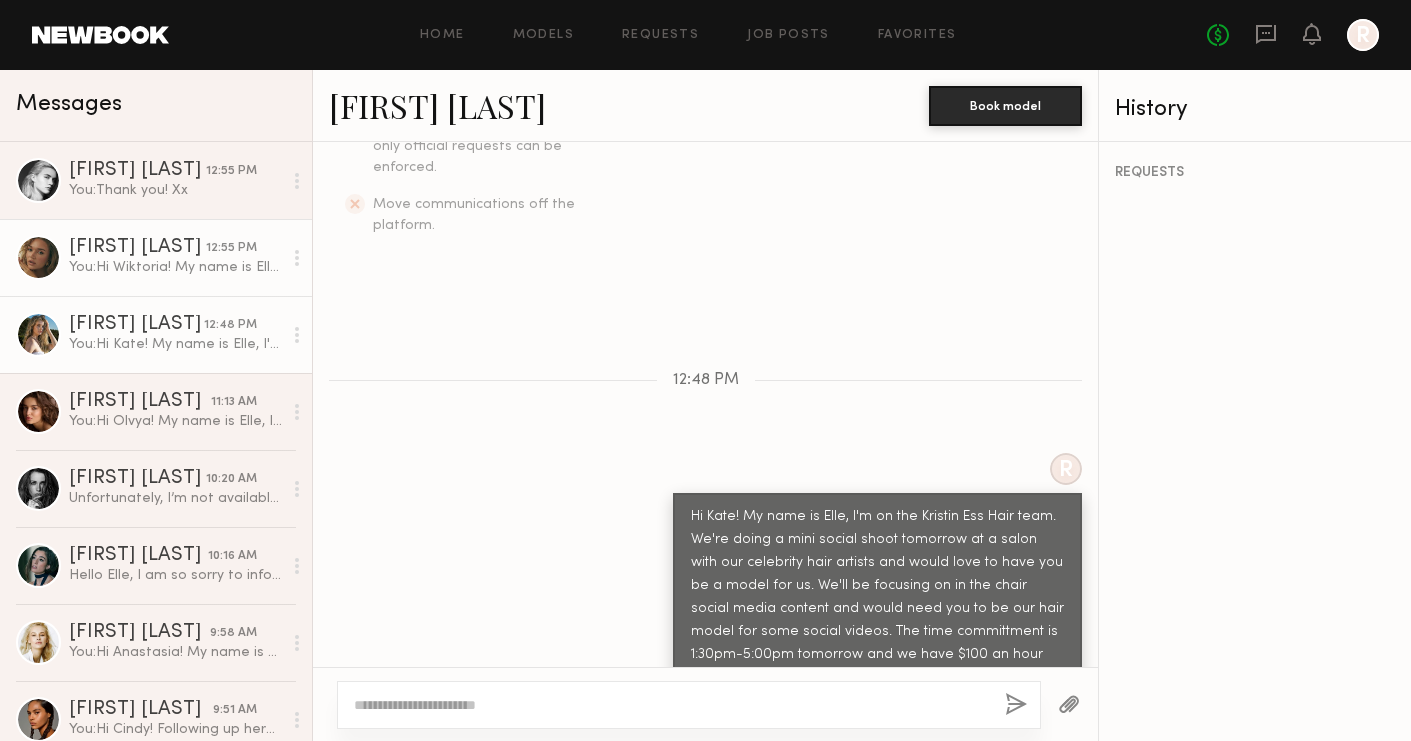click on "You:  Hi Wiktoria! My name is Elle, I'm on the Kristin Ess Hair team. We're doing a mini social shoot tomorrow at a salon with our celebrity hair artists and would love to have you be a model for us. We'll be focusing on in the chair social media content and would need you to be our hair model for some social videos. The time committment is 1:30pm-5:00pm tomorrow and we have $100 an hour budgeted. Would you be interested?" 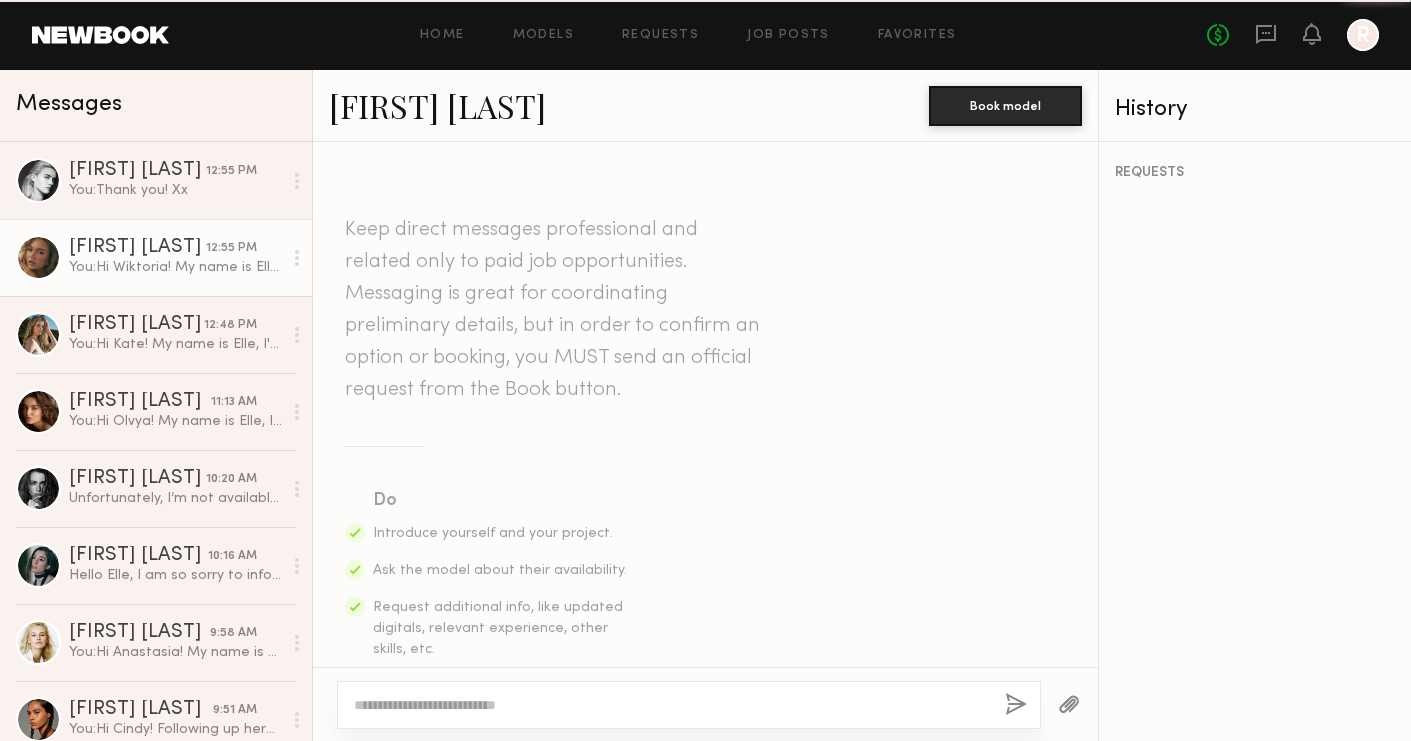 scroll, scrollTop: 1538, scrollLeft: 0, axis: vertical 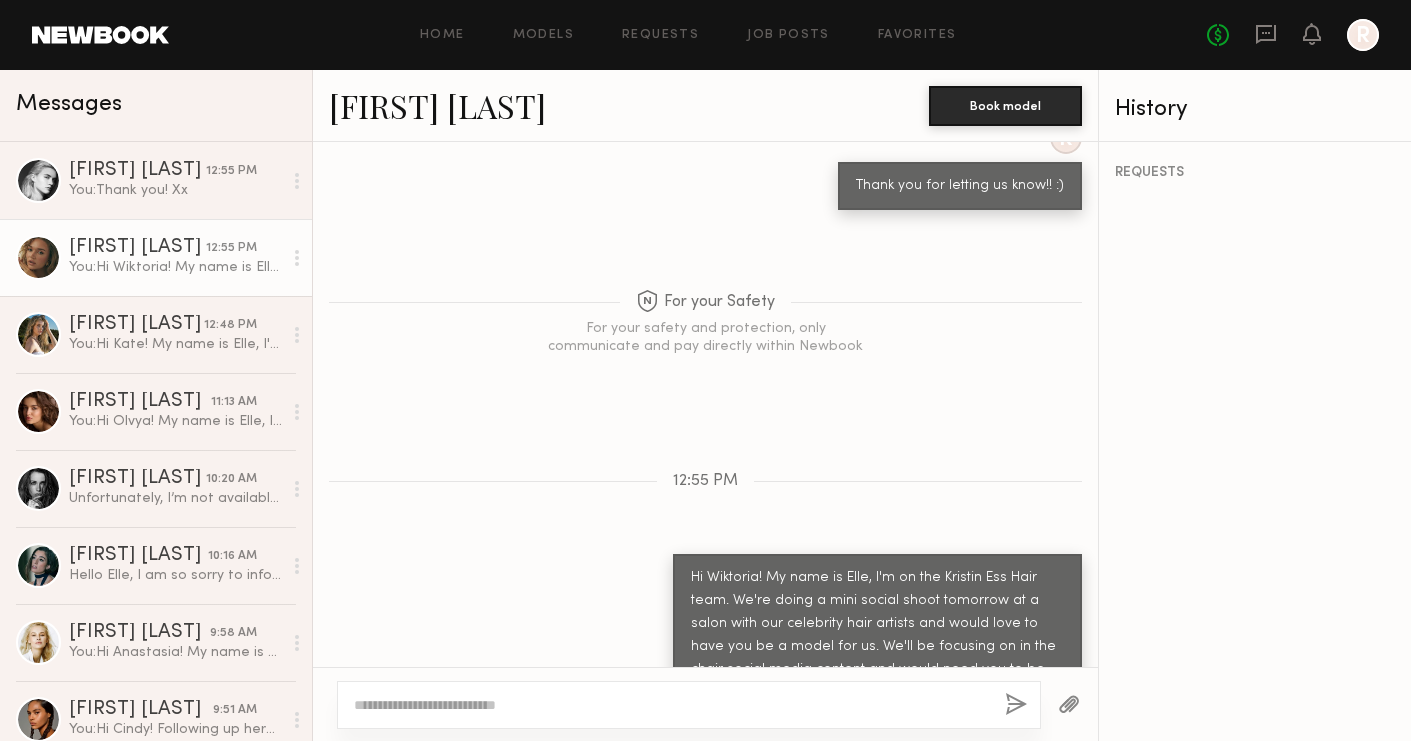 click on "Hi Wiktoria! My name is Elle, I'm on the Kristin Ess Hair team. We're doing a mini social shoot tomorrow at a salon with our celebrity hair artists and would love to have you be a model for us. We'll be focusing on in the chair social media content and would need you to be our hair model for some social videos. The time committment is 1:30pm-5:00pm tomorrow and we have $100 an hour budgeted. Would you be interested?" 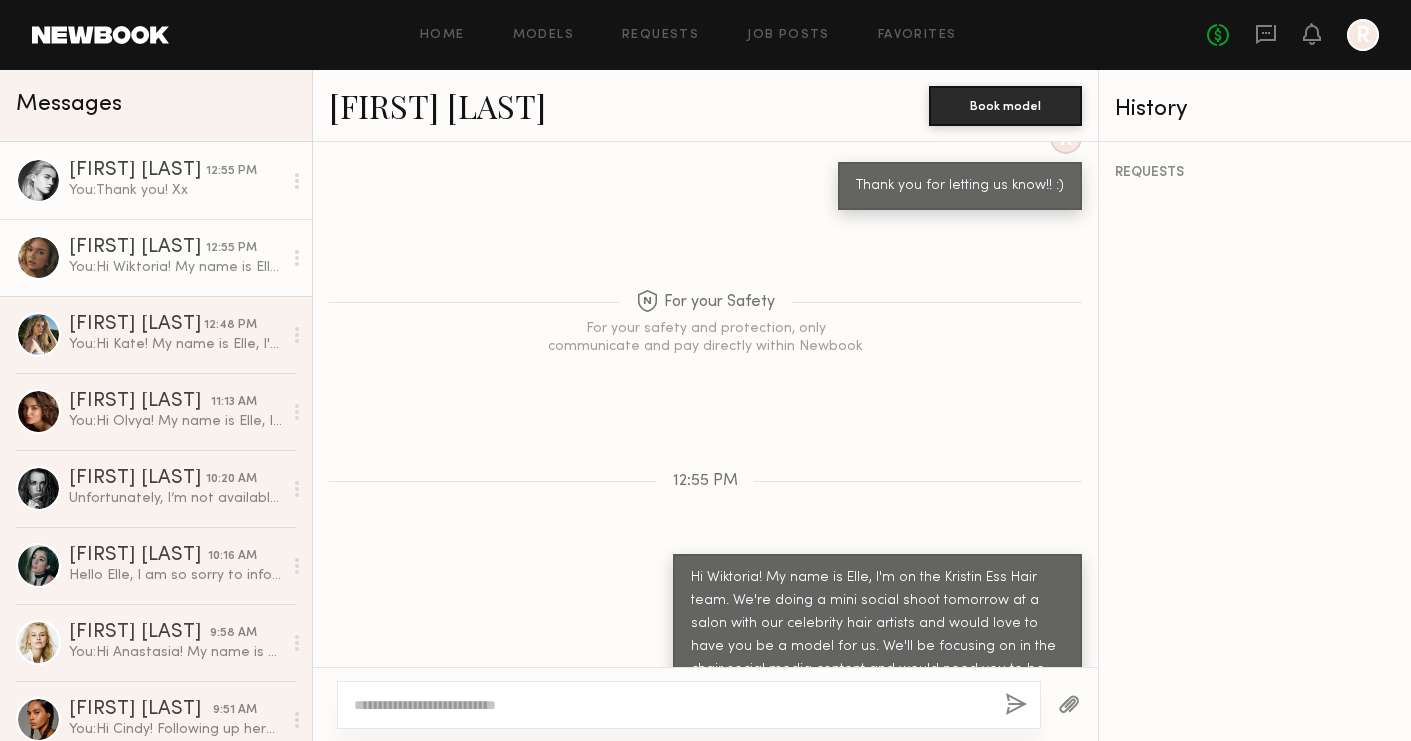 click 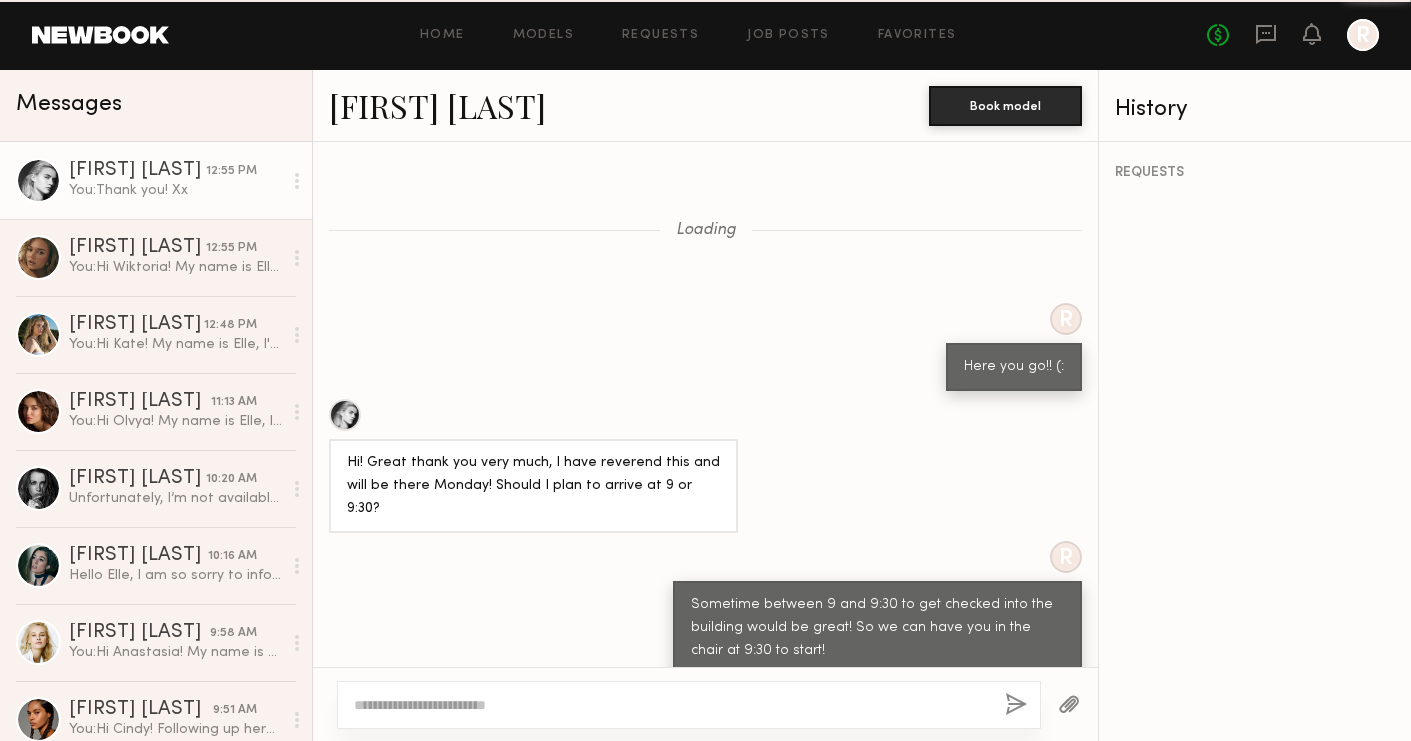 scroll, scrollTop: 1742, scrollLeft: 0, axis: vertical 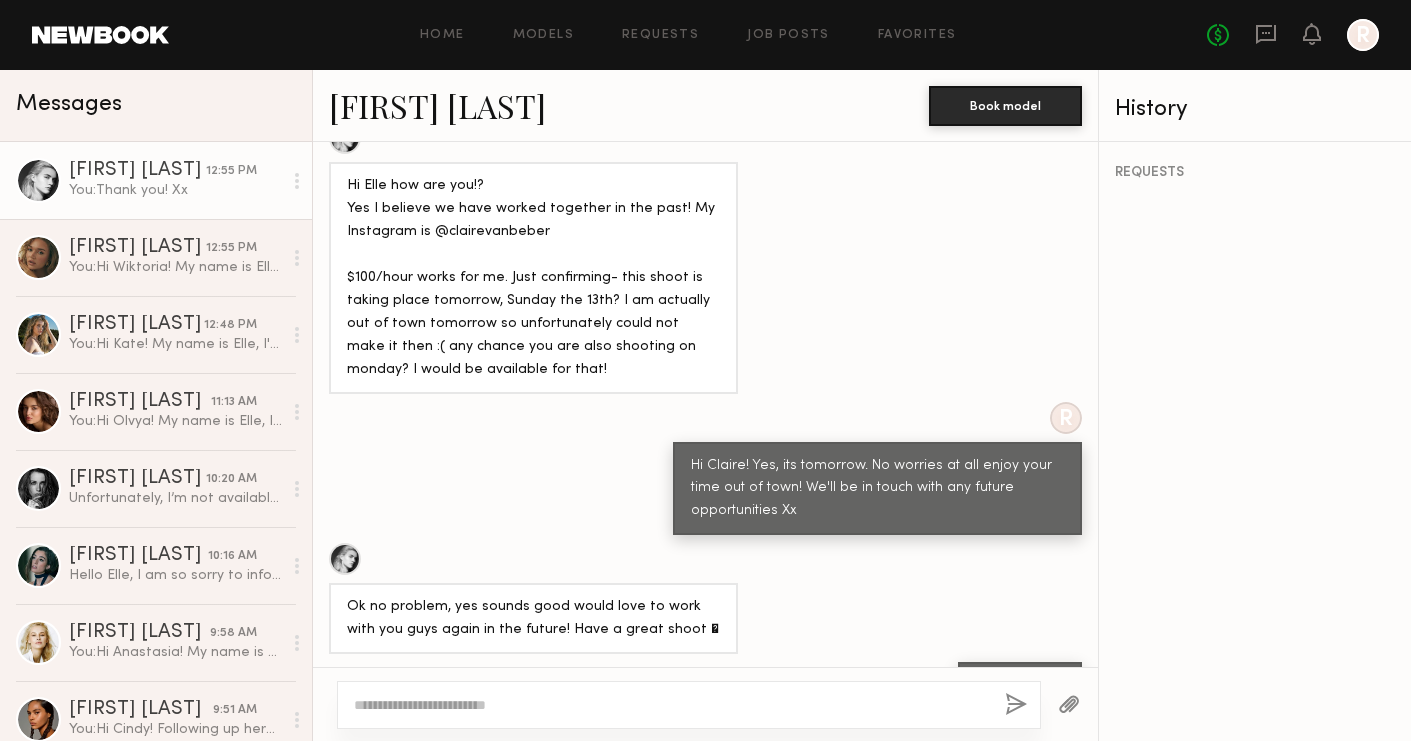 click on "[FIRST] [LAST]" 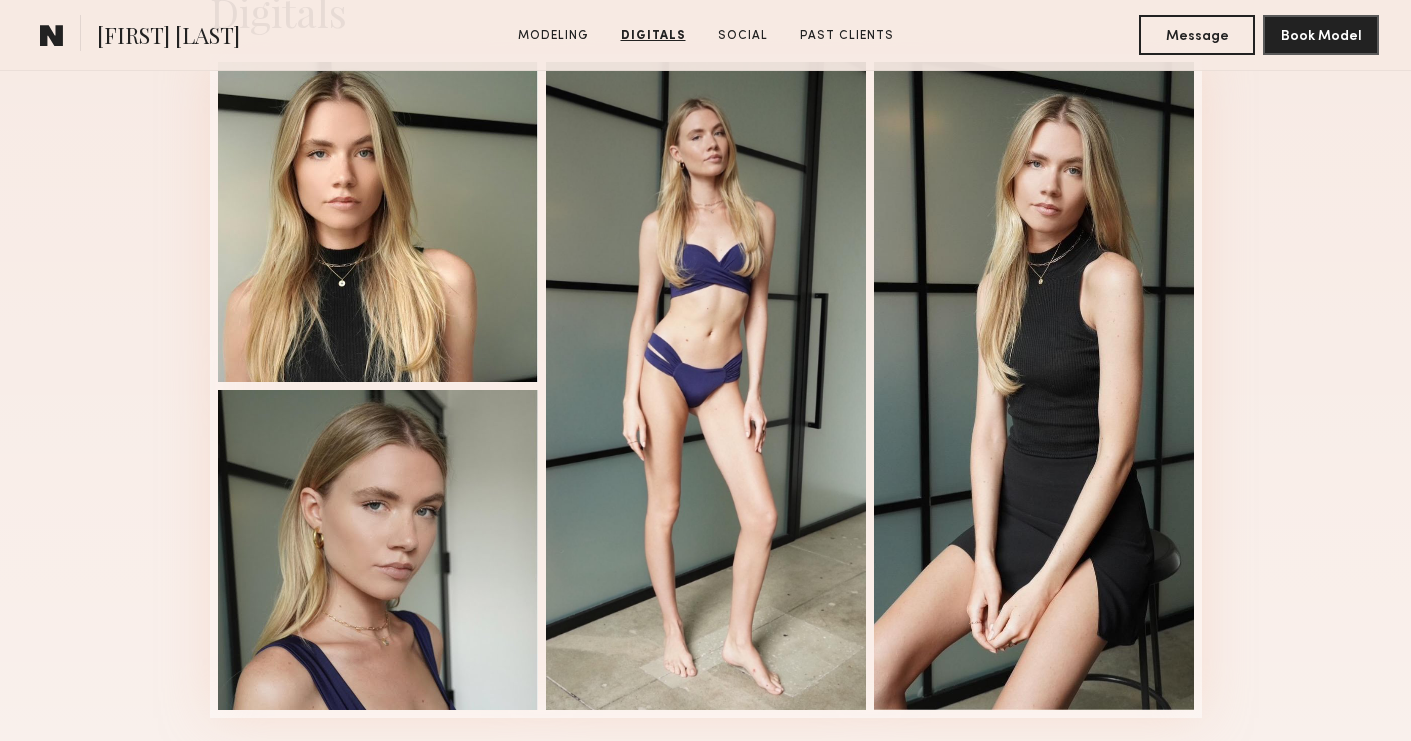 scroll, scrollTop: 2082, scrollLeft: 0, axis: vertical 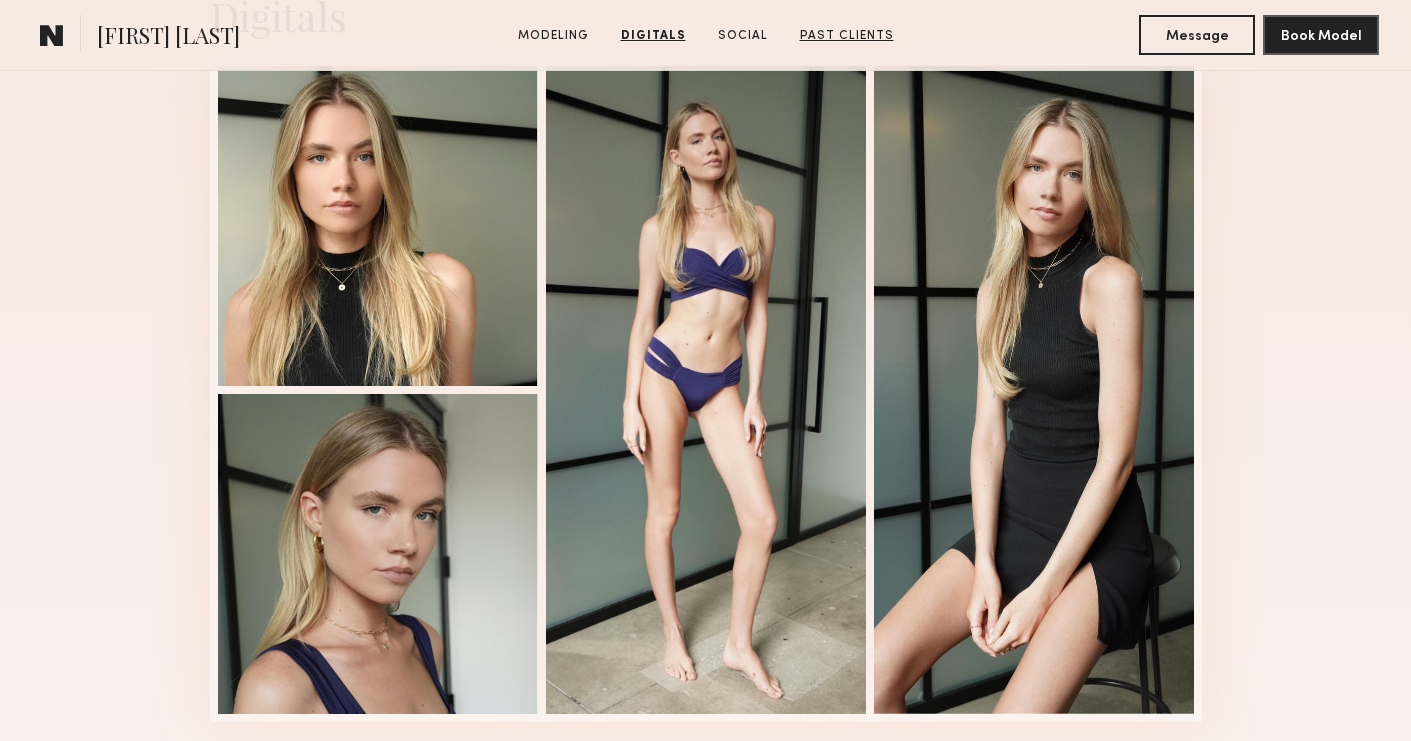 click on "Past Clients" 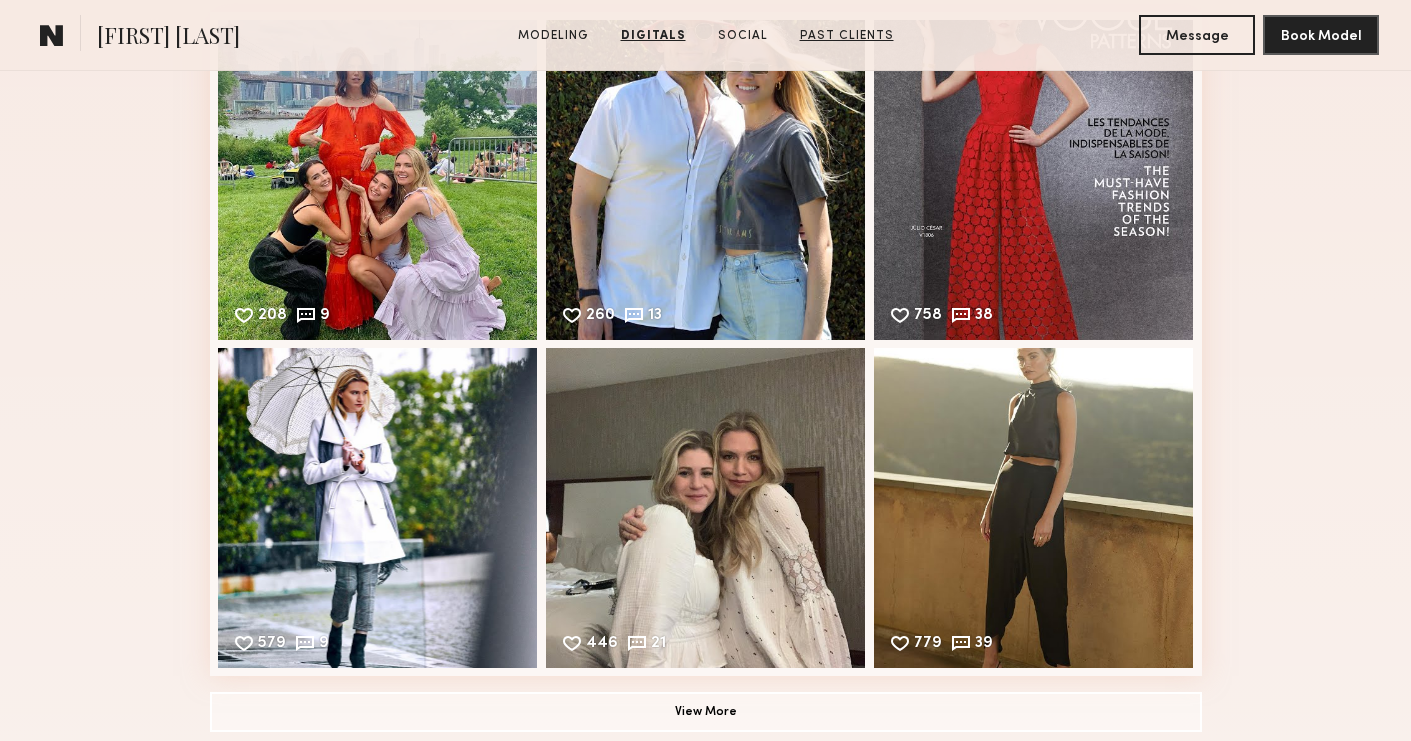 scroll, scrollTop: 3657, scrollLeft: 0, axis: vertical 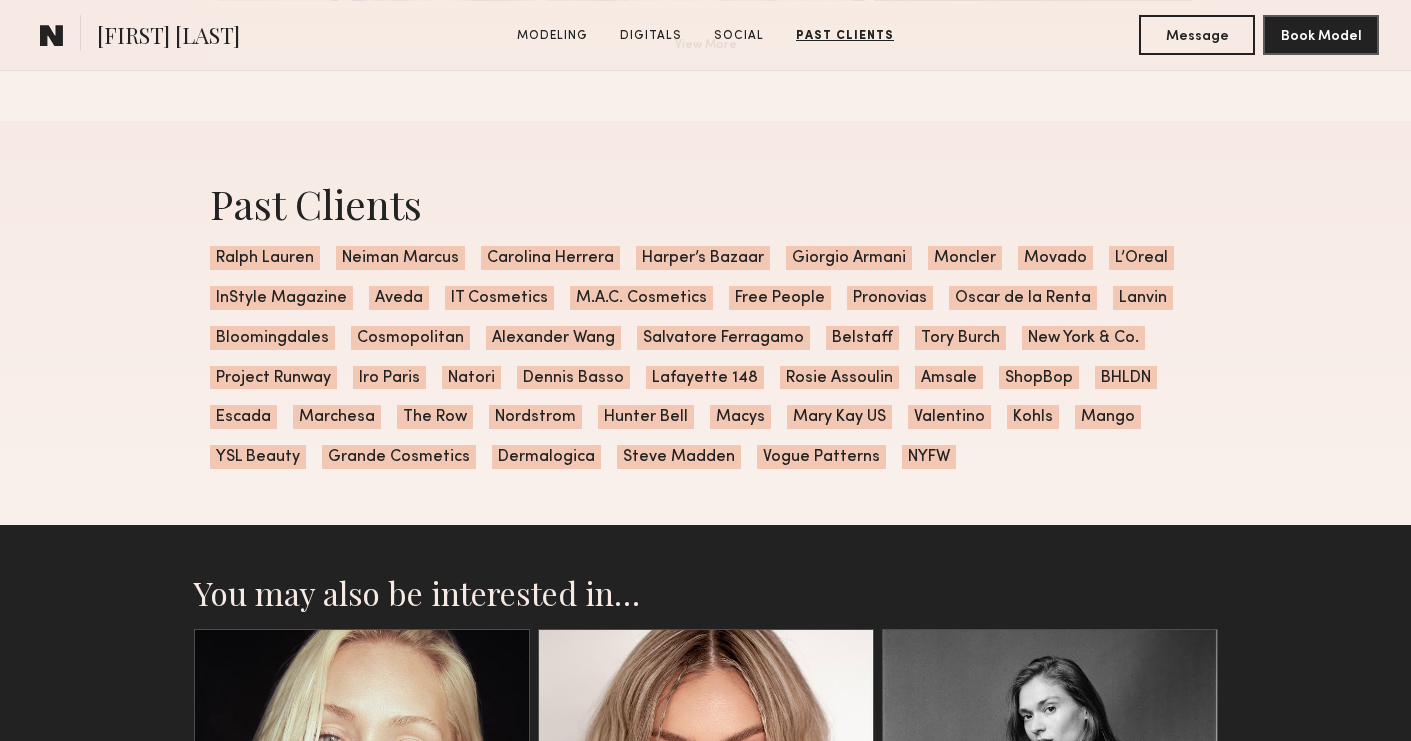 click 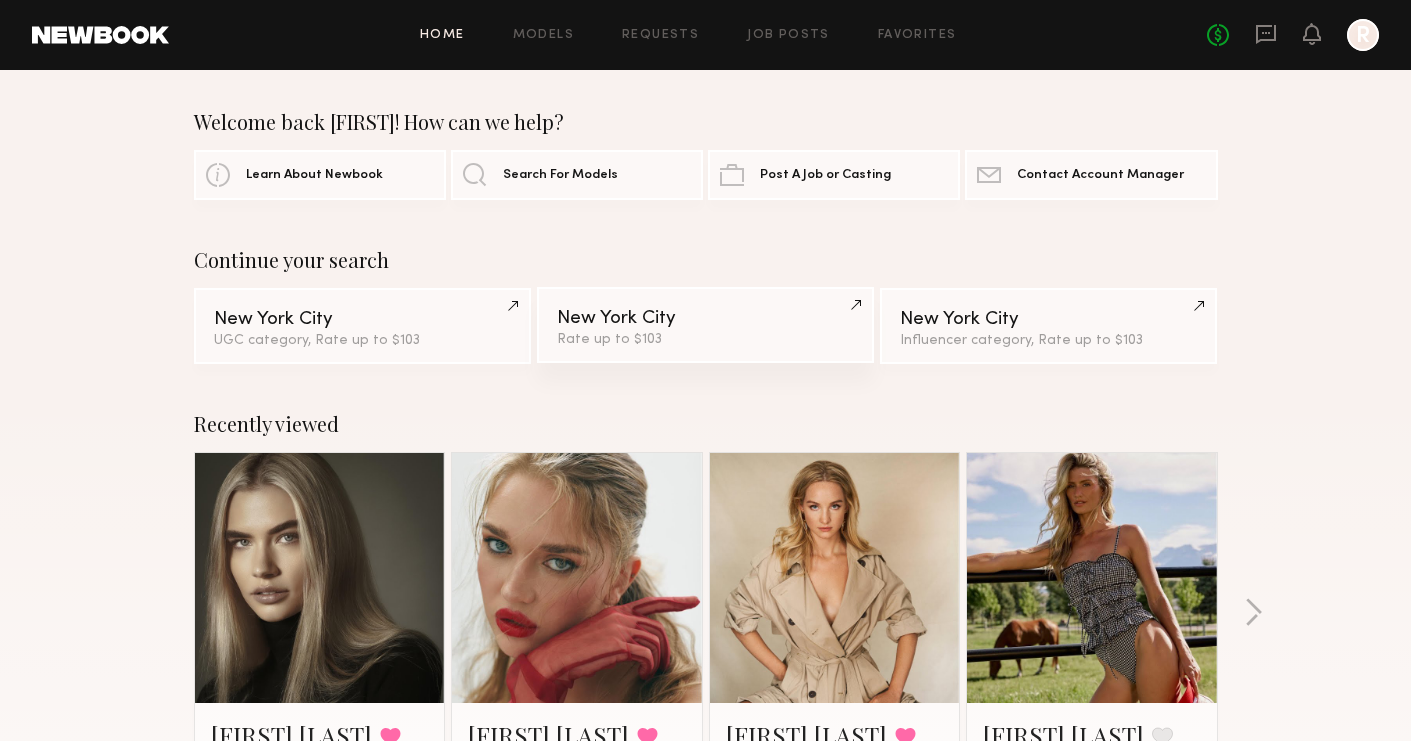 click on "New York City" 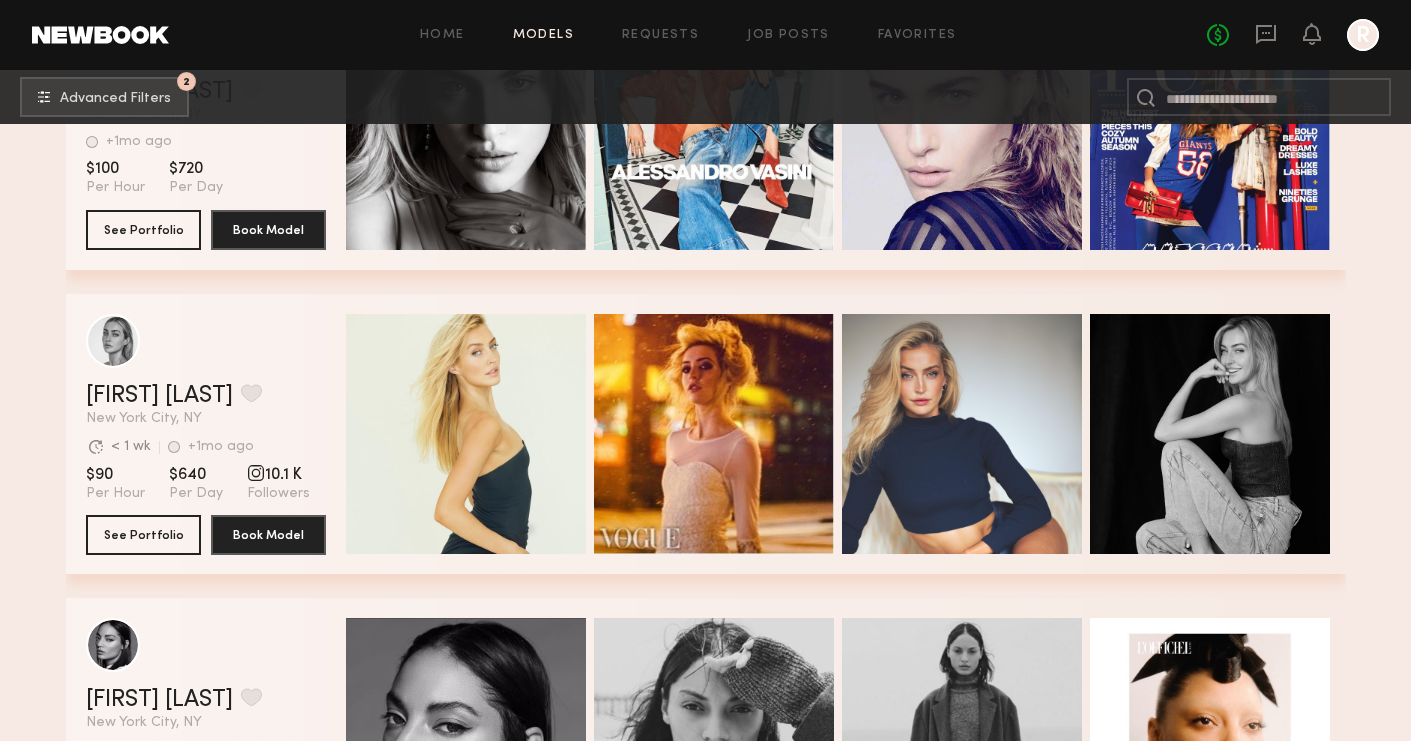 scroll, scrollTop: 15102, scrollLeft: 0, axis: vertical 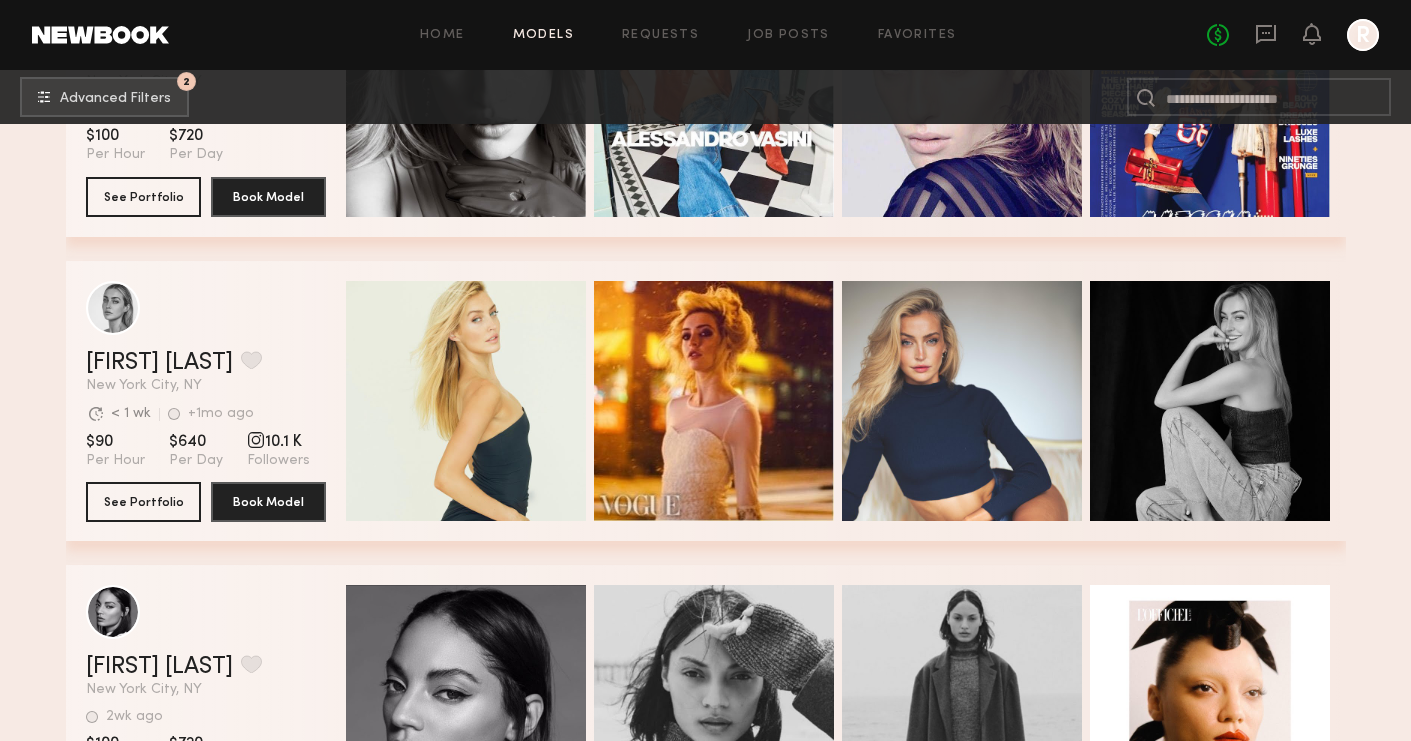 click on "[FIRST] [LAST] Favorite [CITY], [STATE] Avg. request  response time < [TIME] +[TIME] ago Last Online" 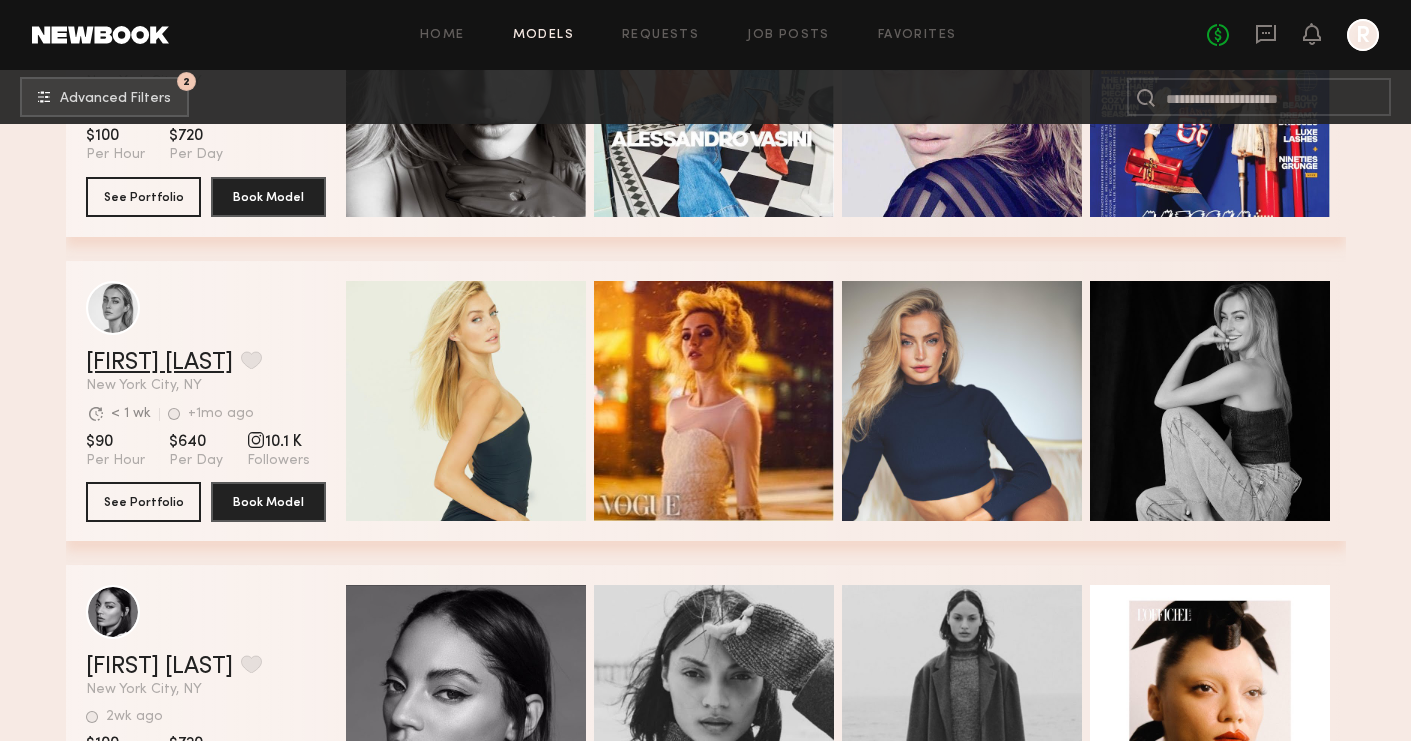 click on "[FIRST] [LAST]" 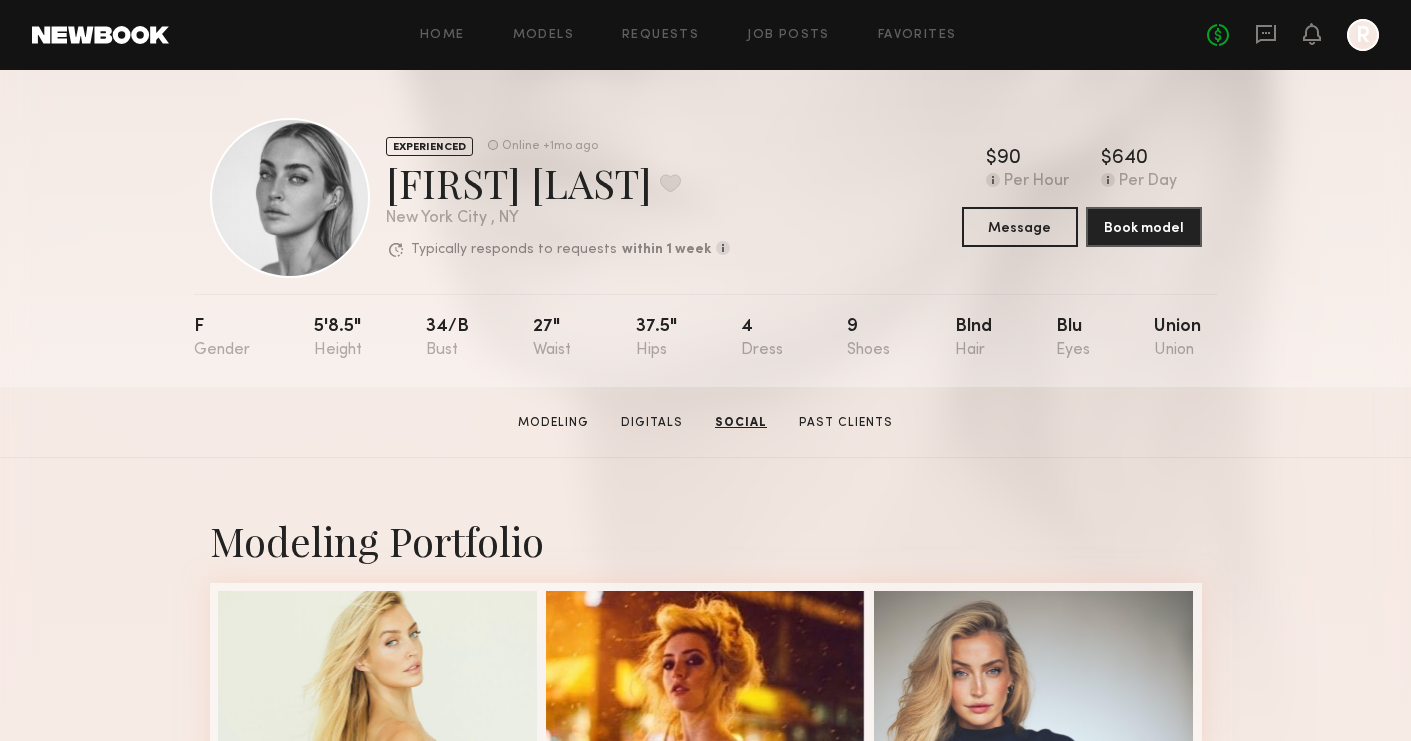 scroll, scrollTop: 0, scrollLeft: 0, axis: both 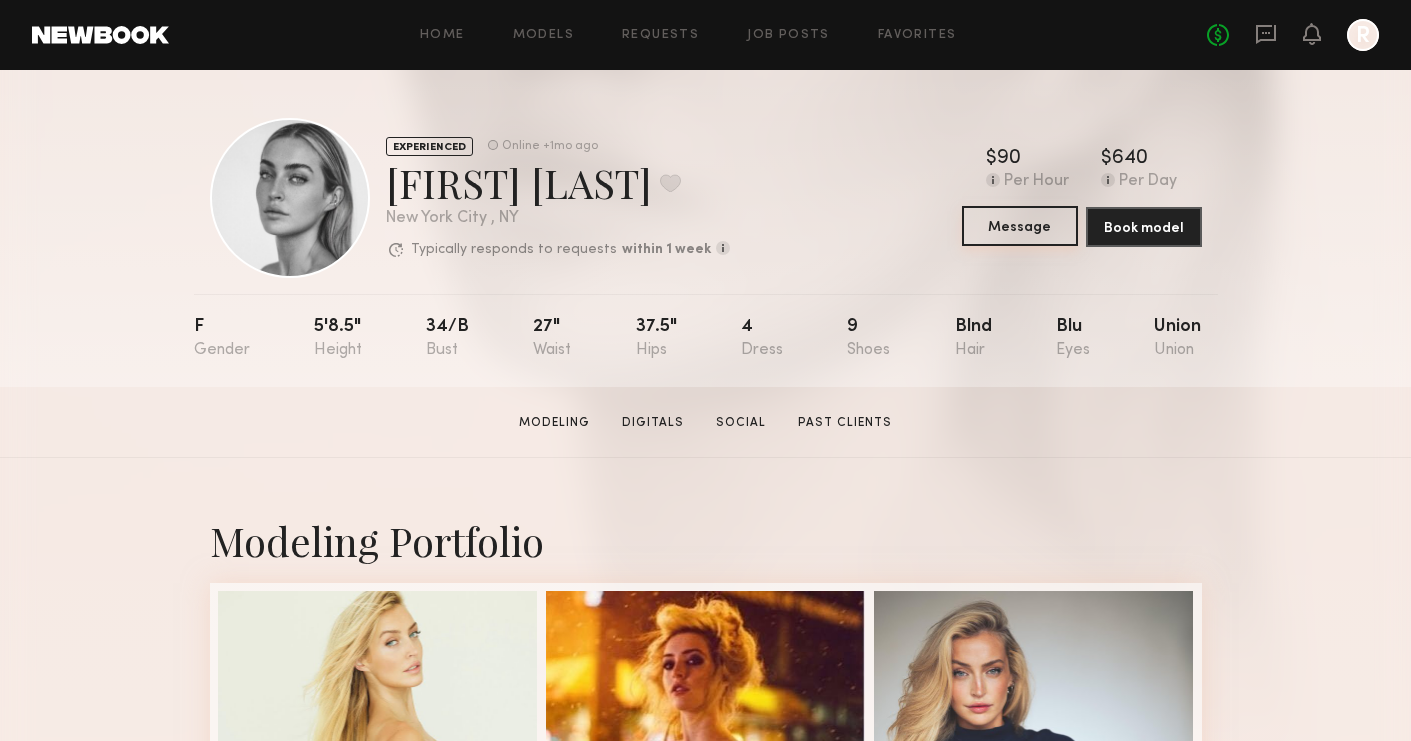 click on "Message" 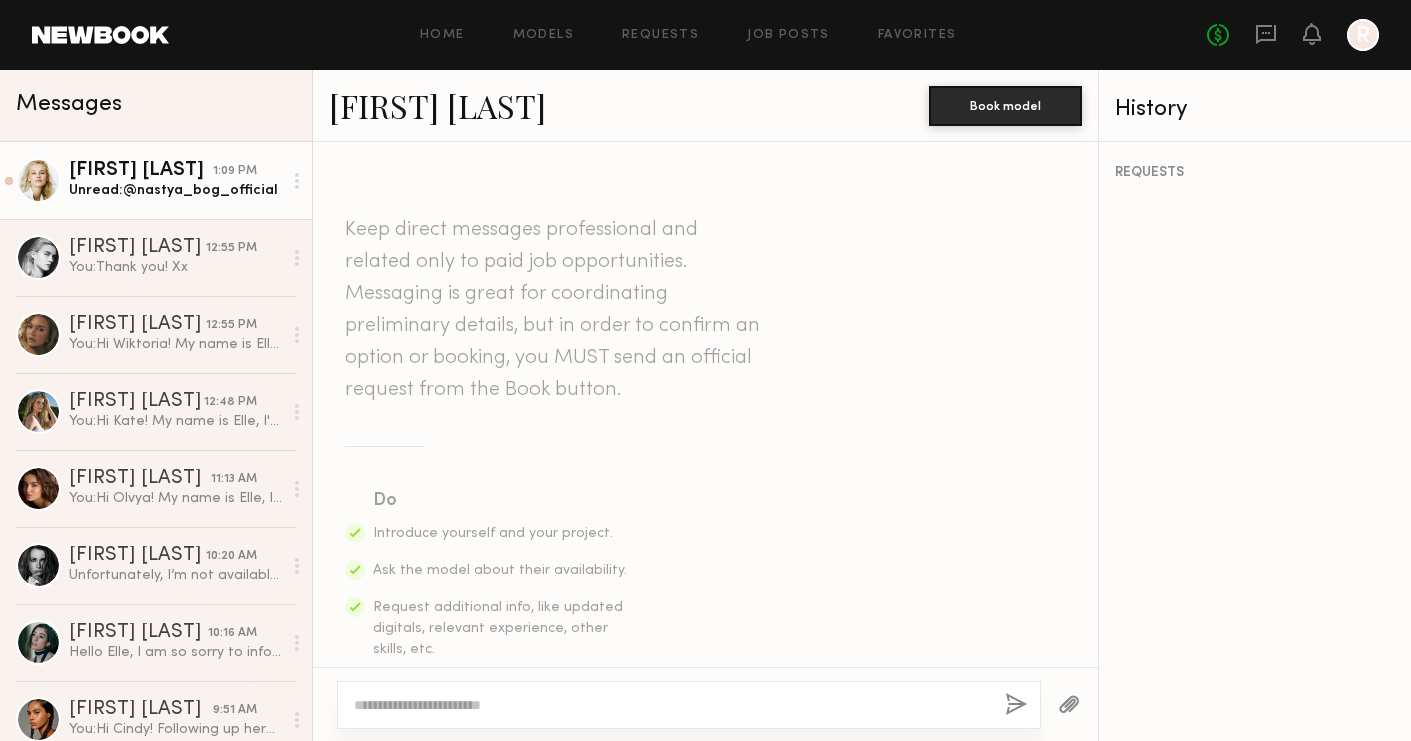 click on "[FIRST] [LAST]" 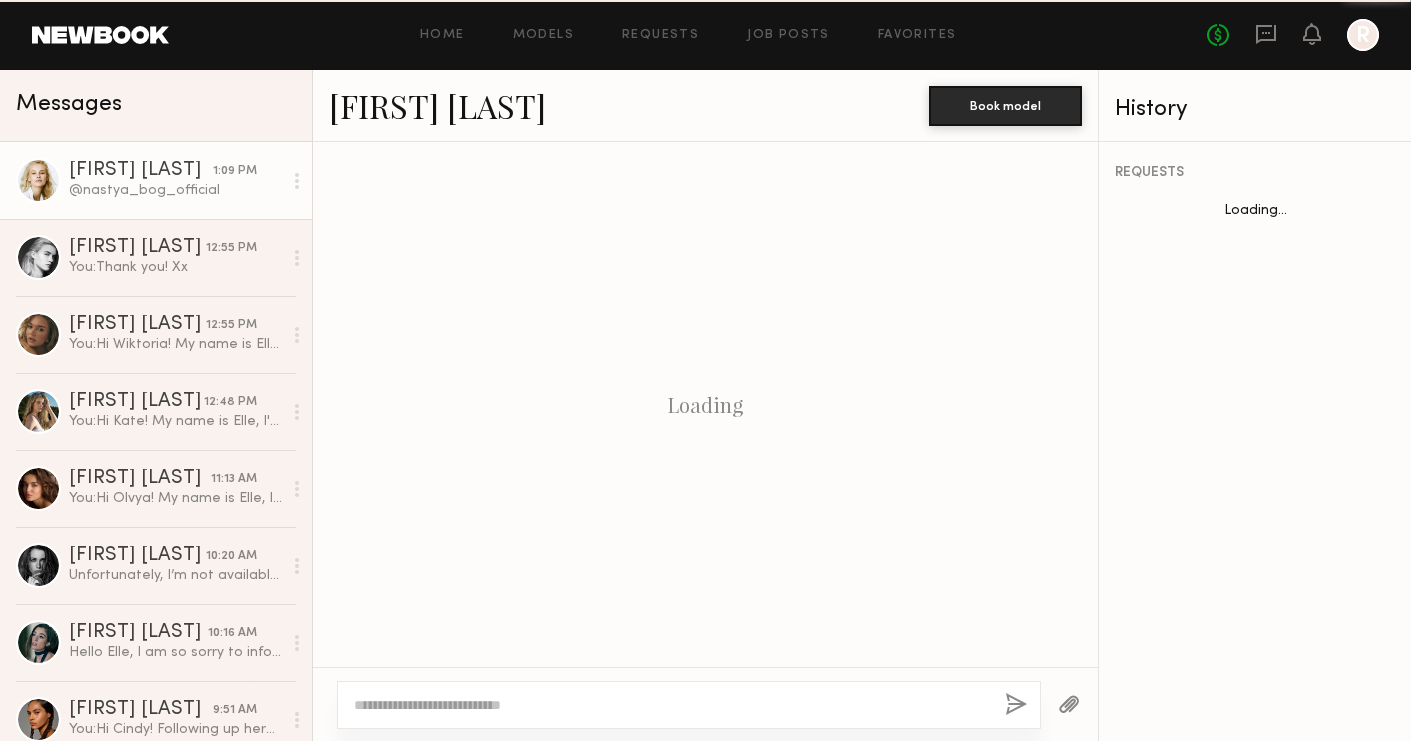scroll, scrollTop: 997, scrollLeft: 0, axis: vertical 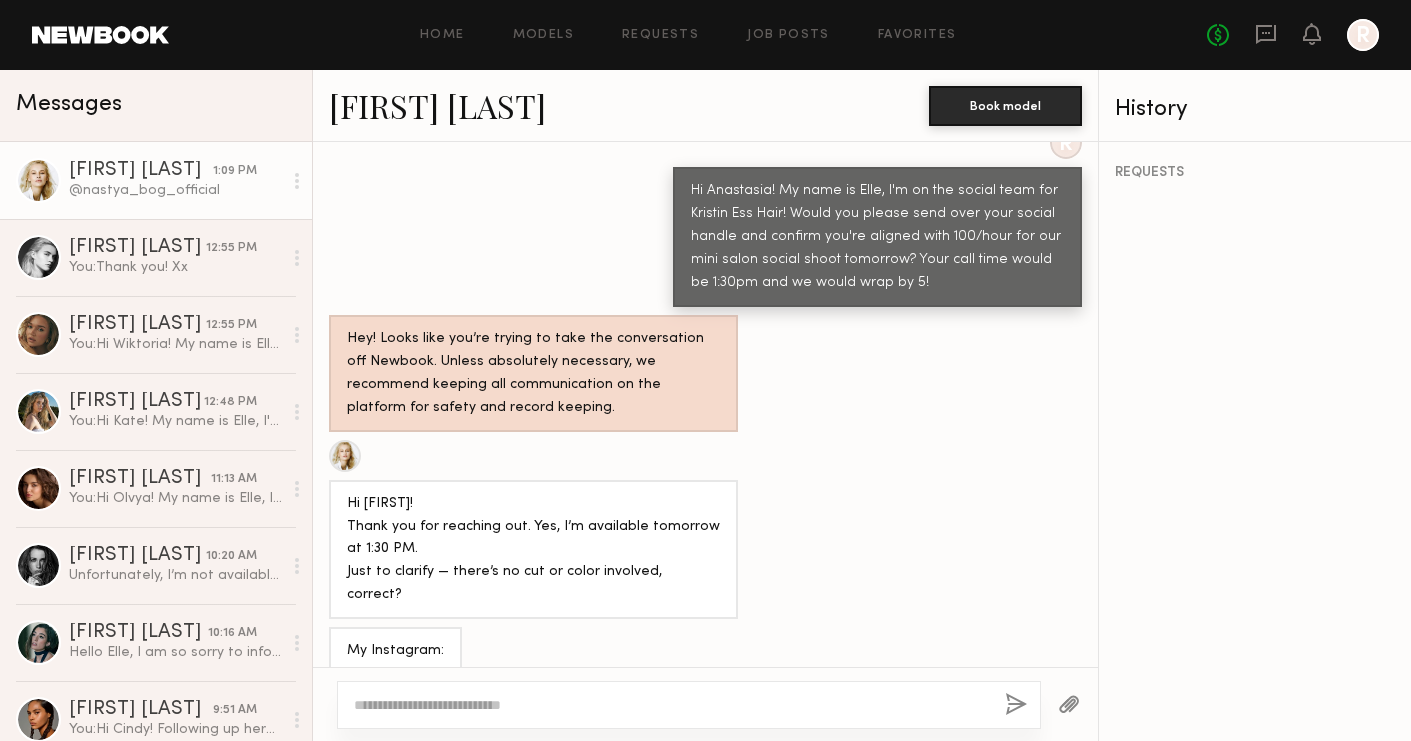 click on "Hi [FIRST]!
Thank you for reaching out. Yes, I’m available tomorrow at 1:30 PM.
Just to clarify — there’s no cut or color involved, correct?" 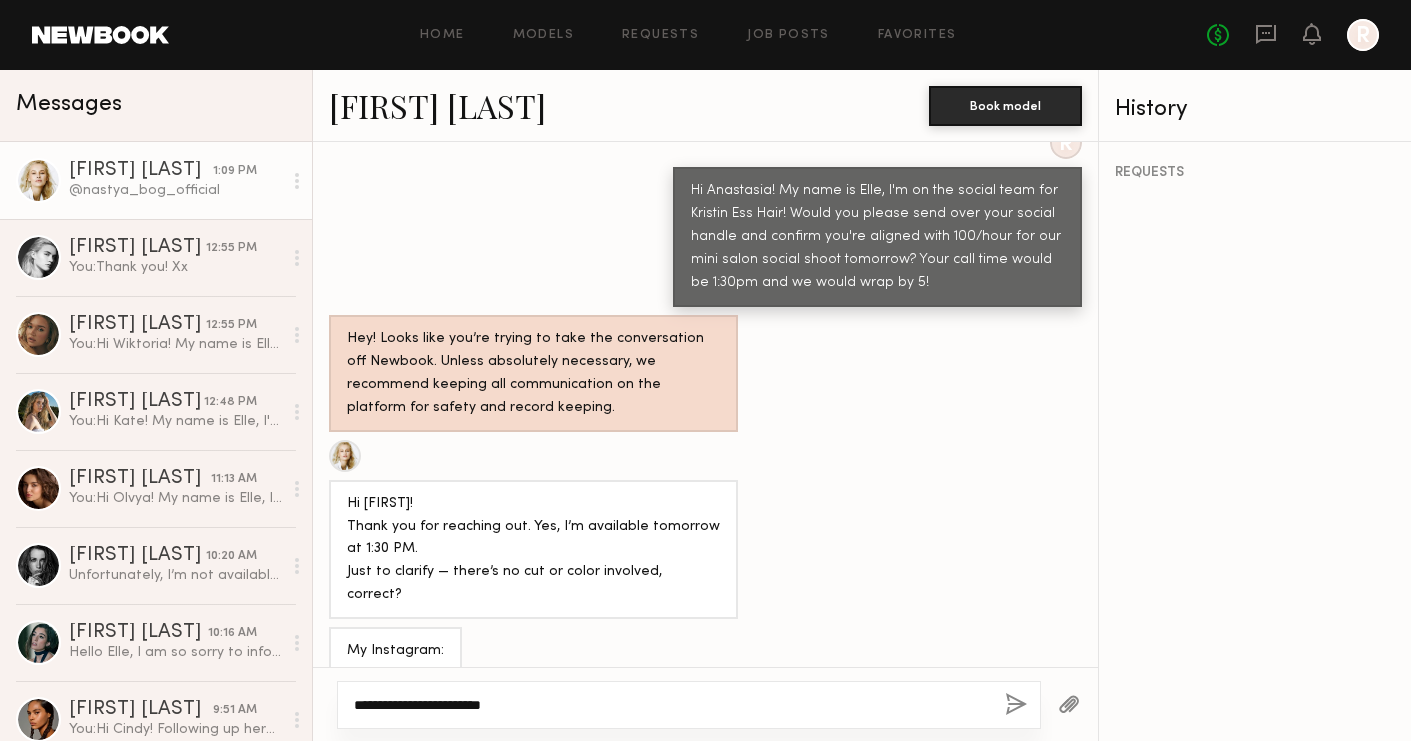 type on "**********" 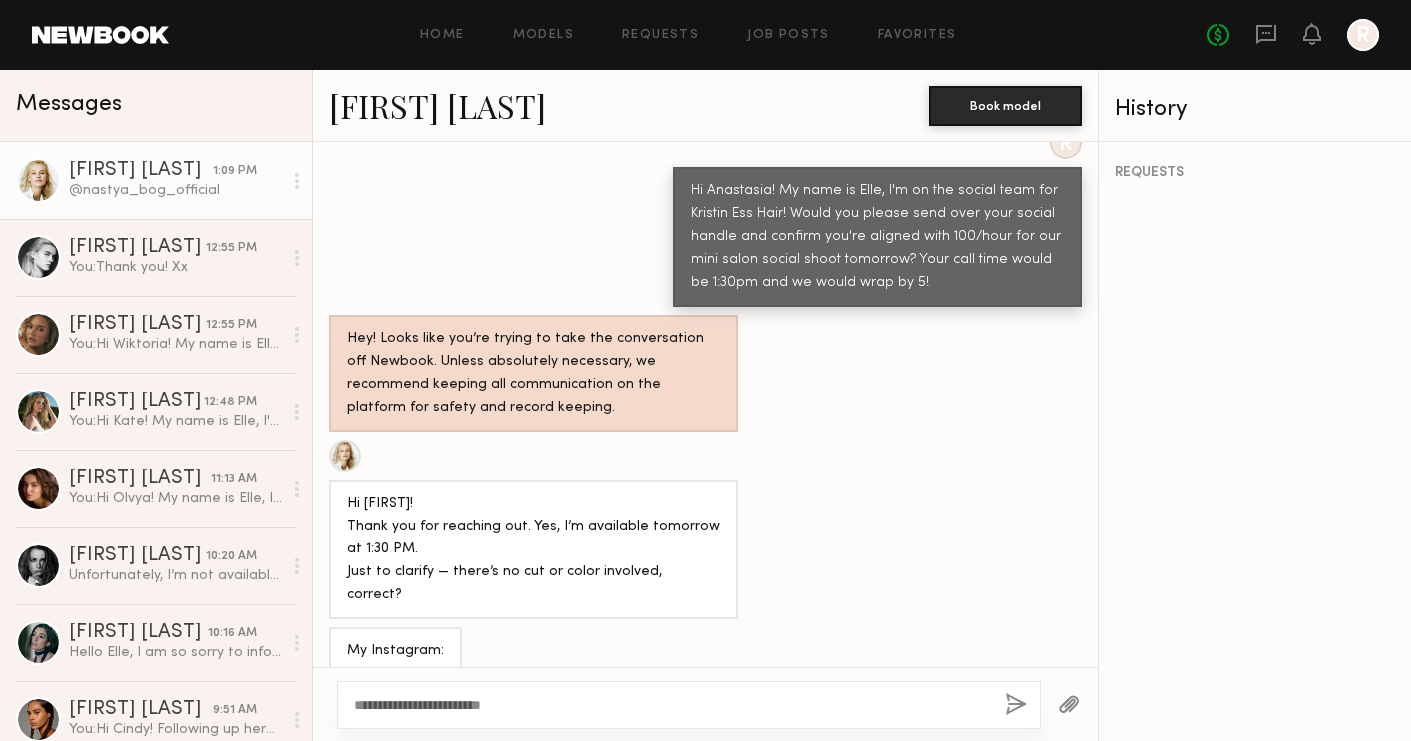 click on "[FIRST] [LAST]" 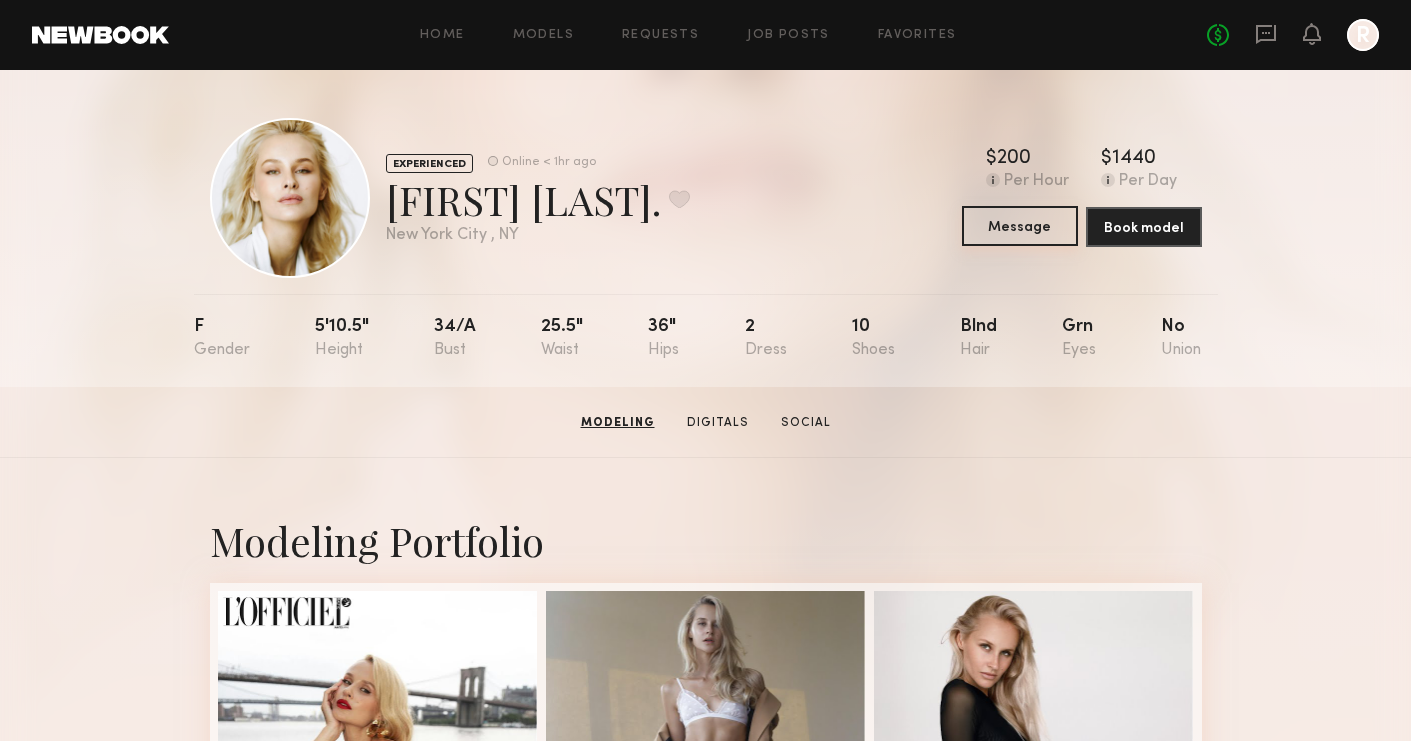 scroll, scrollTop: 0, scrollLeft: 0, axis: both 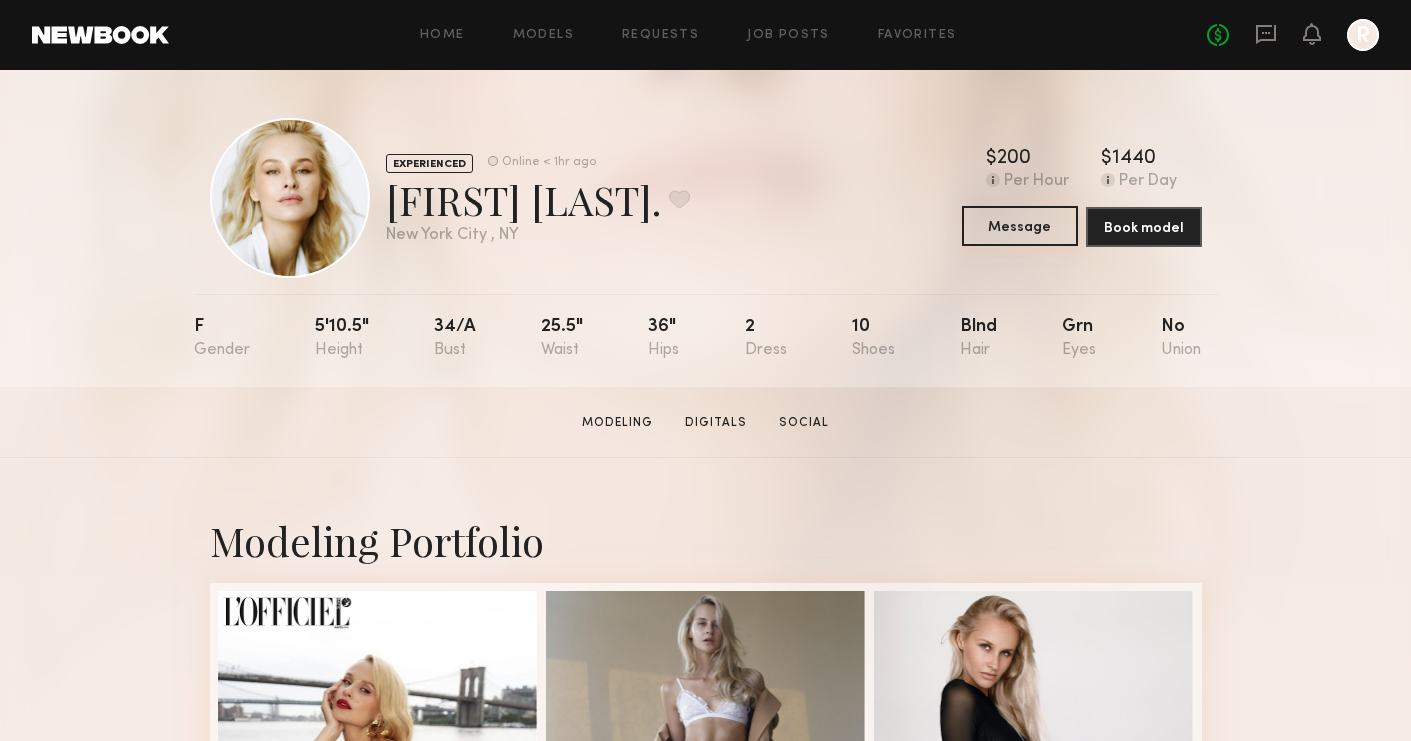 click on "Message" 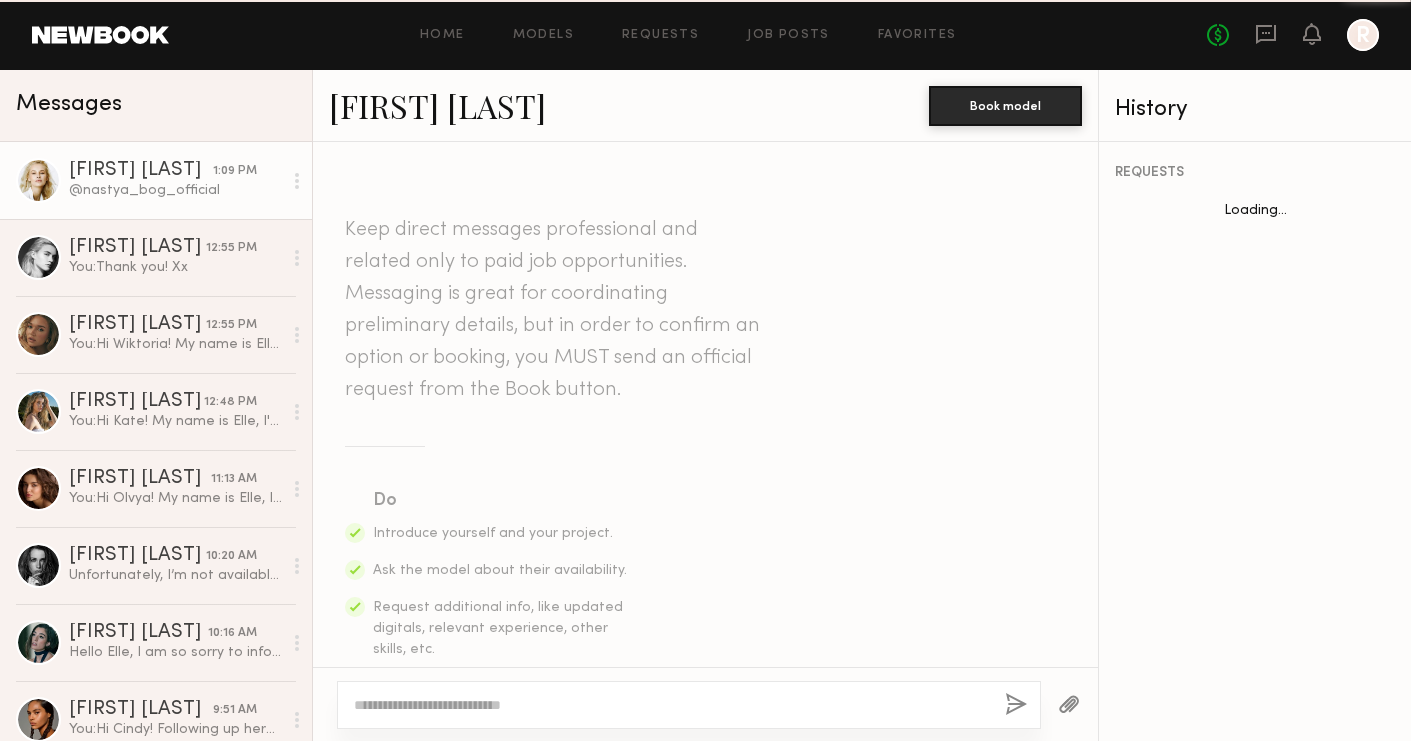 scroll, scrollTop: 997, scrollLeft: 0, axis: vertical 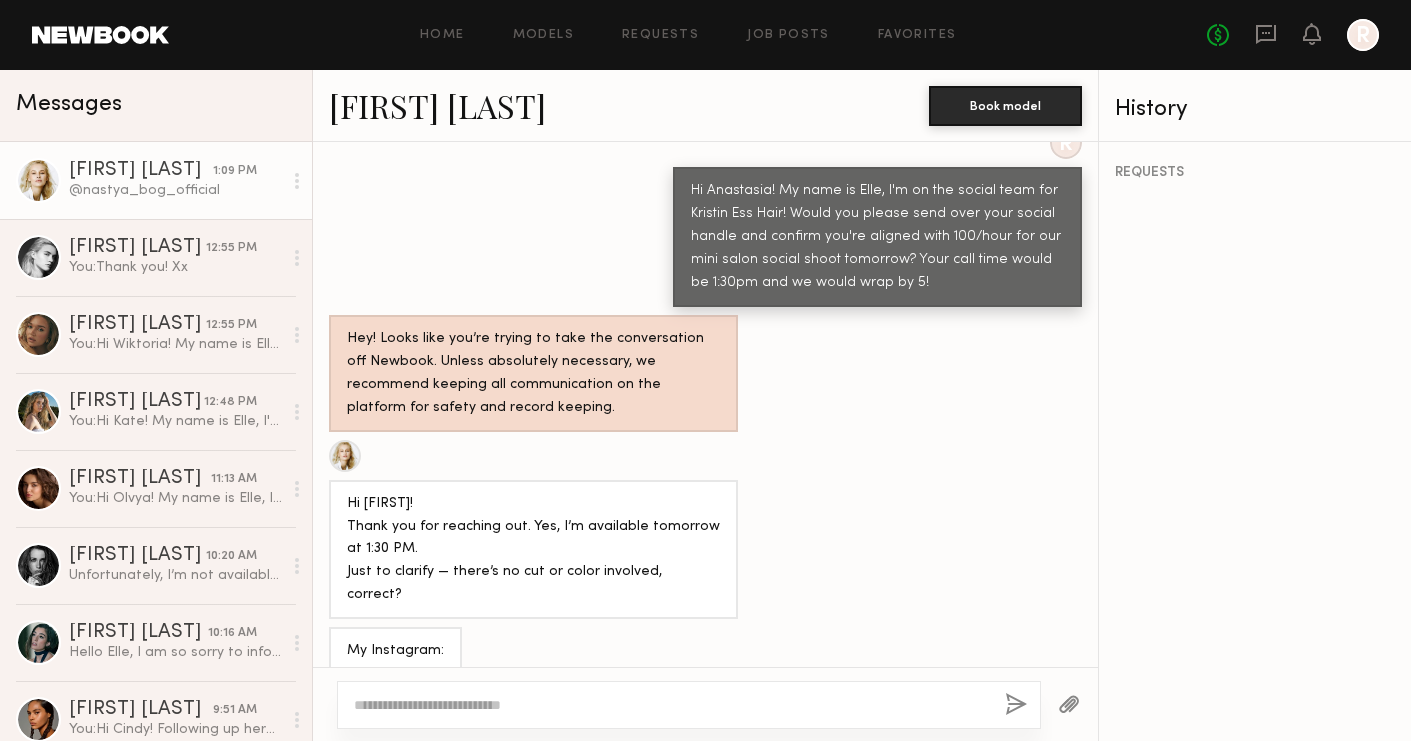 drag, startPoint x: 490, startPoint y: 625, endPoint x: 351, endPoint y: 627, distance: 139.01439 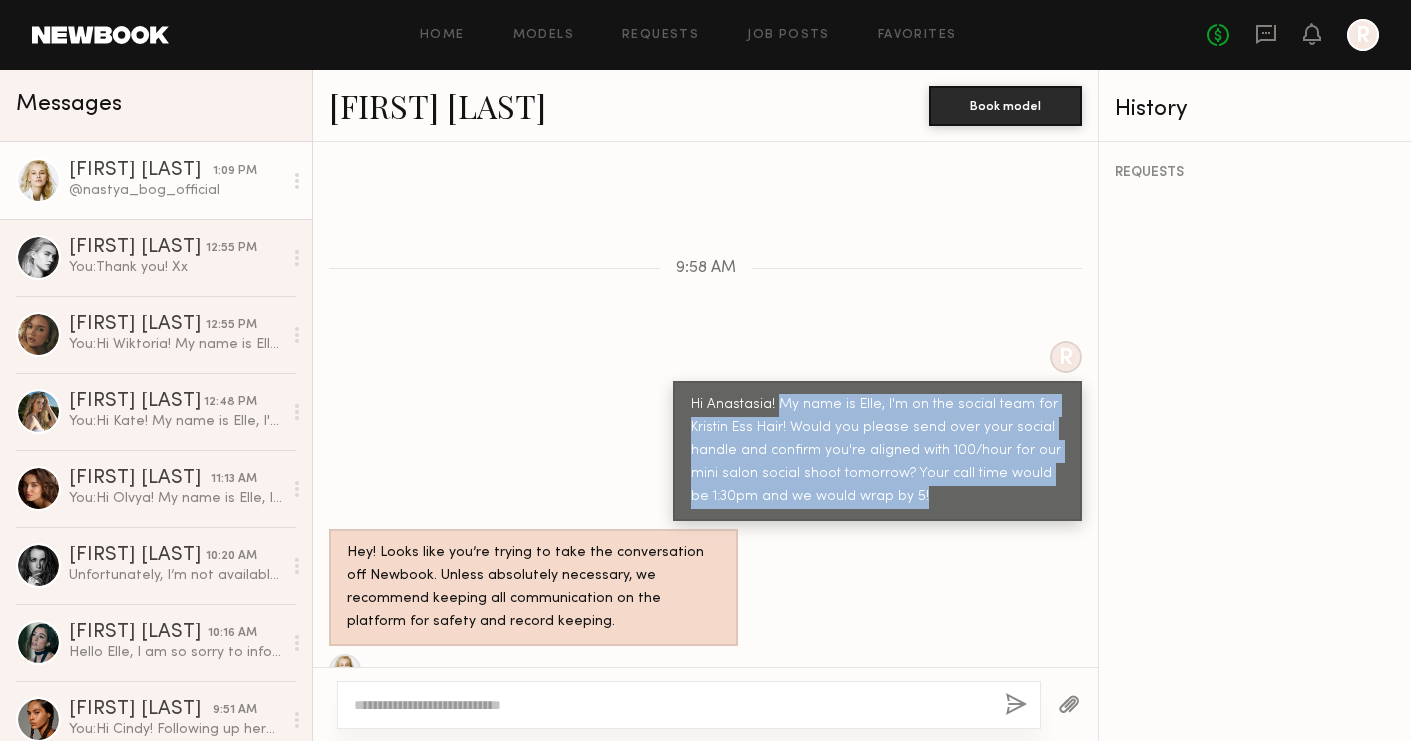 drag, startPoint x: 946, startPoint y: 464, endPoint x: 782, endPoint y: 356, distance: 196.367 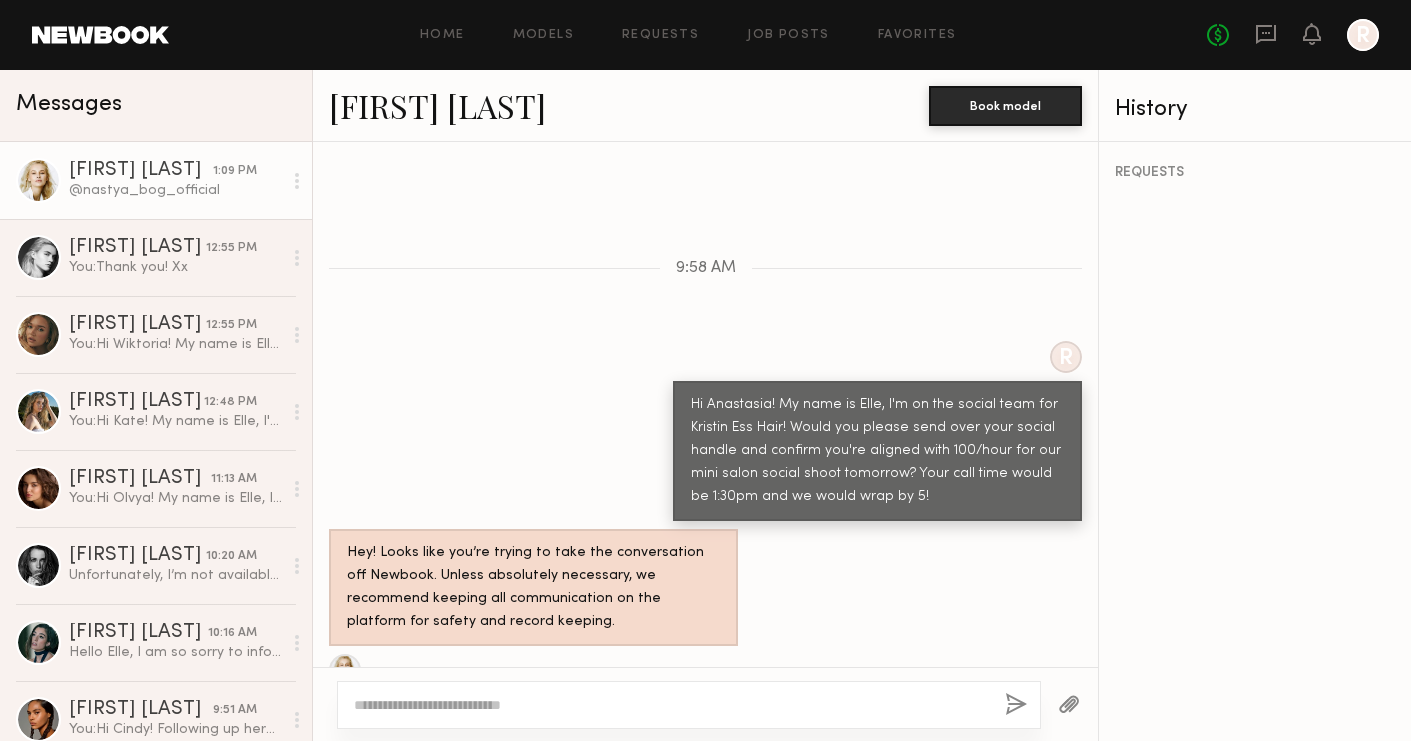 click on "Hey! Looks like you’re trying to take the conversation off Newbook. Unless absolutely necessary, we recommend keeping all communication on the platform for safety and record keeping." 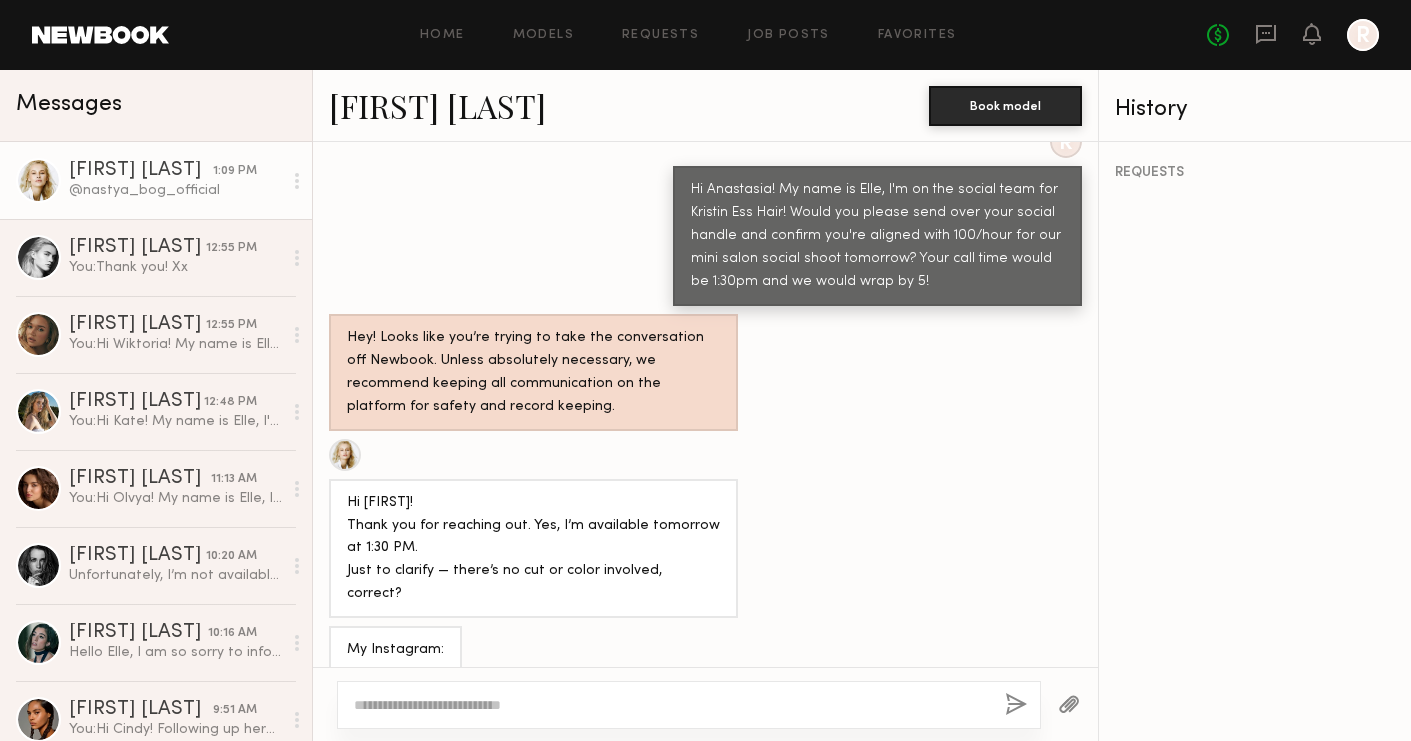 scroll, scrollTop: 997, scrollLeft: 0, axis: vertical 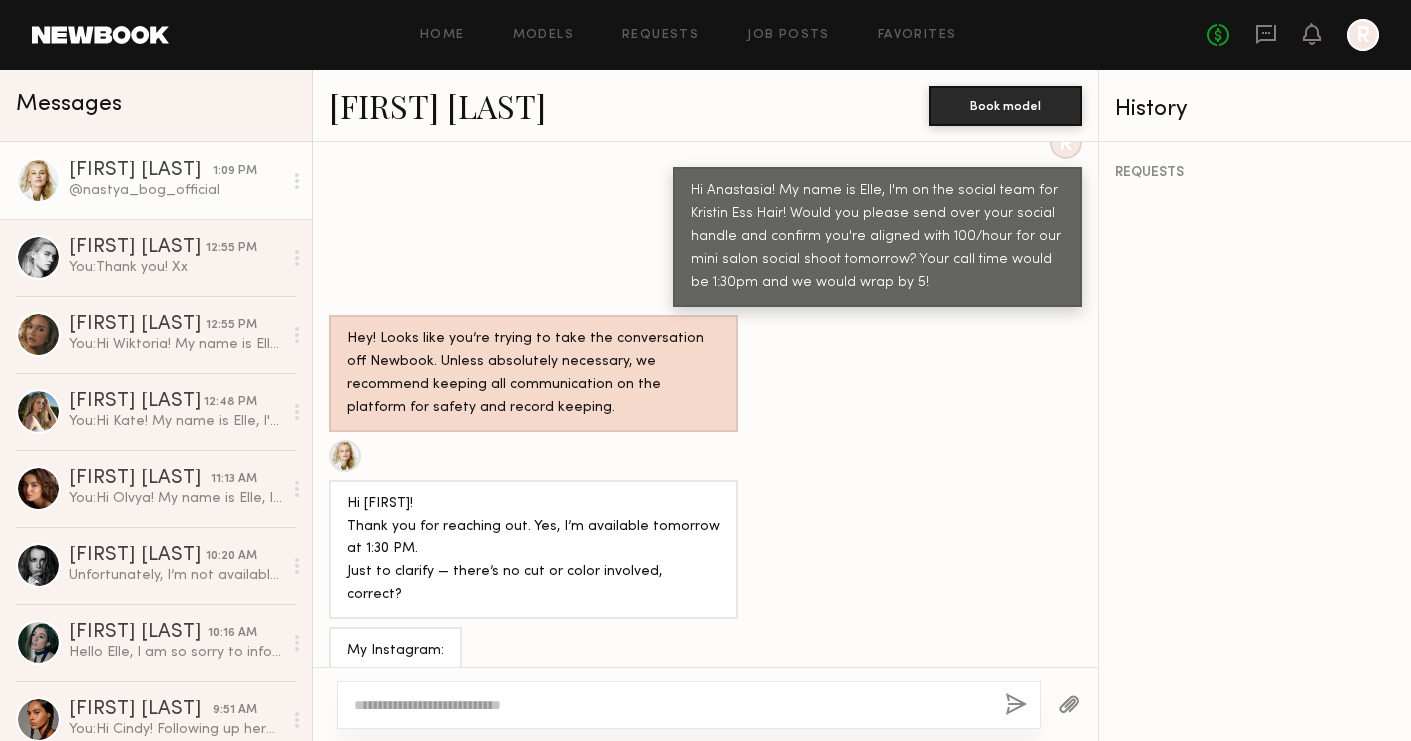 click on "R Hi Anastasia! My name is Elle, I'm on the social team for Kristin Ess Hair! Would you please send over your social handle and confirm you're aligned with 100/hour for our mini salon social shoot tomorrow? Your call time would be 1:30pm and we would wrap by 5!" 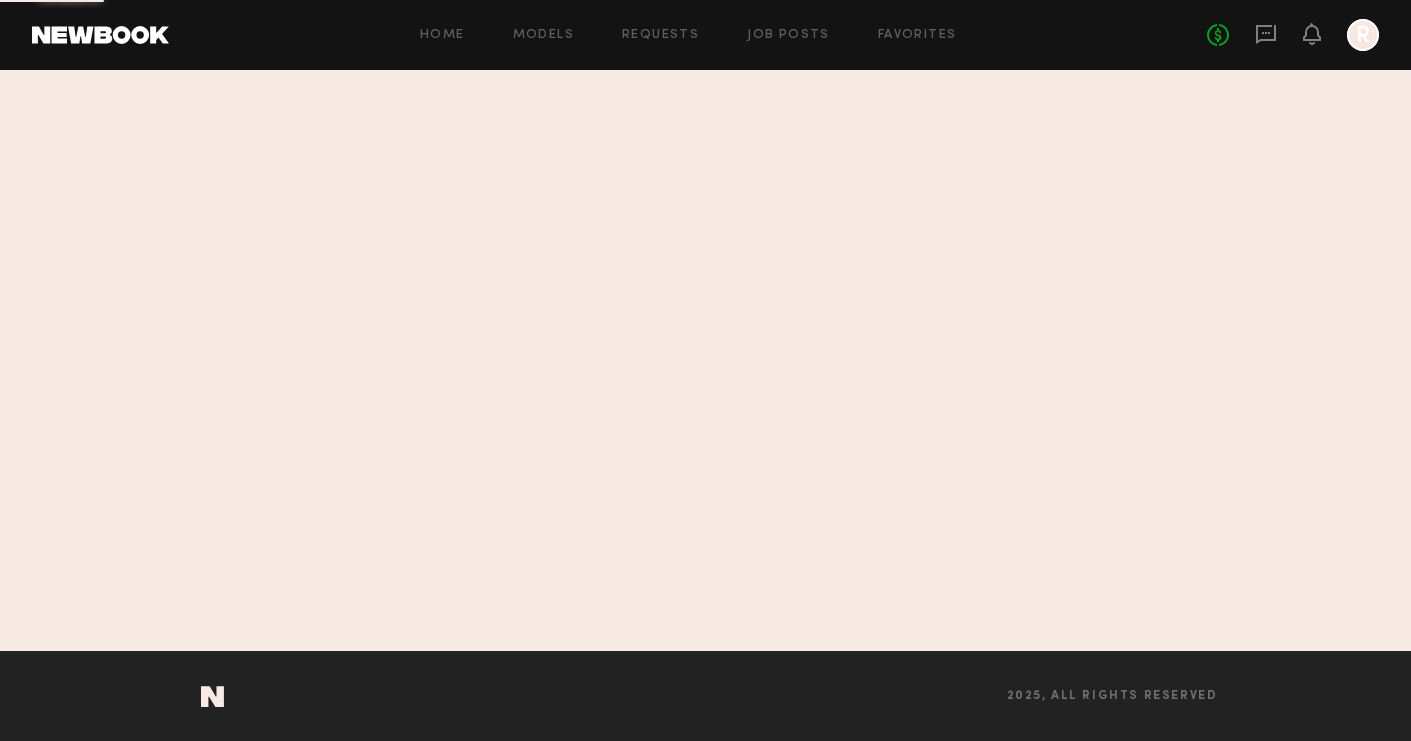 scroll, scrollTop: 0, scrollLeft: 0, axis: both 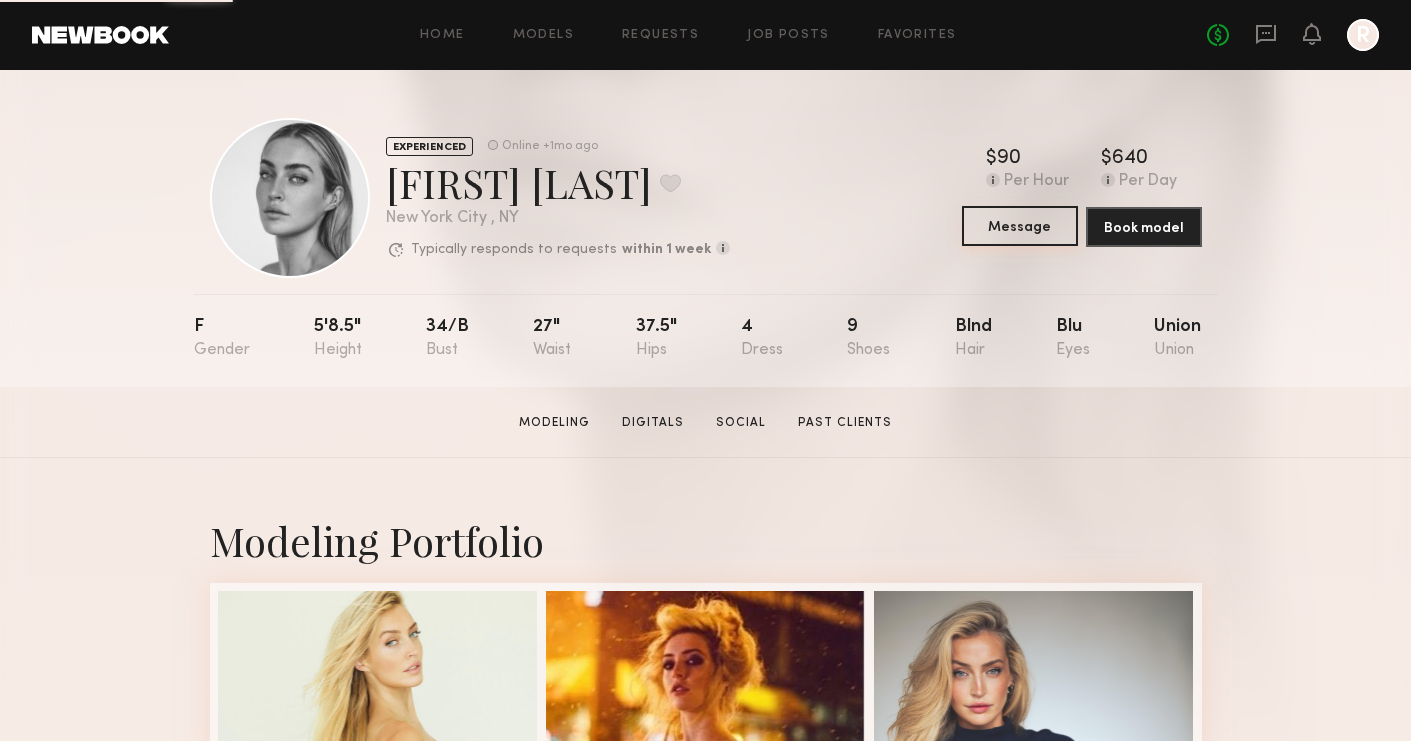 click on "Message" 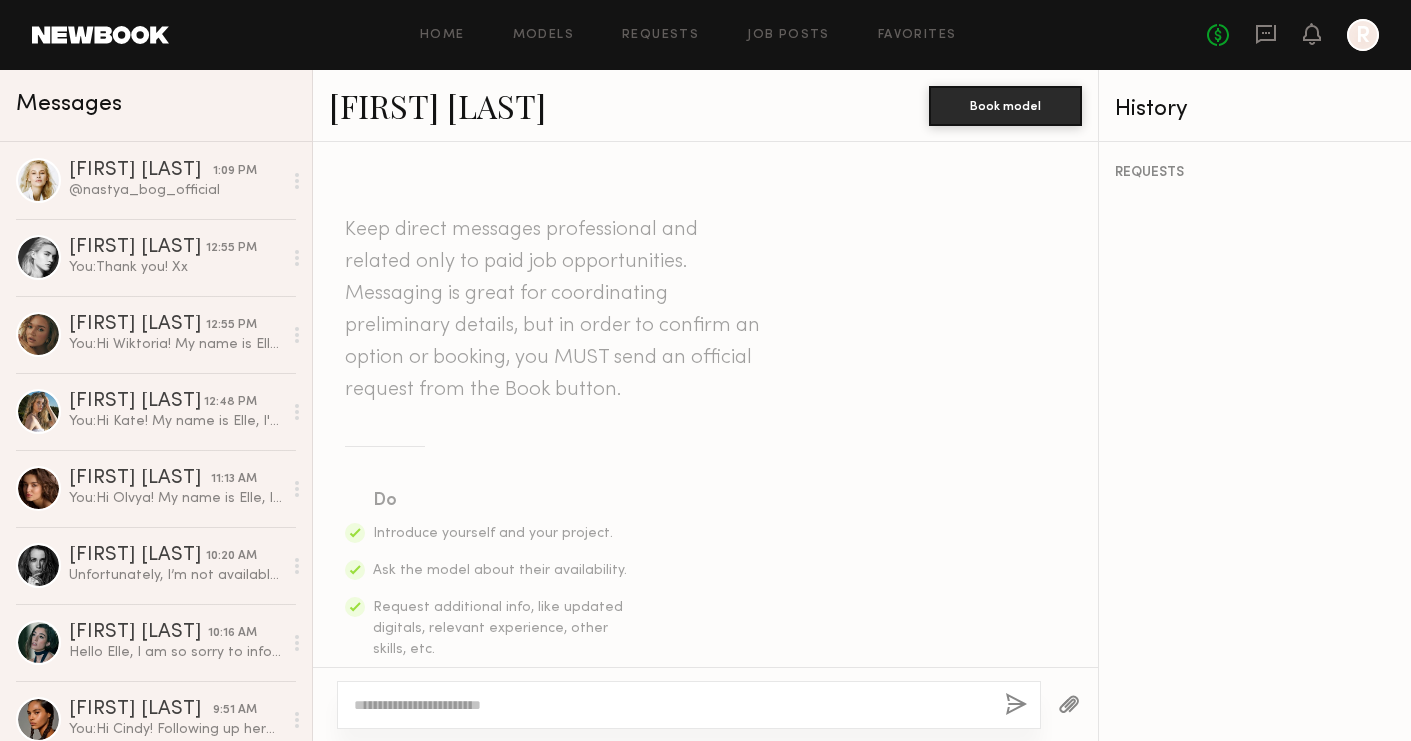 click 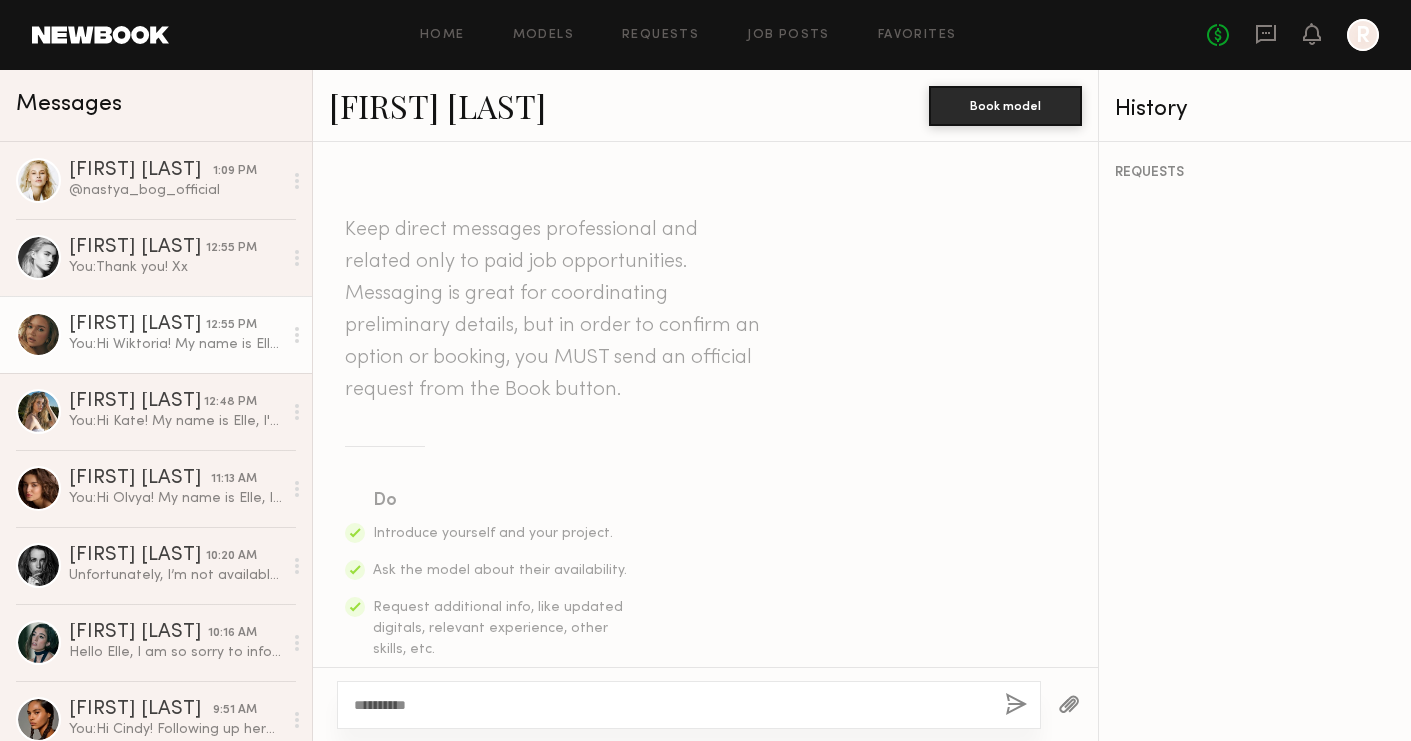 type on "*********" 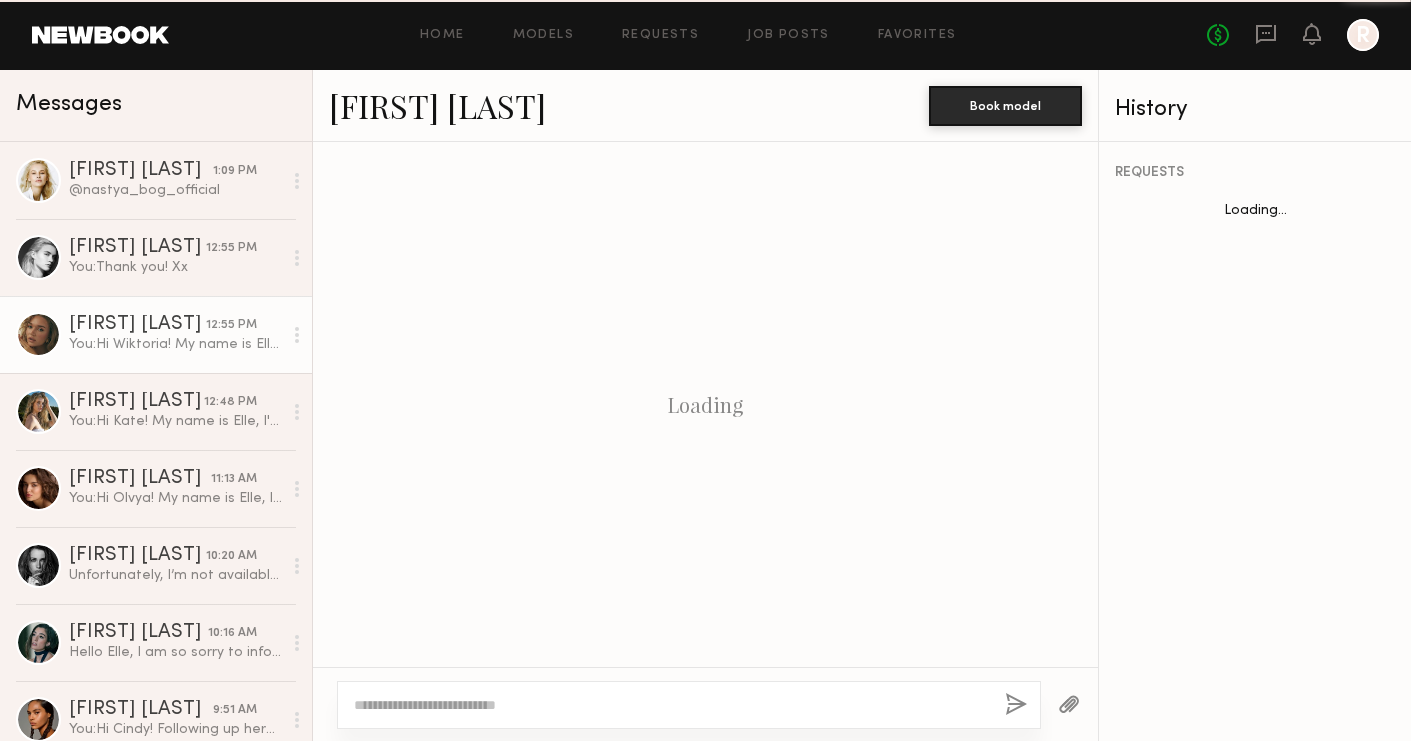 scroll, scrollTop: 1538, scrollLeft: 0, axis: vertical 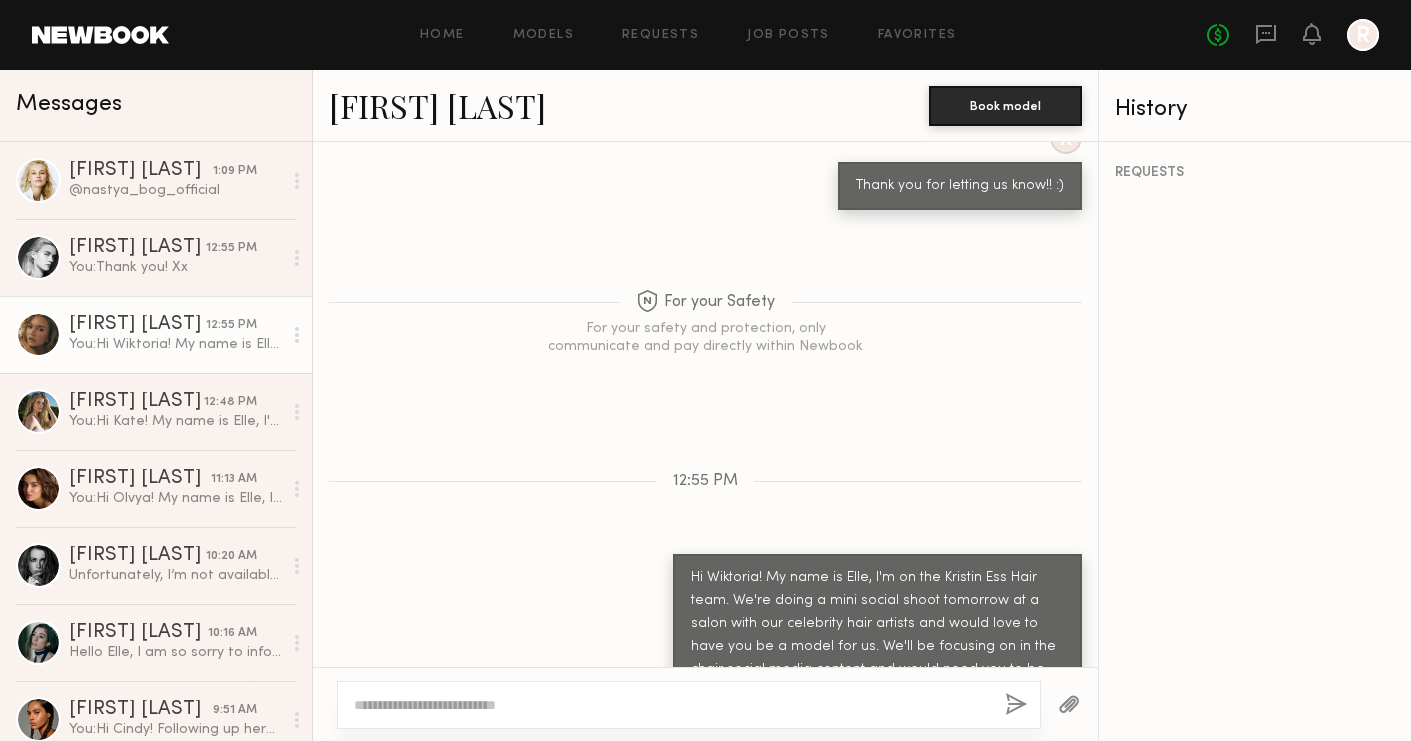 click on "Hi Wiktoria! My name is Elle, I'm on the Kristin Ess Hair team. We're doing a mini social shoot tomorrow at a salon with our celebrity hair artists and would love to have you be a model for us. We'll be focusing on in the chair social media content and would need you to be our hair model for some social videos. The time committment is 1:30pm-5:00pm tomorrow and we have $100 an hour budgeted. Would you be interested?" 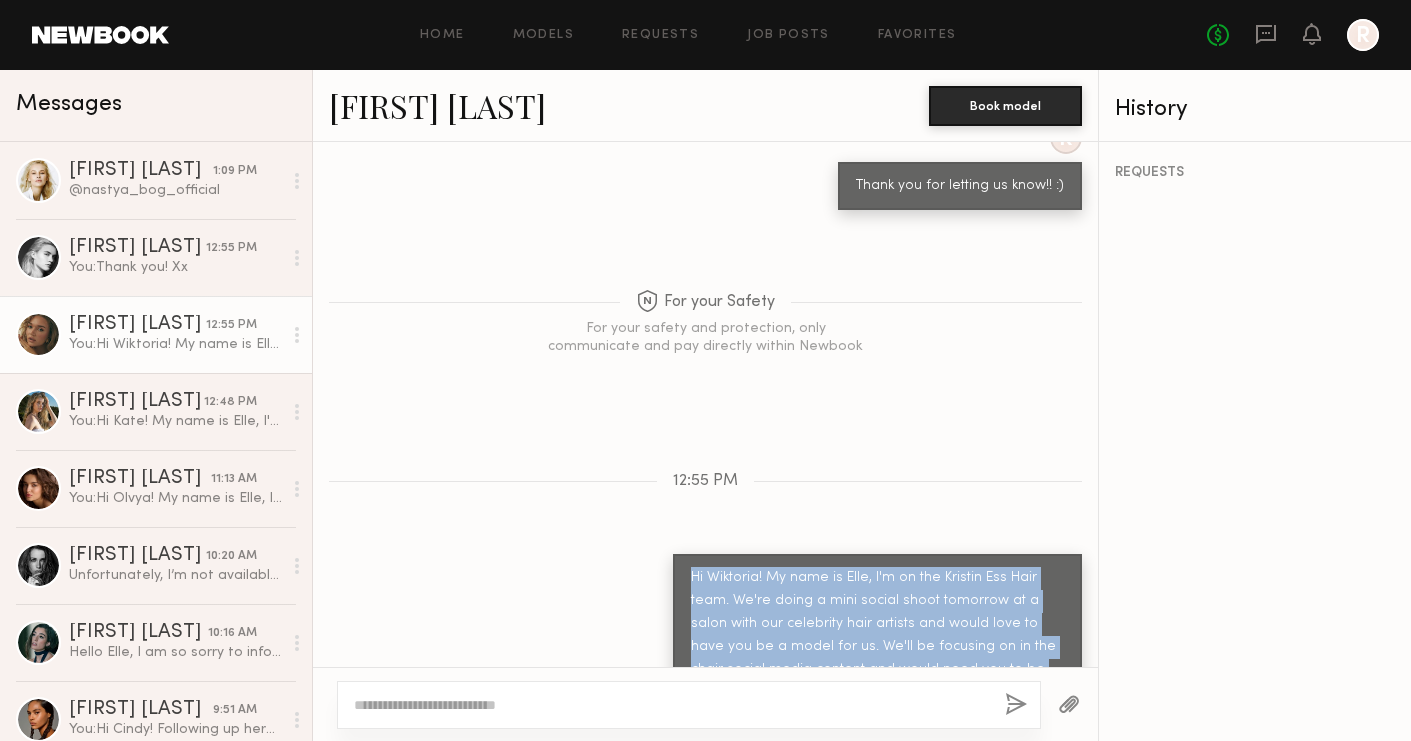 drag, startPoint x: 857, startPoint y: 630, endPoint x: 692, endPoint y: 473, distance: 227.75865 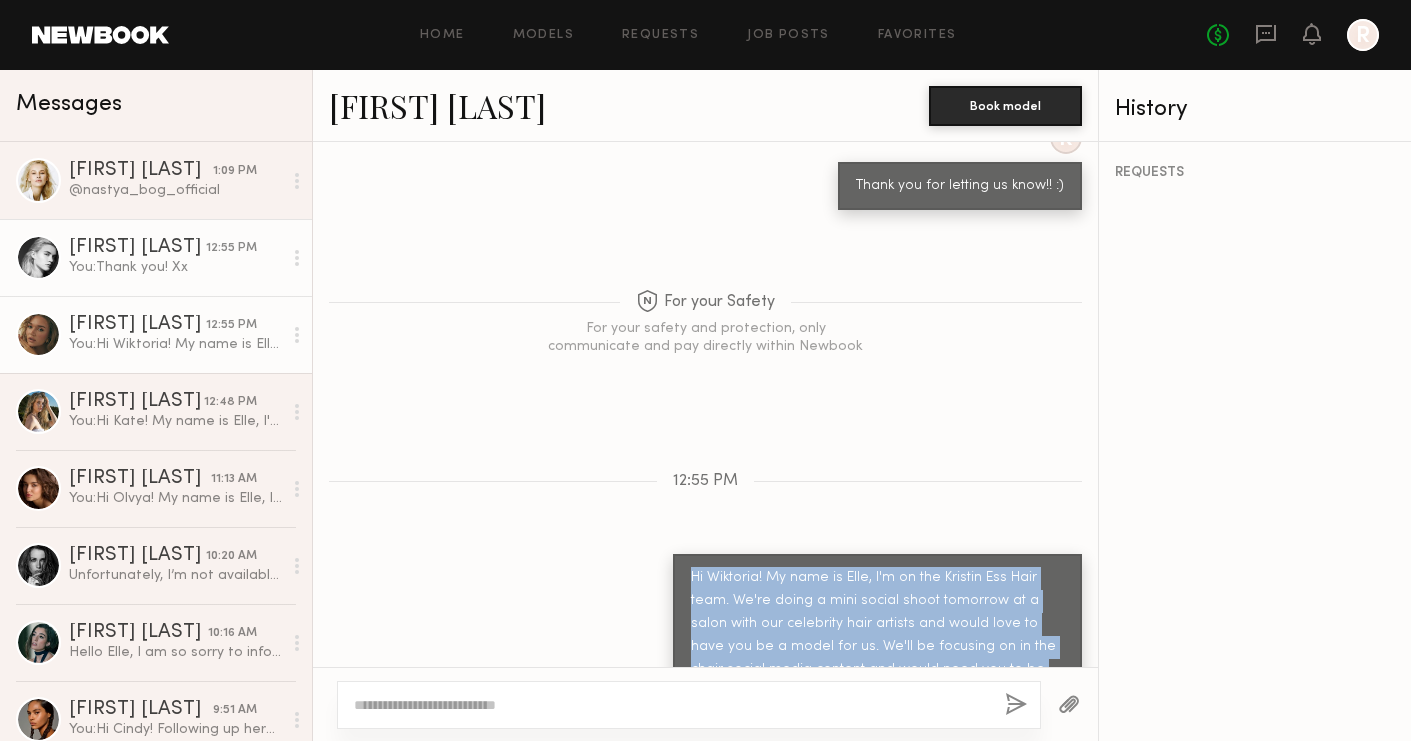 scroll, scrollTop: 0, scrollLeft: 0, axis: both 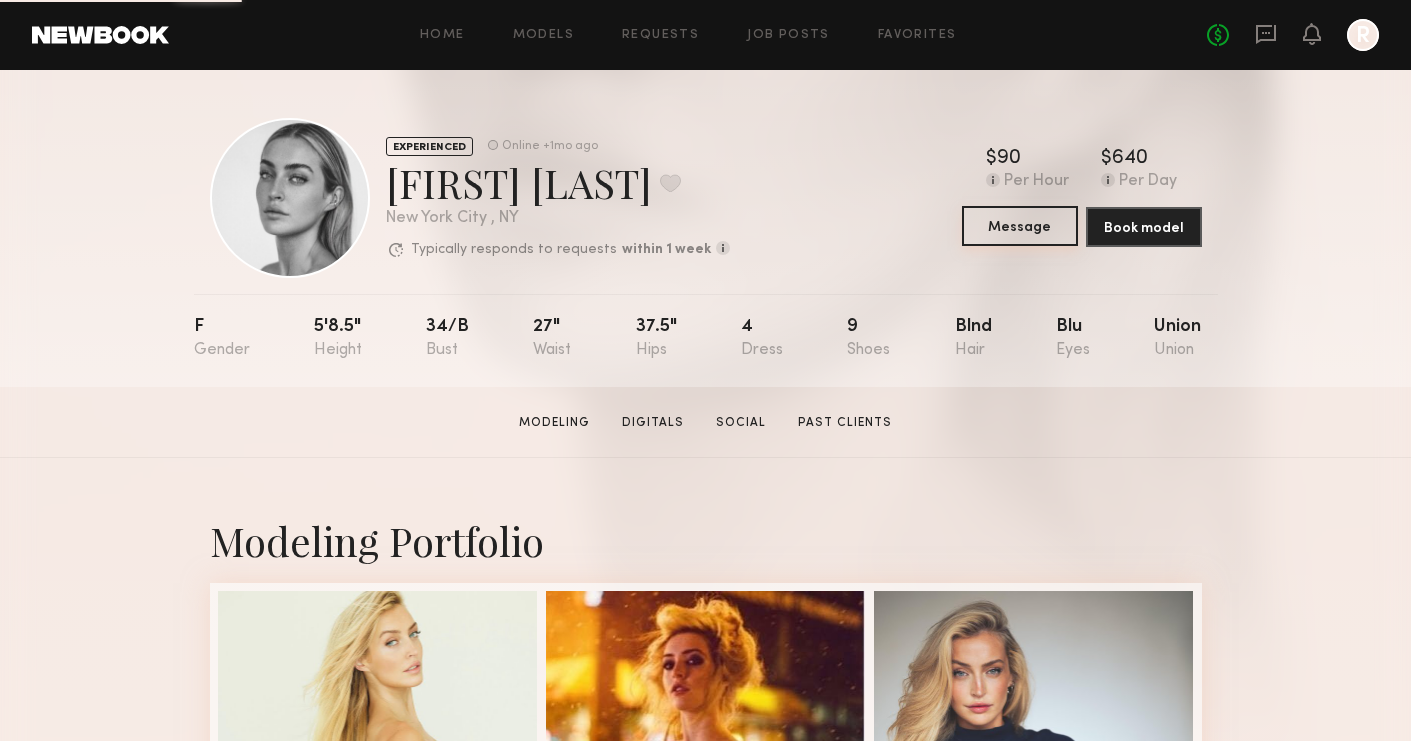 click on "Message" 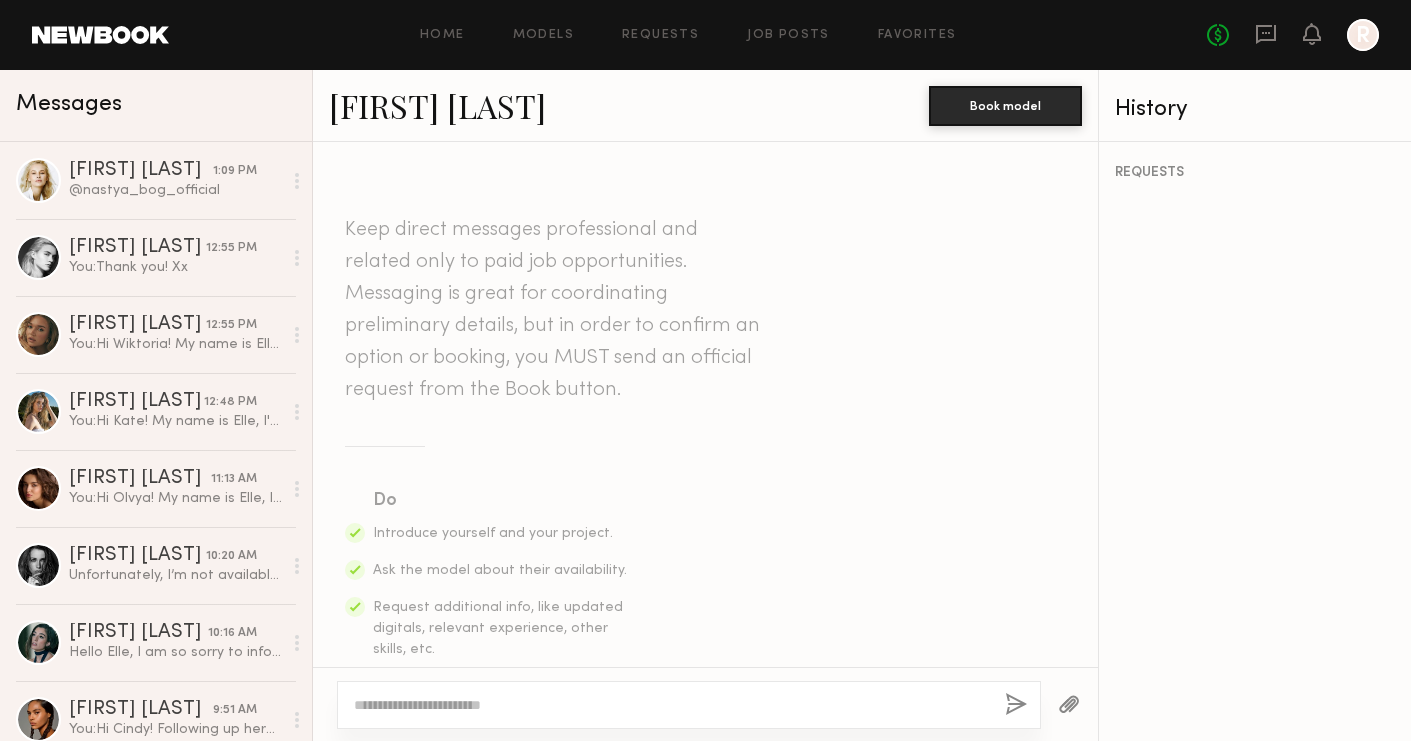 click 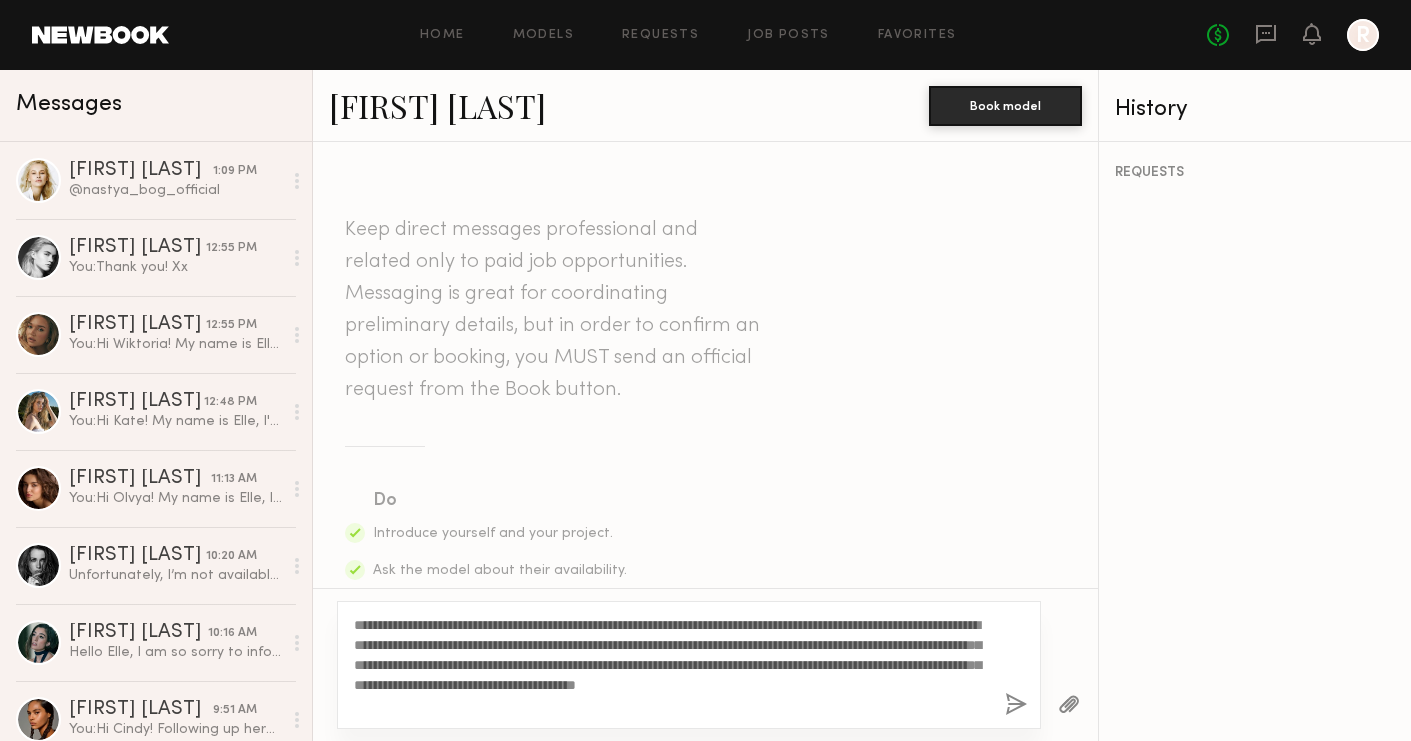 drag, startPoint x: 421, startPoint y: 623, endPoint x: 373, endPoint y: 623, distance: 48 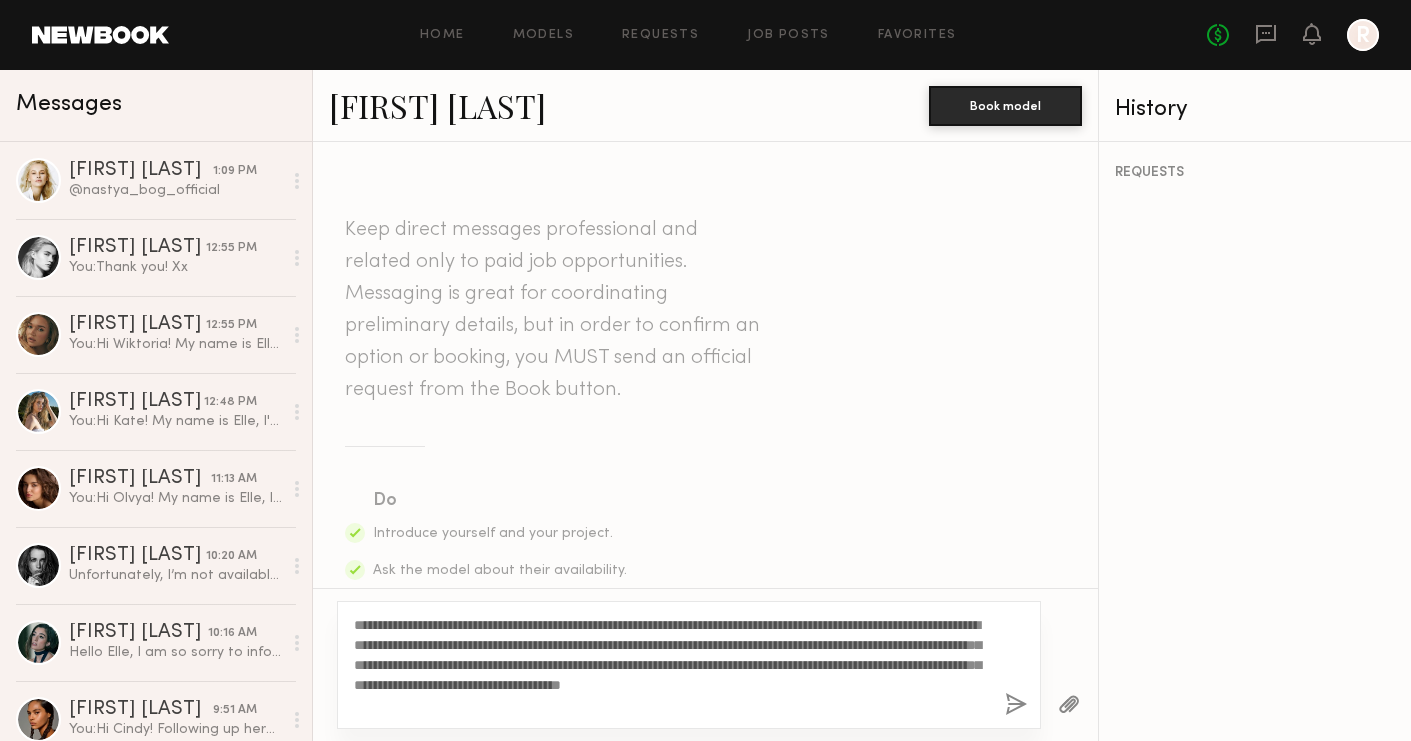type on "**********" 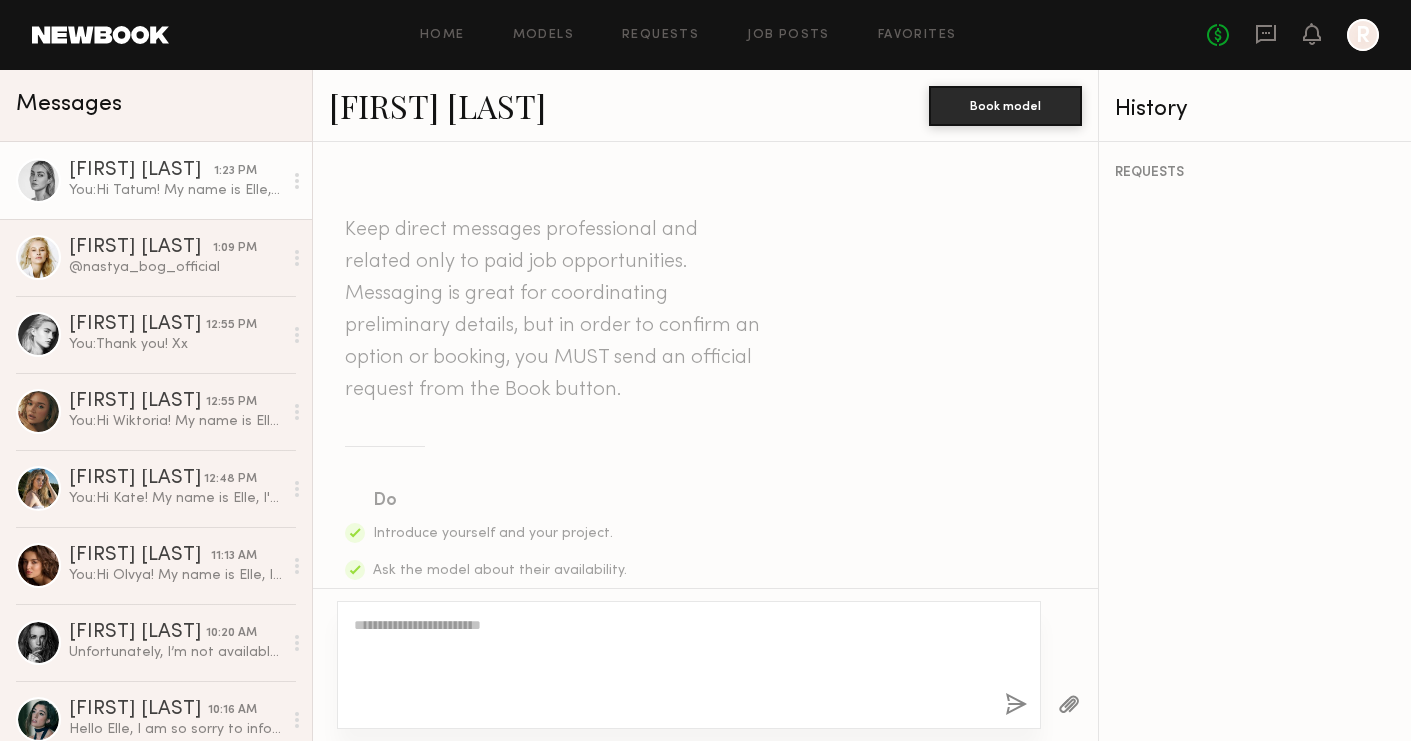 scroll, scrollTop: 671, scrollLeft: 0, axis: vertical 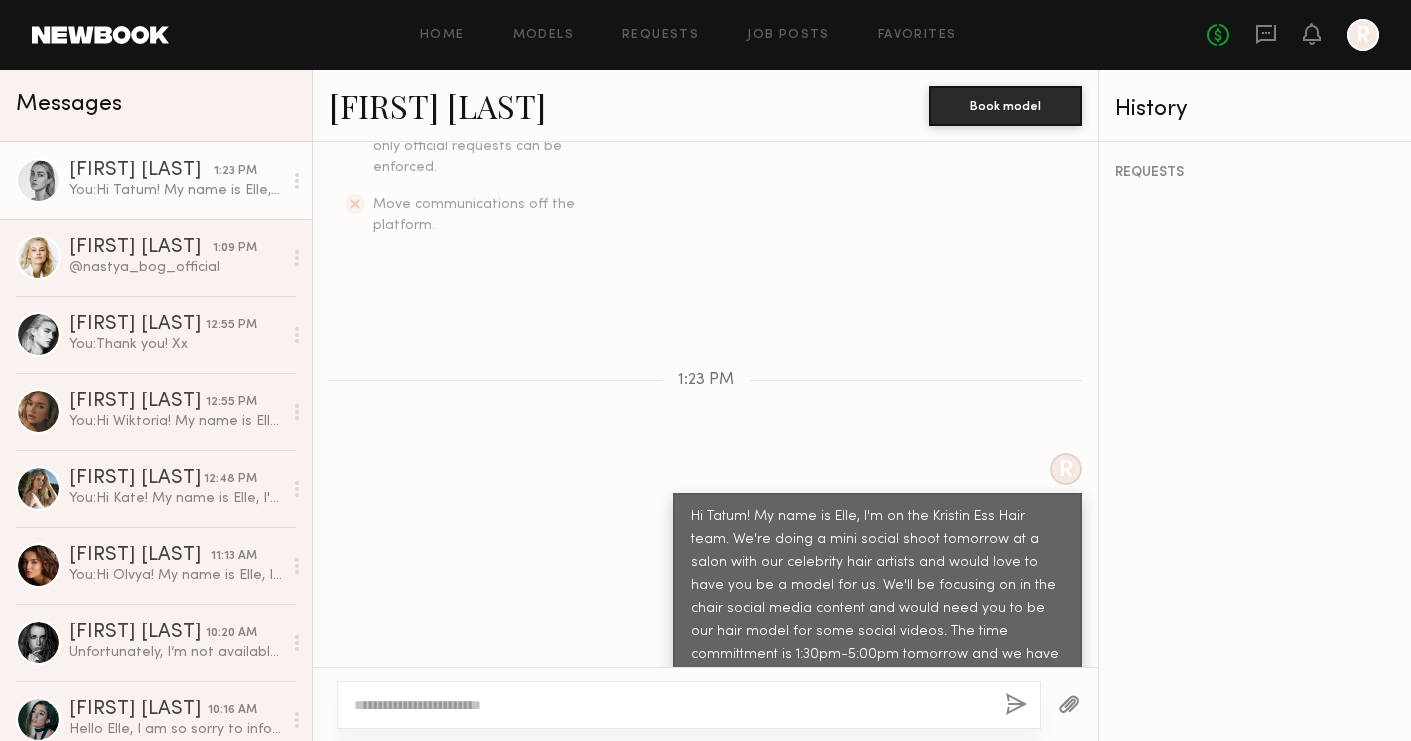 click on "Keep direct messages professional and related only to paid job opportunities. Messaging is great for coordinating preliminary details, but in order to confirm an option or booking, you MUST send an official request from the Book button. Do Introduce yourself and your project. Ask the model about their availability. Request additional info, like updated digitals, relevant experience, other skills, etc. Don’t Bring up non-professional topics or ask a model to work for free/trade. Expect verbal commitments to hold - only official requests can be enforced. Move communications off the platform. 1:23 PM R" 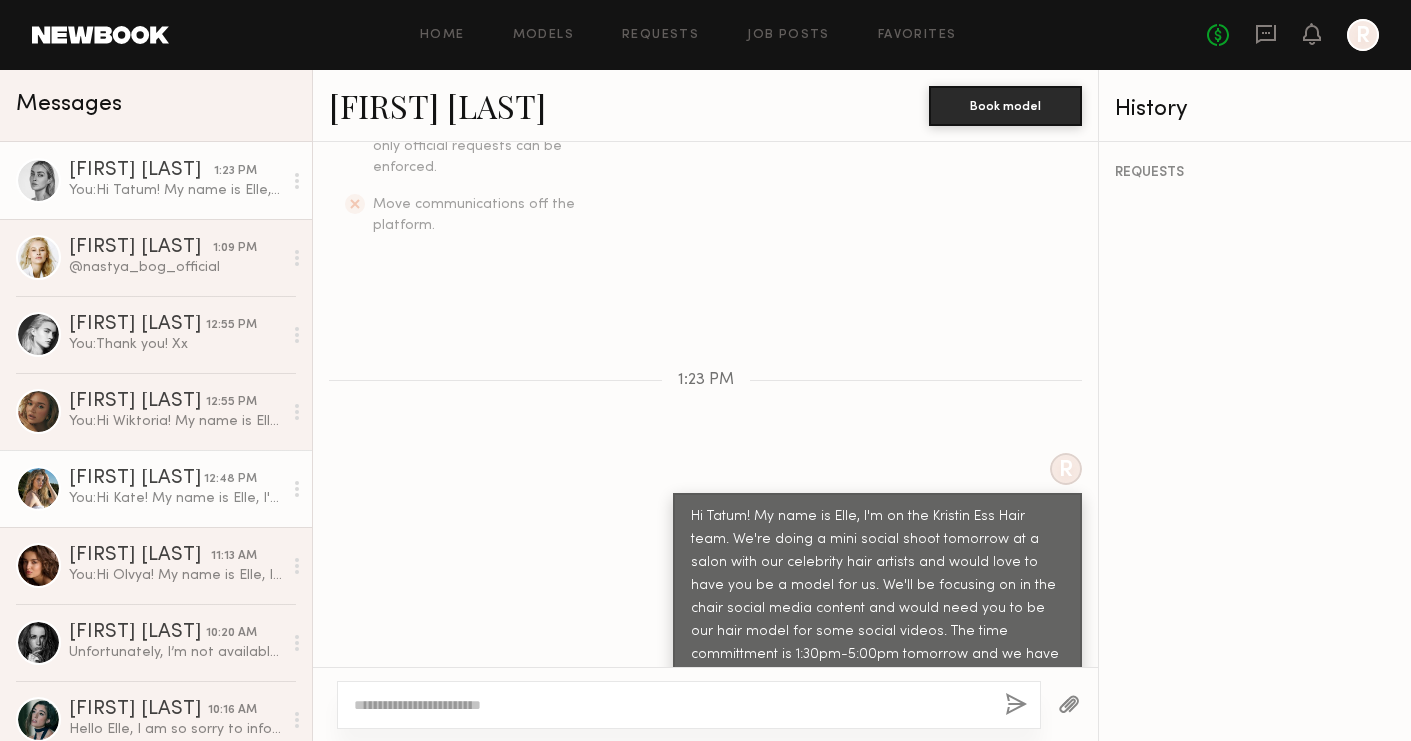 click on "Kate S. 12:48 PM You:  Hi Kate! My name is Elle, I'm on the Kristin Ess Hair team. We're doing a mini social shoot tomorrow at a salon with our celebrity hair artists and would love to have you be a model for us. We'll be focusing on in the chair social media content and would need you to be our hair model for some social videos. The time committment is 1:30pm-5:00pm tomorrow and we have $100 an hour budgeted. Would you be interested?" 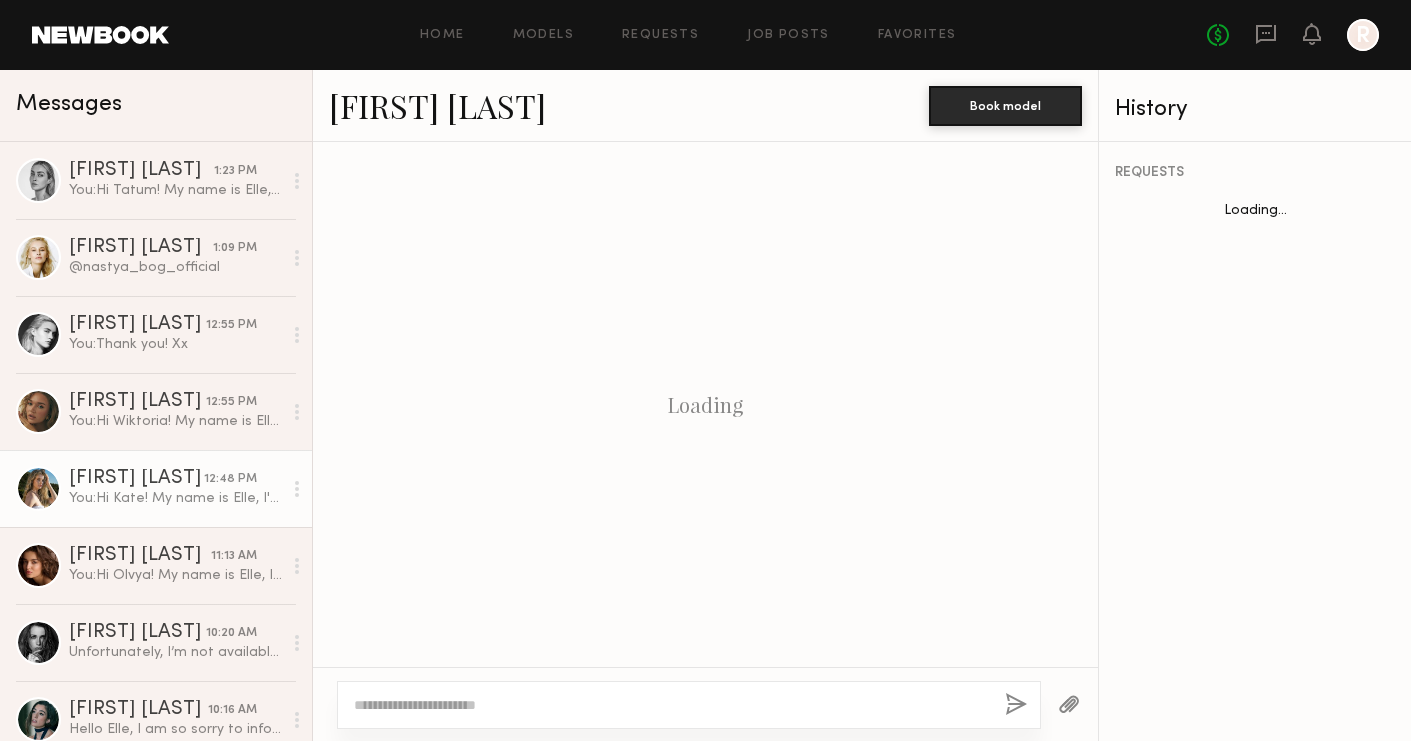 scroll, scrollTop: 671, scrollLeft: 0, axis: vertical 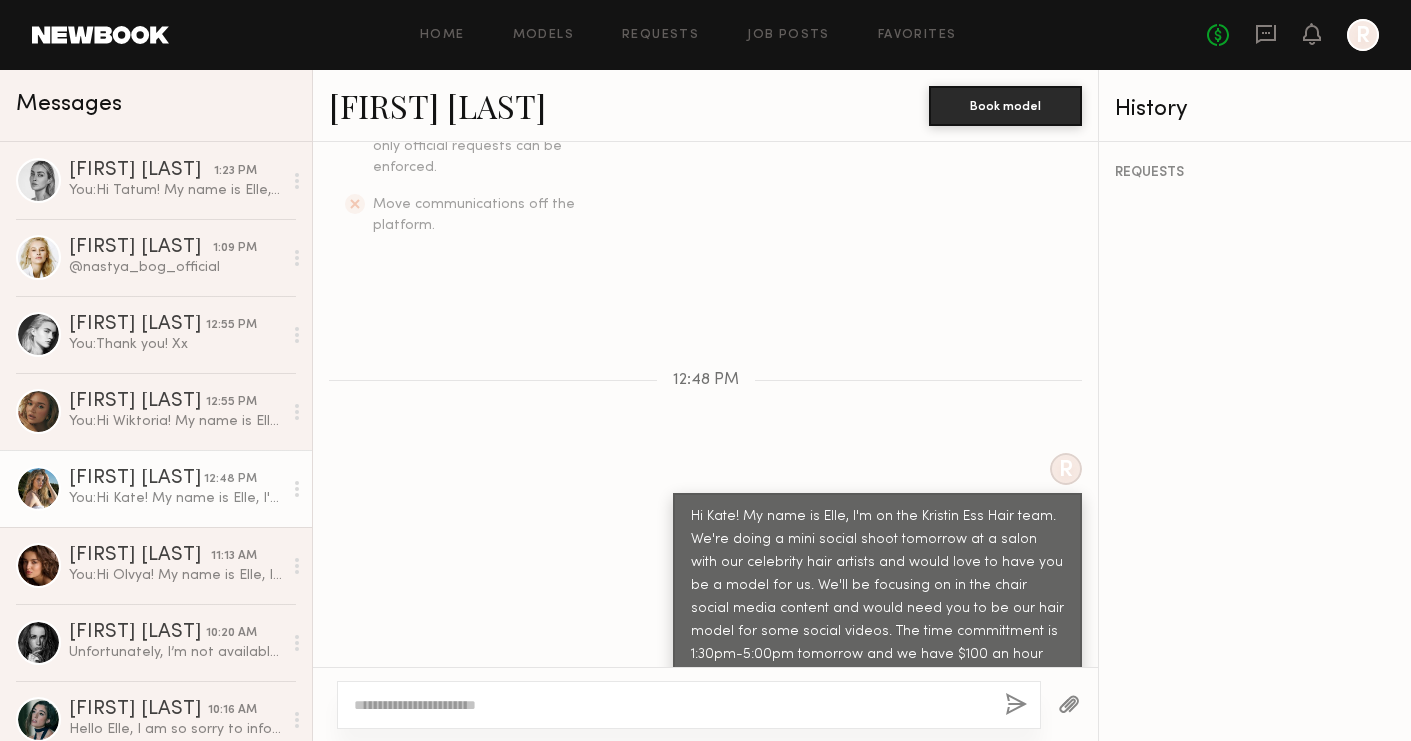 click on "Keep direct messages professional and related only to paid job opportunities. Messaging is great for coordinating preliminary details, but in order to confirm an option or booking, you MUST send an official request from the Book button. Do Introduce yourself and your project. Ask the model about their availability. Request additional info, like updated digitals, relevant experience, other skills, etc. Don’t Bring up non-professional topics or ask a model to work for free/trade. Expect verbal commitments to hold - only official requests can be enforced. Move communications off the platform. 12:48 PM R" 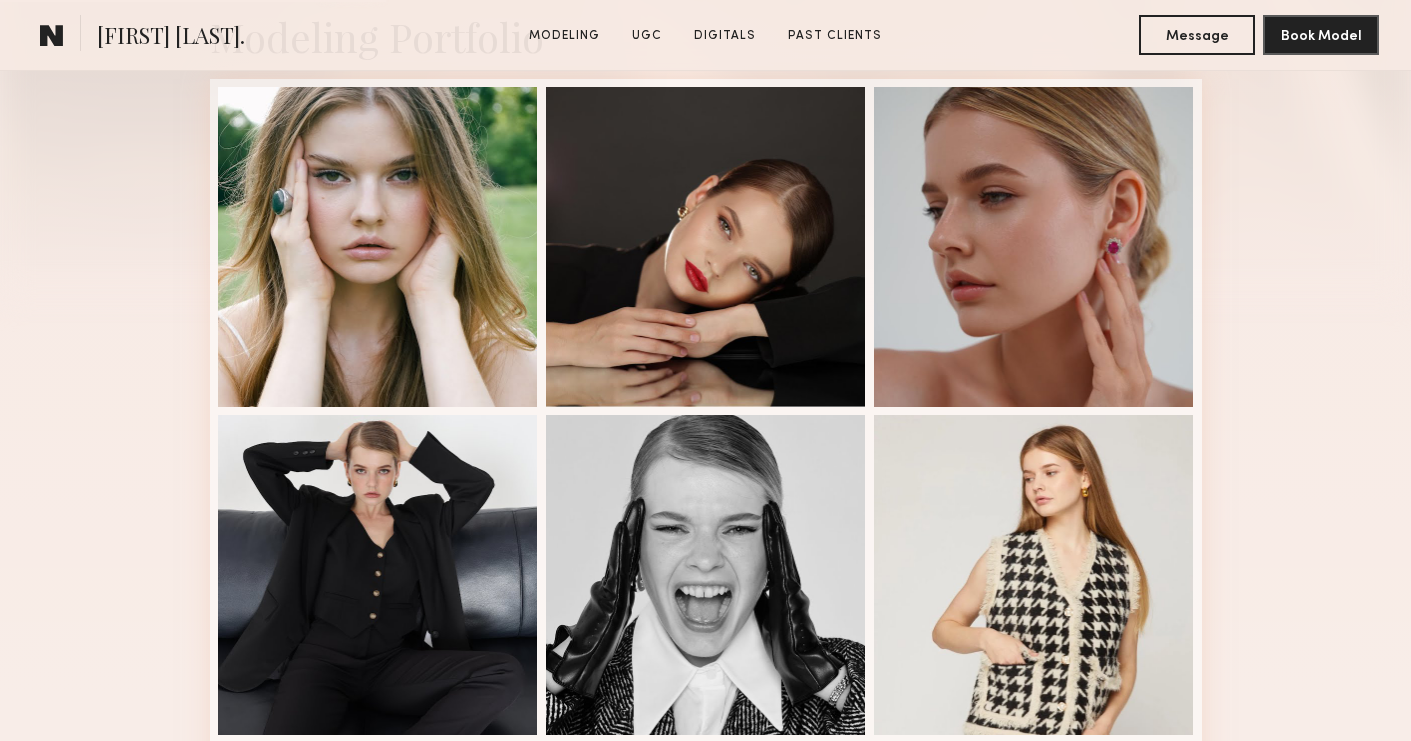 scroll, scrollTop: 531, scrollLeft: 0, axis: vertical 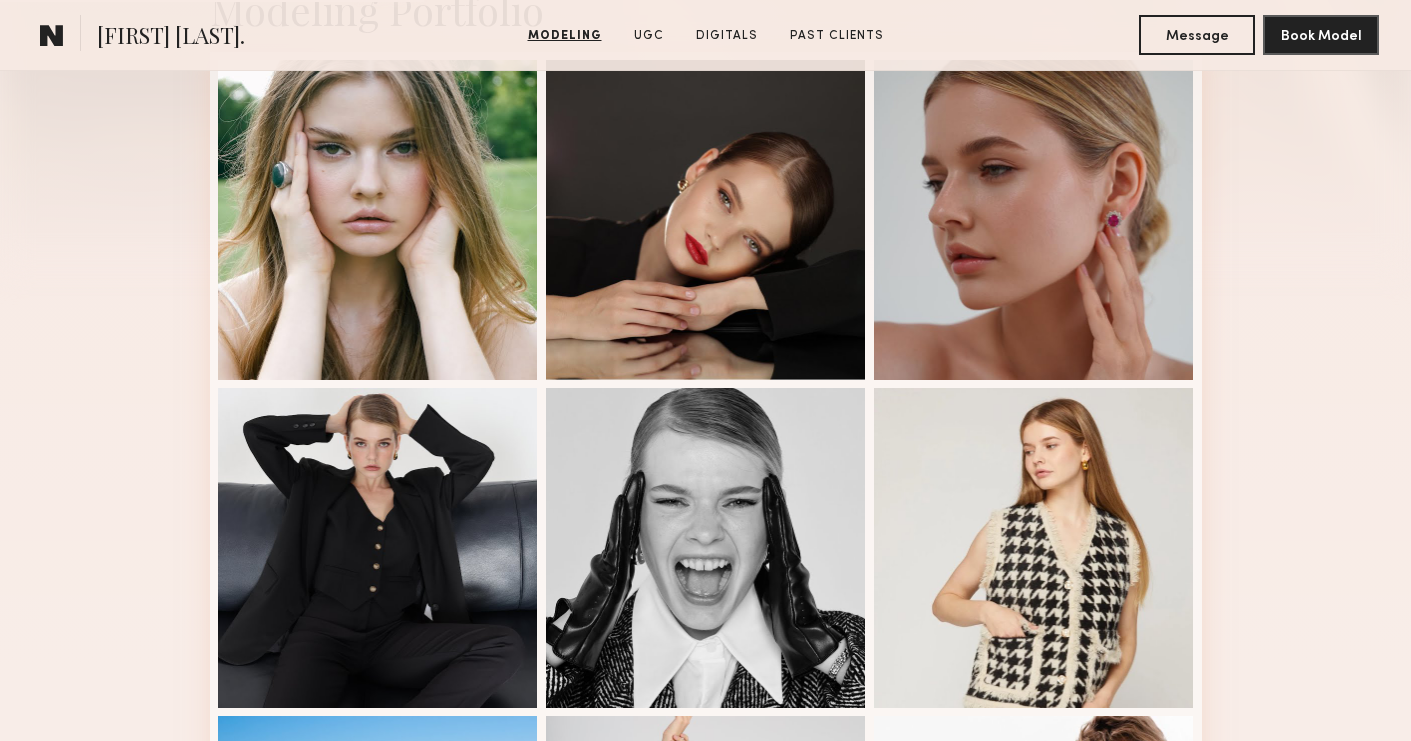 click on "Modeling Portfolio View More" at bounding box center (705, 705) 